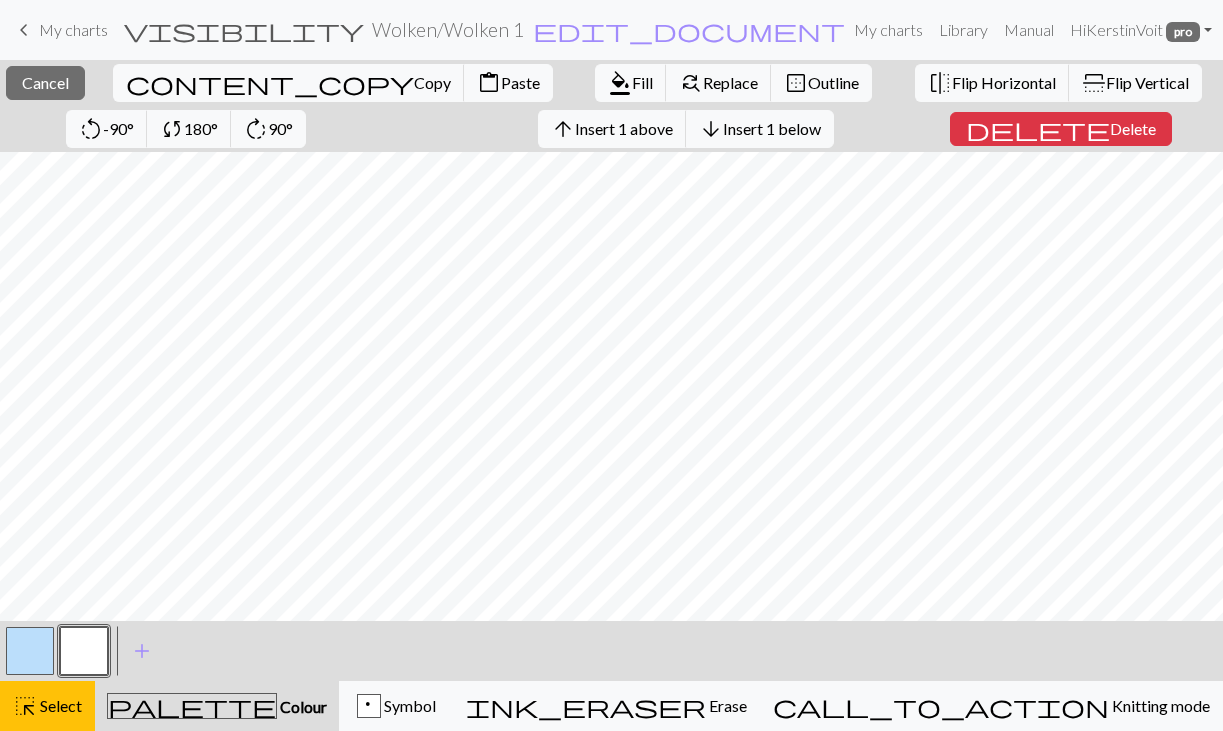 scroll, scrollTop: 0, scrollLeft: 0, axis: both 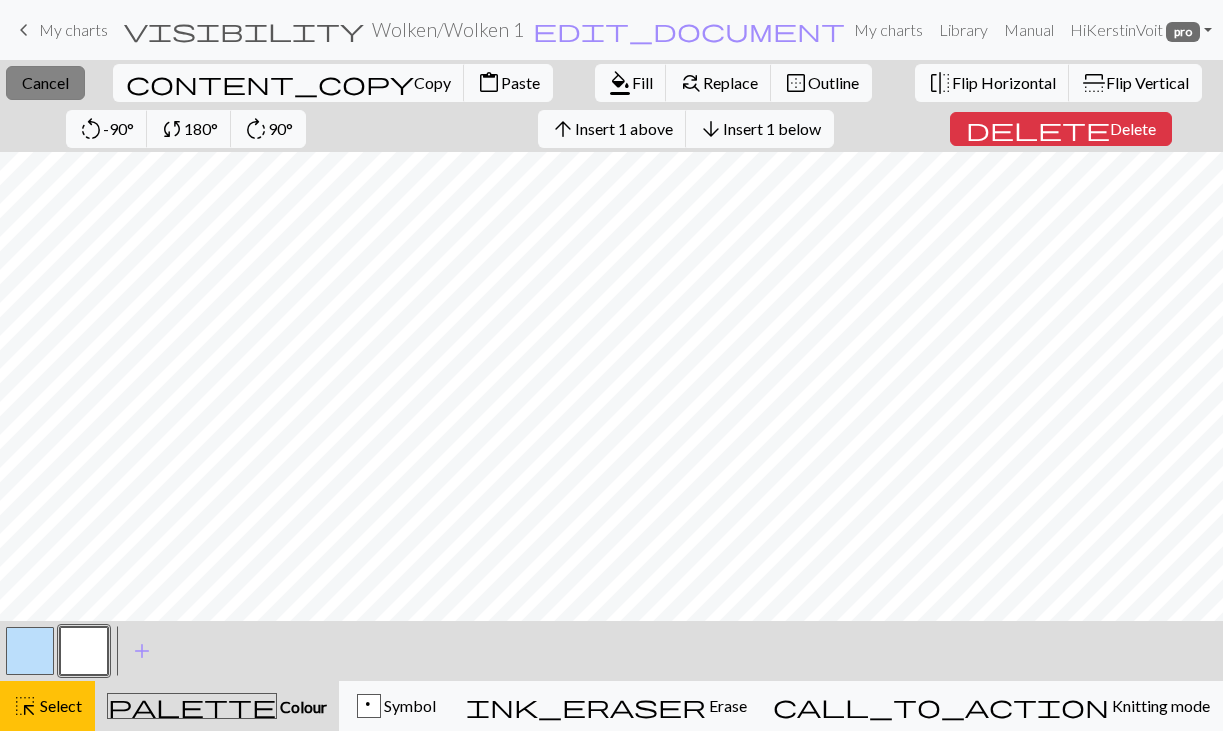 click on "Cancel" at bounding box center (45, 82) 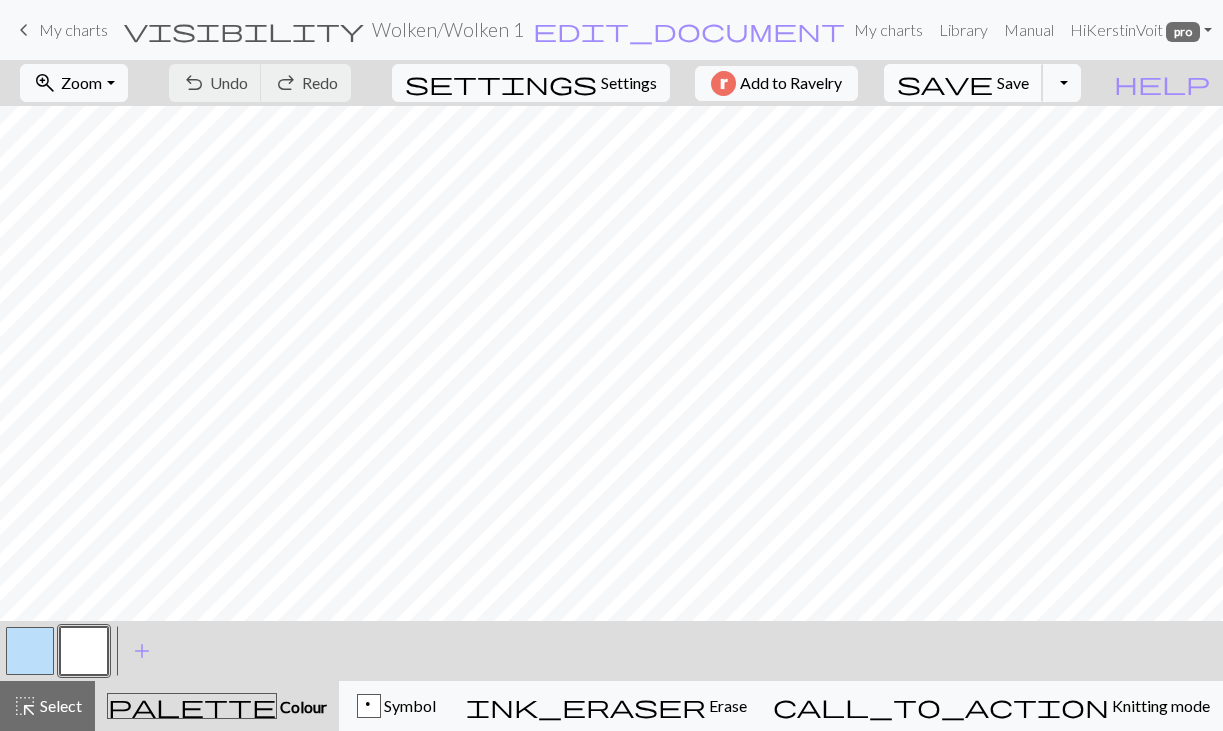 click on "save" at bounding box center [945, 83] 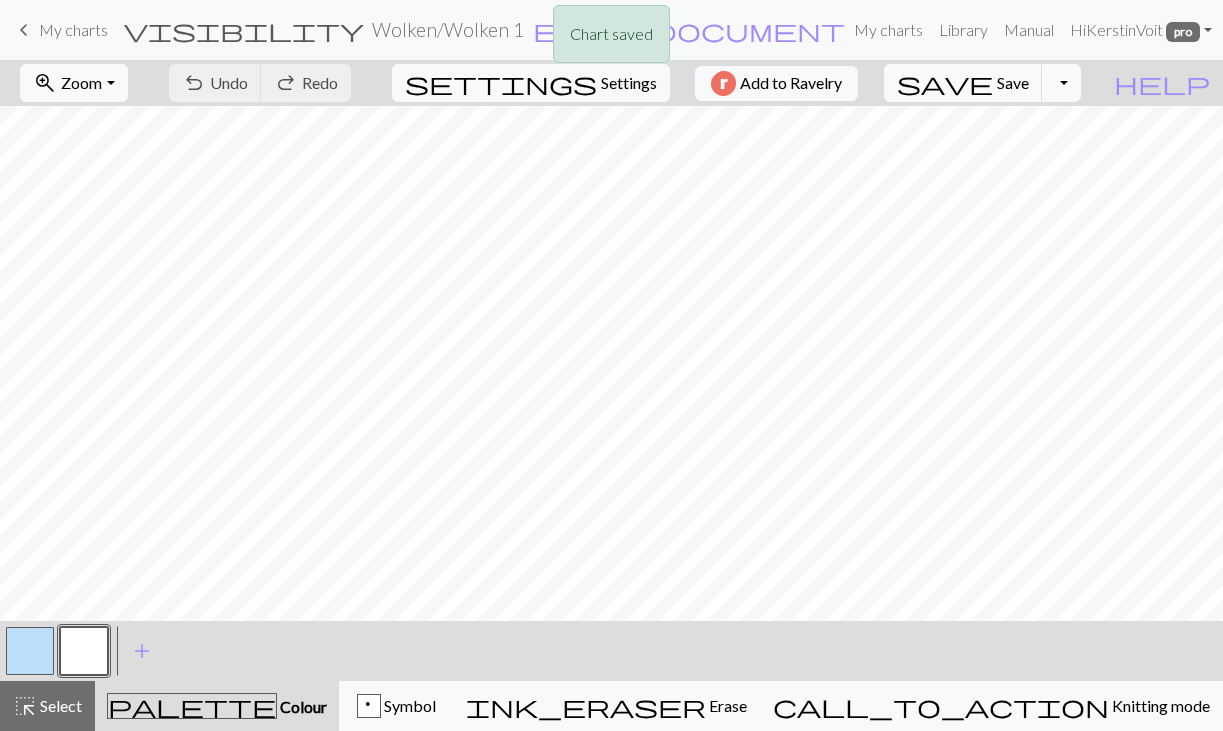 click on "Chart saved" at bounding box center (611, 39) 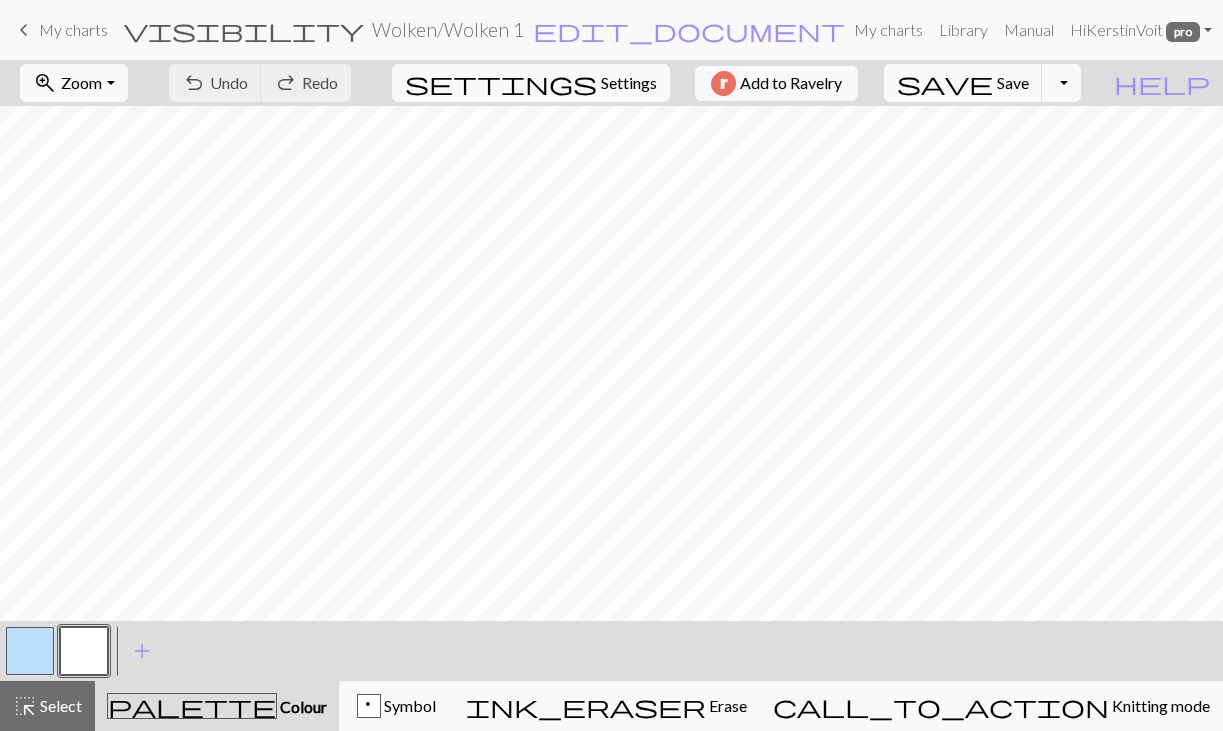 click on "keyboard_arrow_left" at bounding box center [24, 30] 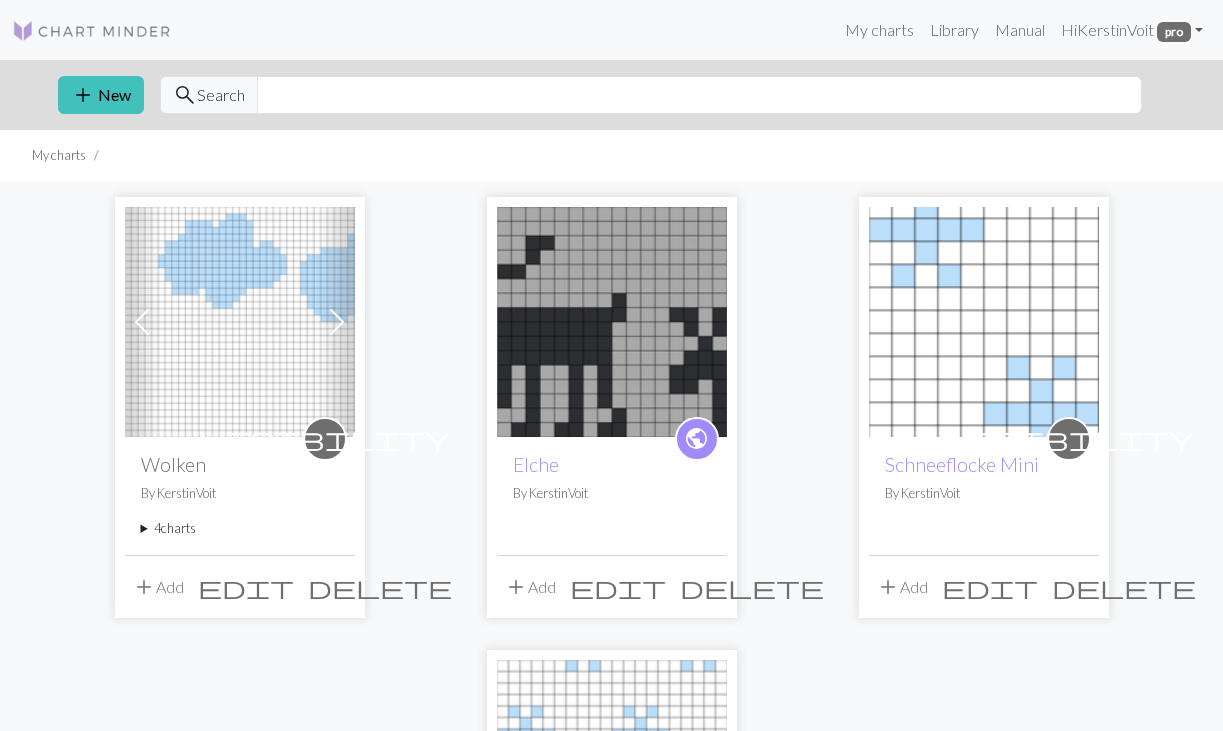 click on "4  charts" at bounding box center [240, 528] 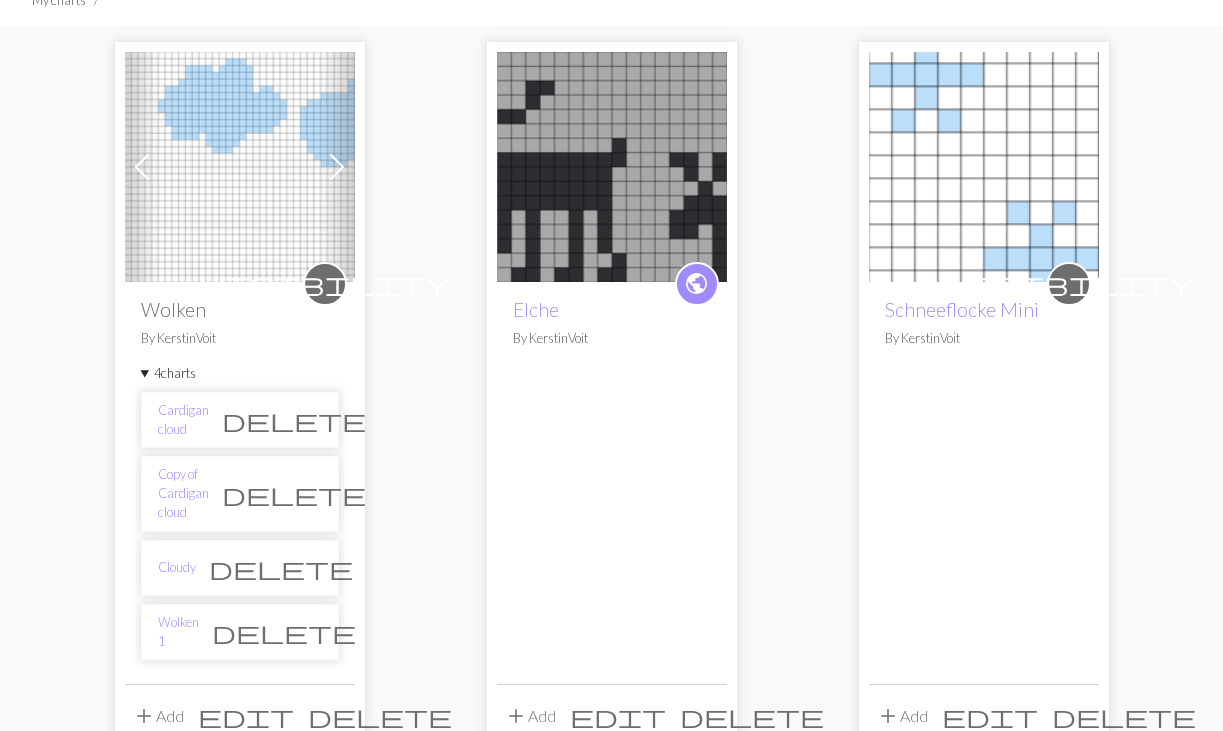 scroll, scrollTop: 160, scrollLeft: 0, axis: vertical 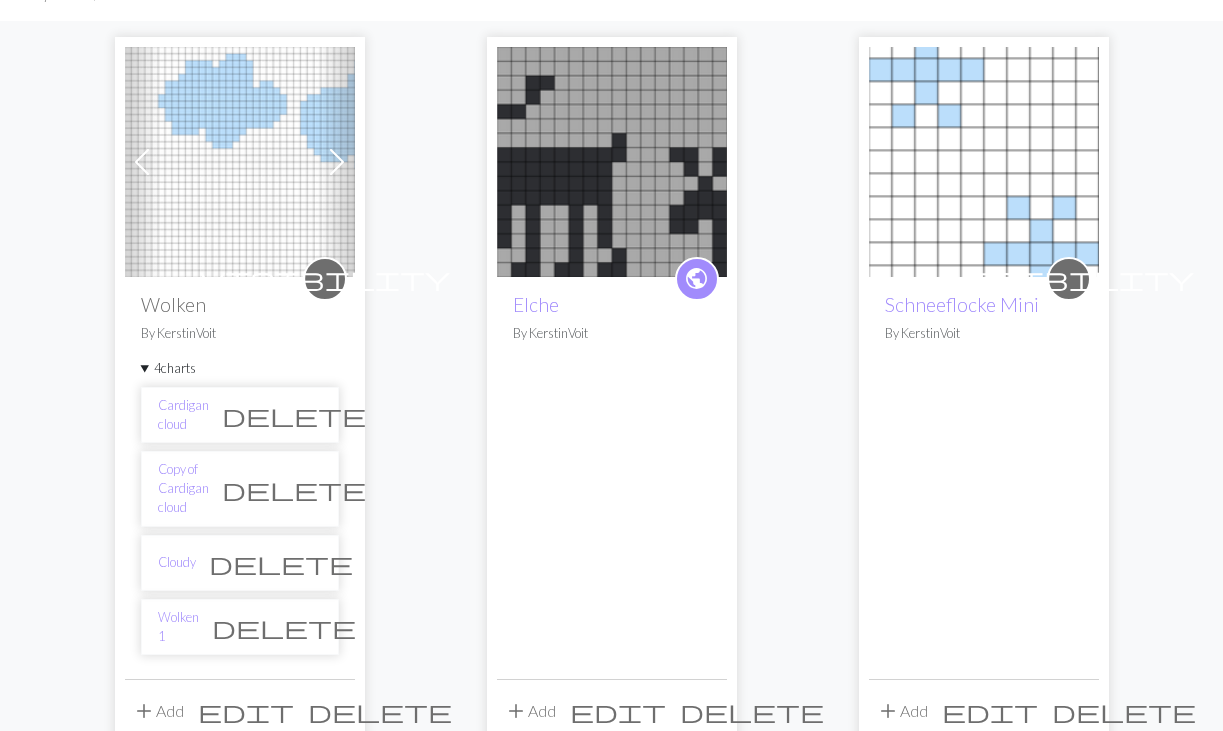 click on "delete" at bounding box center [294, 415] 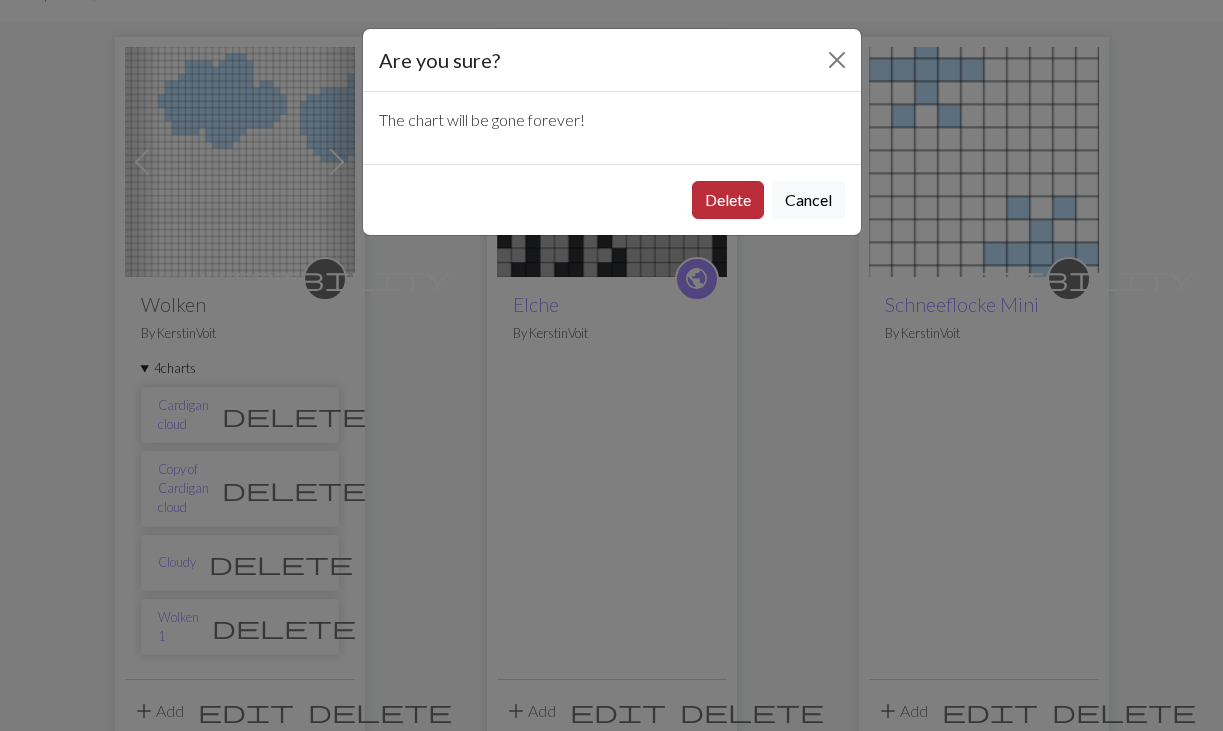click on "Delete" at bounding box center (728, 200) 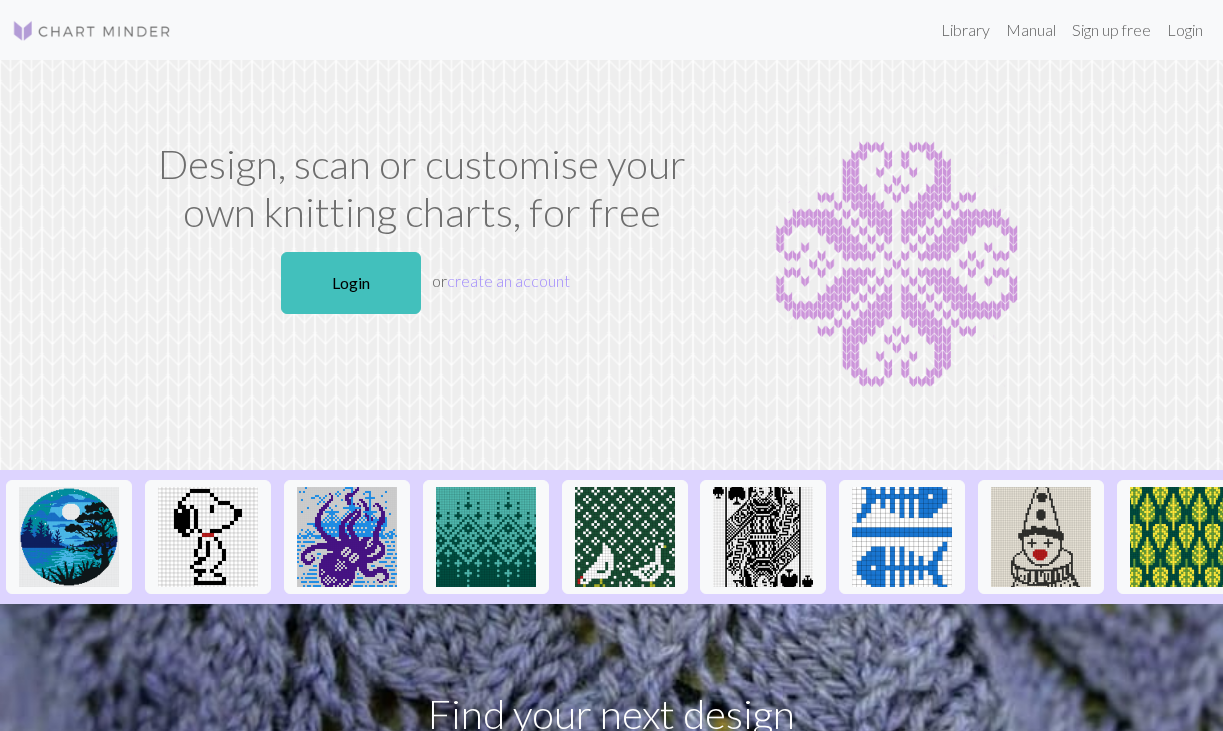 click on "Login" at bounding box center (351, 283) 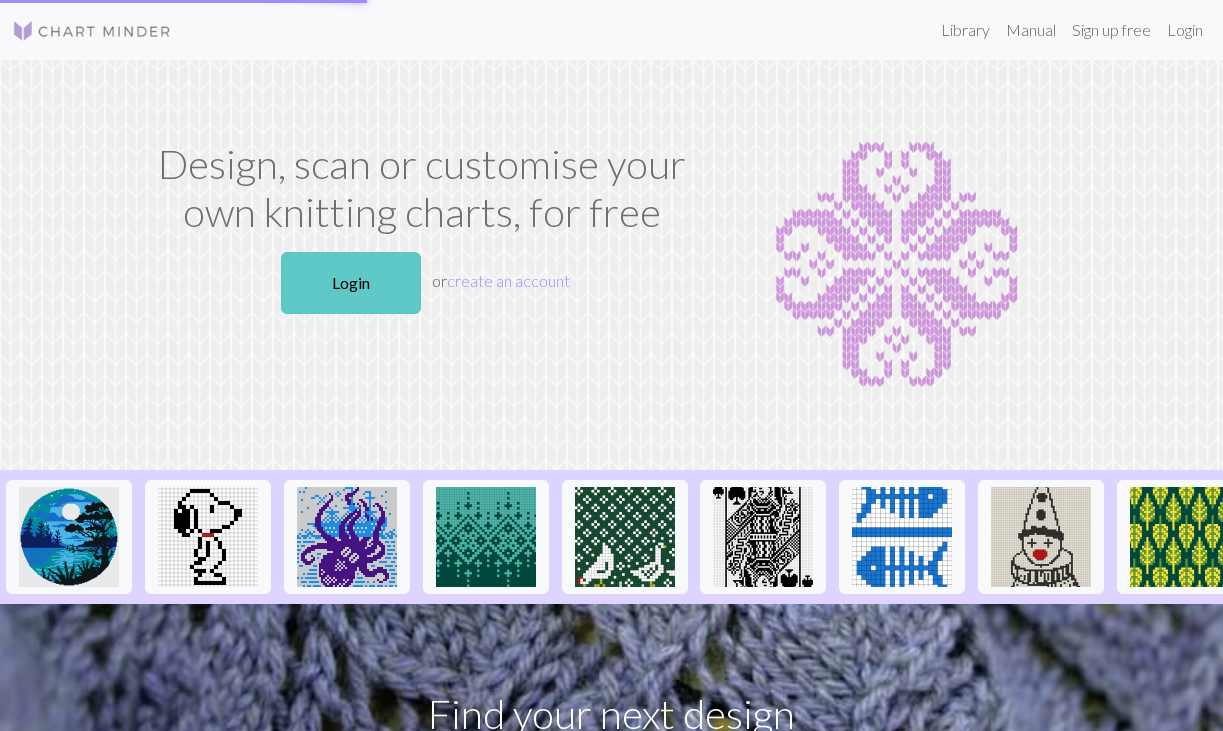scroll, scrollTop: 0, scrollLeft: 0, axis: both 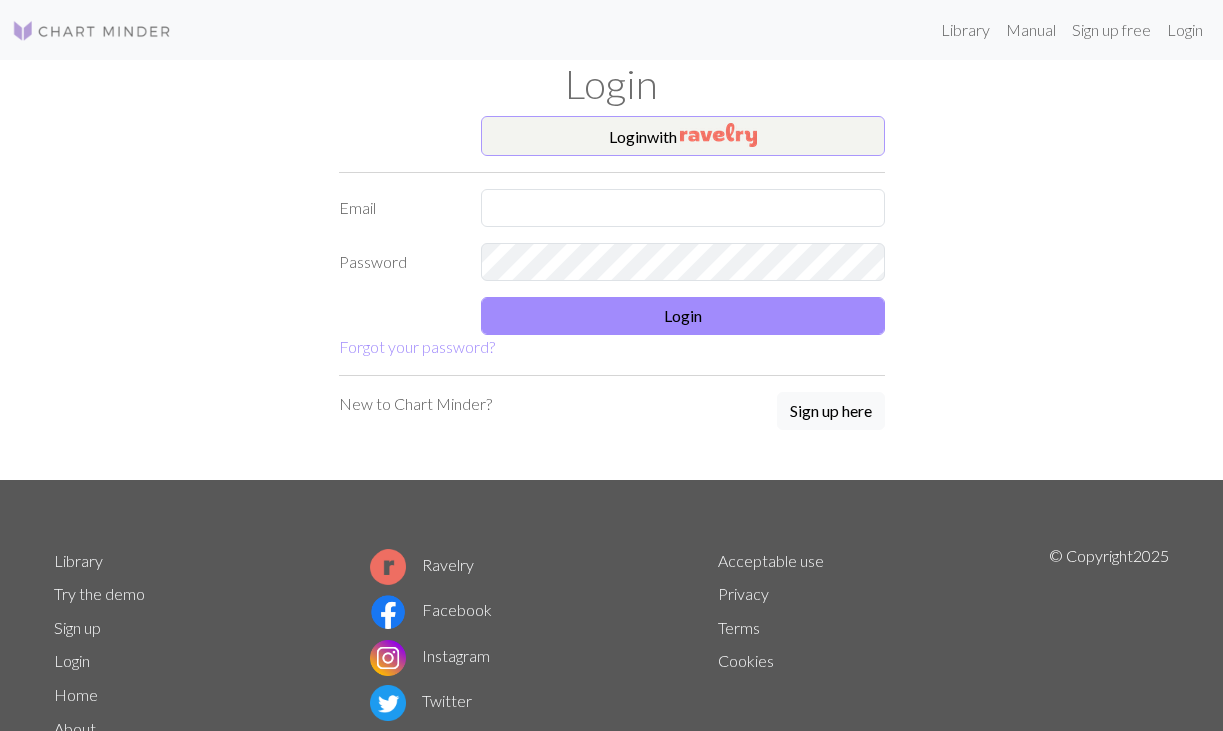 click on "Login  with" at bounding box center [683, 136] 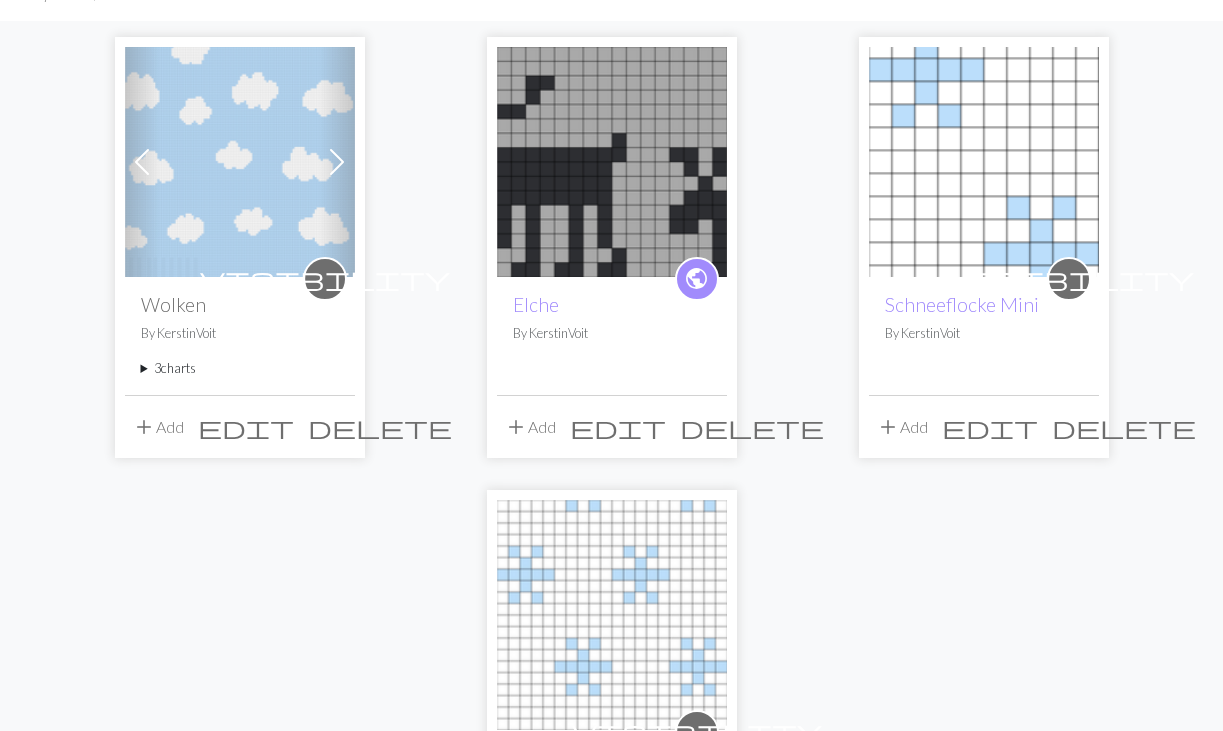 scroll, scrollTop: 160, scrollLeft: 0, axis: vertical 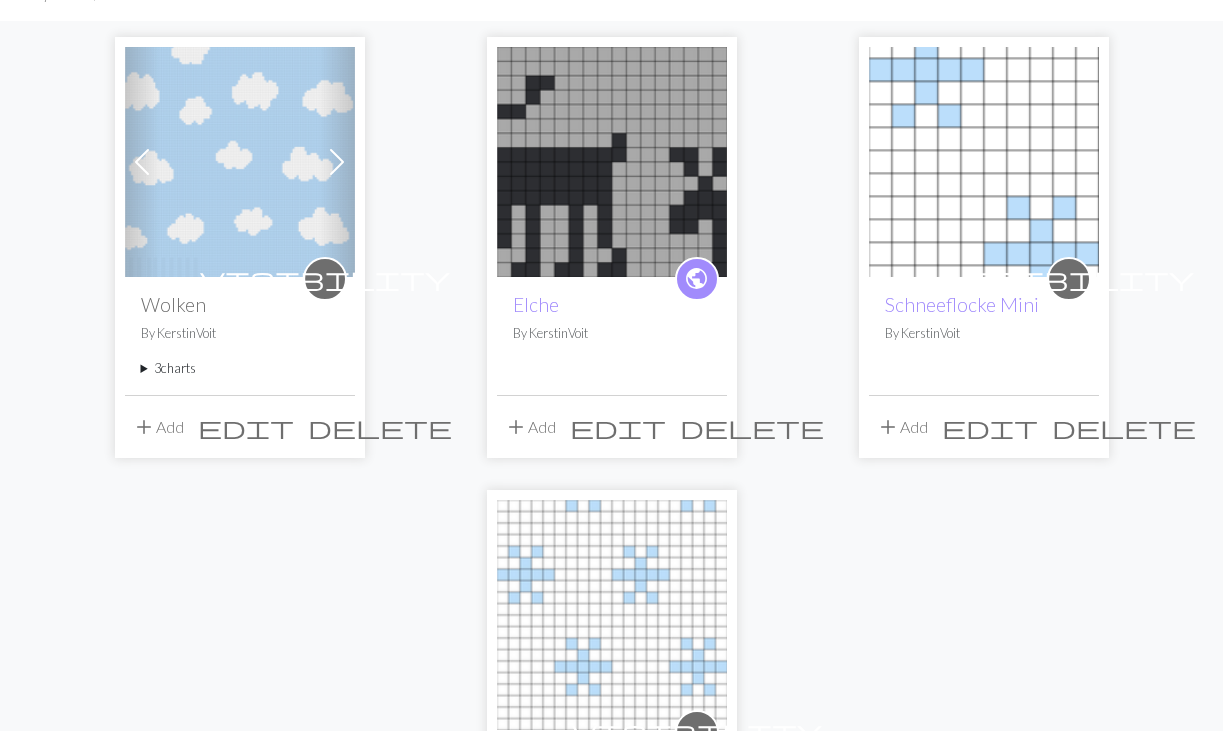 click on "3  charts" at bounding box center (240, 368) 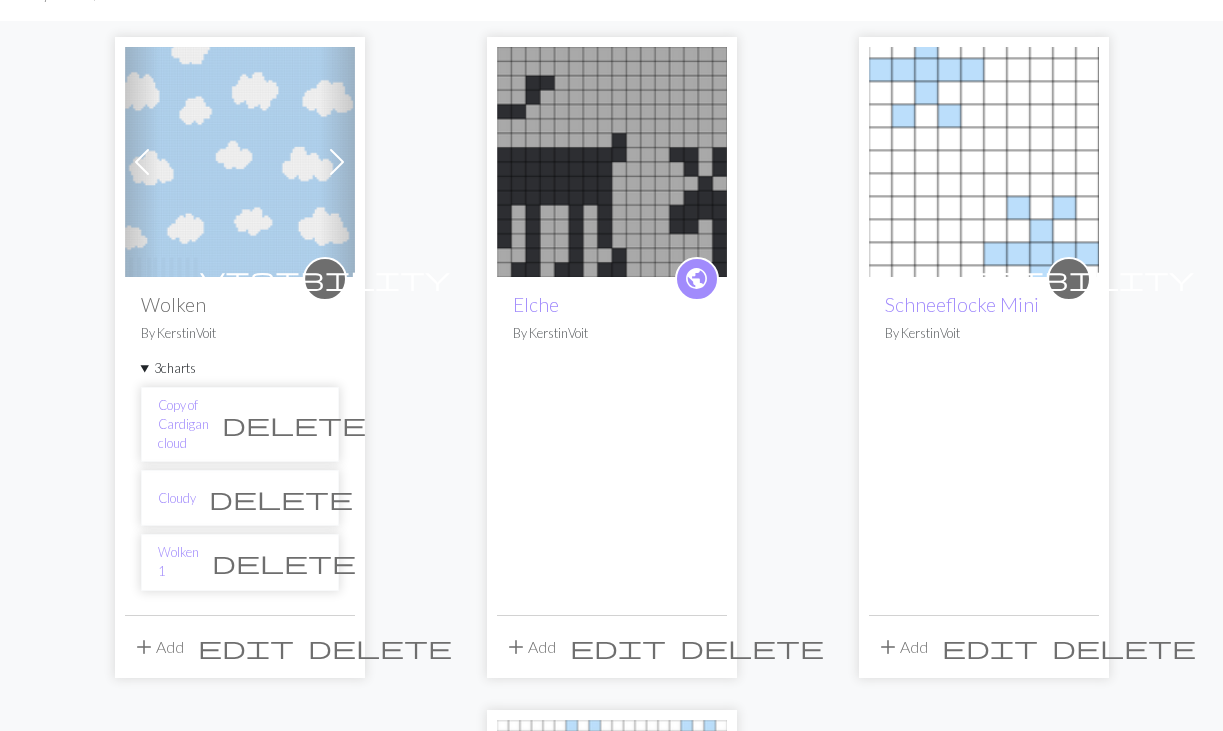 click on "delete" at bounding box center [294, 424] 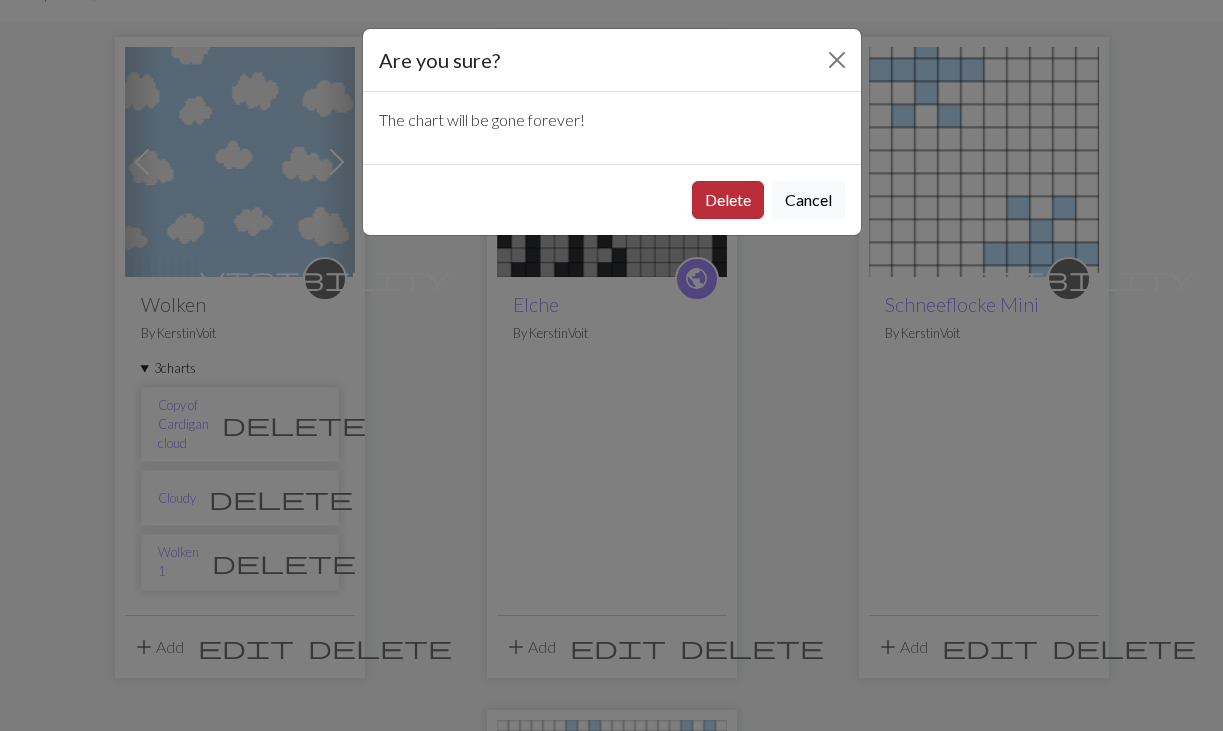 click on "Delete" at bounding box center [728, 200] 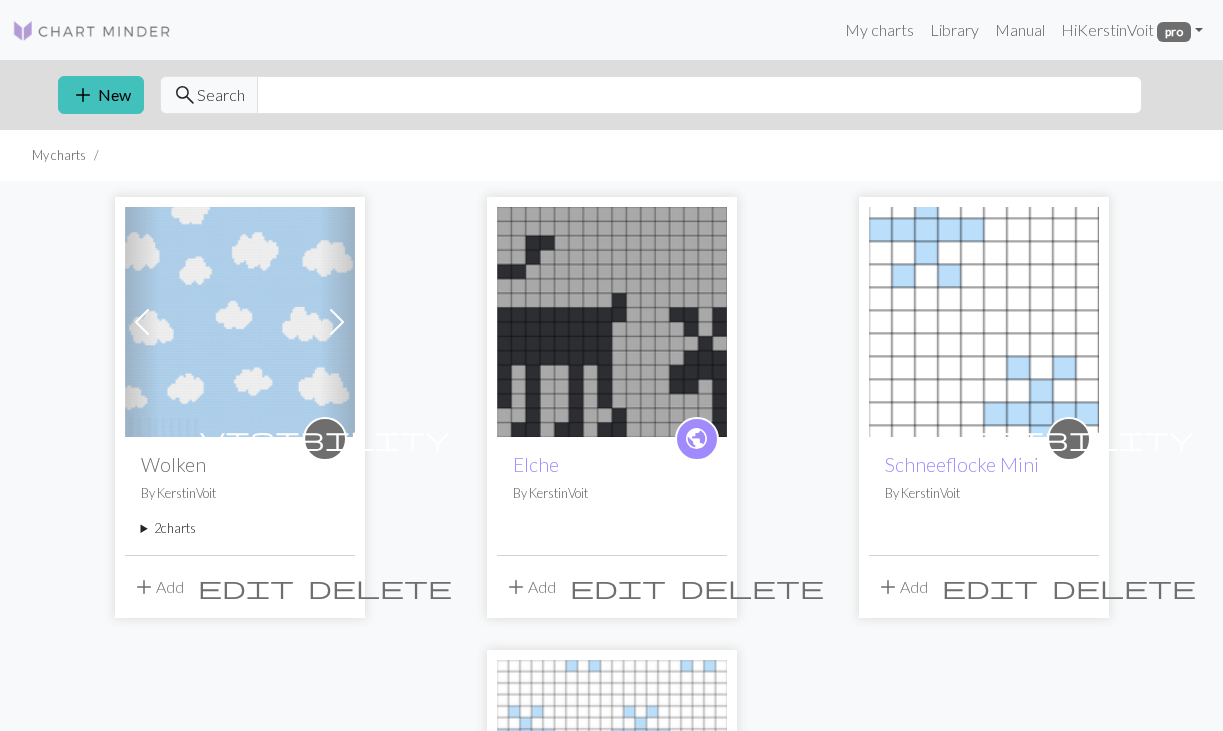 scroll, scrollTop: 160, scrollLeft: 0, axis: vertical 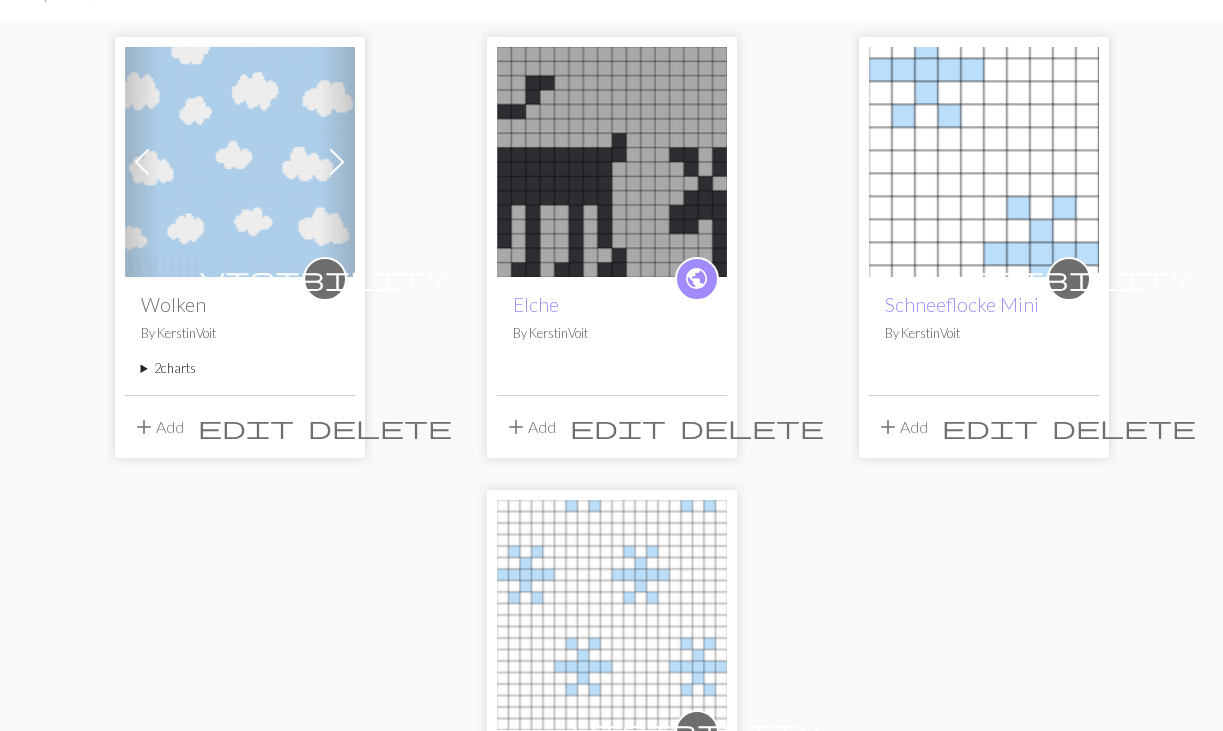 click on "2  charts" at bounding box center (240, 368) 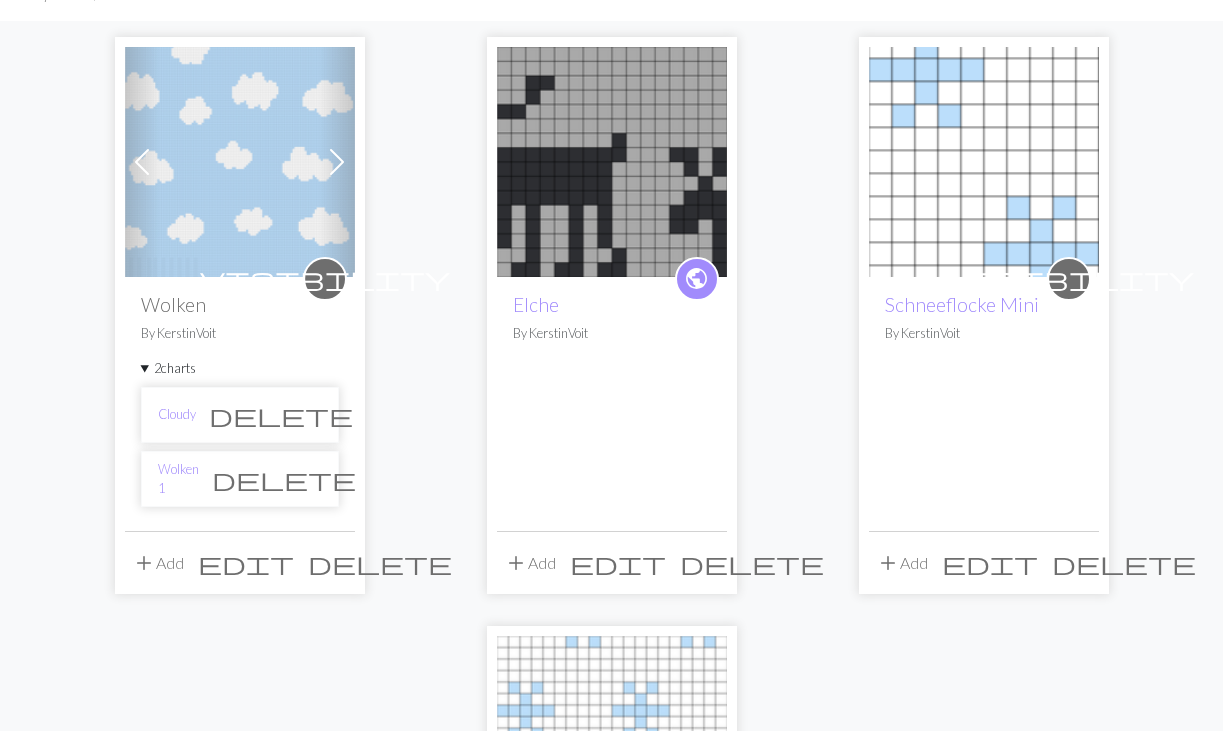 click on "delete" at bounding box center (281, 415) 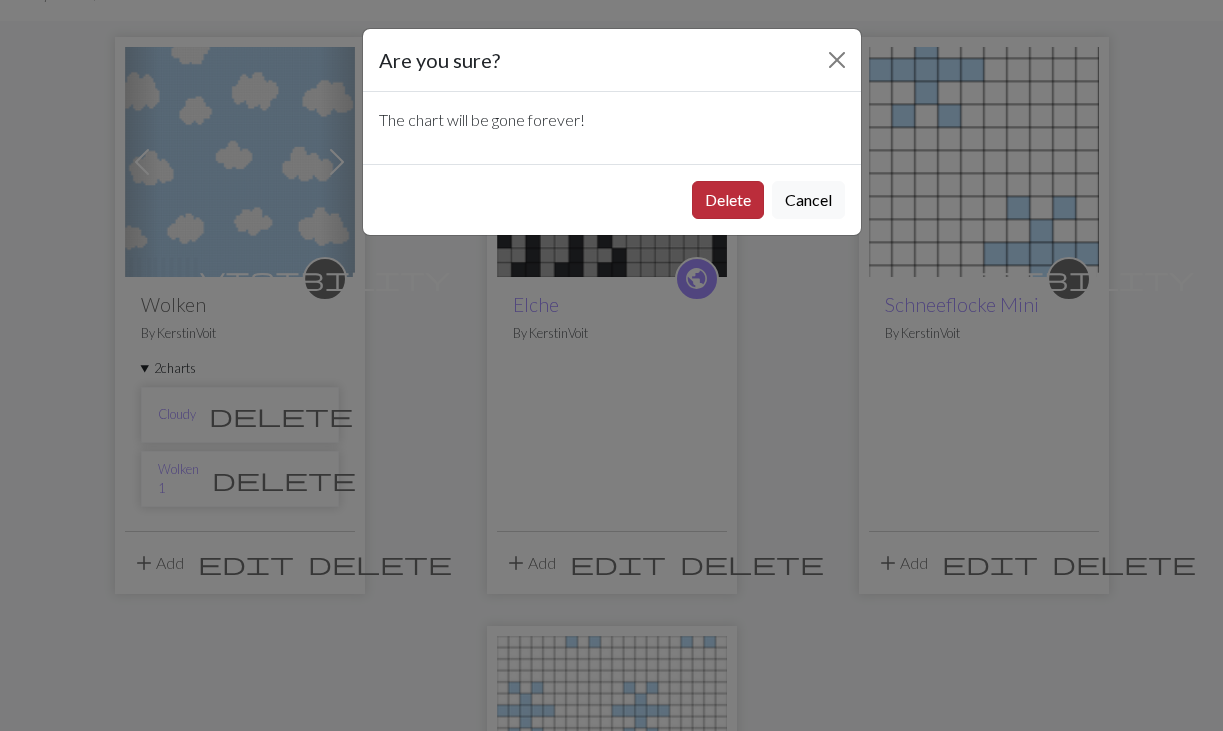 click on "Delete" at bounding box center (728, 200) 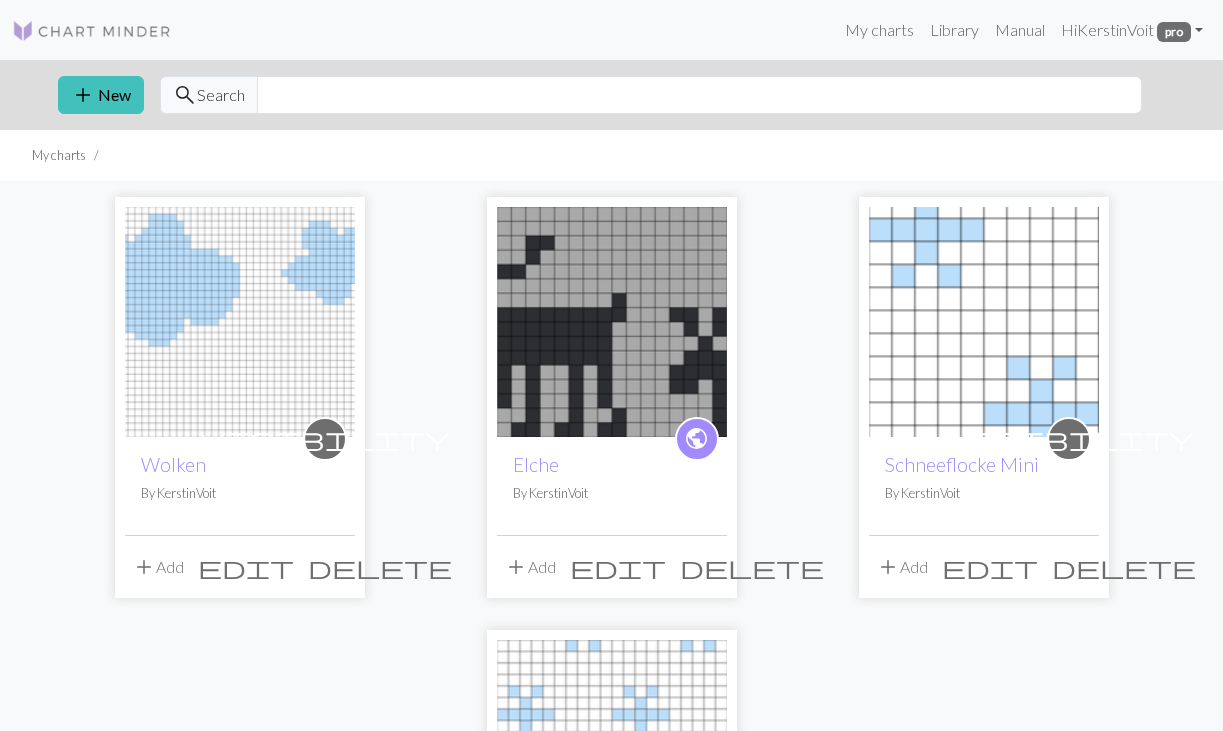 scroll, scrollTop: 0, scrollLeft: 0, axis: both 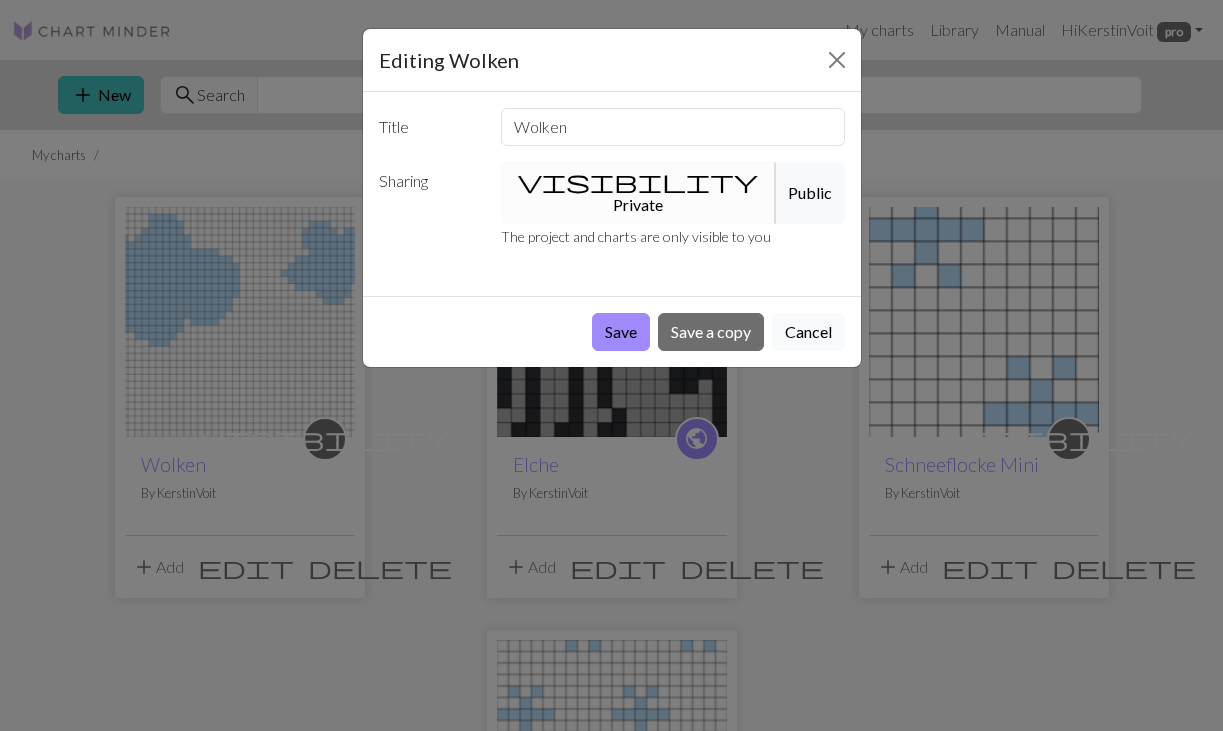 click on "Cancel" at bounding box center (808, 332) 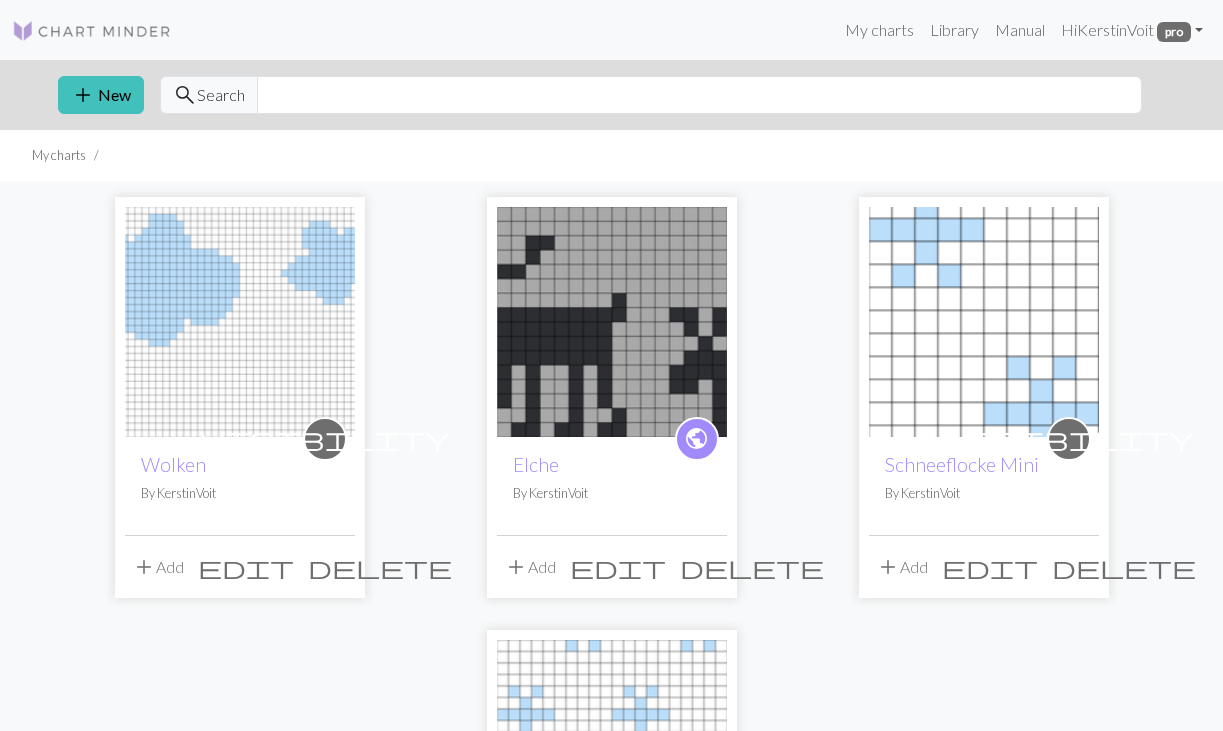 scroll, scrollTop: 0, scrollLeft: 0, axis: both 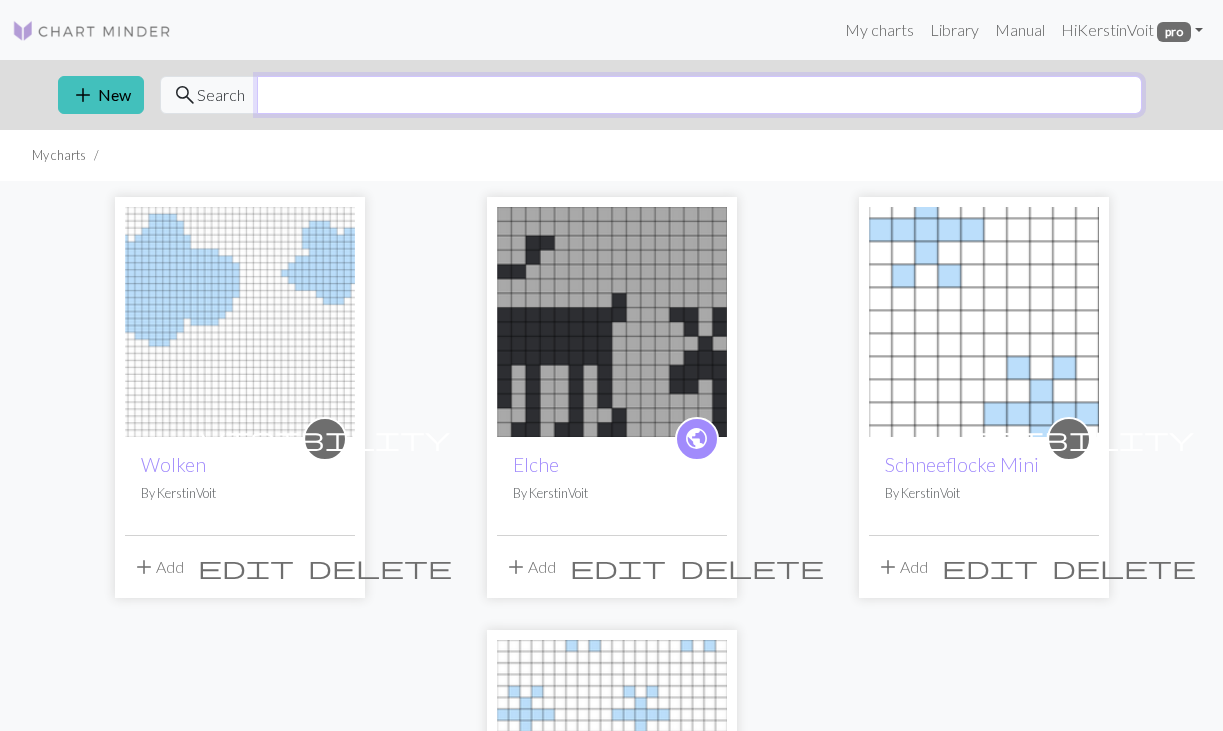 click at bounding box center [699, 95] 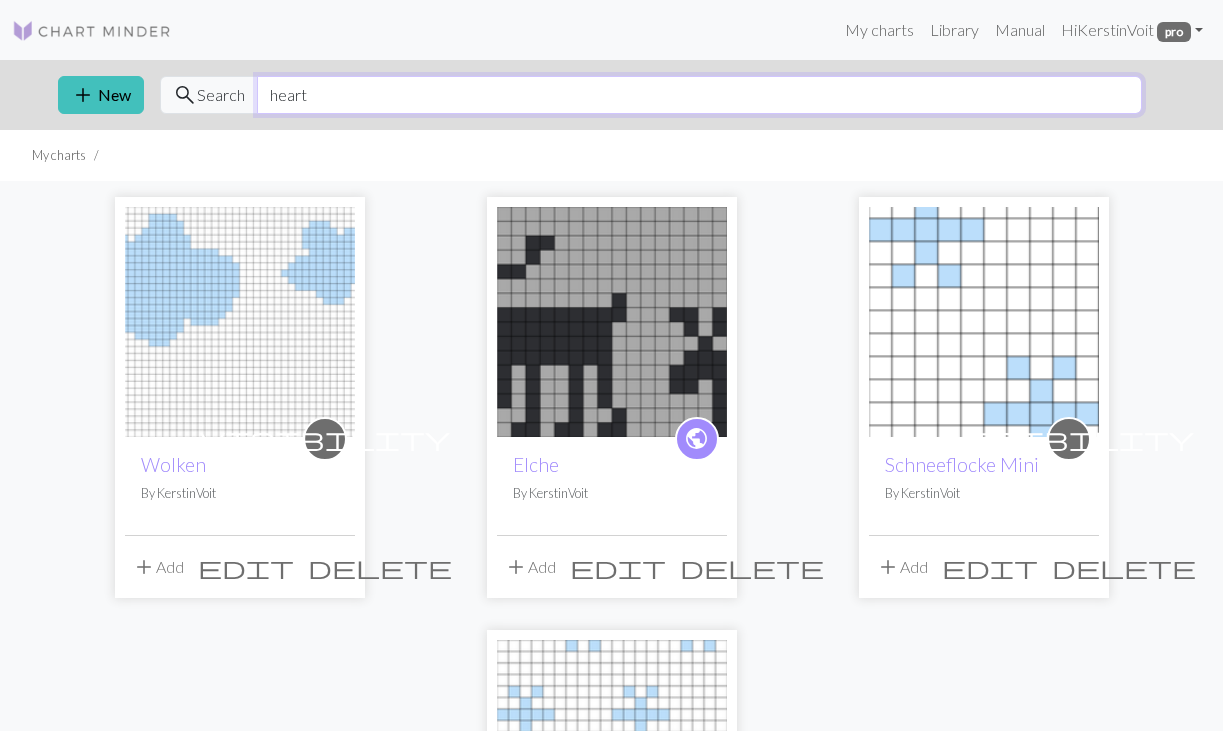 type on "heart" 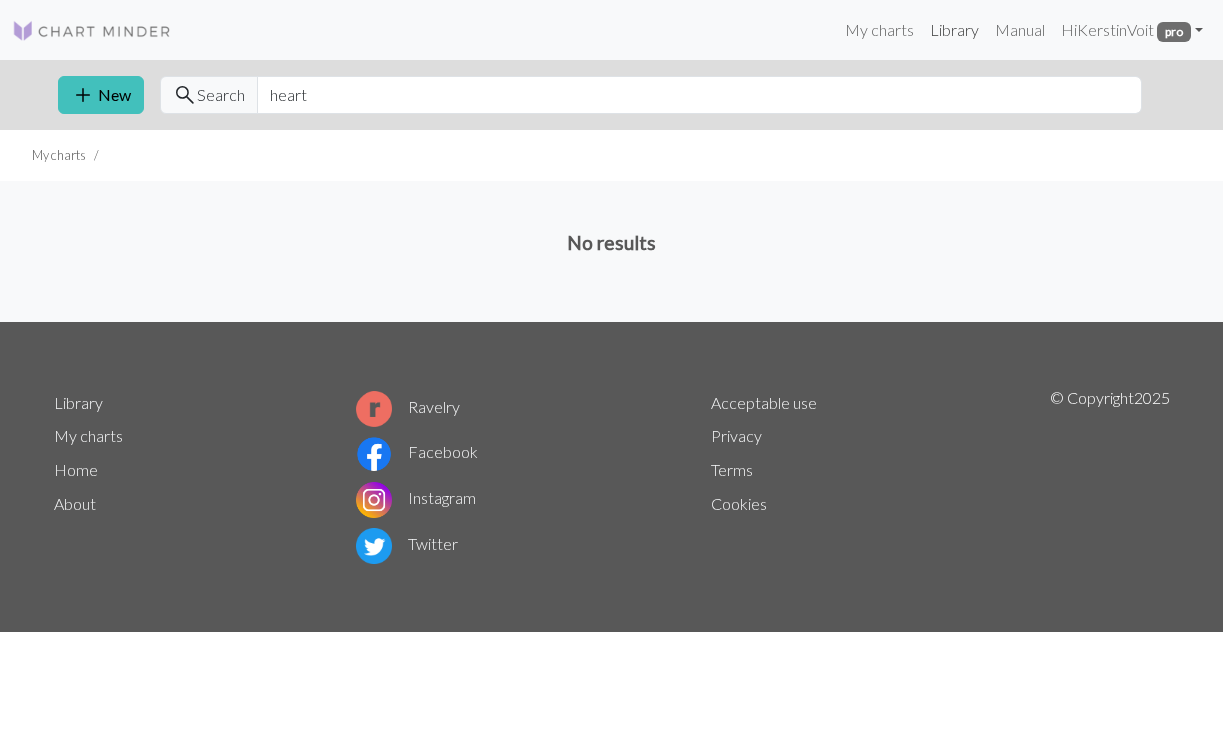 click on "Library" at bounding box center [954, 30] 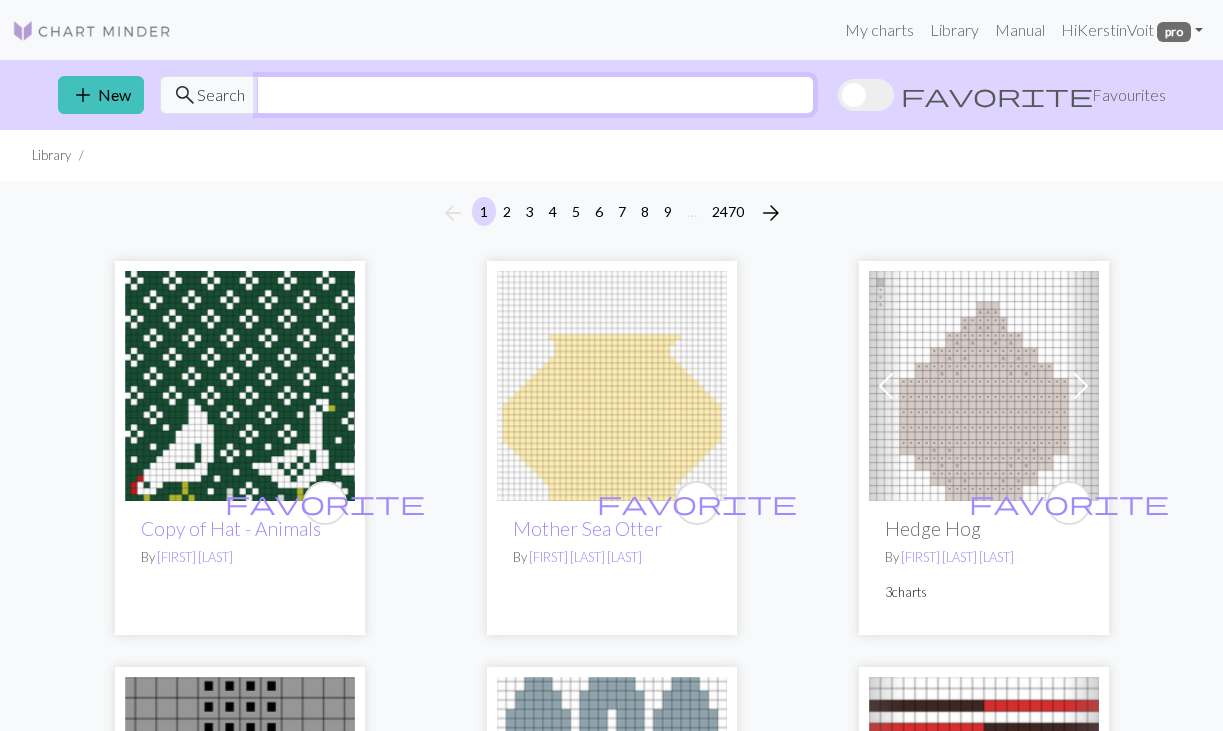 click at bounding box center (535, 95) 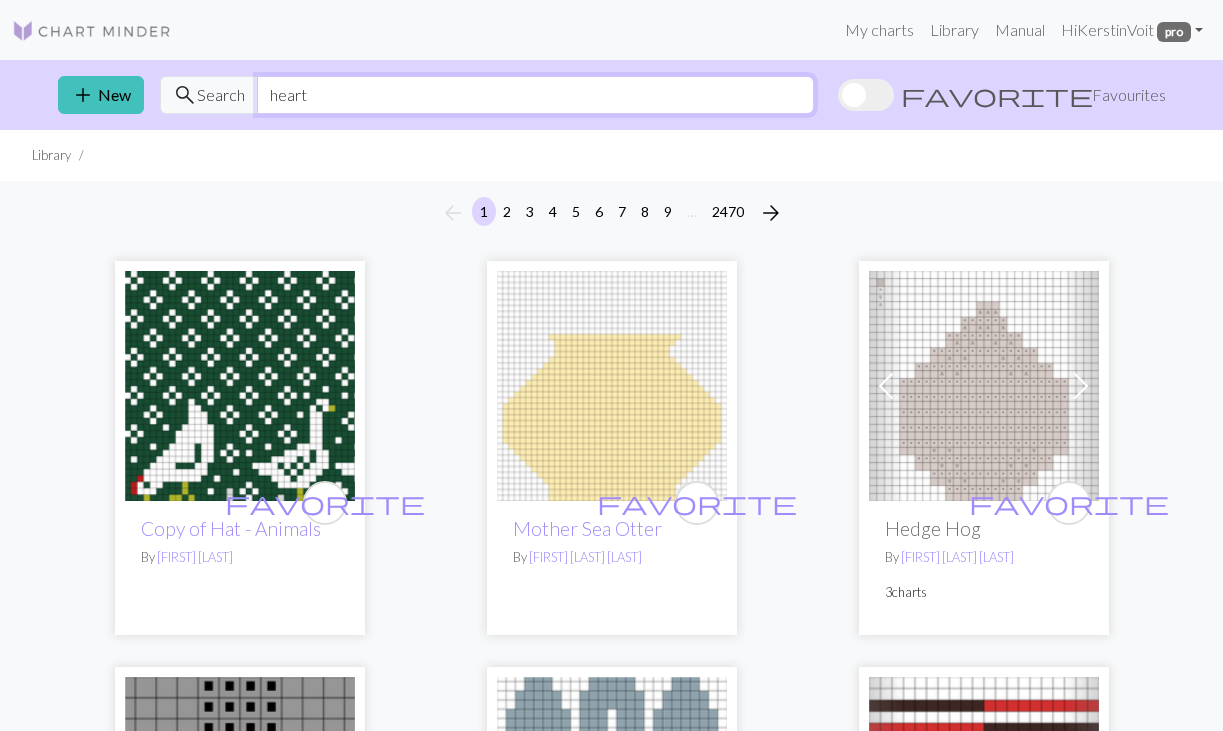 type on "heart" 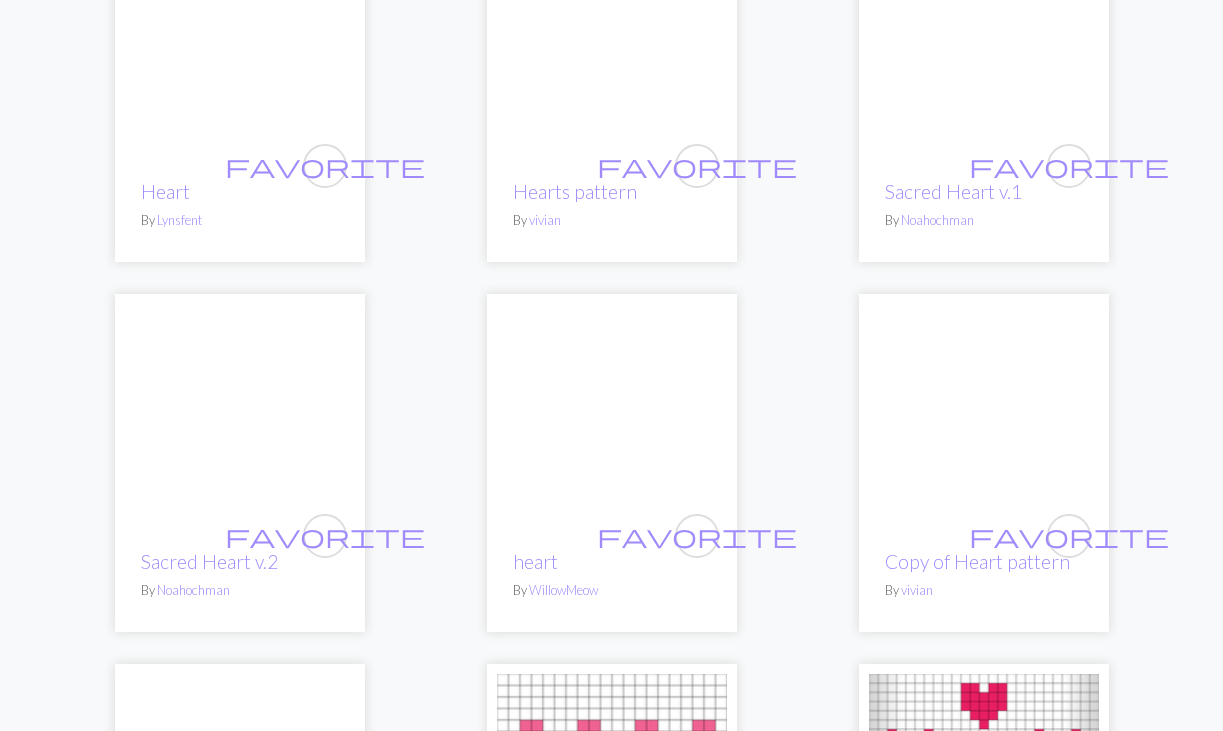 scroll, scrollTop: 3119, scrollLeft: 0, axis: vertical 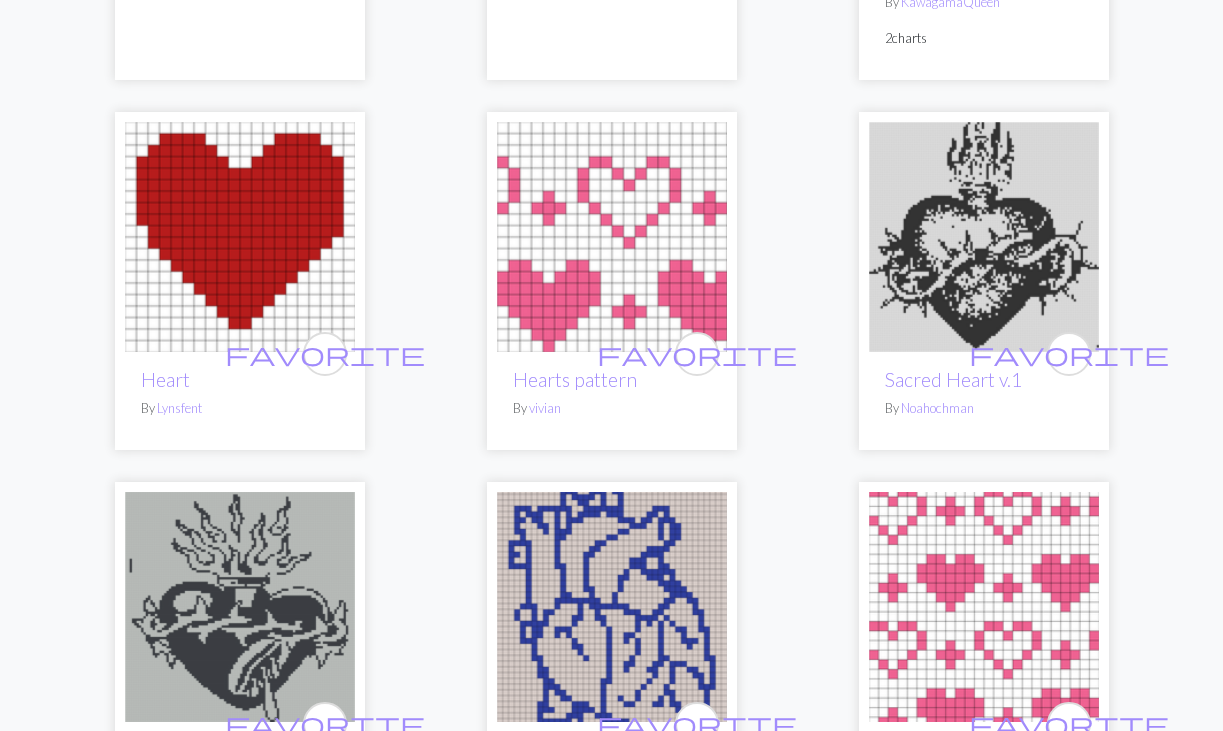 click at bounding box center [240, 237] 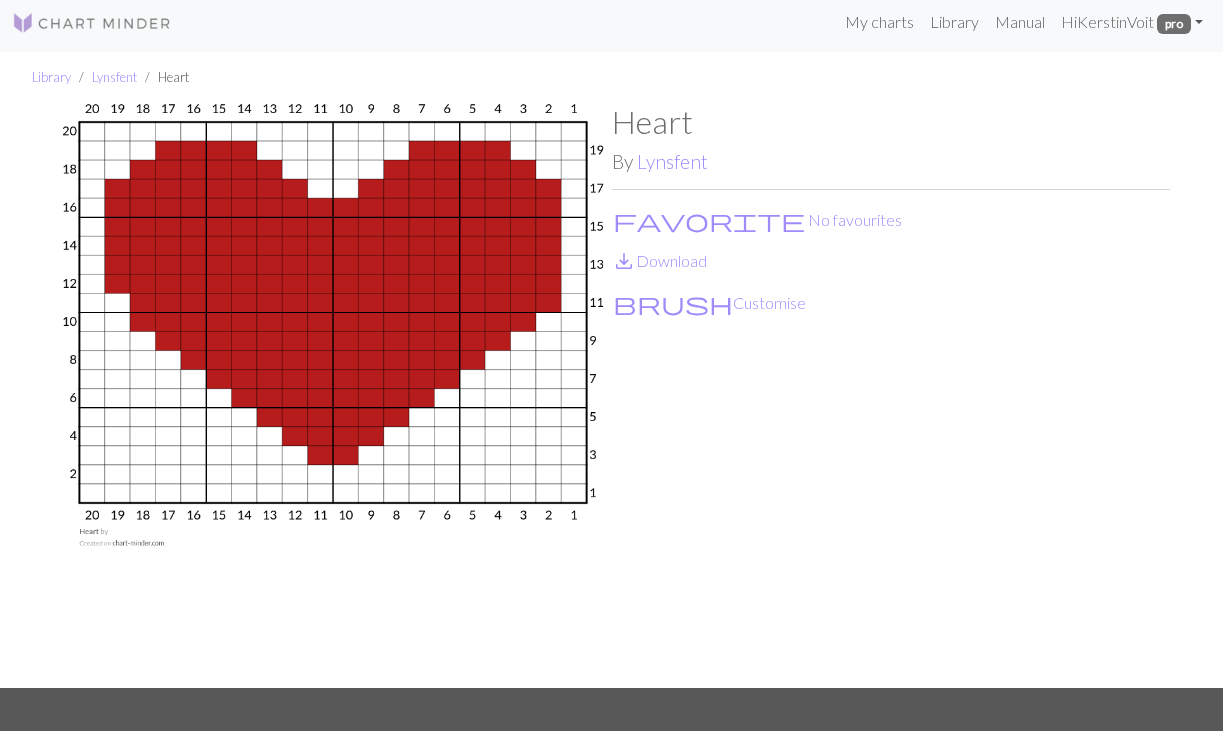 scroll, scrollTop: 6, scrollLeft: 0, axis: vertical 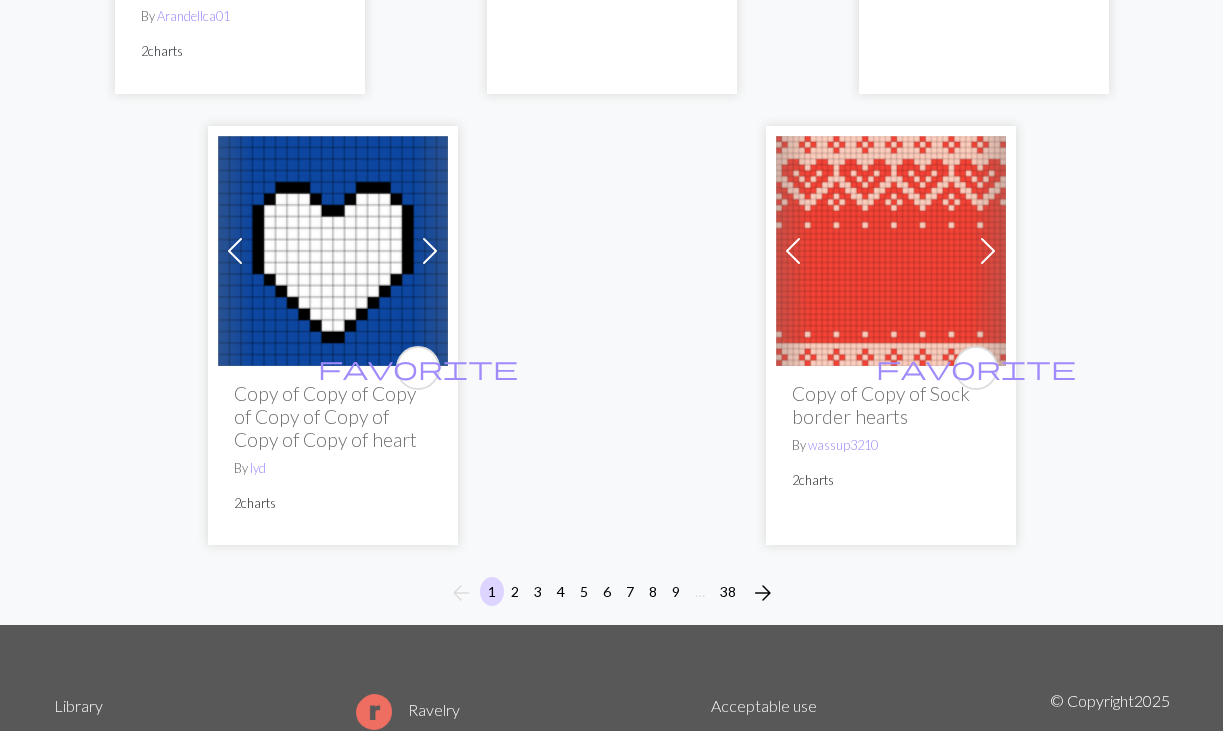 click on "arrow_forward" at bounding box center (763, 593) 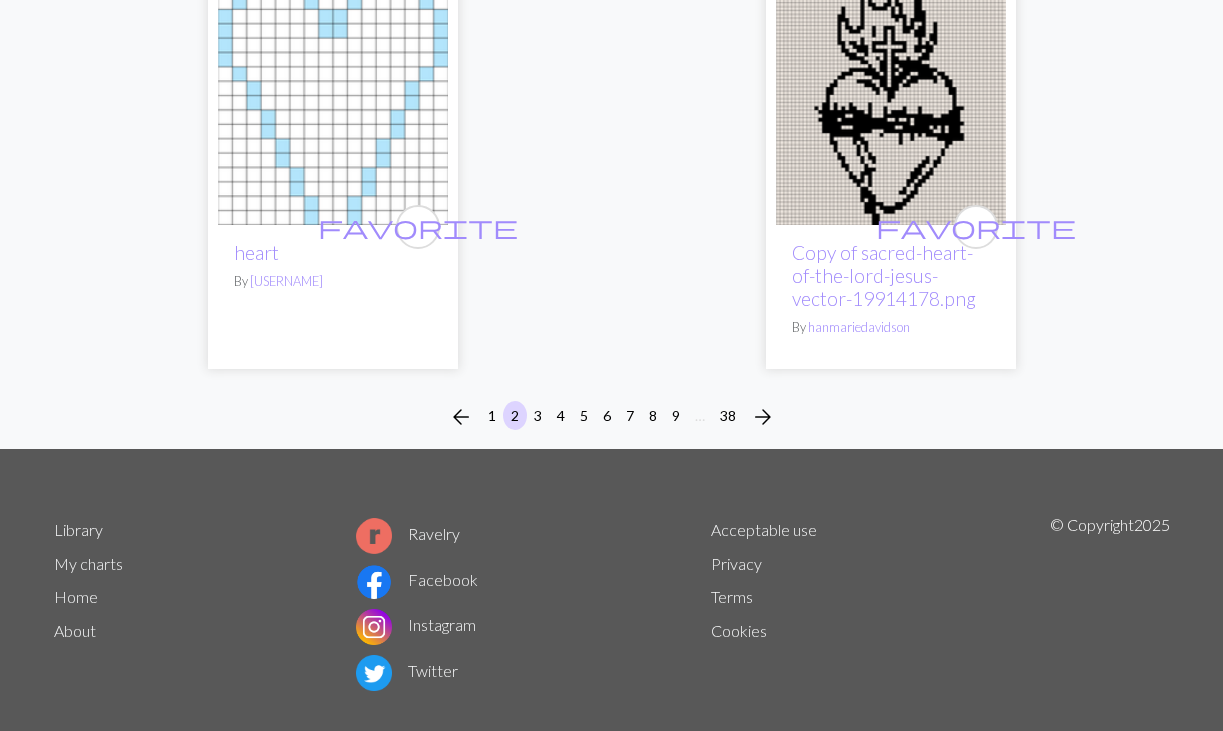 scroll, scrollTop: 7022, scrollLeft: 0, axis: vertical 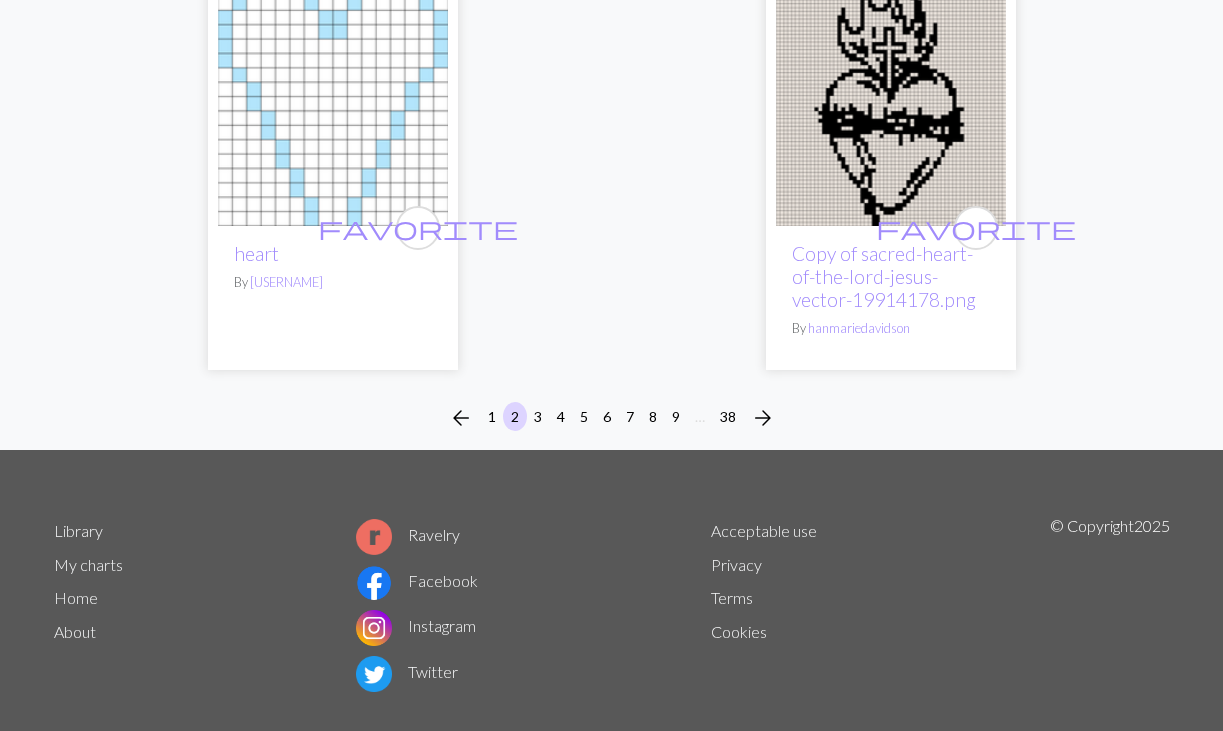 click on "3" at bounding box center (538, 416) 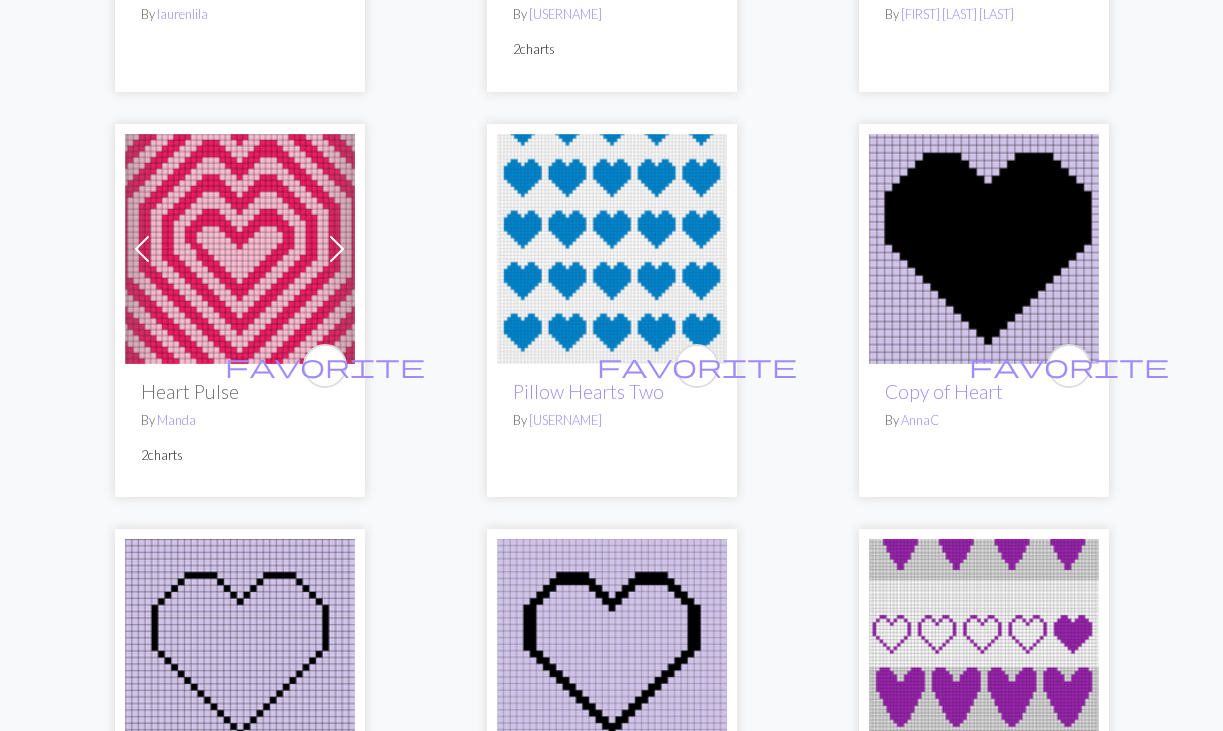 scroll, scrollTop: 412, scrollLeft: 0, axis: vertical 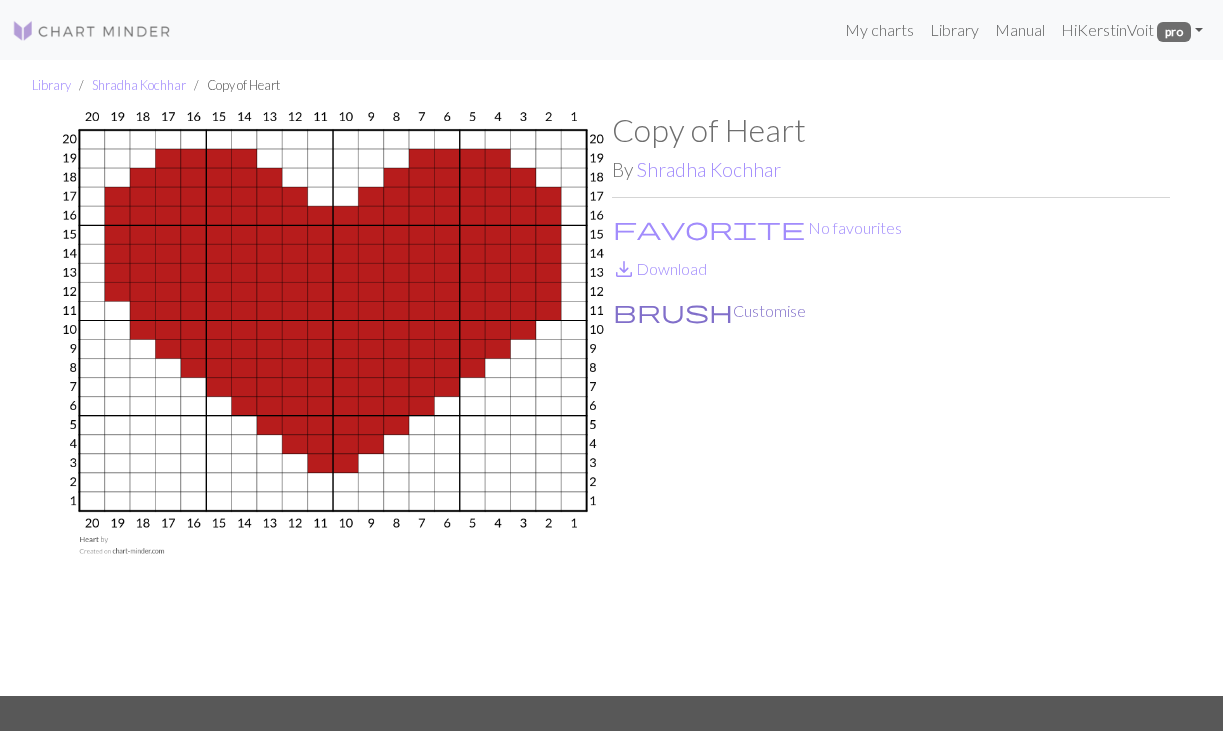click on "brush Customise" at bounding box center (709, 311) 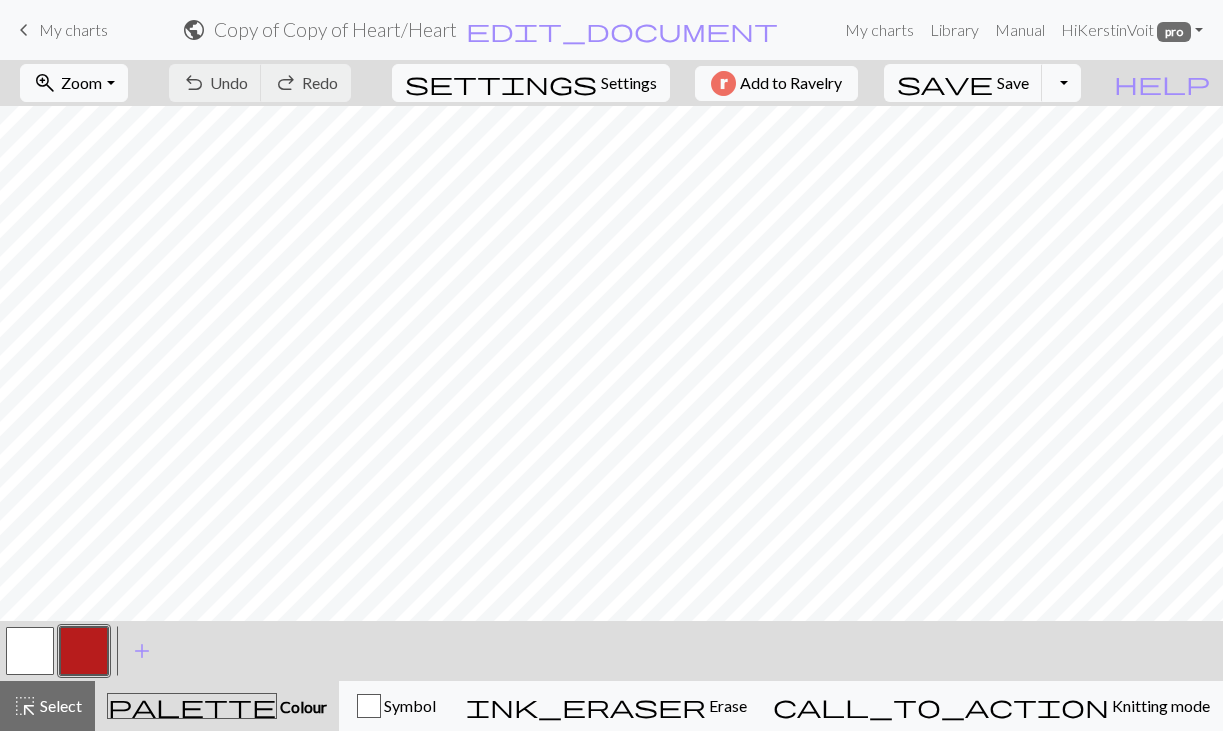 click on "Copy of Copy of Heart  /  Heart" at bounding box center [335, 29] 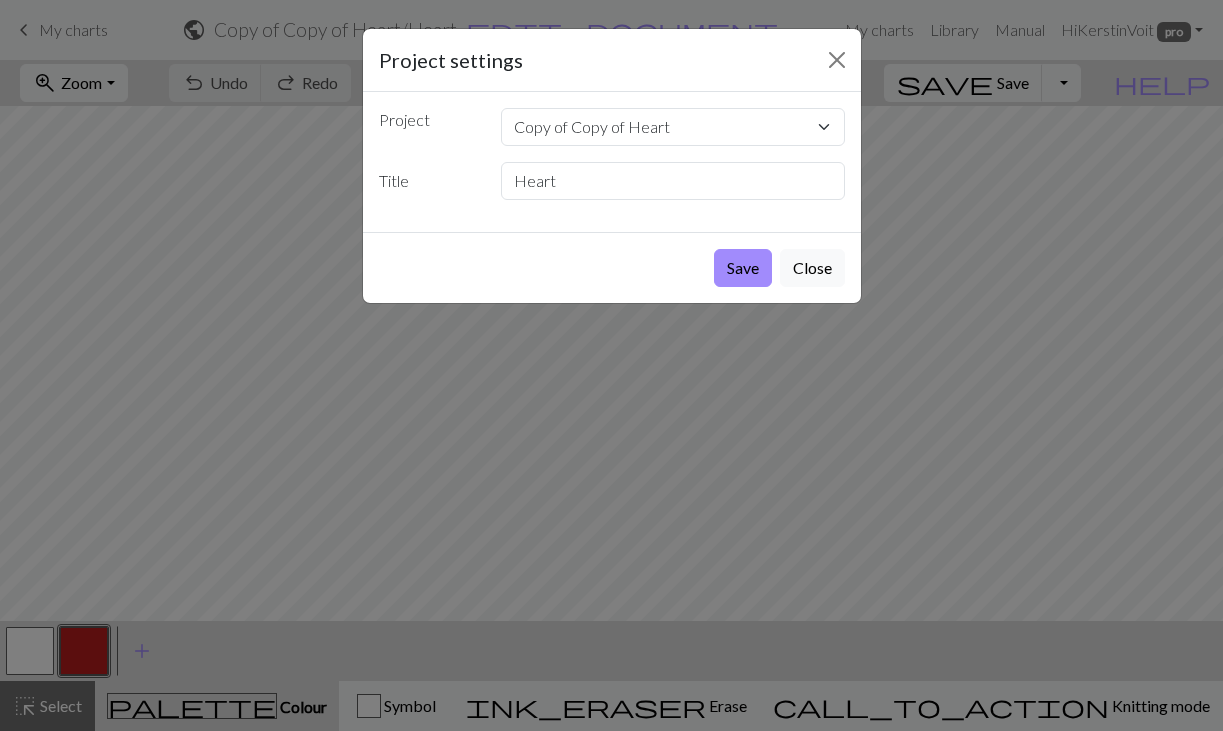 click on "Project Copy of Copy of Heart Wolken Elche Schneeflocke Mini Babydecke Mini Schneeflocken Title Heart" at bounding box center (612, 162) 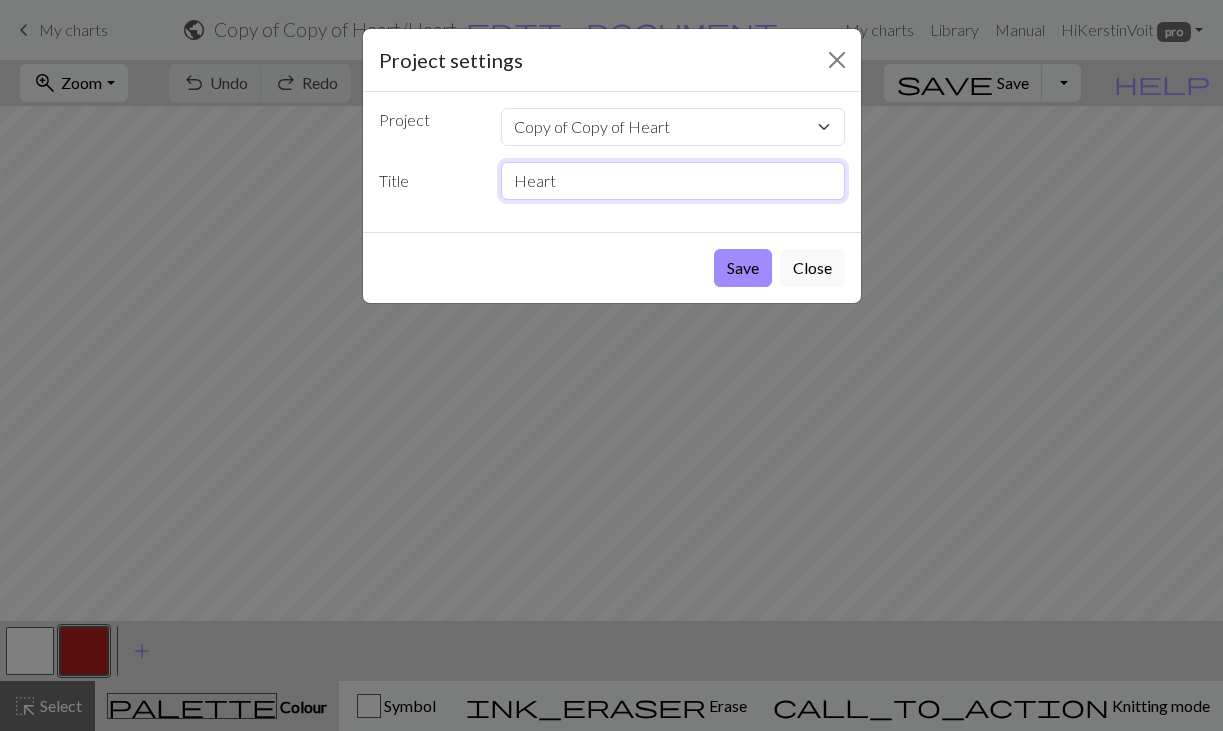 click on "Heart" at bounding box center (673, 181) 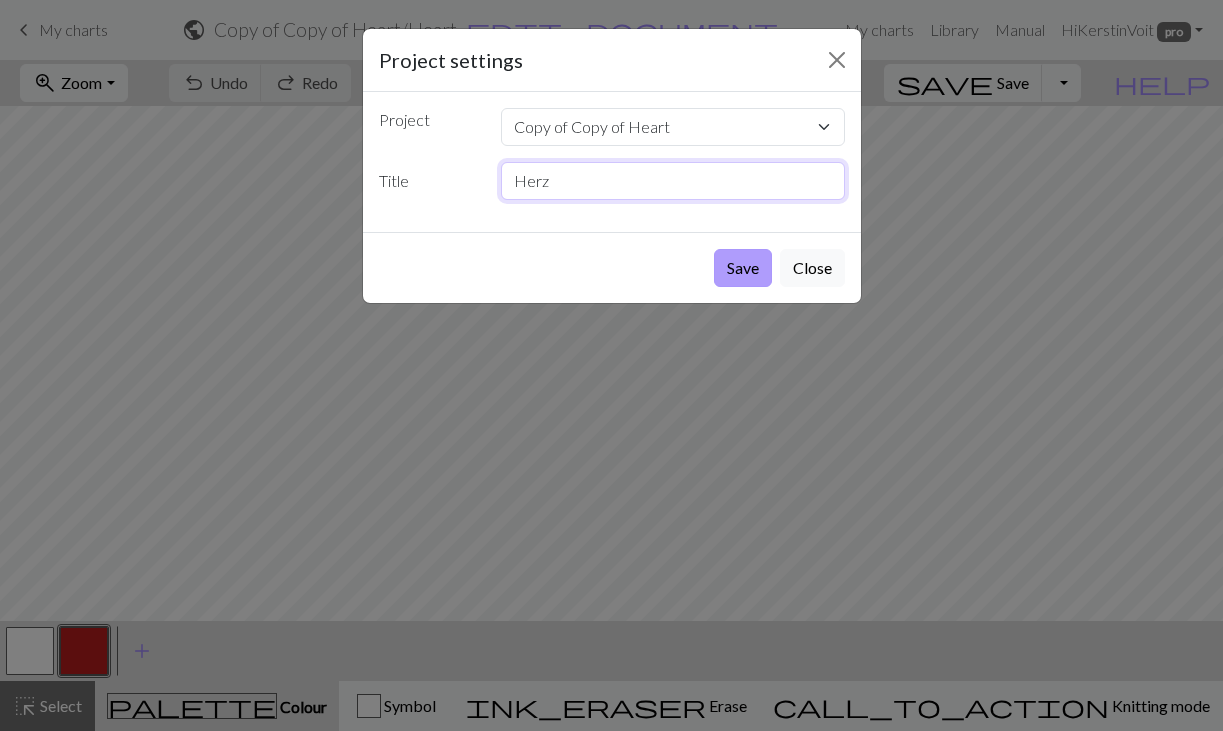 type on "Herz" 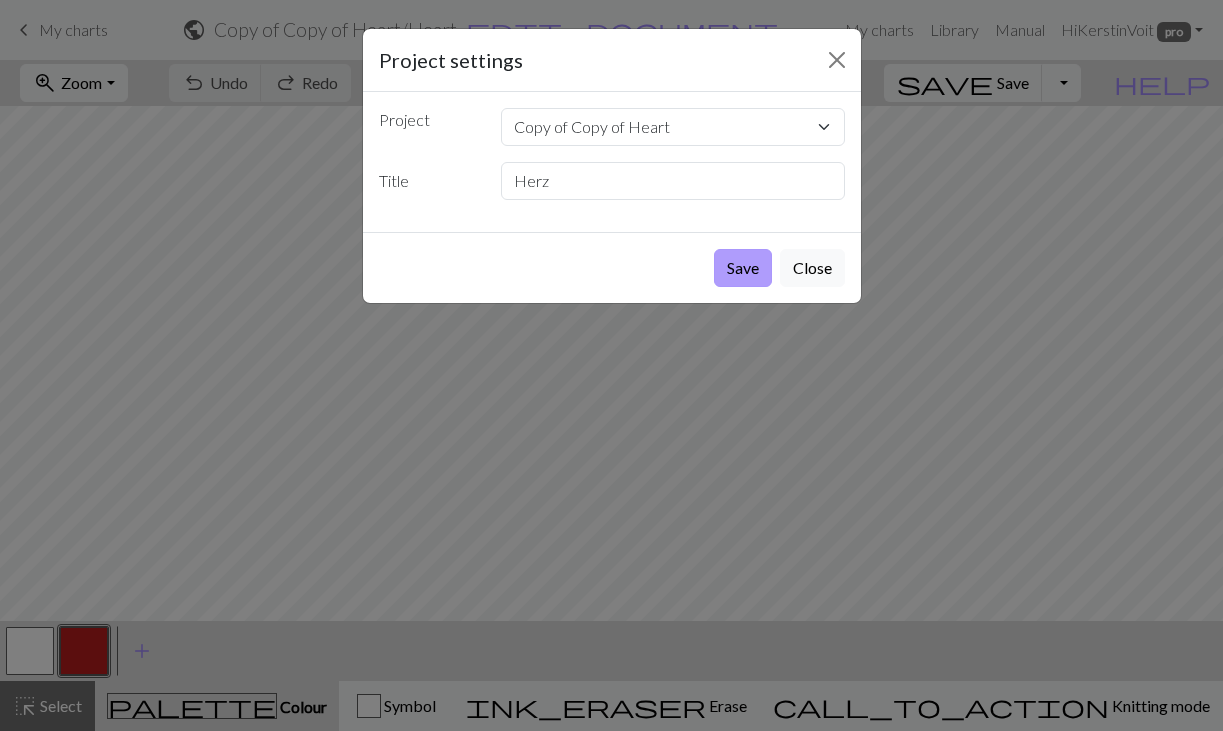 click on "Save" at bounding box center [743, 268] 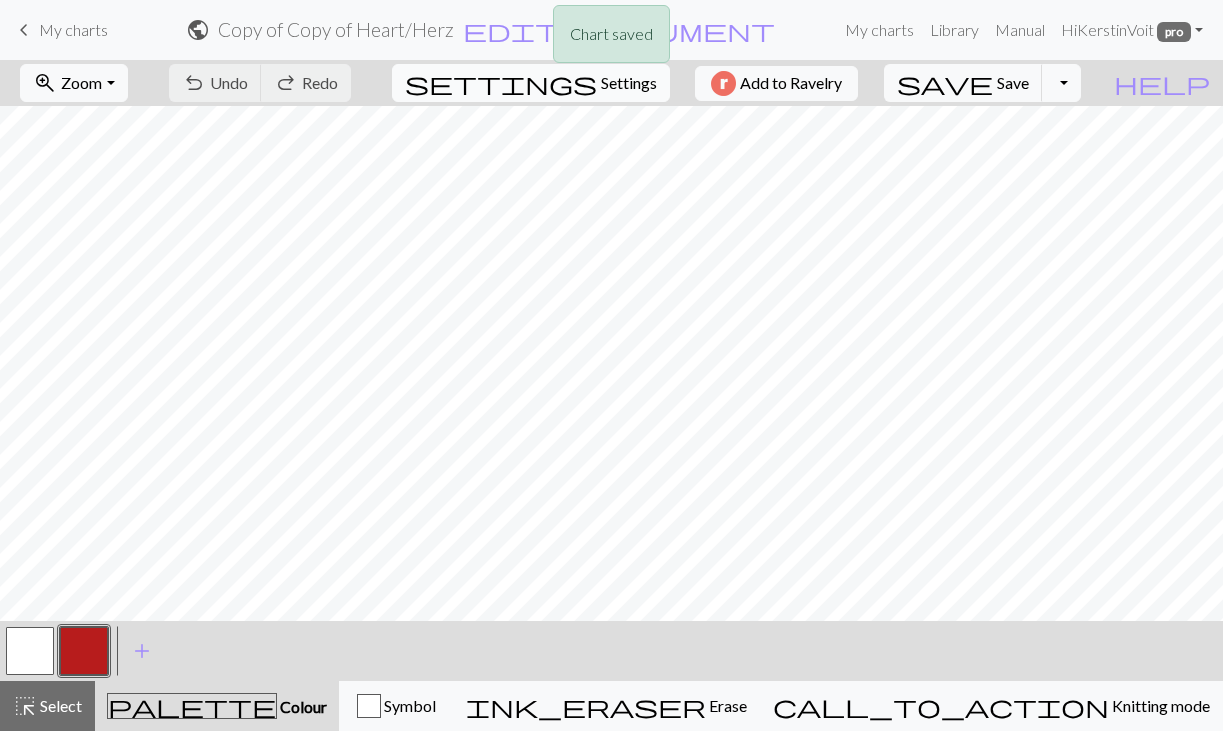 click on "Settings" at bounding box center (629, 83) 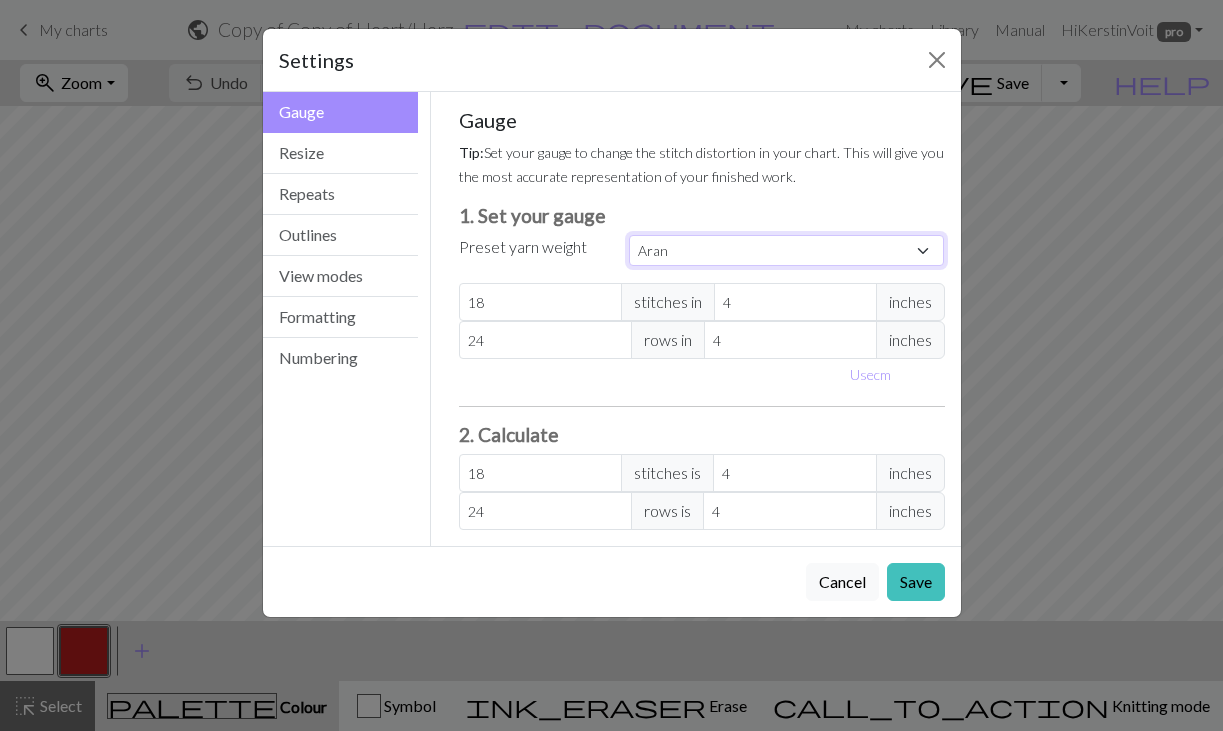 select on "fingering" 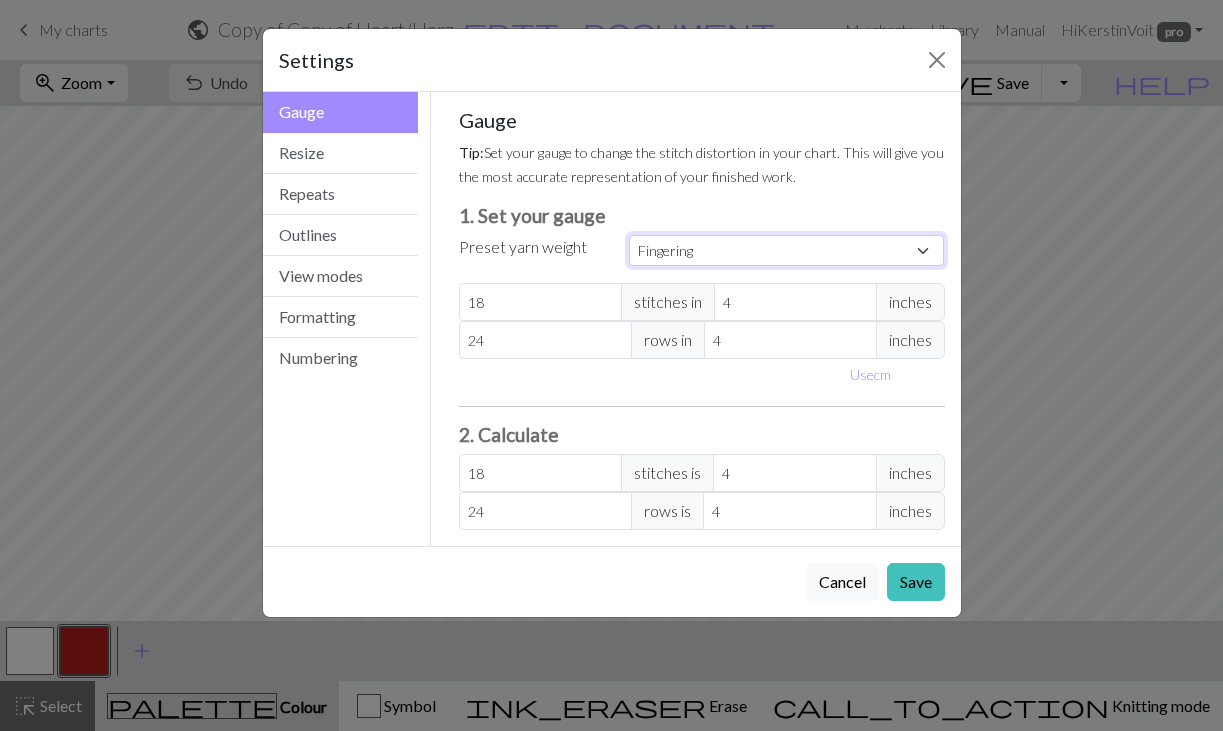 type on "28" 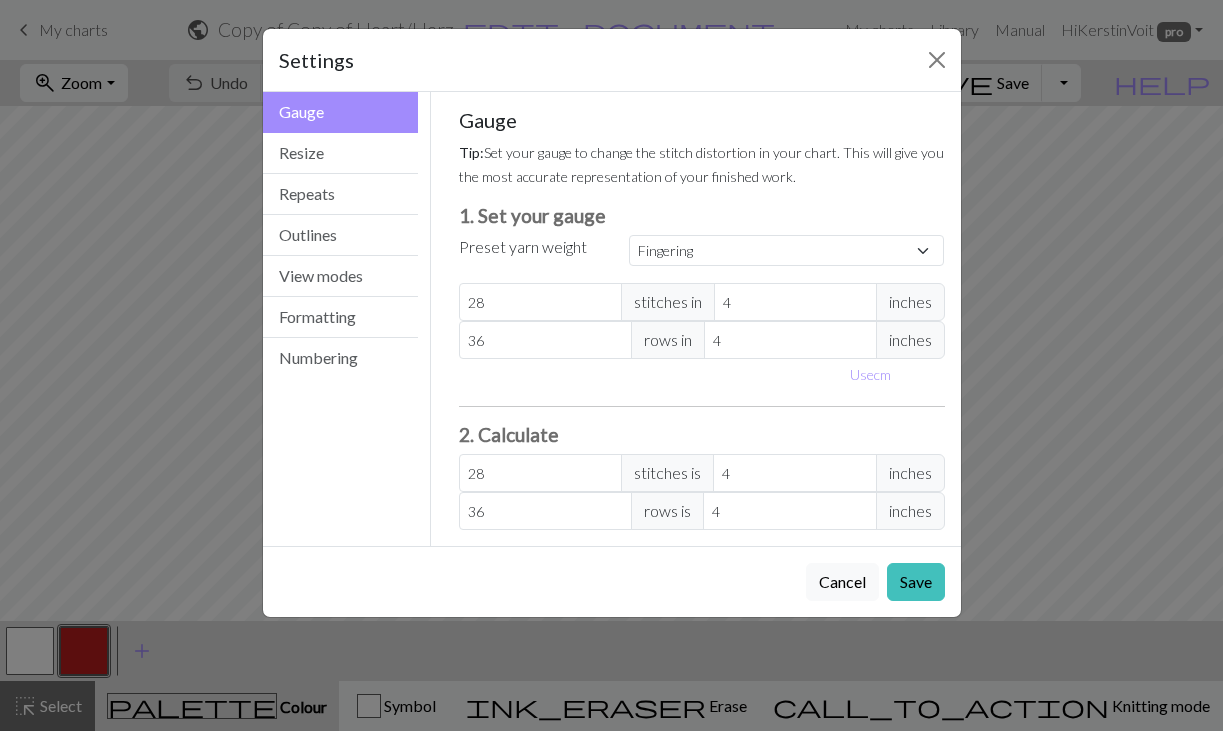 click on "Use  cm" at bounding box center (702, 374) 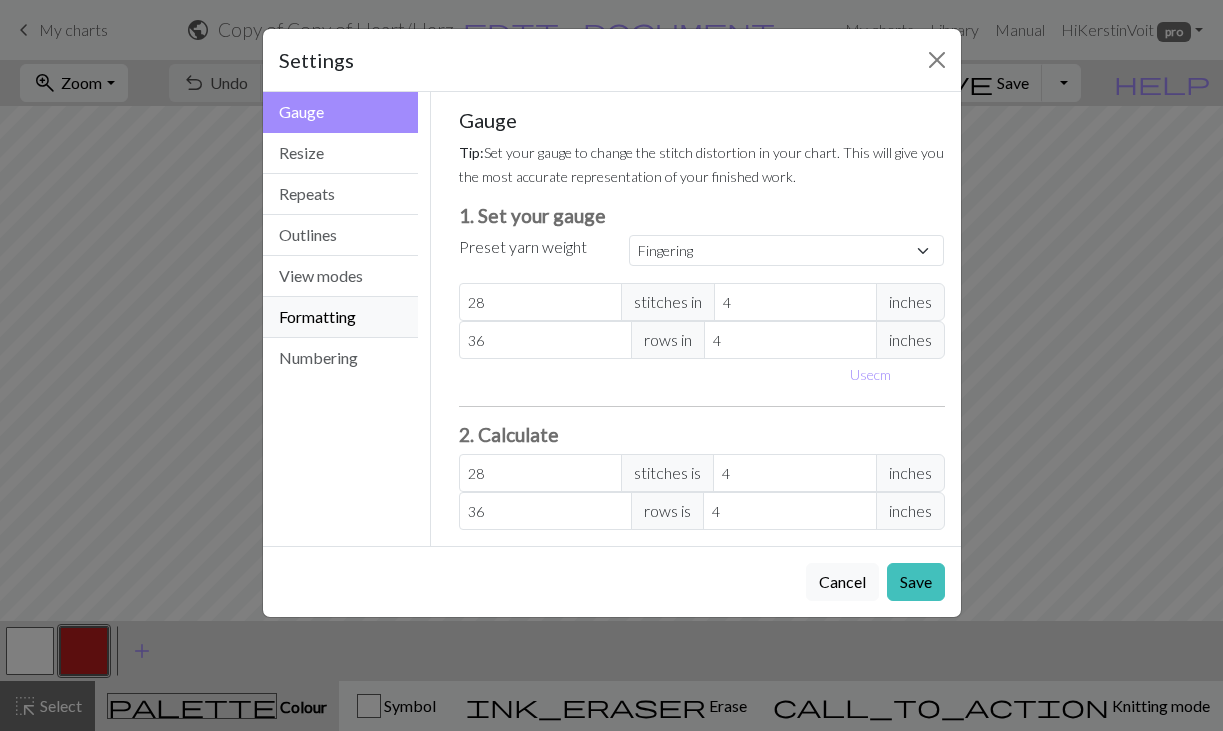 click on "Formatting" at bounding box center (341, 317) 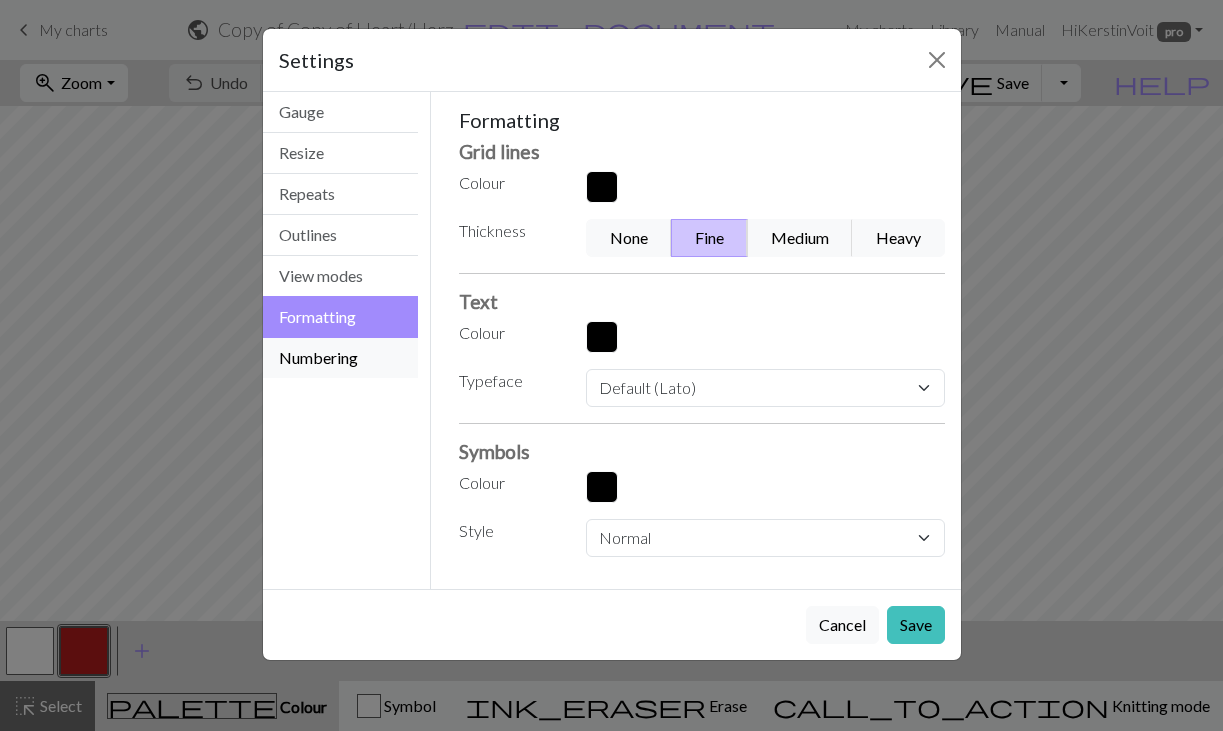 click on "Numbering" at bounding box center [341, 358] 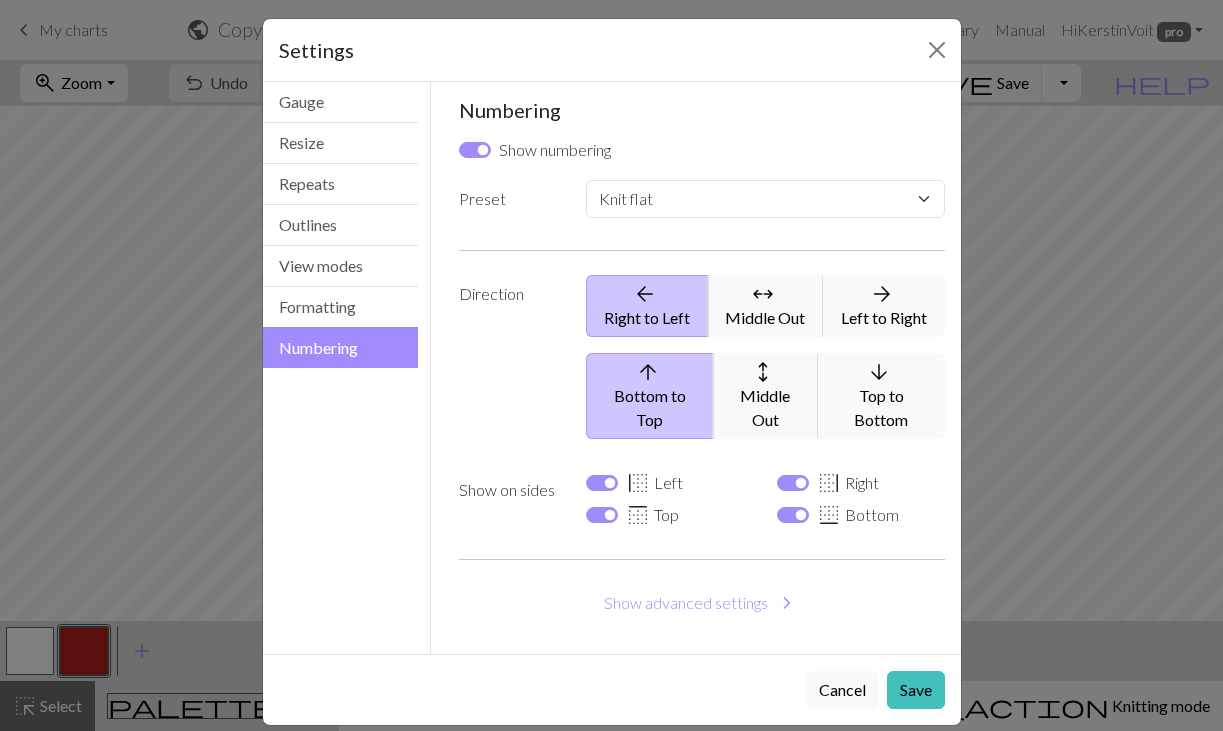 scroll, scrollTop: 9, scrollLeft: 0, axis: vertical 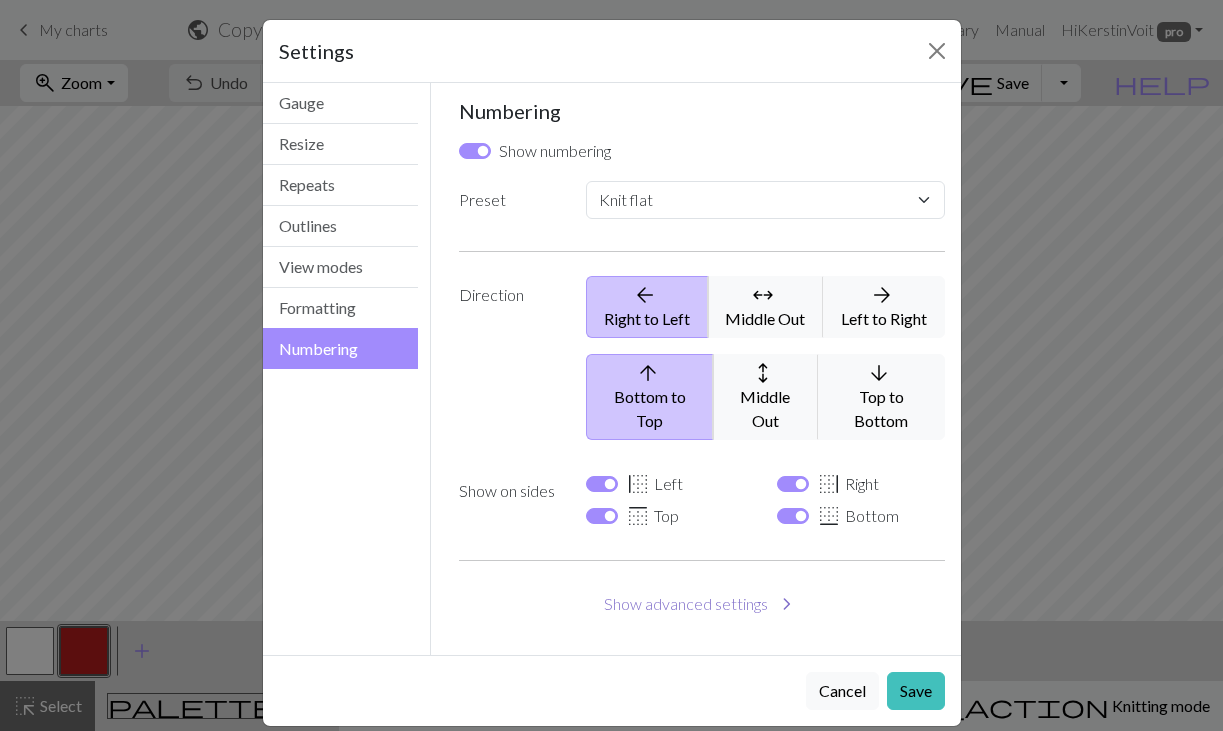 click on "Show advanced settings   chevron_right" at bounding box center (702, 604) 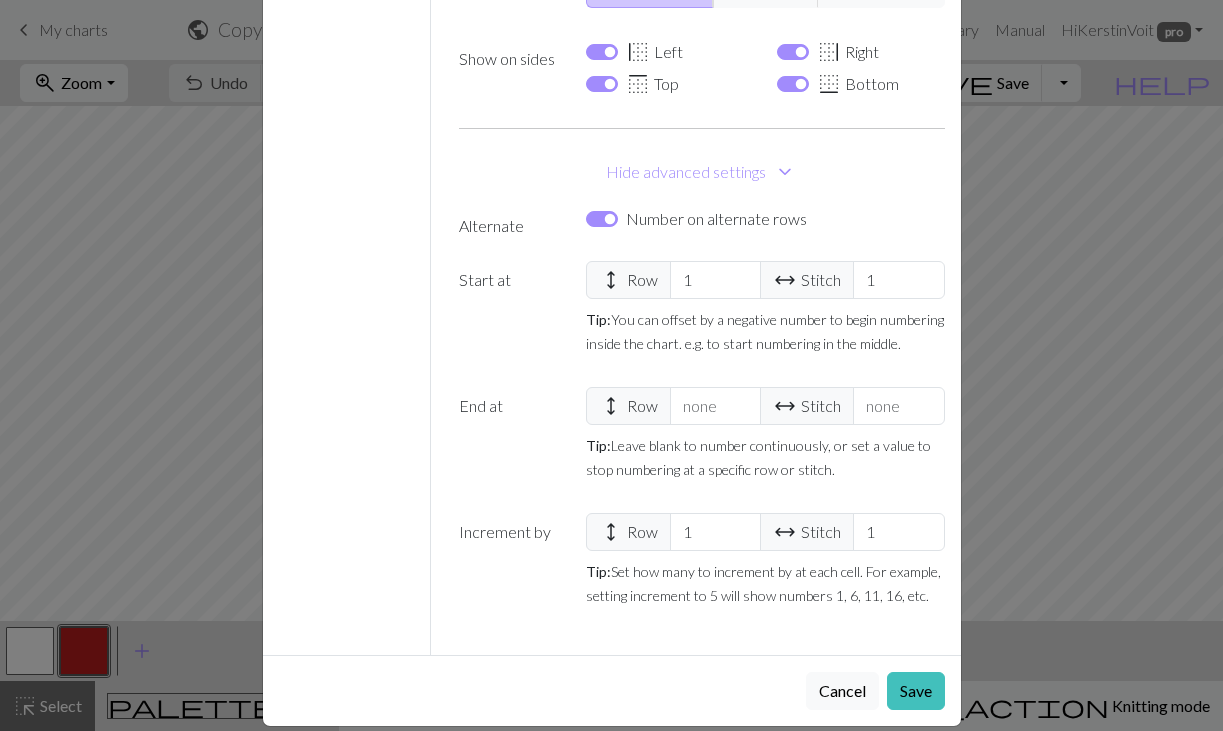 click on "height Row 1 arrow_range Stitch 1 Tip:  Set how many to increment by at each cell. For example, setting increment to 5 will show numbers 1, 6, 11, 16, etc." at bounding box center (765, 568) 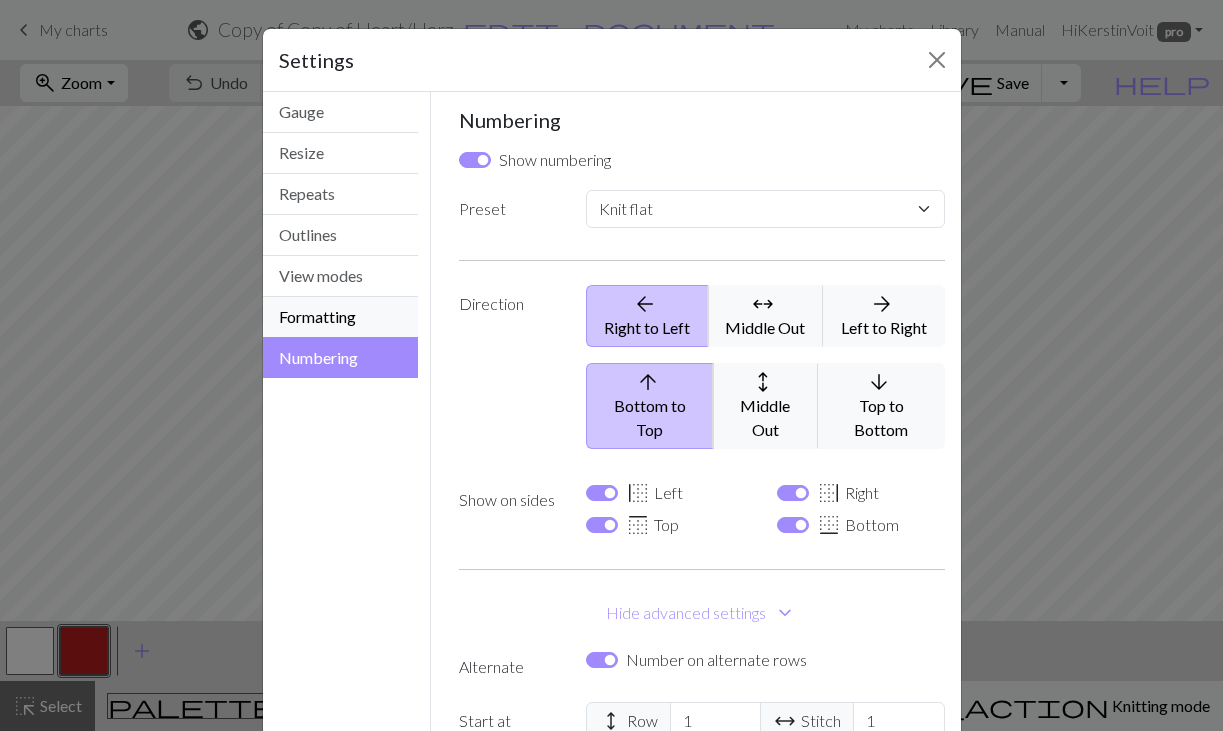 scroll, scrollTop: 0, scrollLeft: 0, axis: both 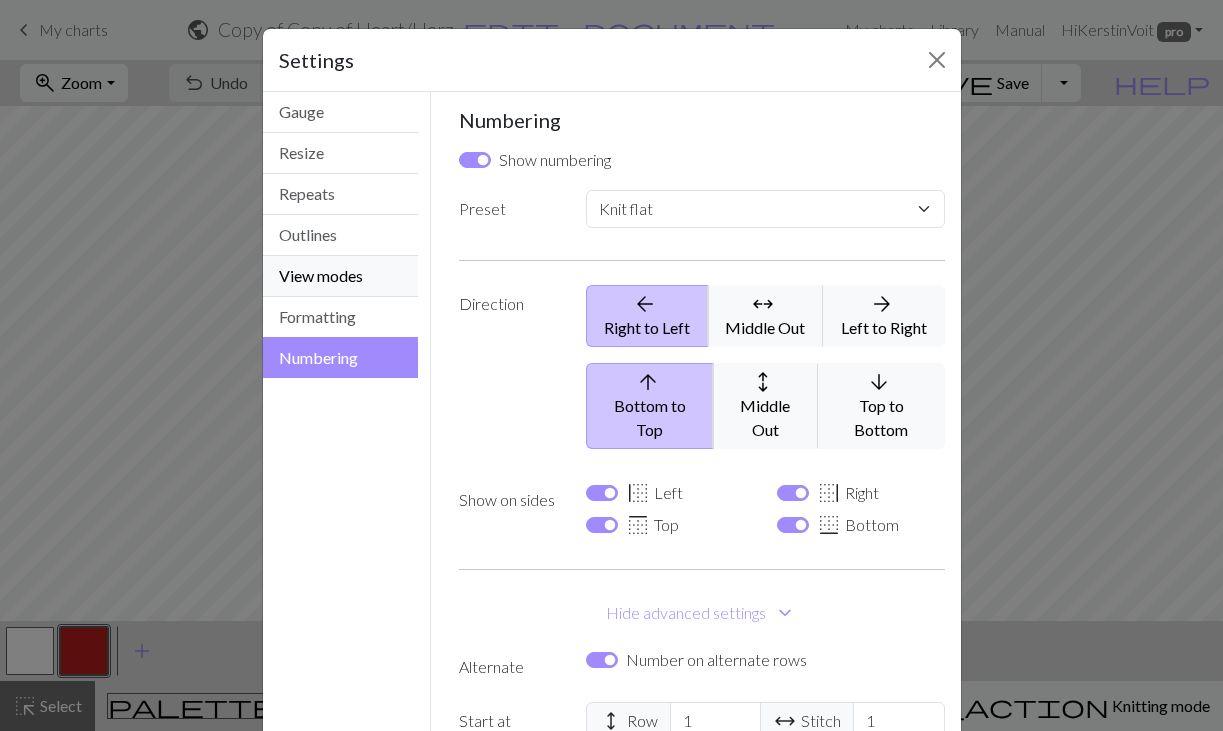 click on "View modes" at bounding box center (341, 276) 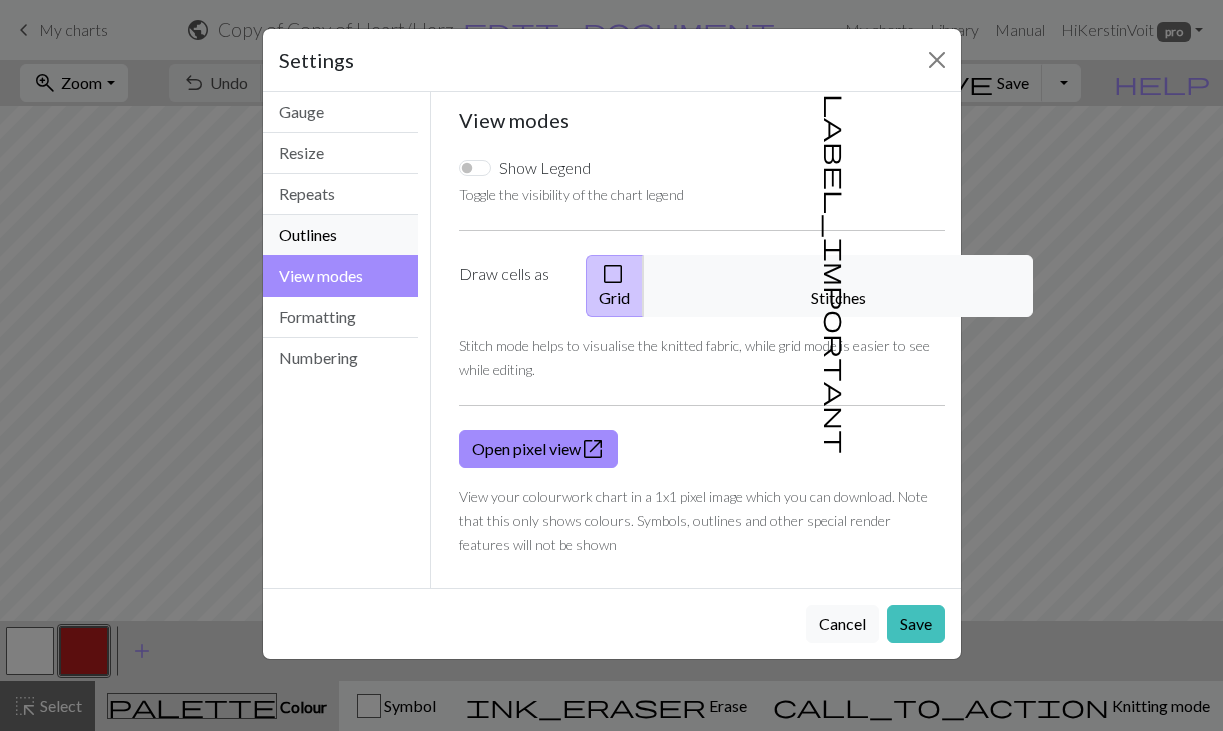 click on "Outlines" at bounding box center (341, 235) 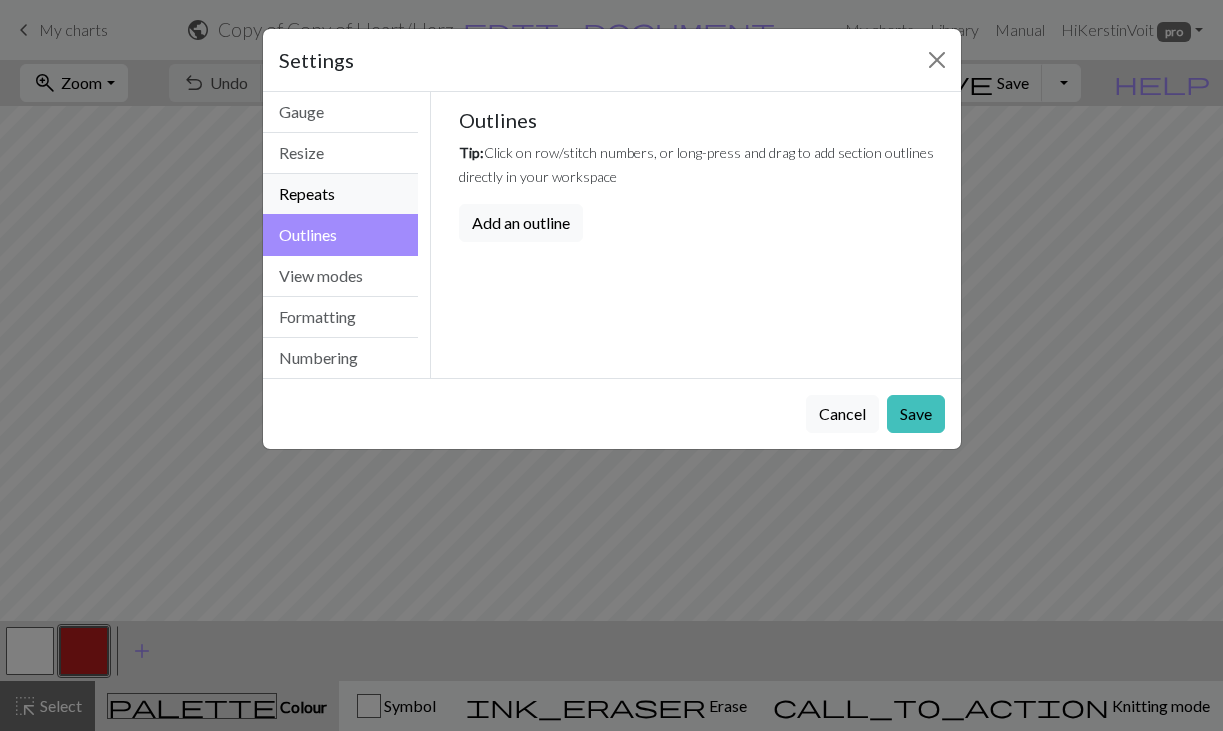 click on "Repeats" at bounding box center (341, 194) 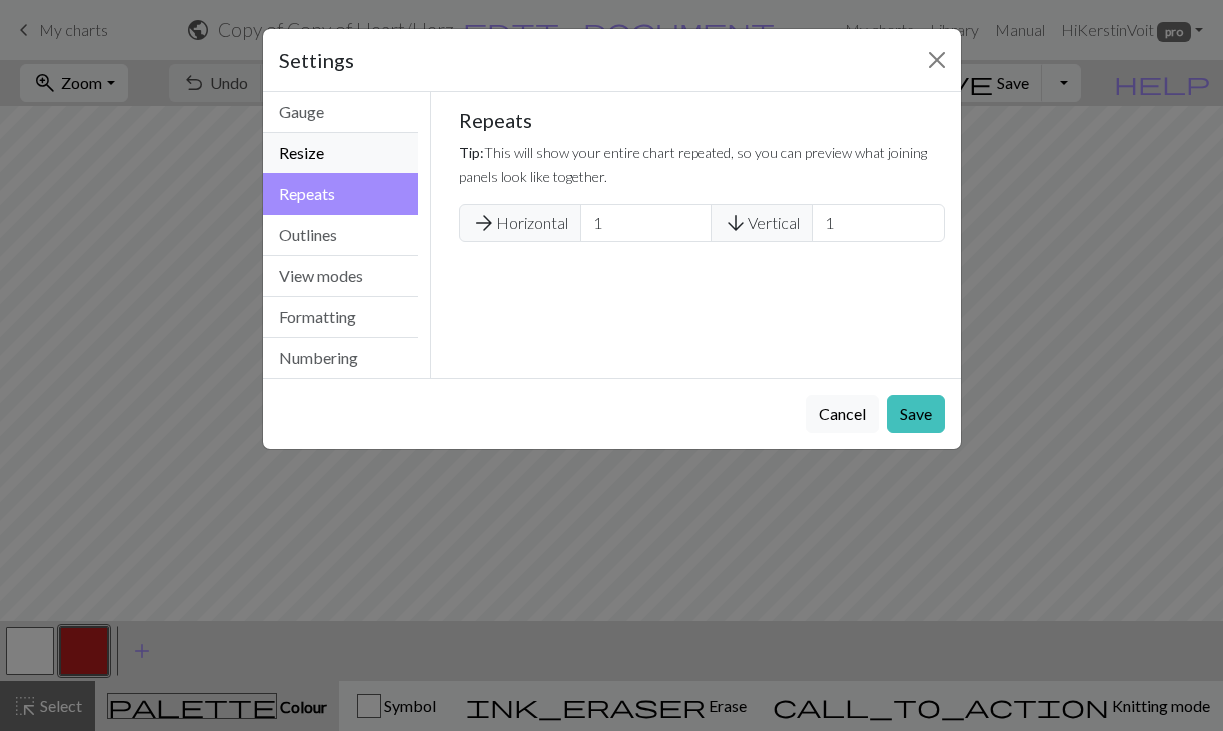 click on "Resize" at bounding box center (341, 153) 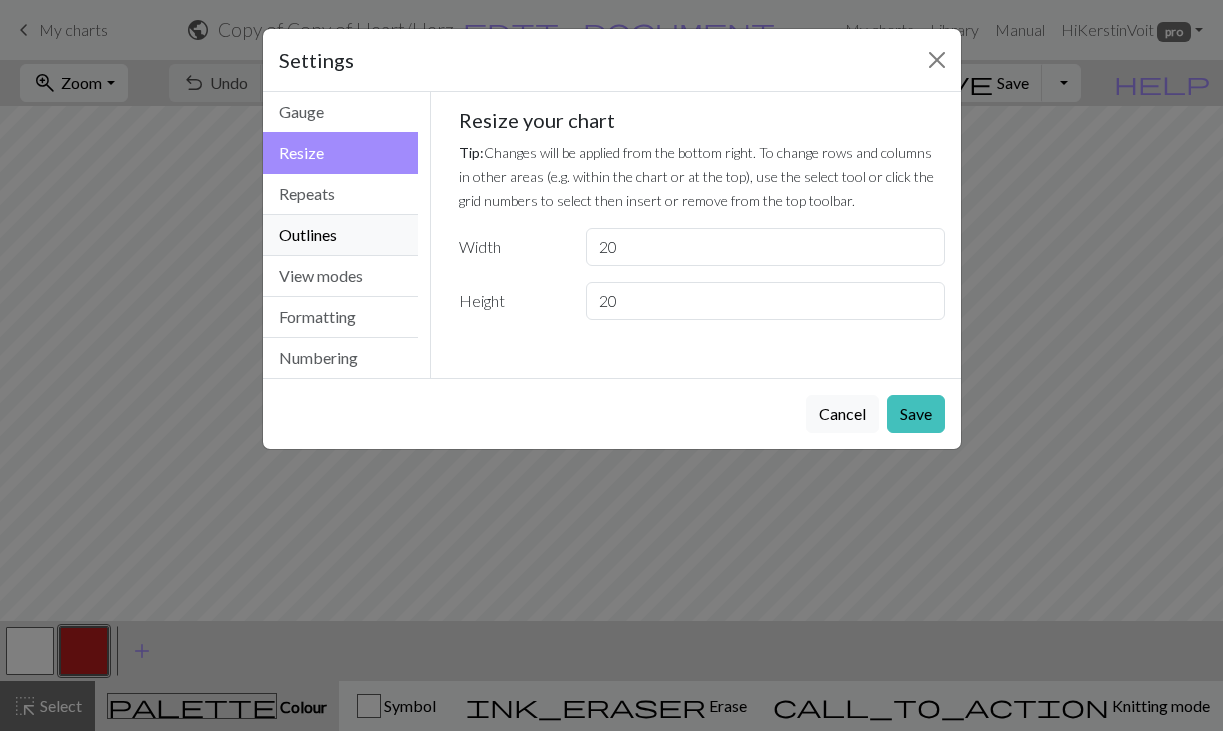 click on "Outlines" at bounding box center [341, 235] 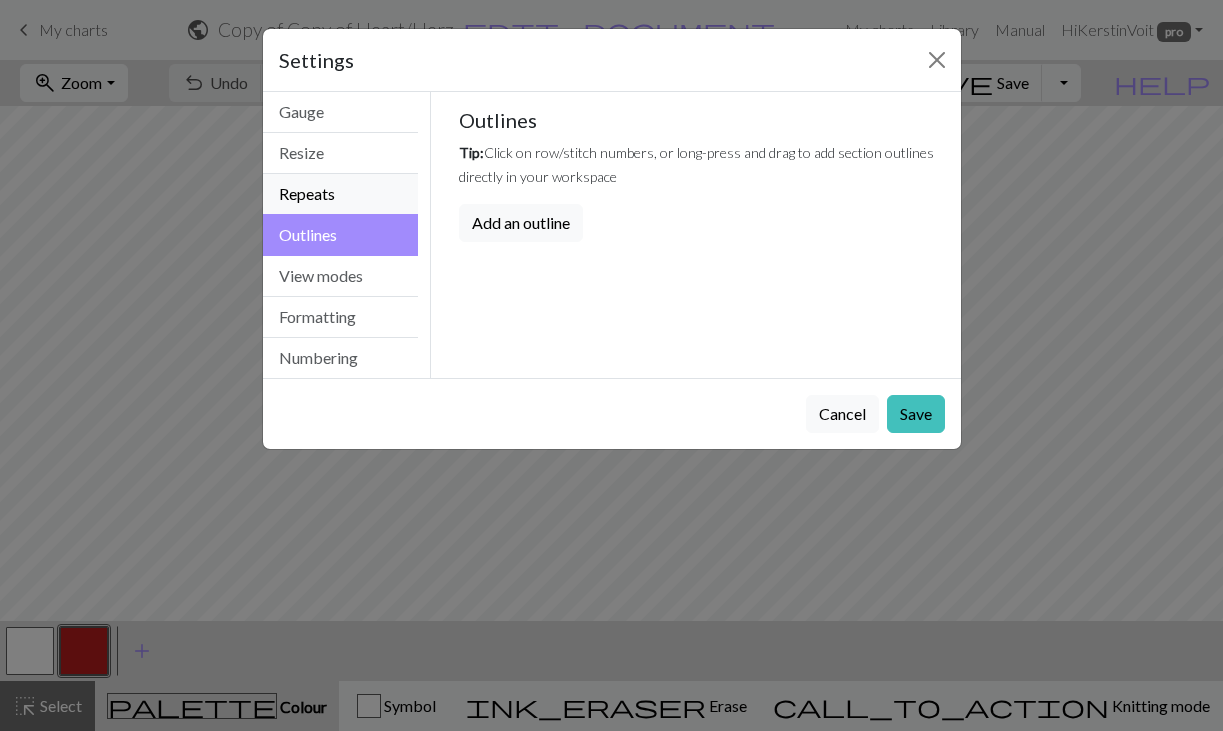 click on "Repeats" at bounding box center (341, 194) 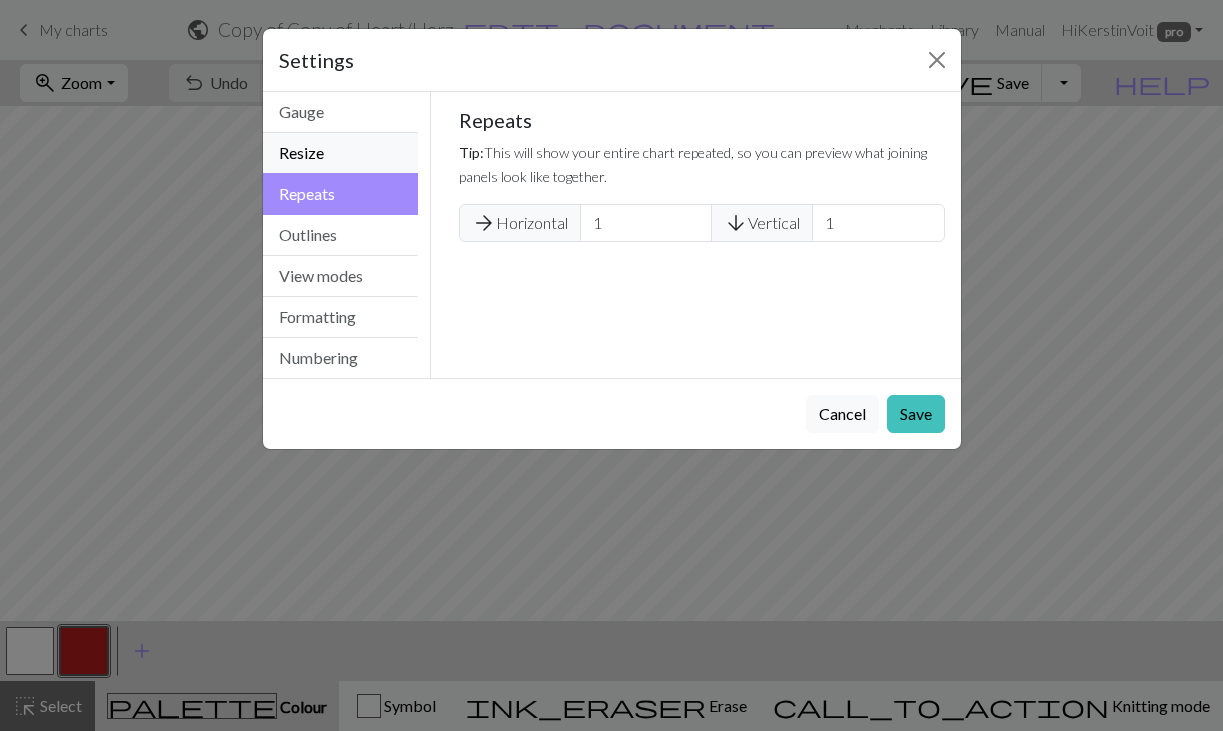 click on "Resize" at bounding box center [341, 153] 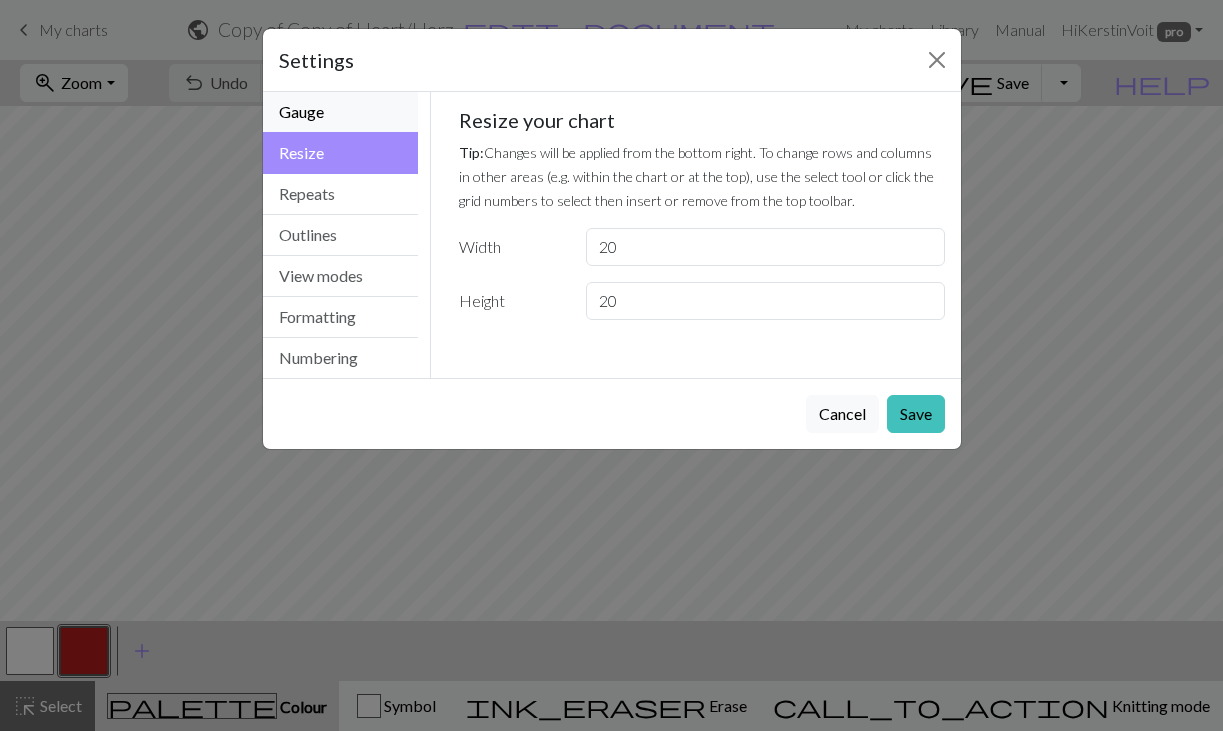 click on "Gauge" at bounding box center [341, 112] 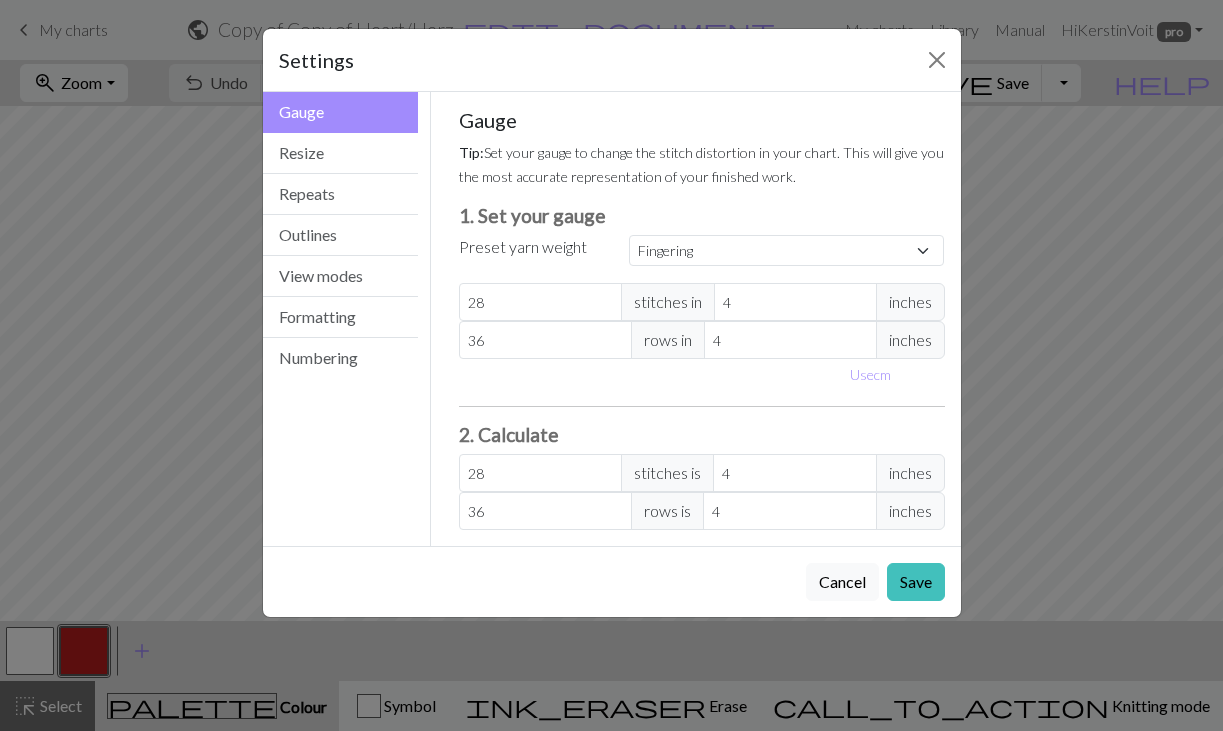 click on "Preset yarn weight" at bounding box center [532, 251] 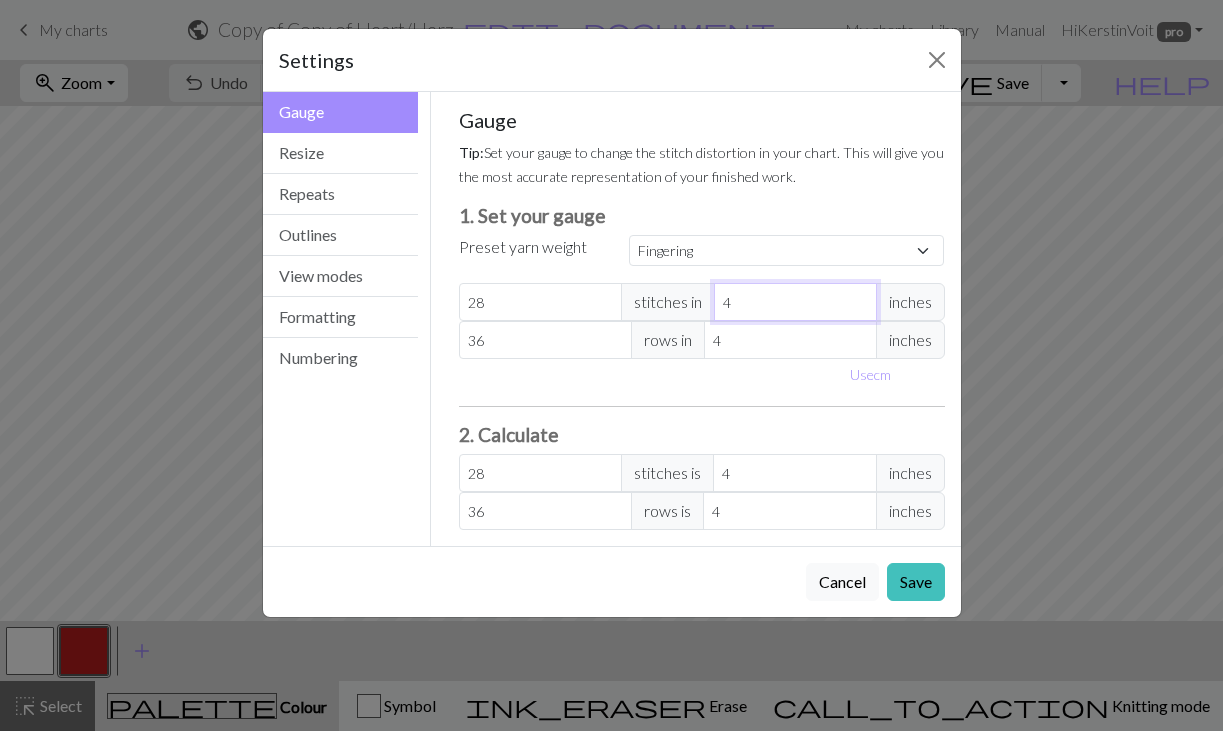 click on "4" at bounding box center [795, 302] 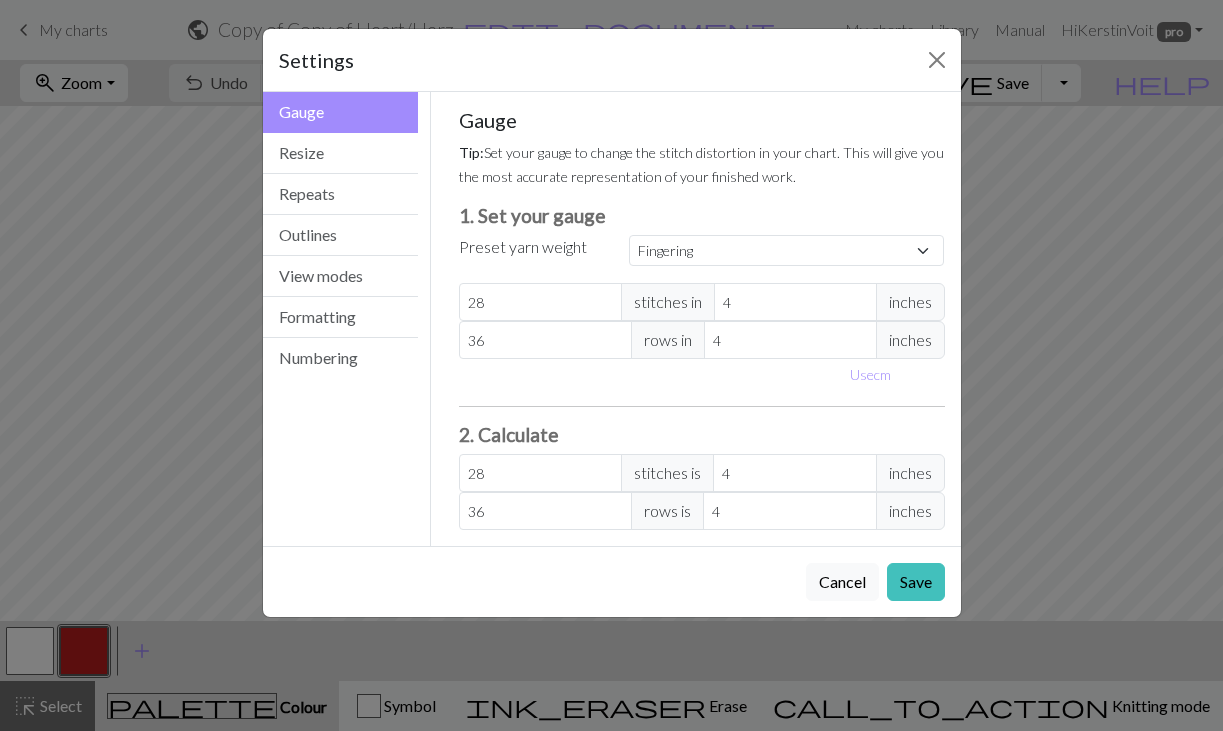 click on "inches" at bounding box center (910, 302) 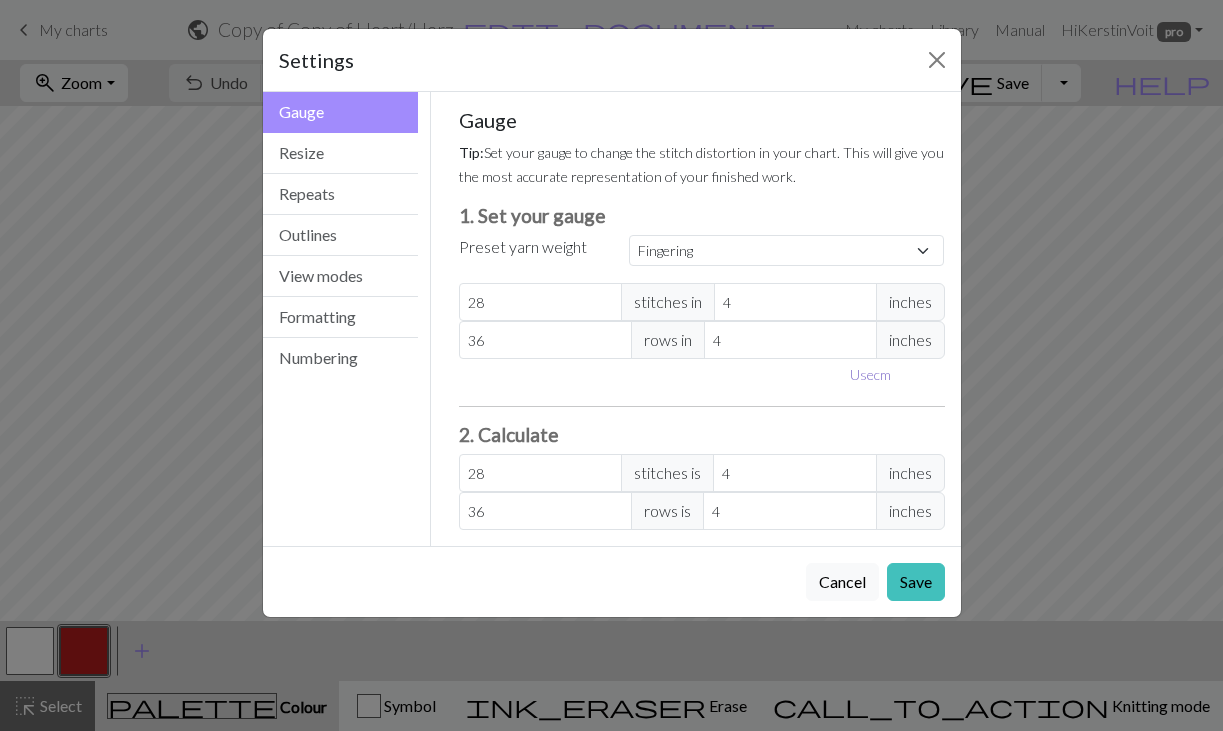 click on "Use  cm" at bounding box center [870, 374] 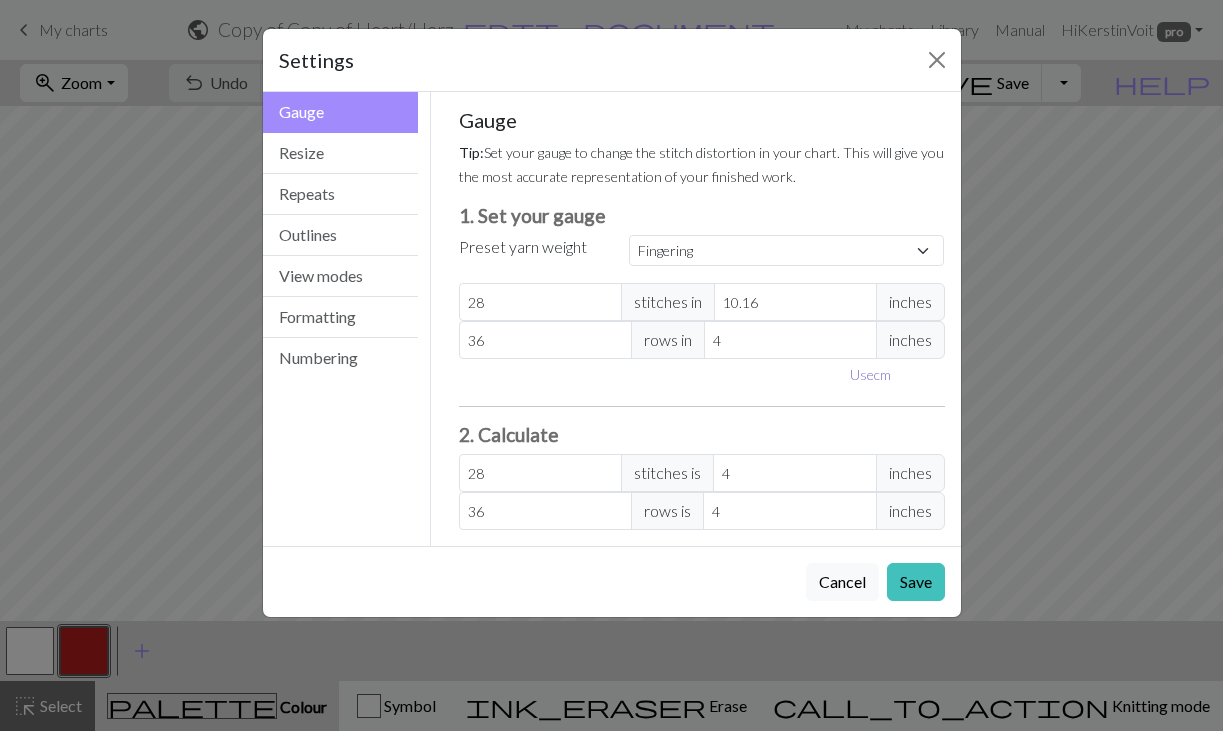 type on "10.16" 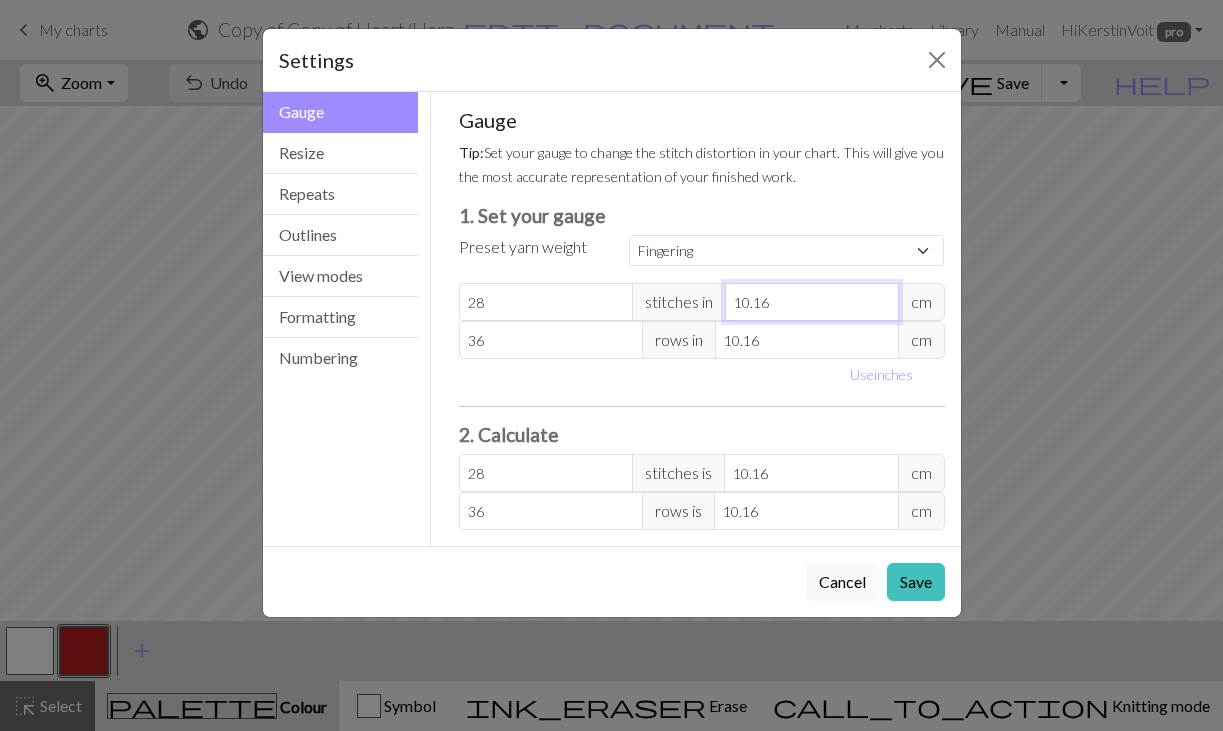click on "10.16" at bounding box center [812, 302] 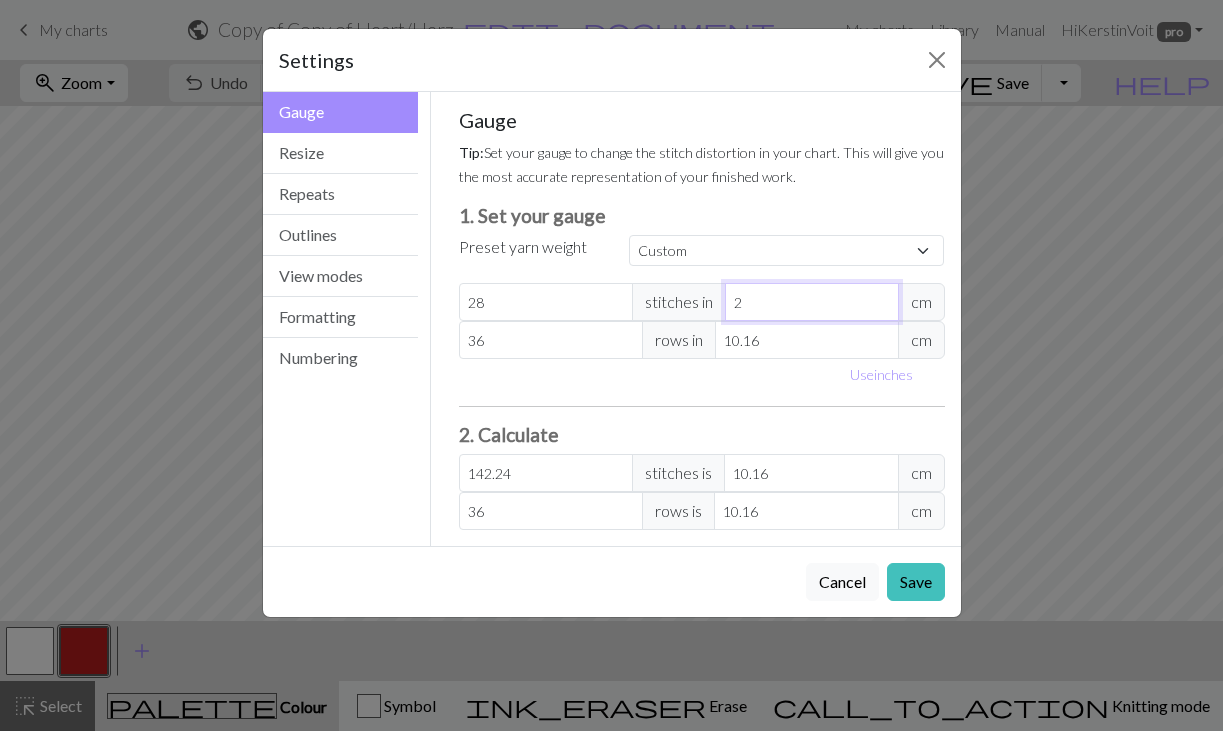 type on "20" 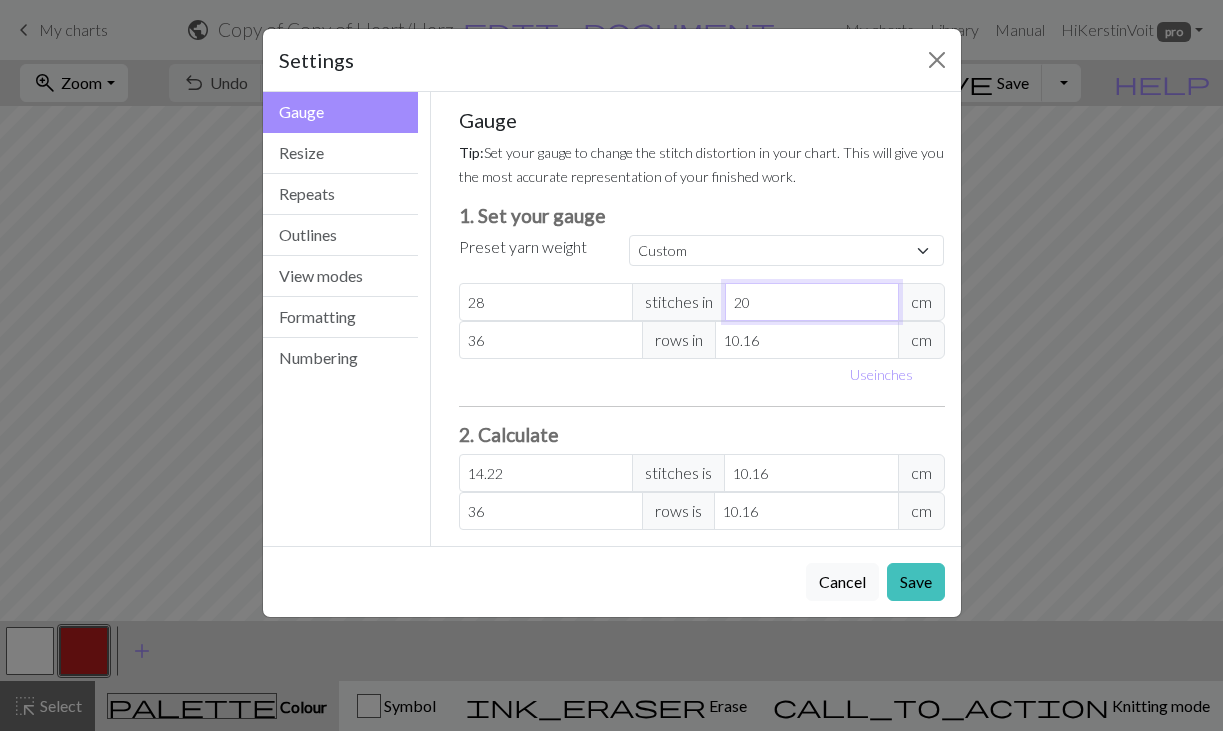 type on "20" 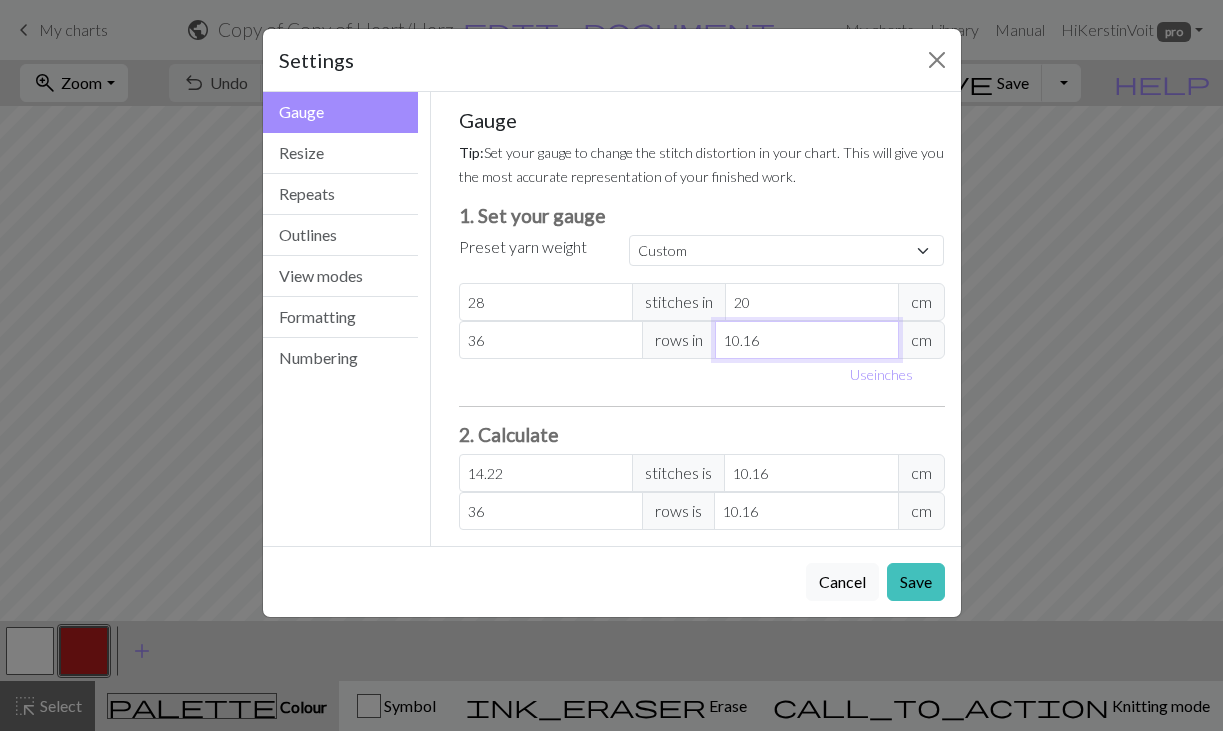 type on "2" 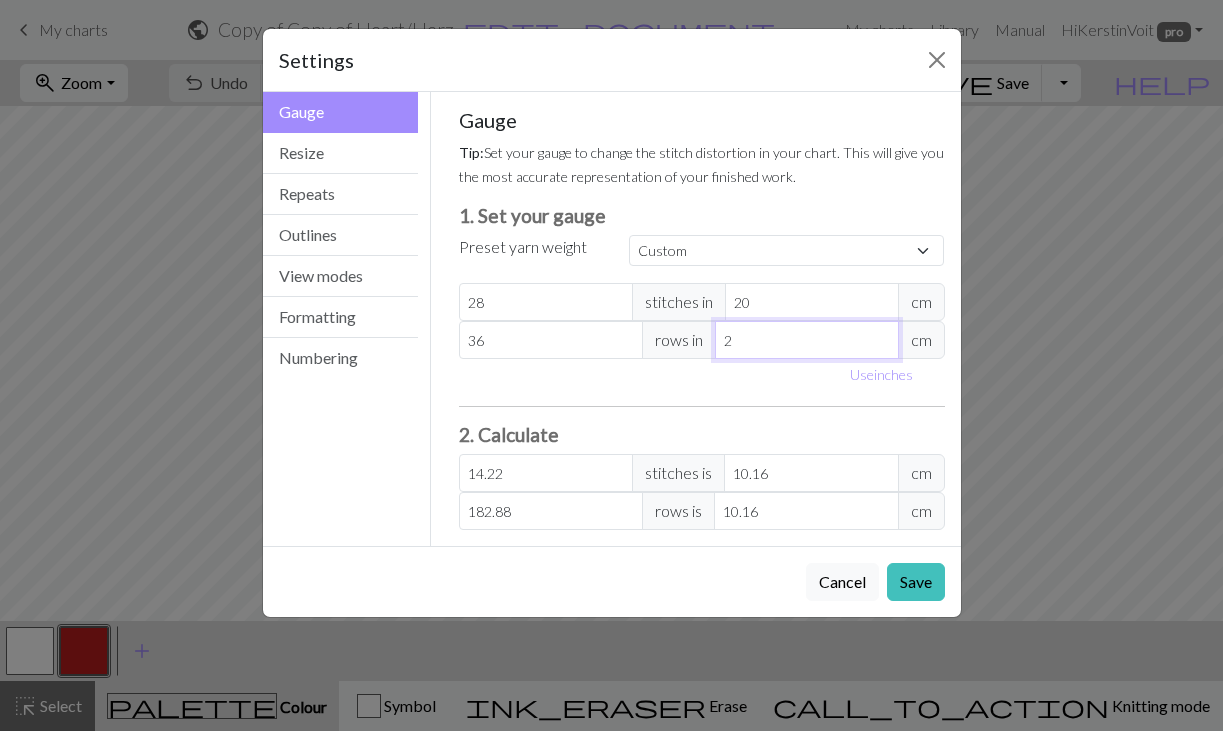 type on "20" 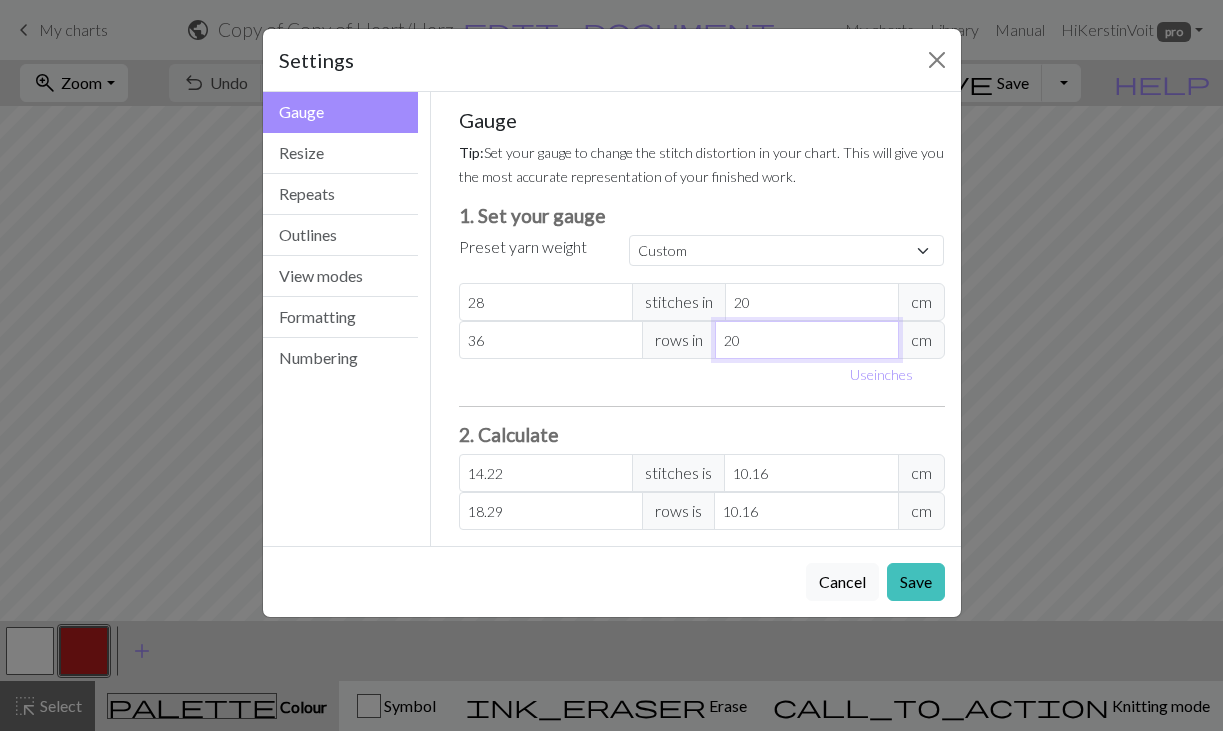 type on "20" 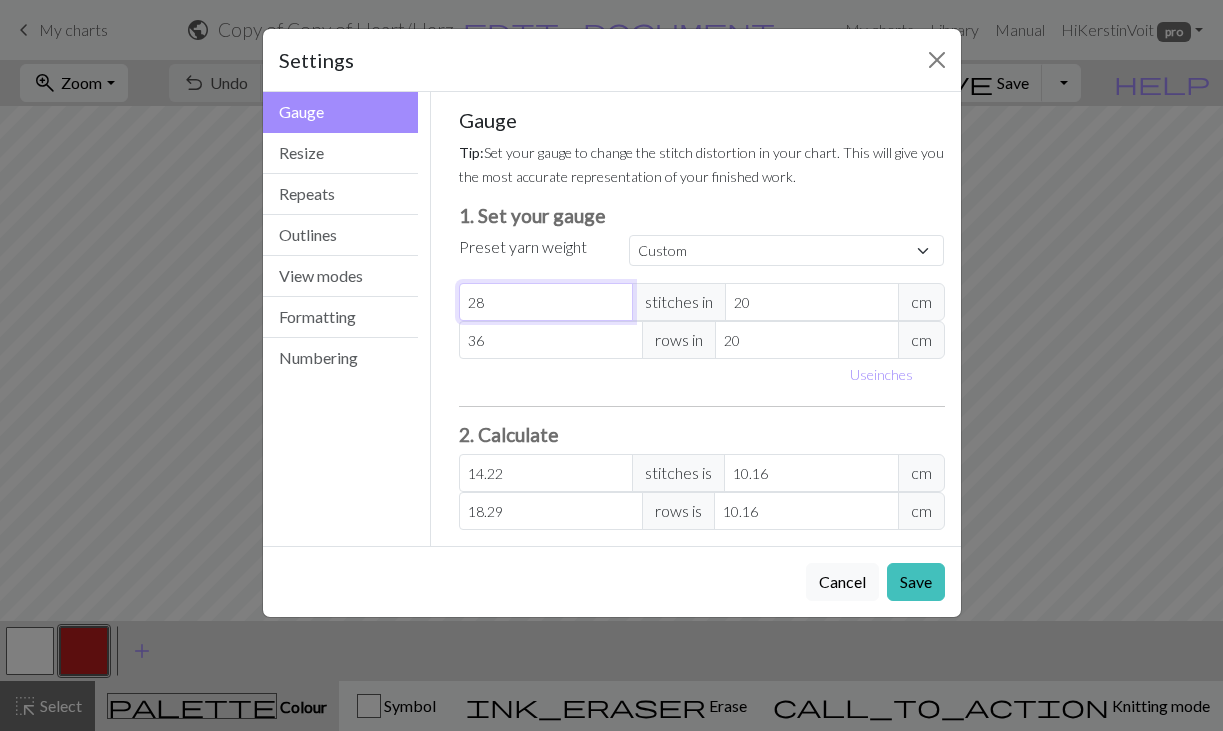 click on "28" at bounding box center (546, 302) 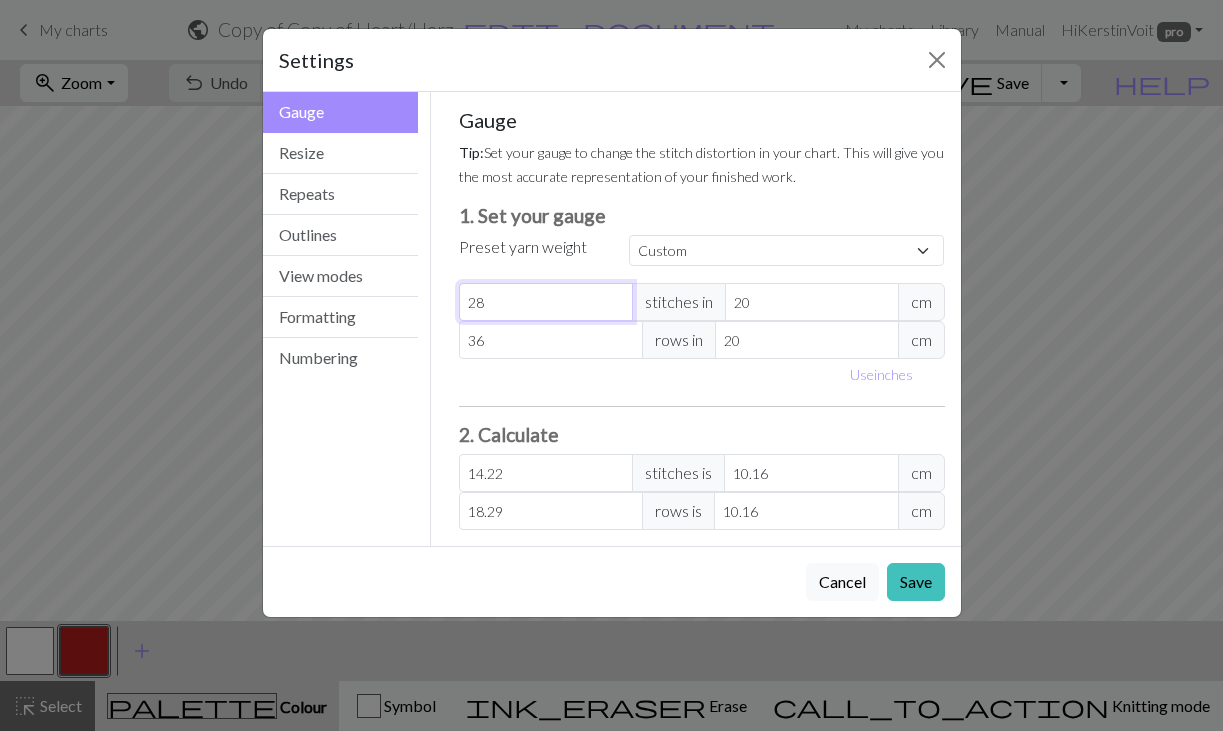 type on "5" 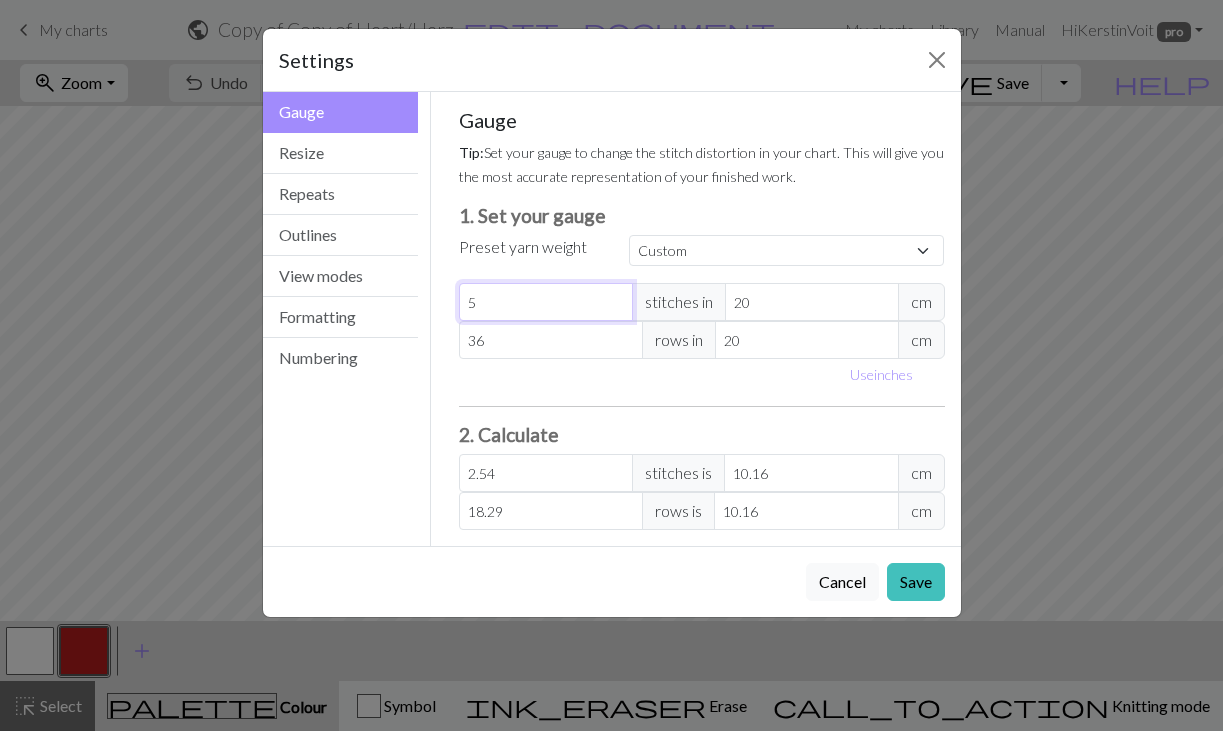 type on "56" 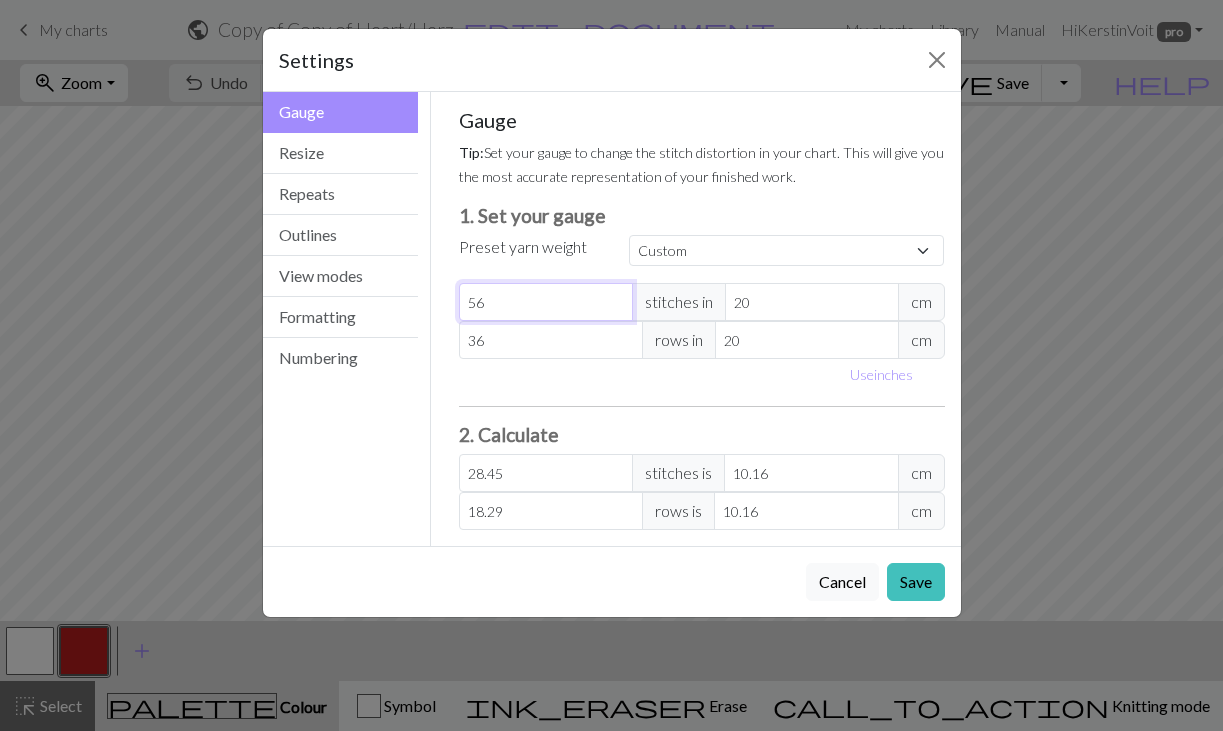 type on "56" 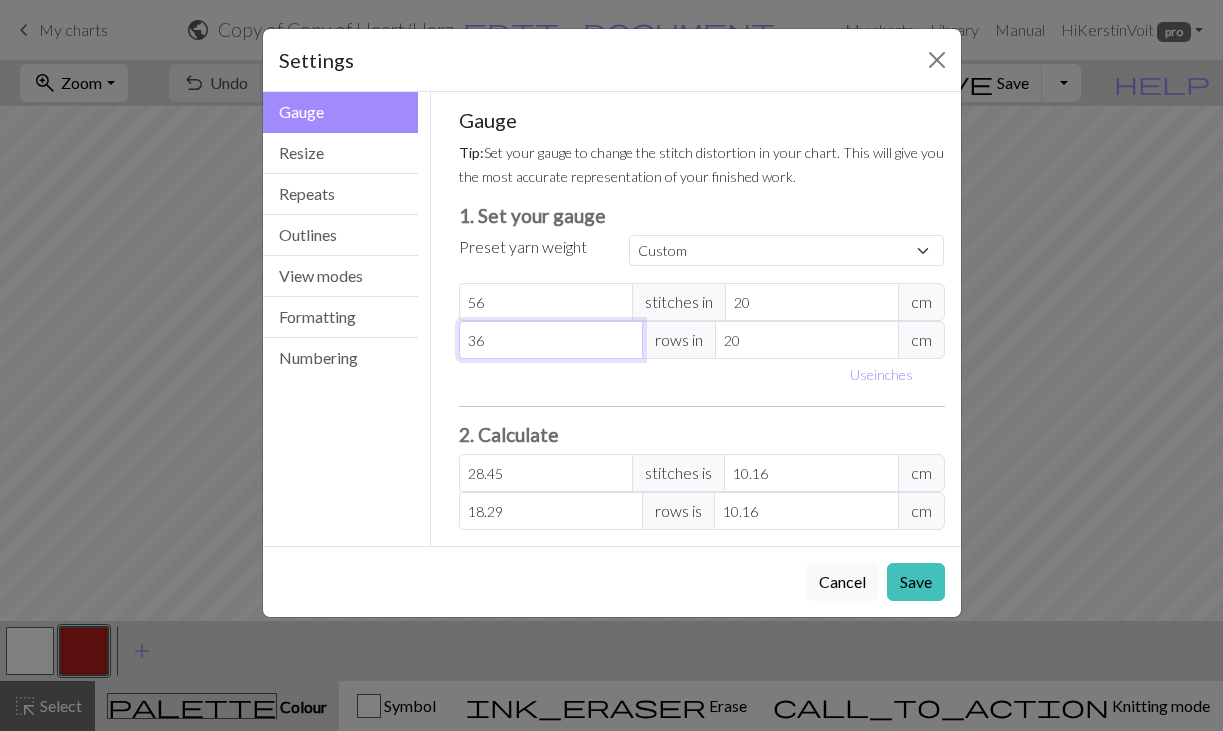 click on "36" at bounding box center (551, 340) 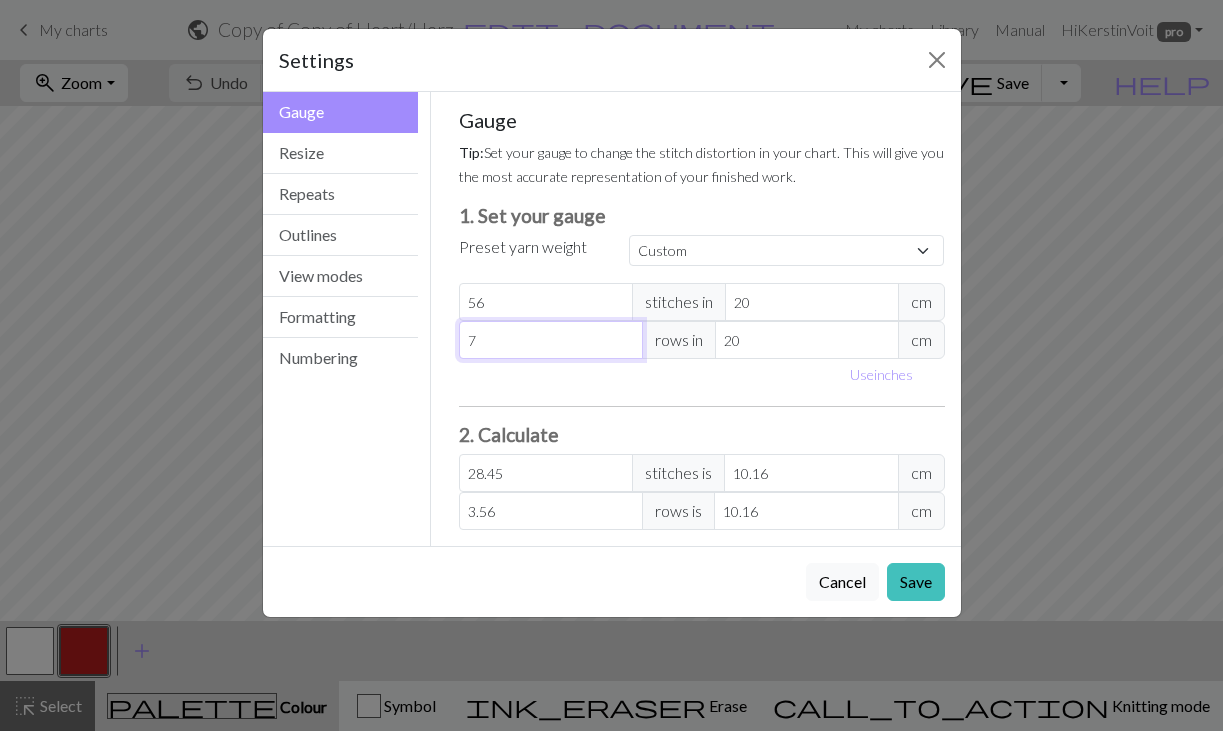 type on "74" 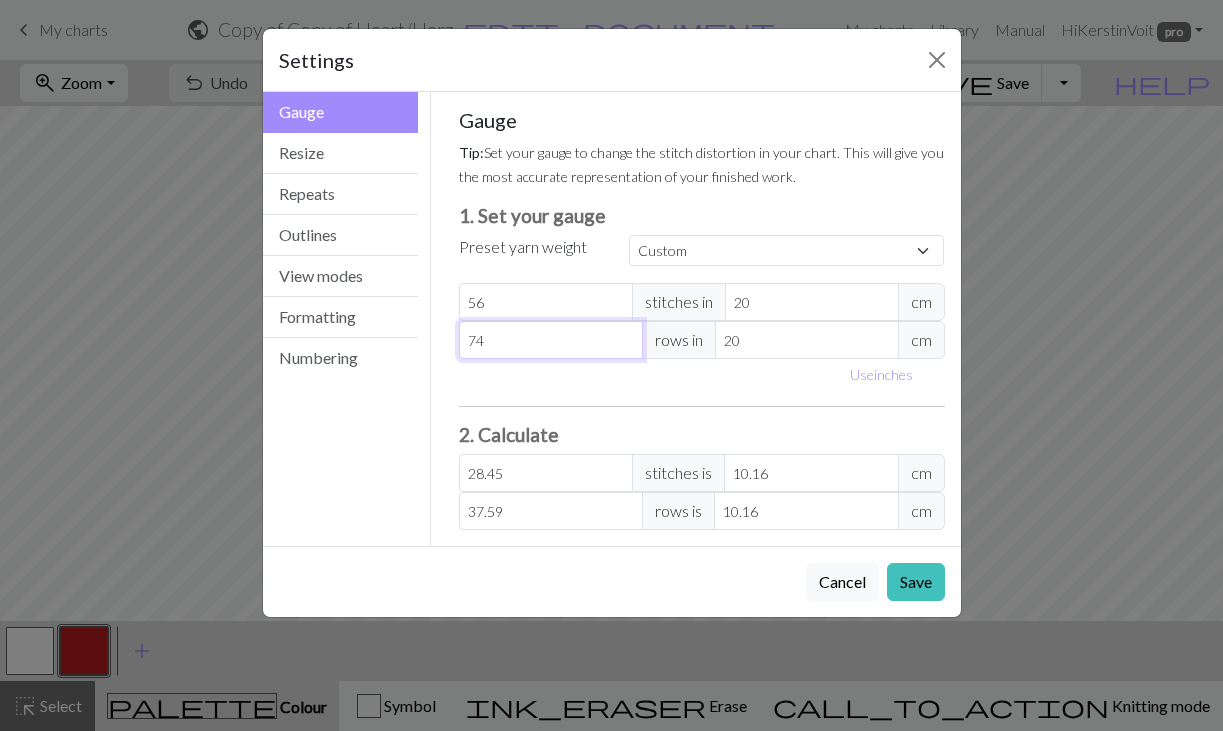 type on "74" 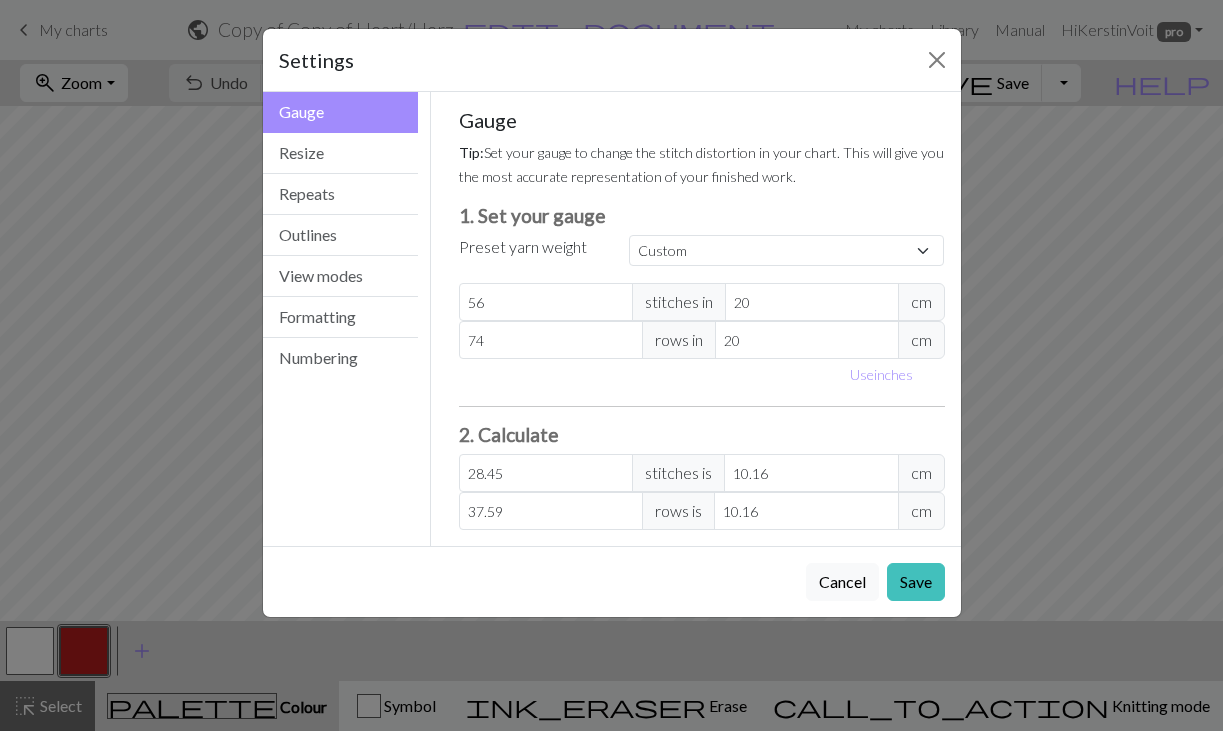 click on "2. Calculate" at bounding box center (702, 434) 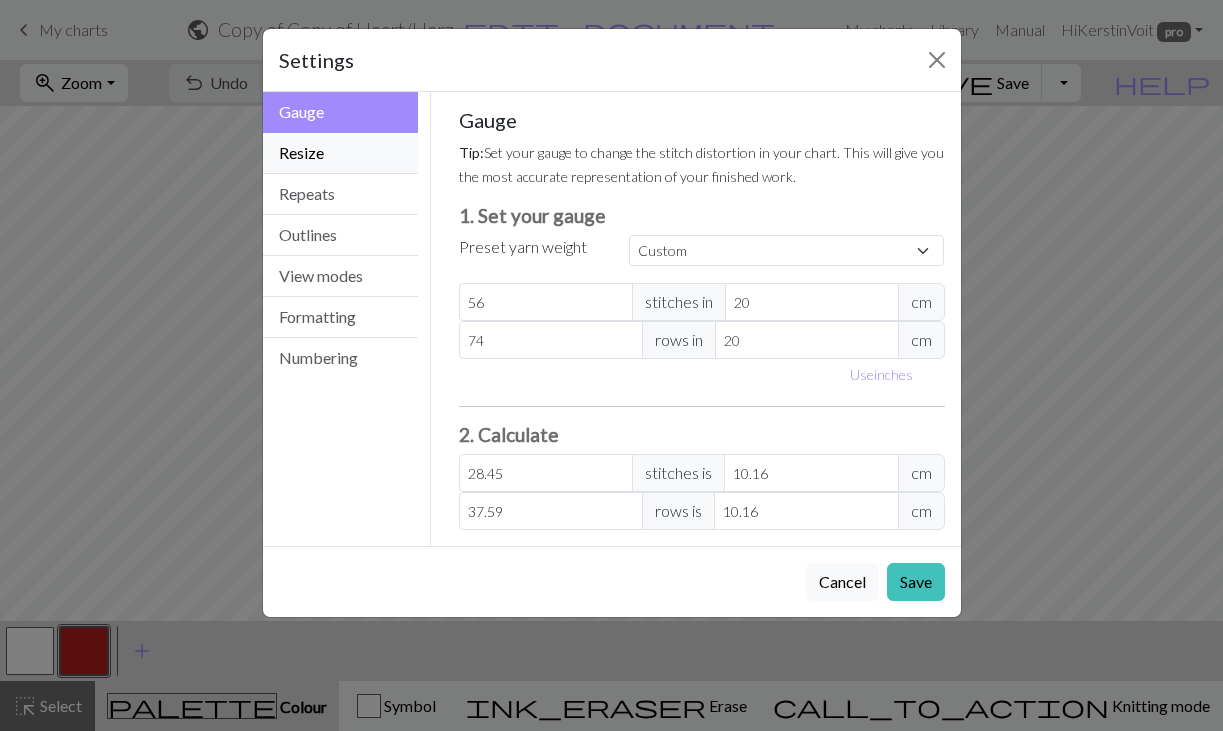 click on "Resize" at bounding box center [341, 153] 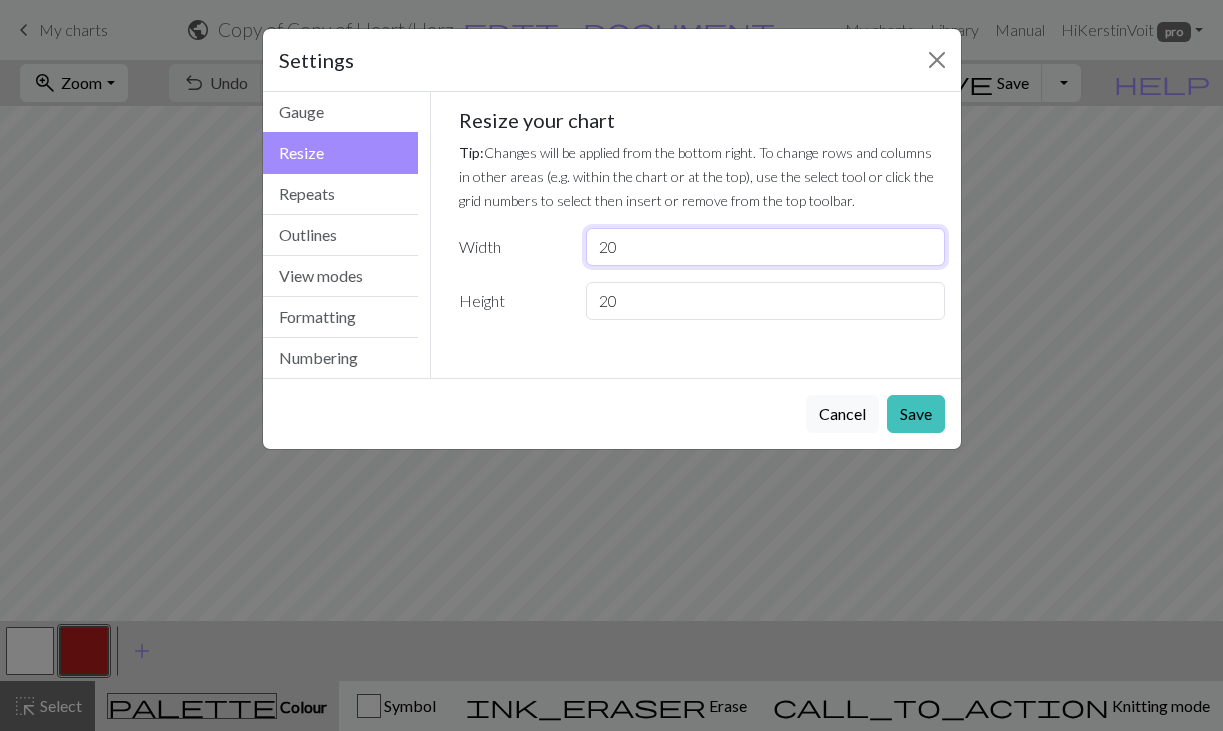 click on "20" at bounding box center (765, 247) 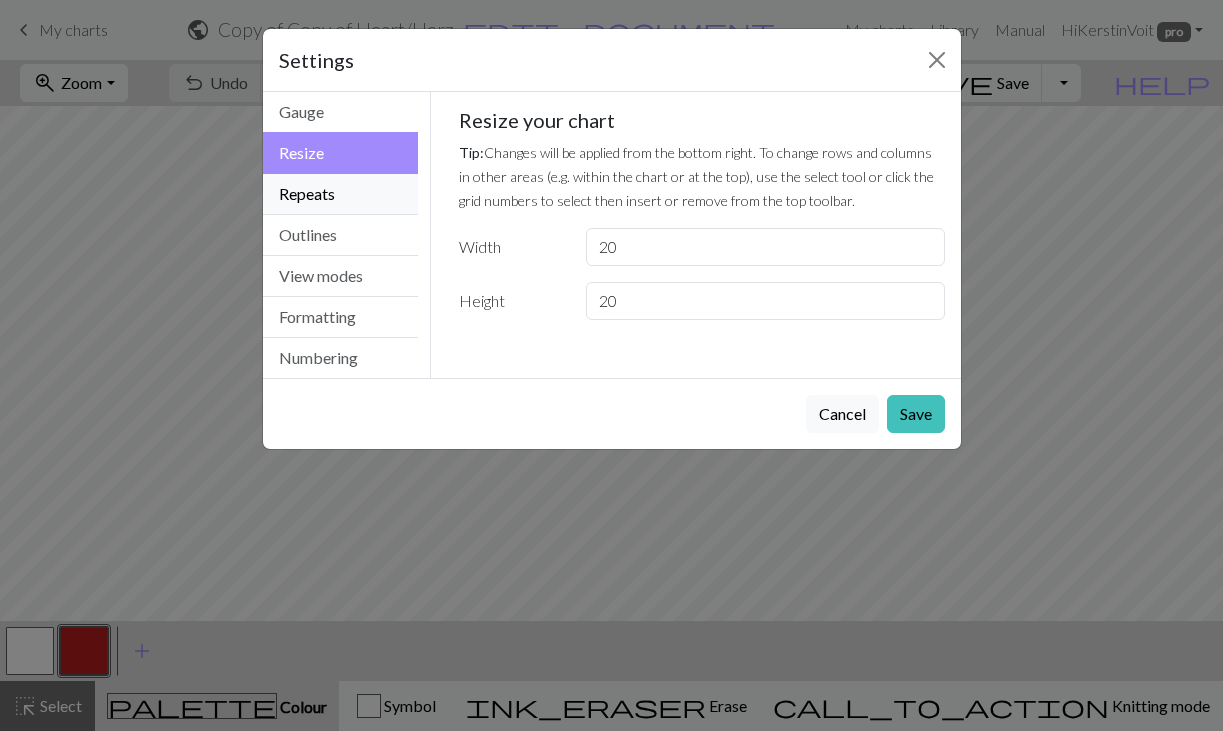 click on "Repeats" at bounding box center [341, 194] 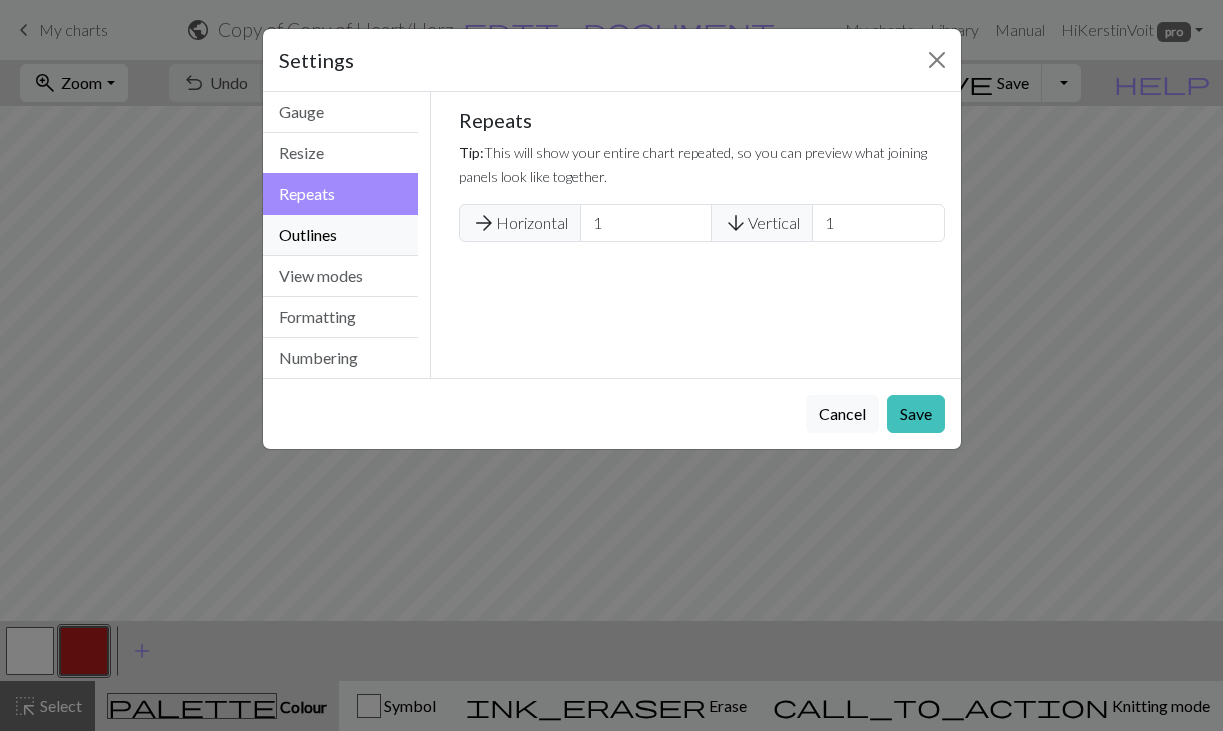 click on "Outlines" at bounding box center (341, 235) 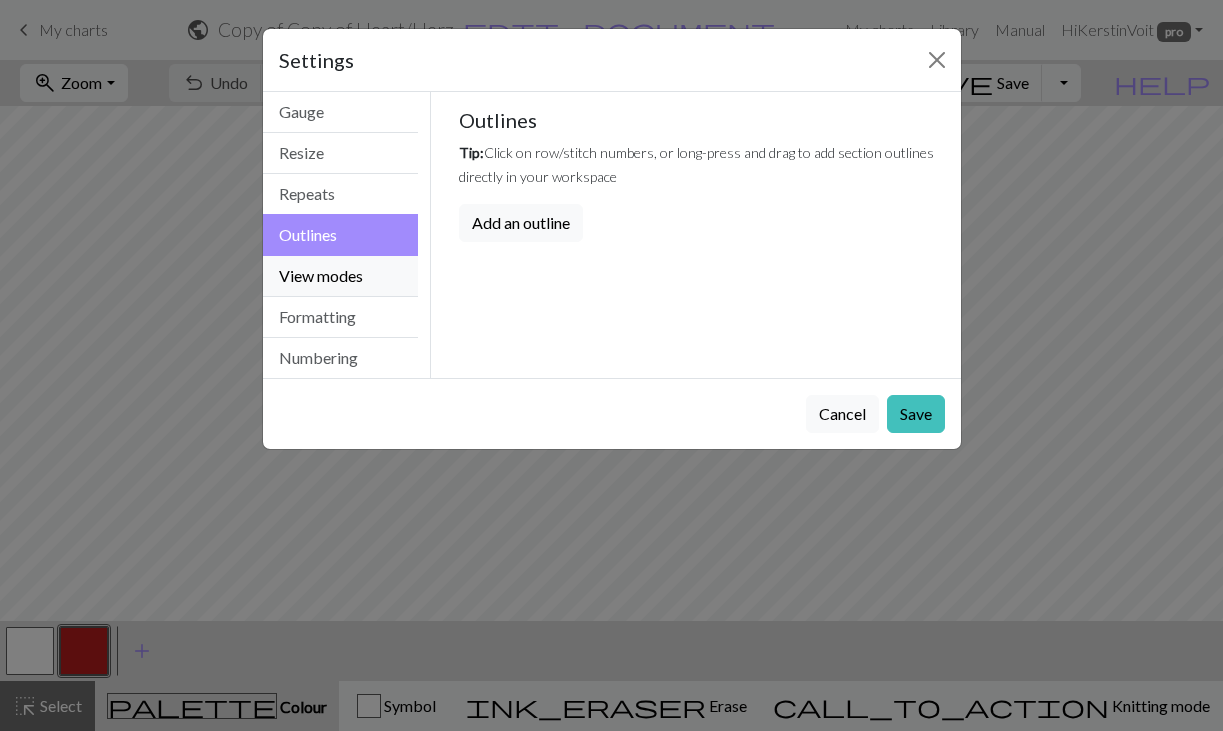 click on "View modes" at bounding box center (341, 276) 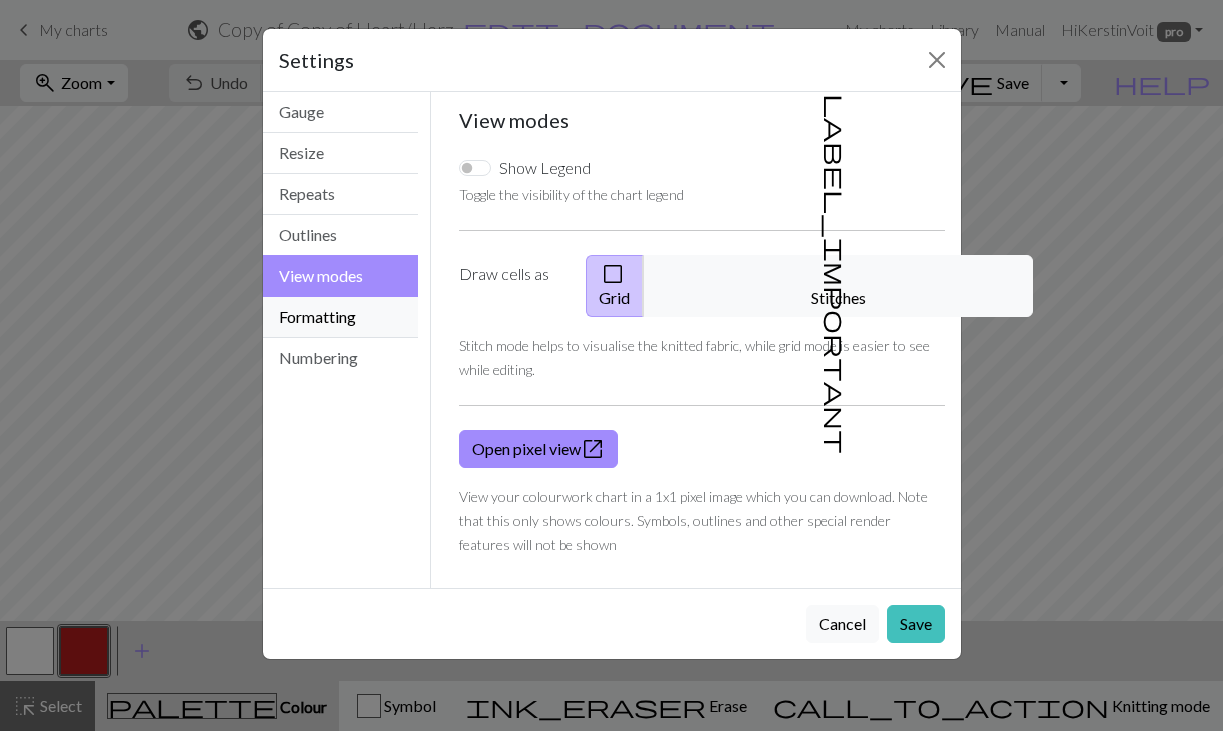 click on "Formatting" at bounding box center [341, 317] 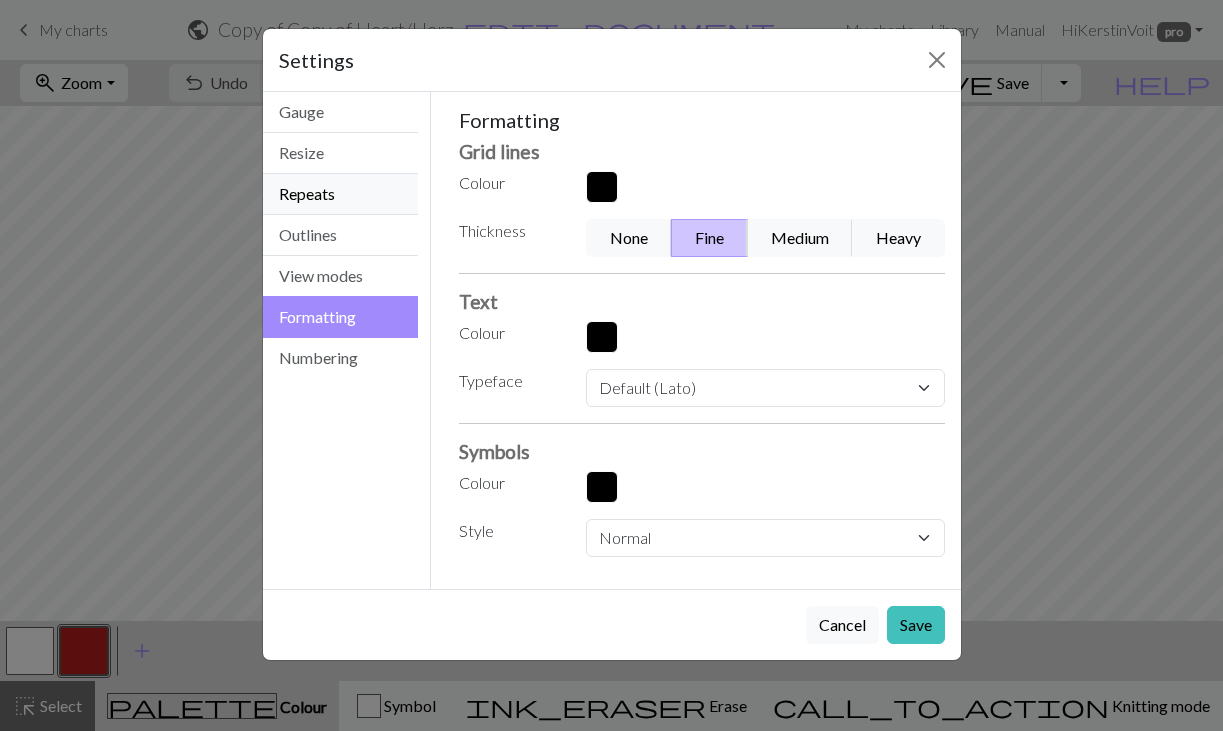 click on "Repeats" at bounding box center [341, 194] 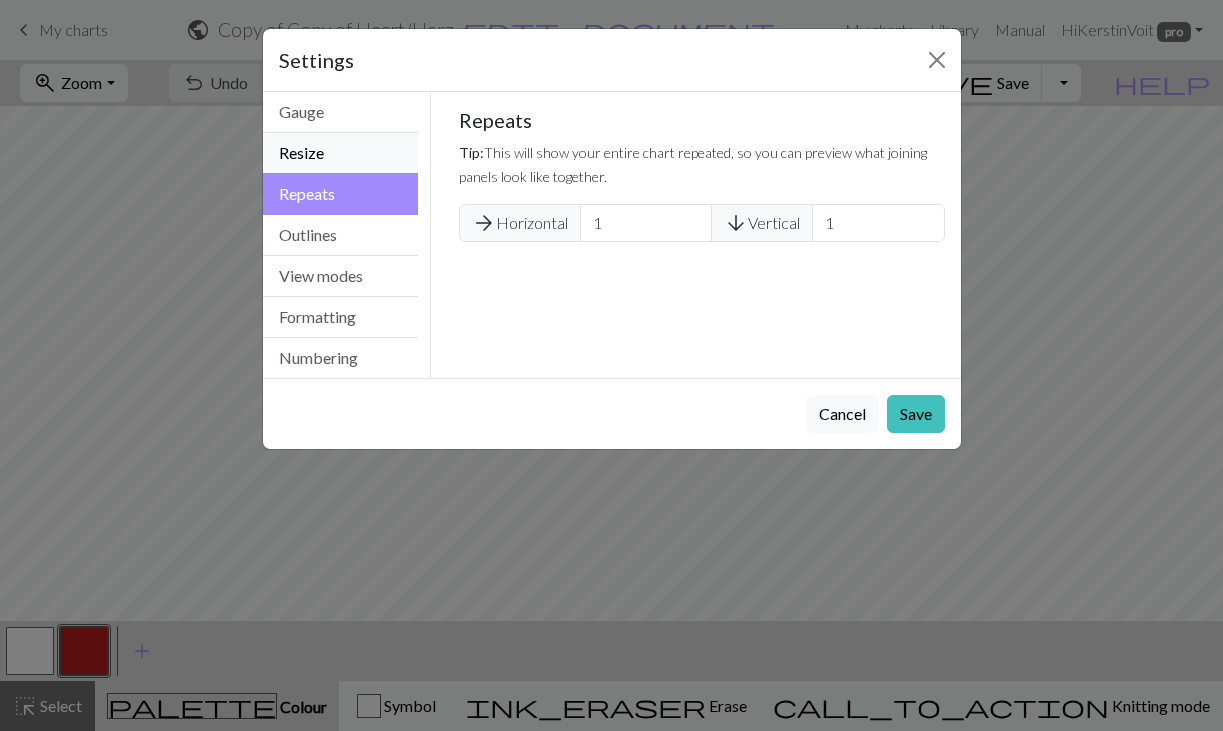 click on "Resize" at bounding box center [341, 153] 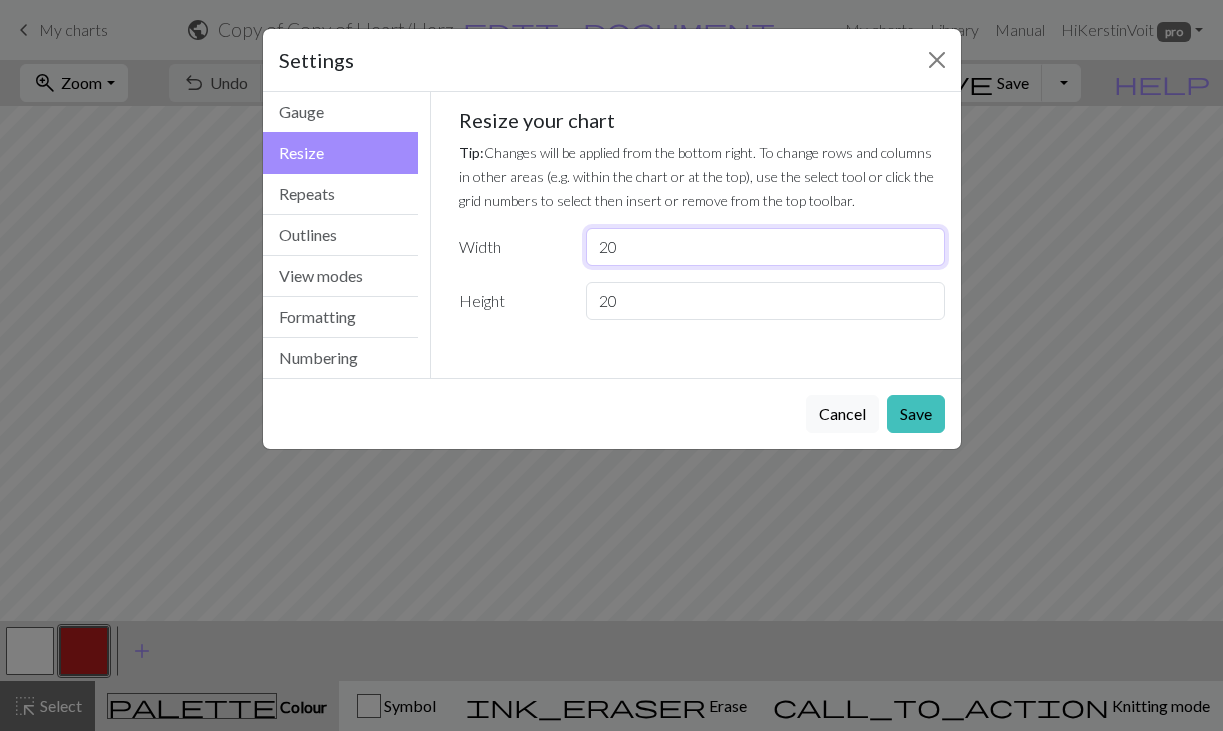 click on "20" at bounding box center (765, 247) 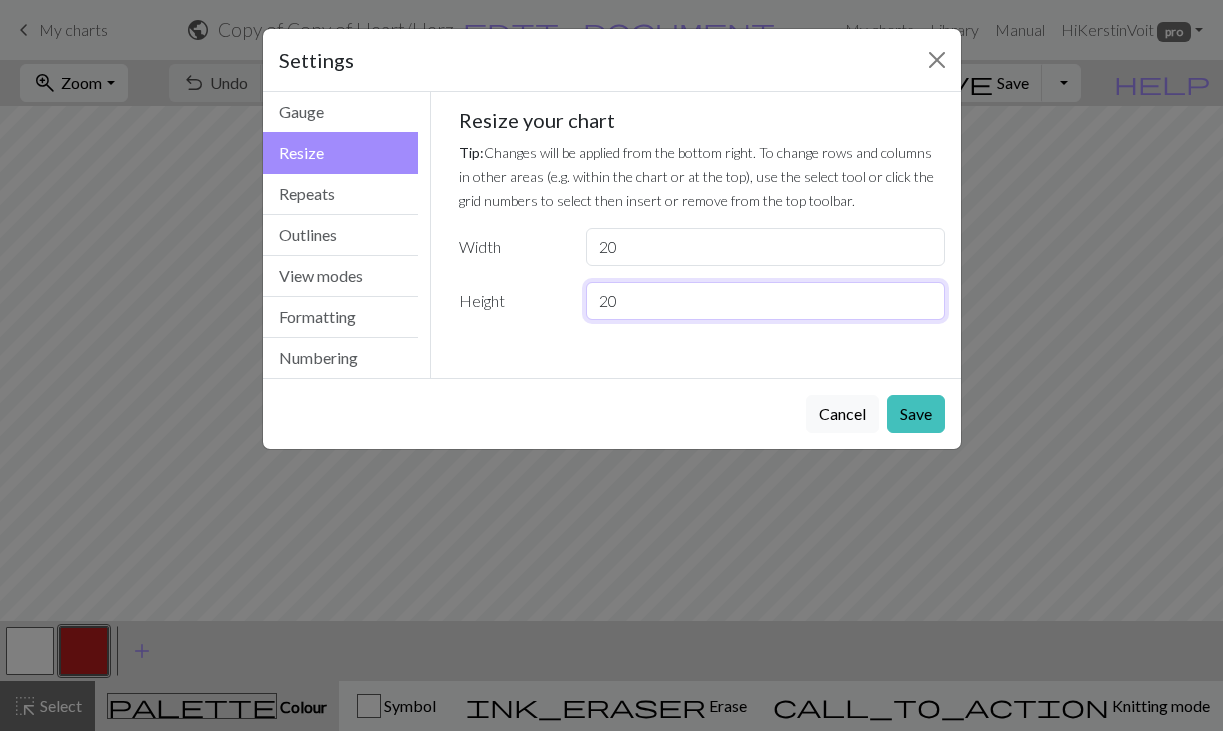 click on "20" at bounding box center [765, 301] 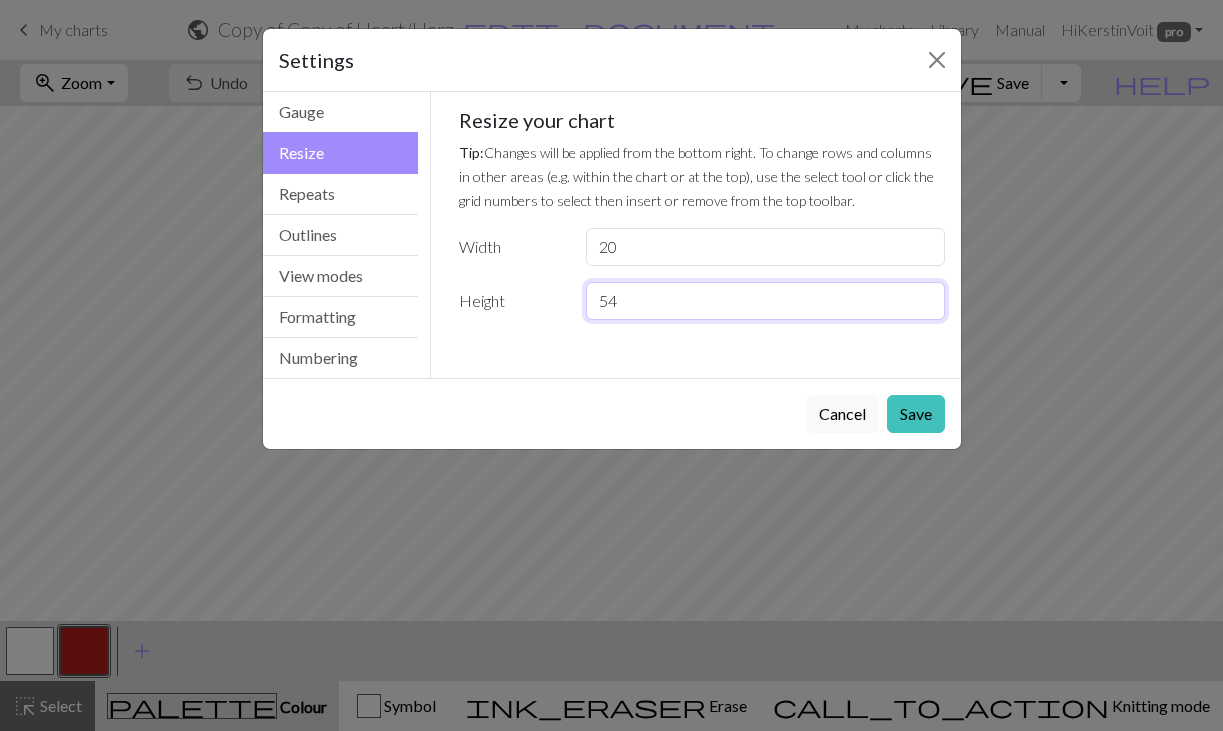type on "54" 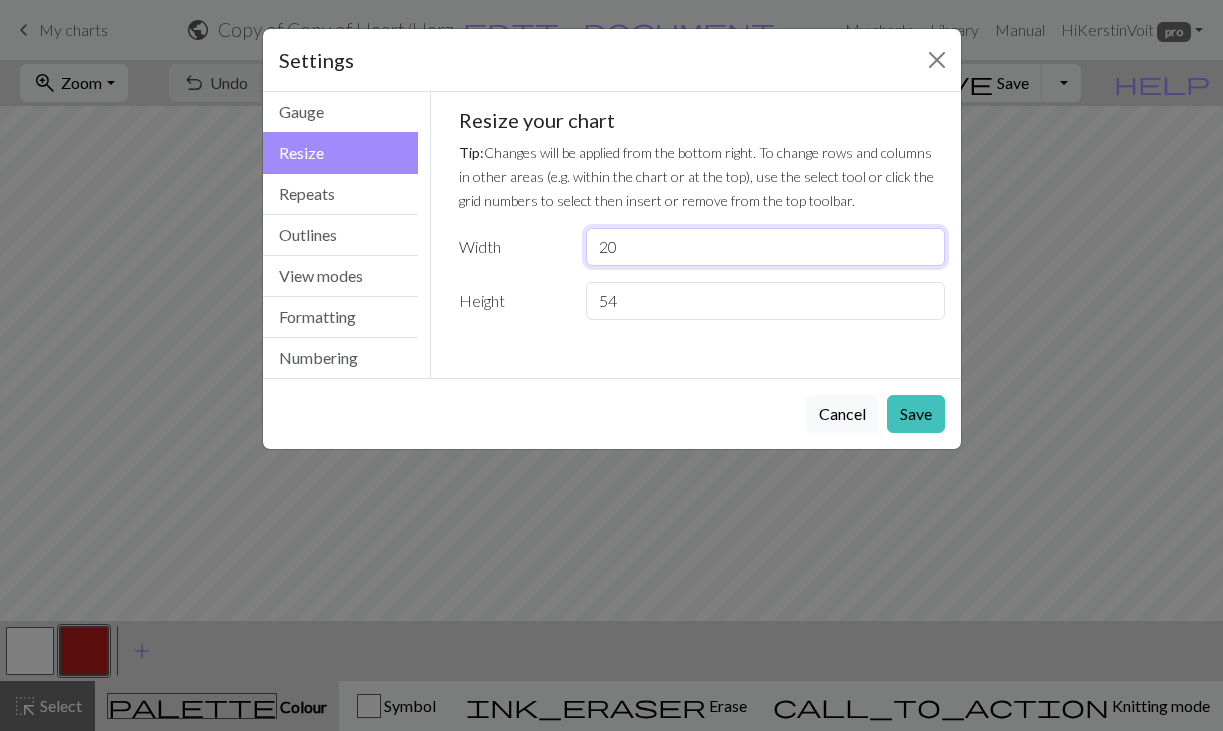 click on "20" at bounding box center [765, 247] 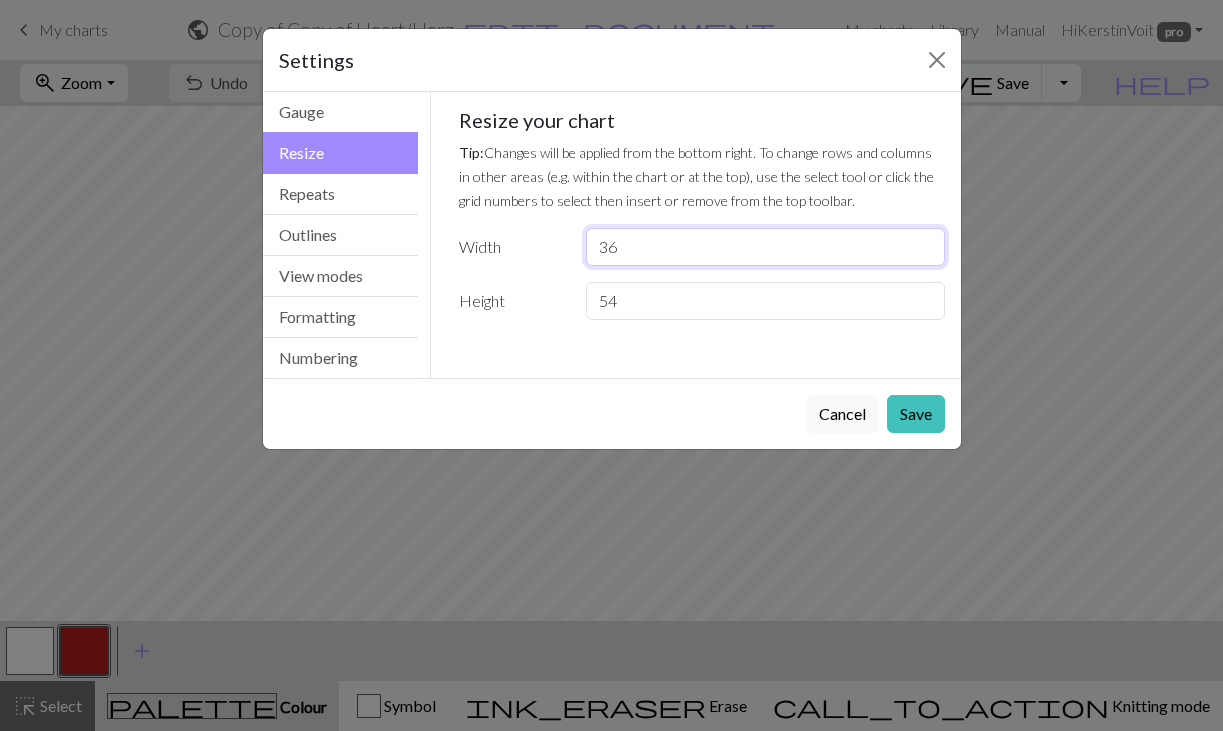 type on "36" 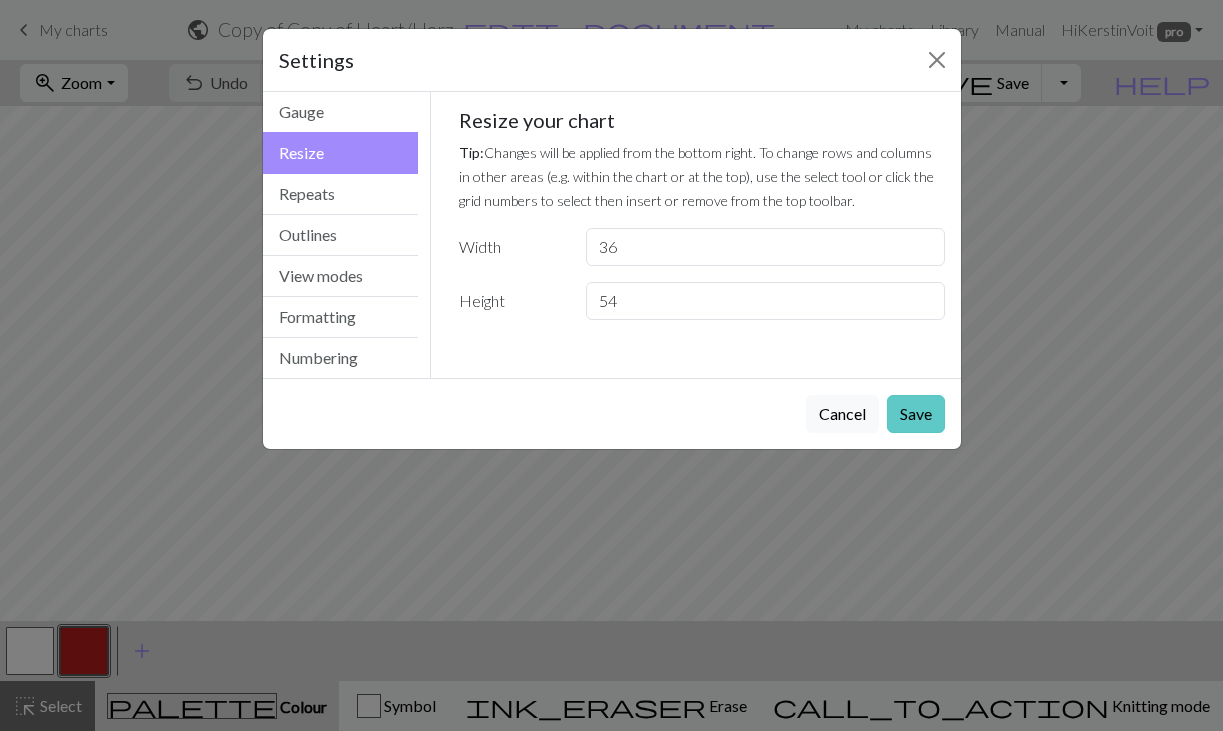 click on "Save" at bounding box center (916, 414) 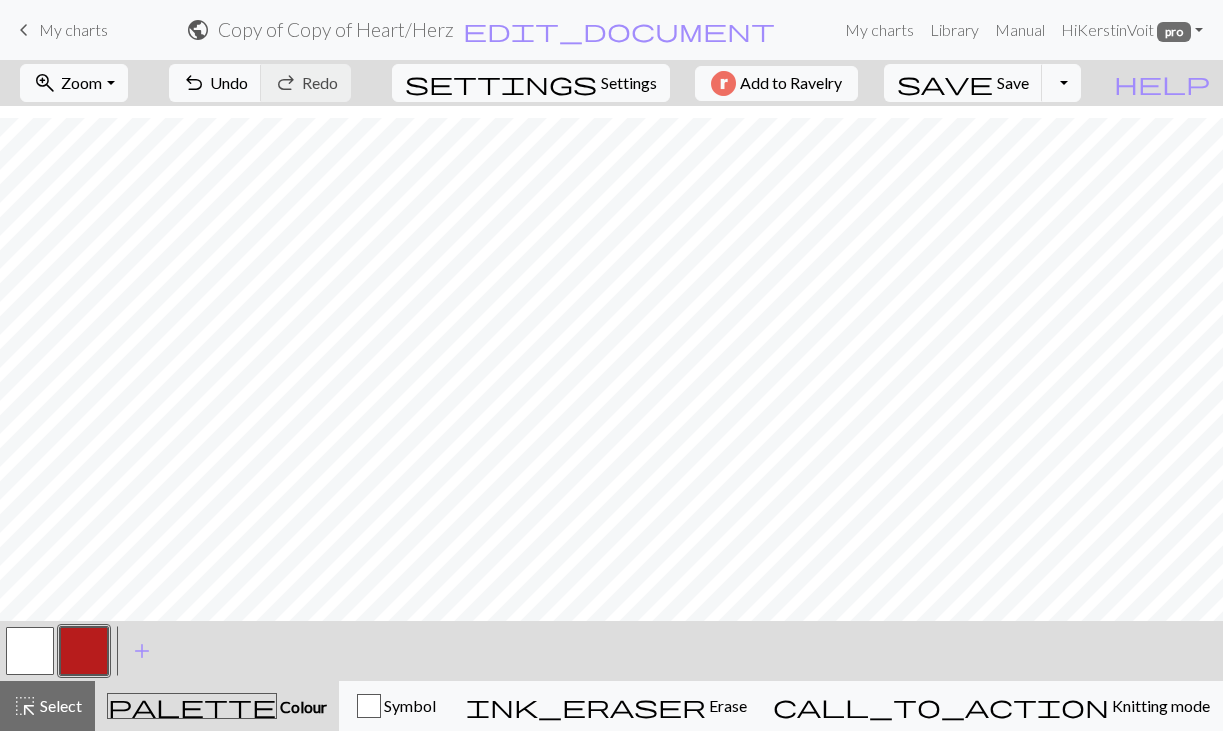 scroll, scrollTop: 264, scrollLeft: 0, axis: vertical 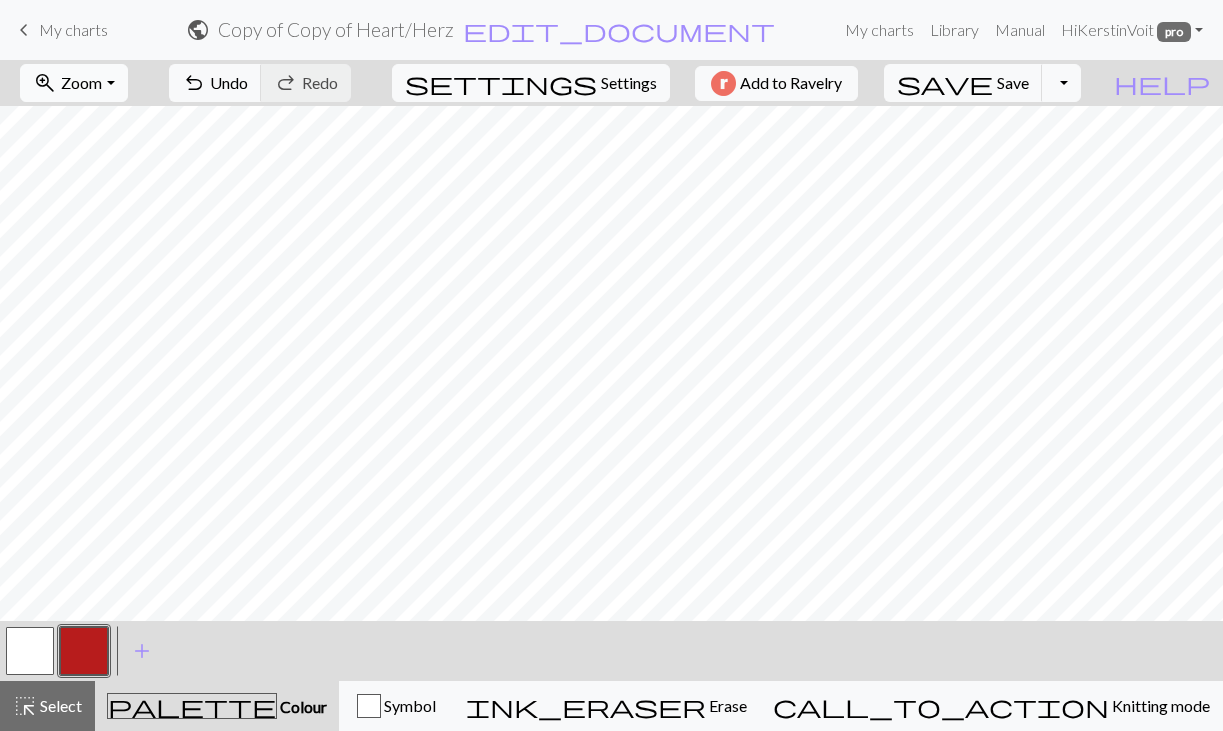 click on "zoom_in Zoom Zoom" at bounding box center [73, 83] 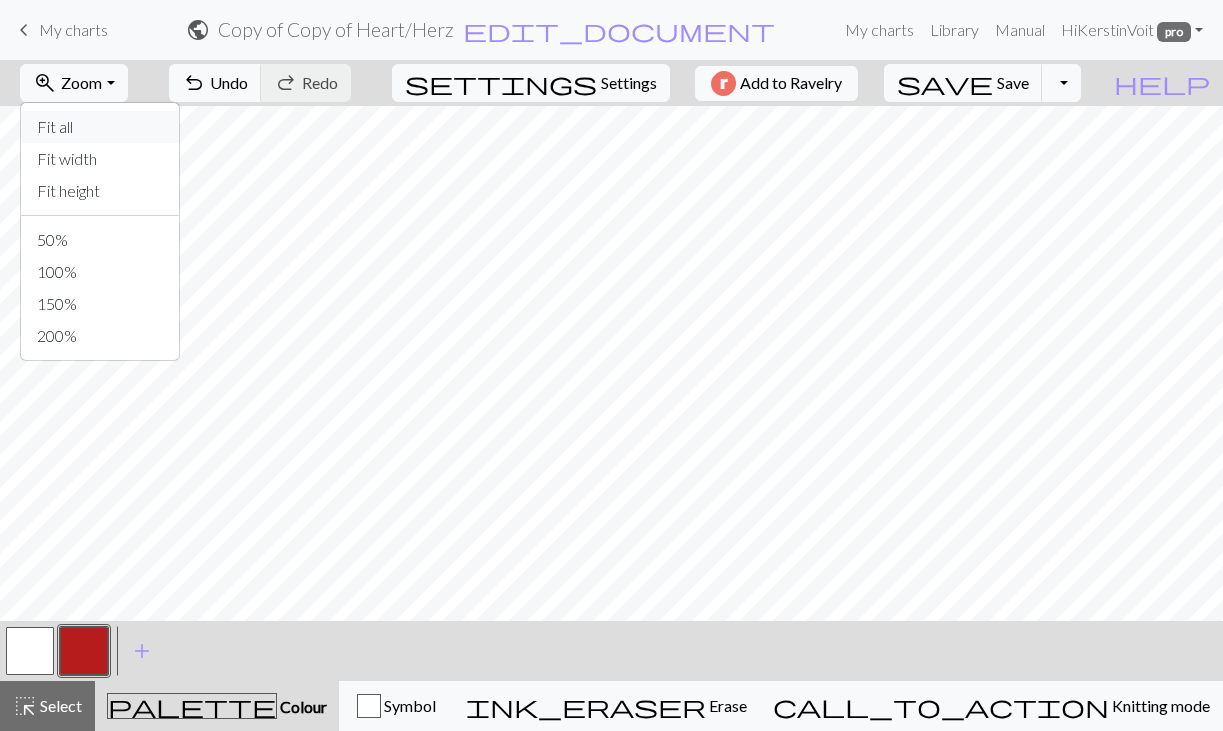 click on "Fit all" at bounding box center (100, 127) 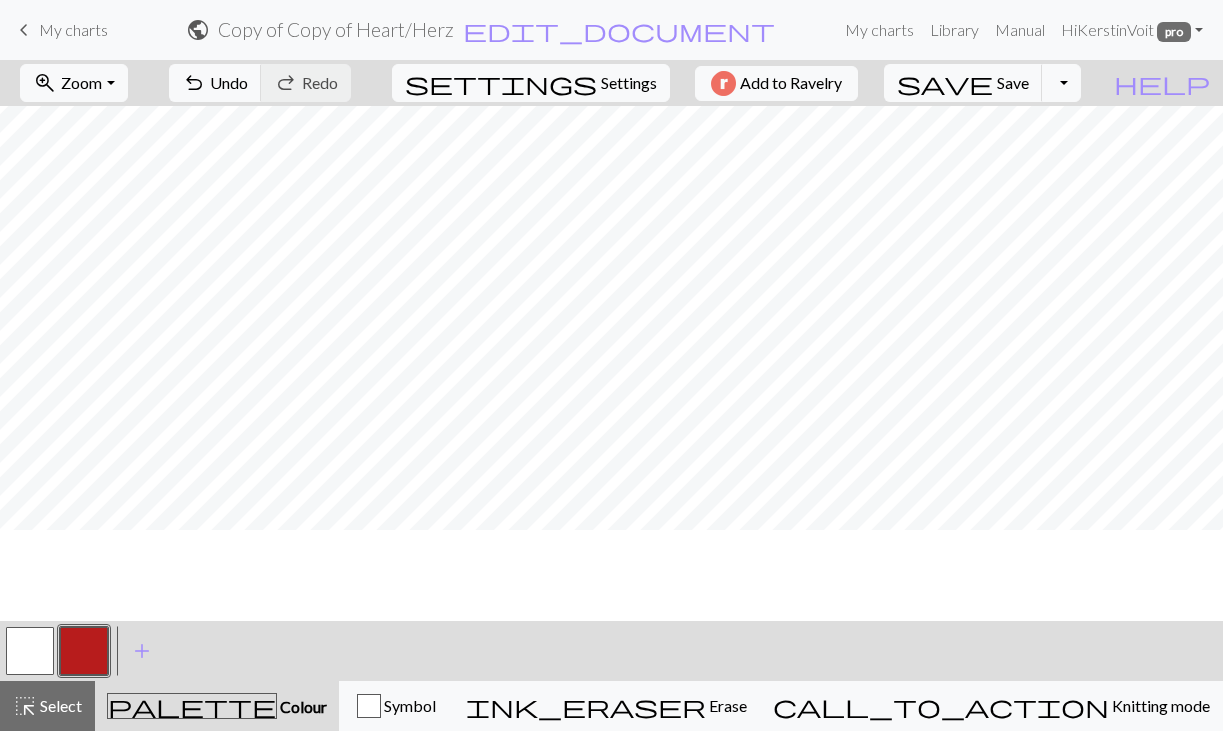 scroll, scrollTop: 0, scrollLeft: 0, axis: both 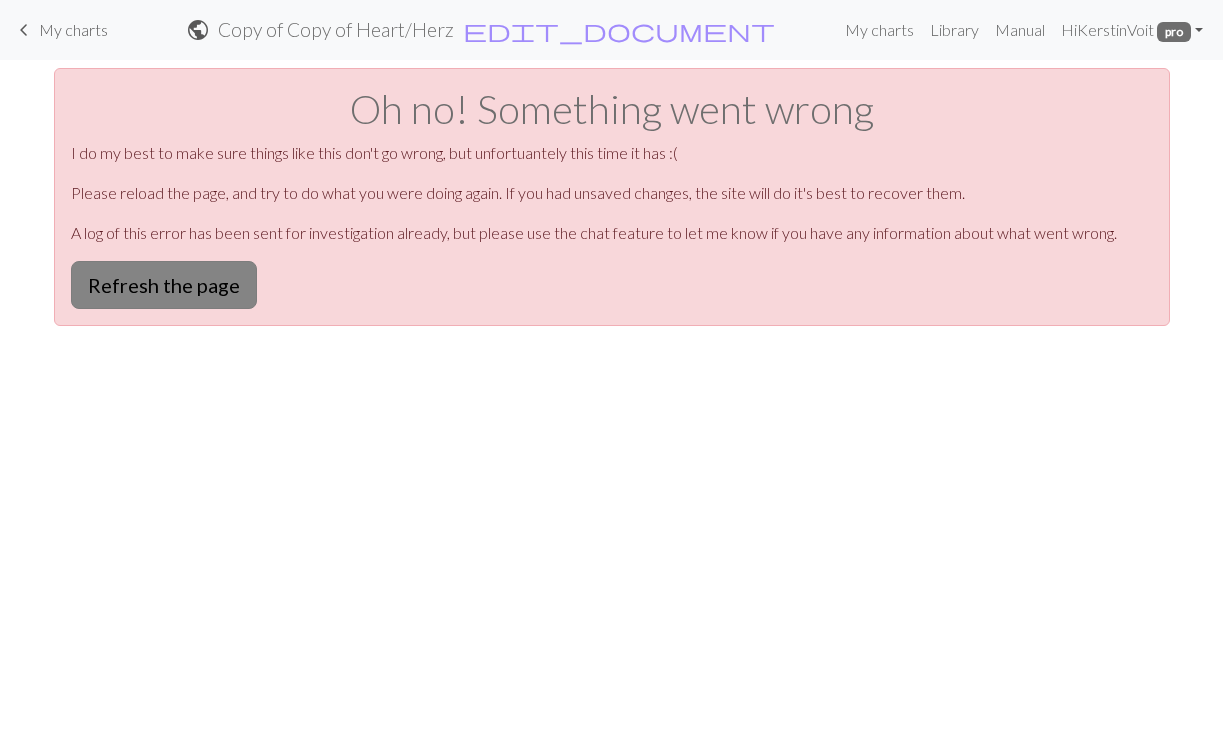 click on "Refresh the page" at bounding box center (164, 285) 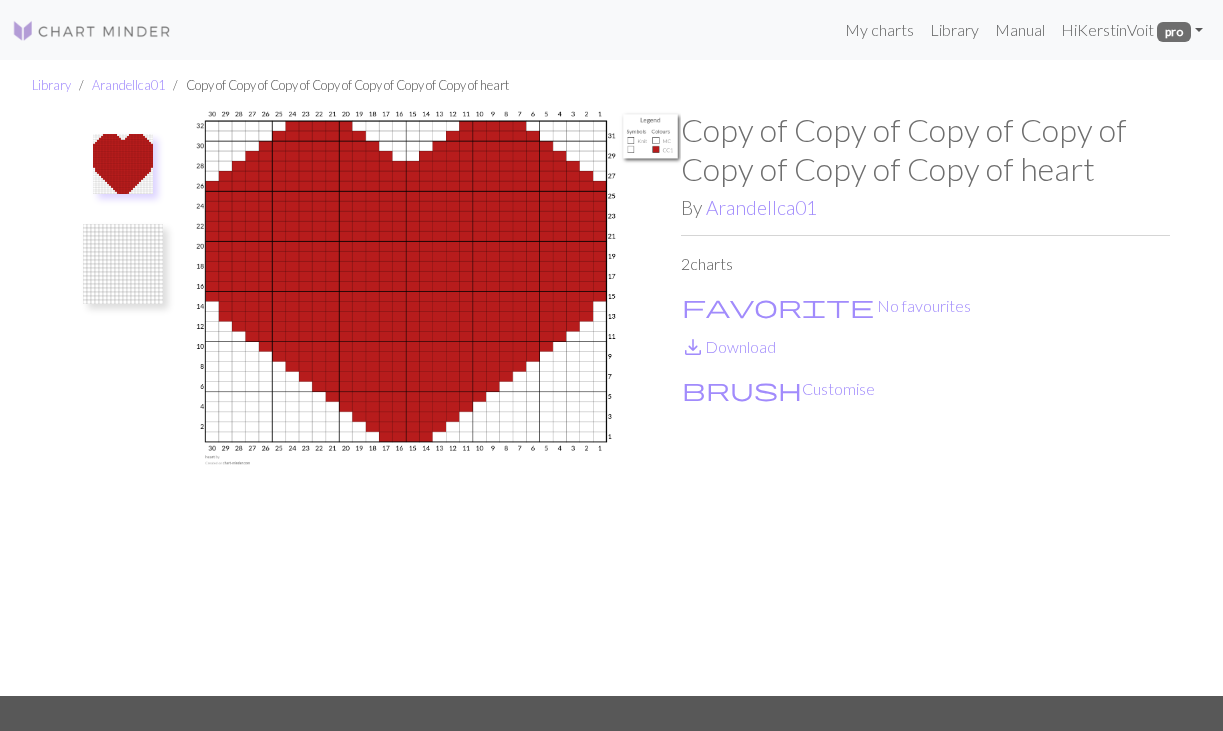 scroll, scrollTop: 0, scrollLeft: 0, axis: both 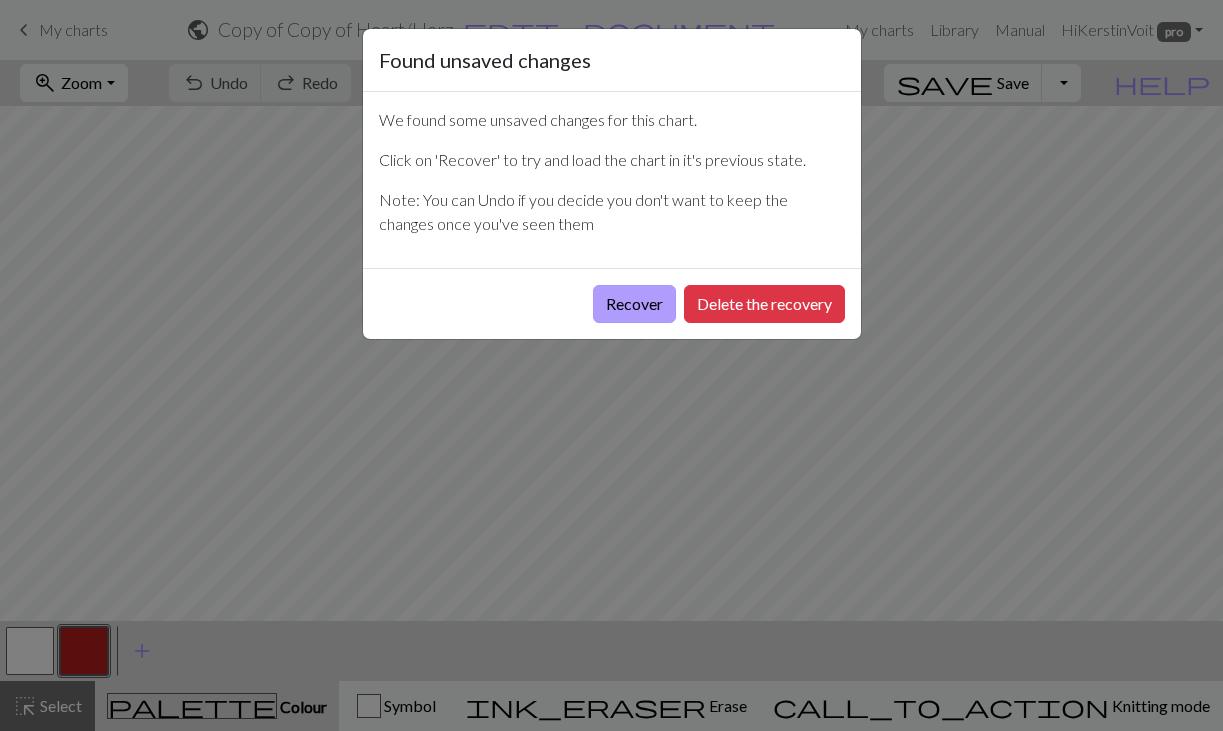 click on "Recover" at bounding box center [634, 304] 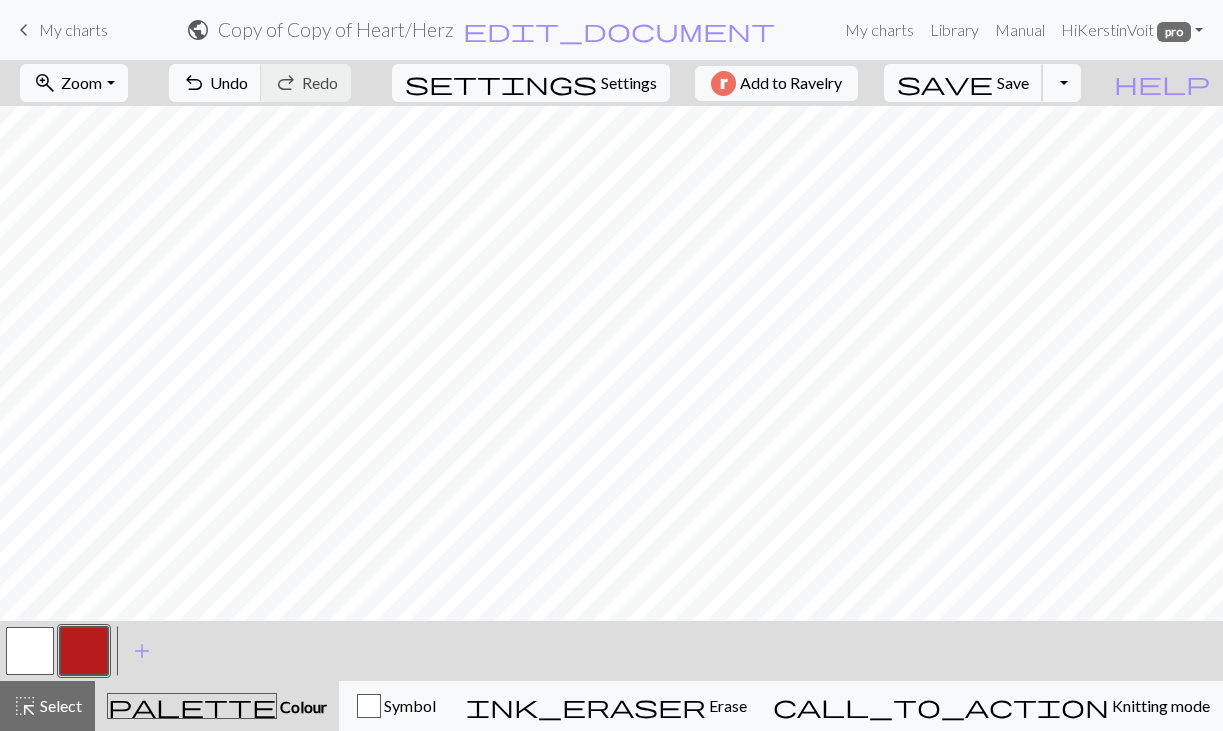 click on "save" at bounding box center (945, 83) 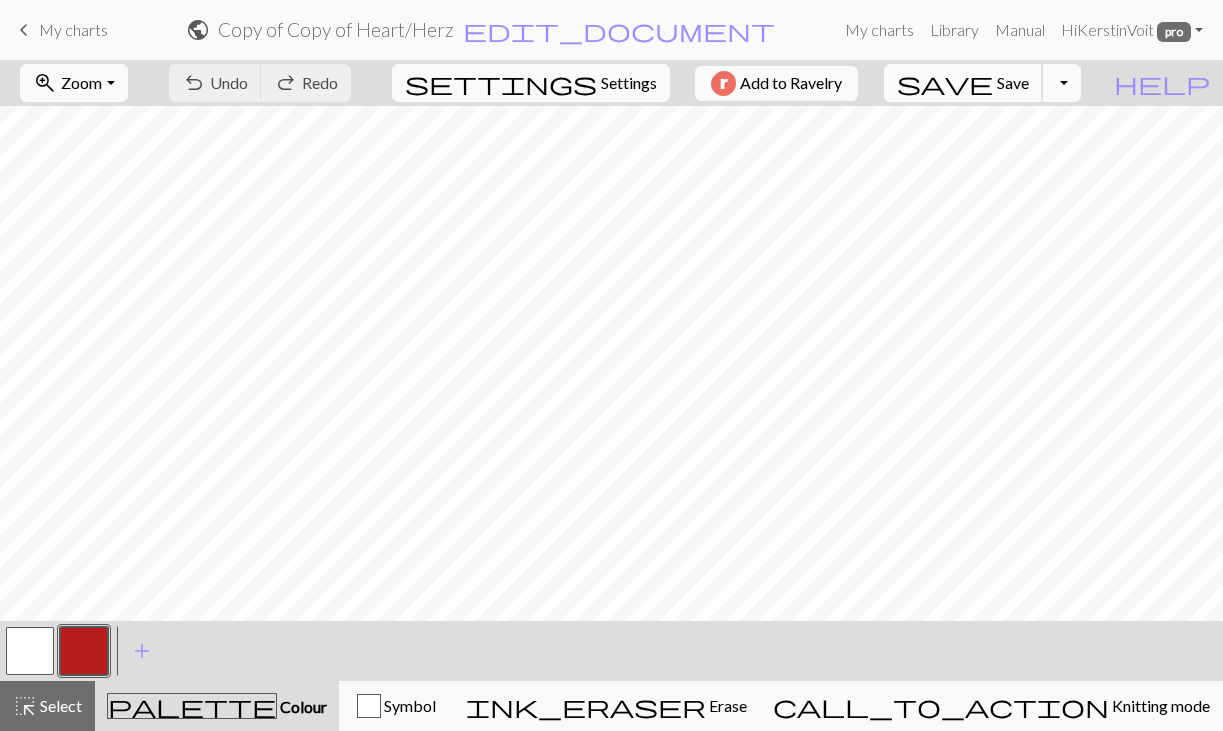 scroll, scrollTop: 655, scrollLeft: 0, axis: vertical 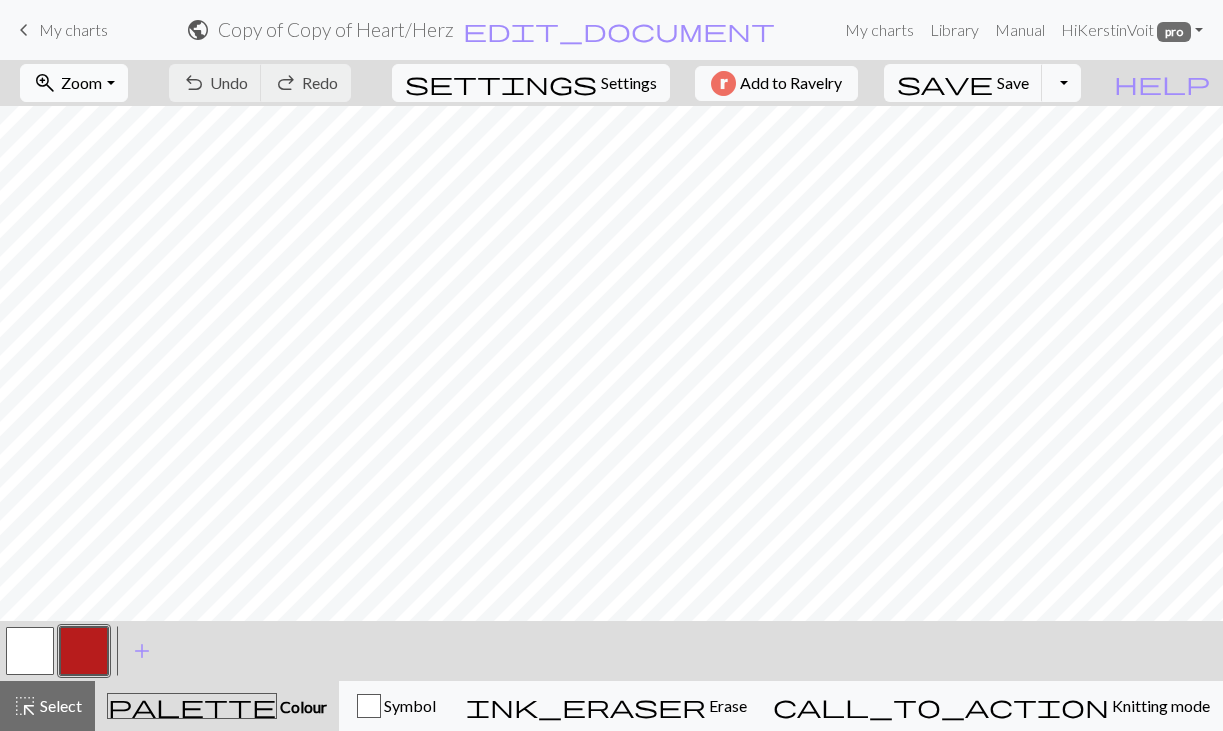 click on "Zoom" at bounding box center (81, 82) 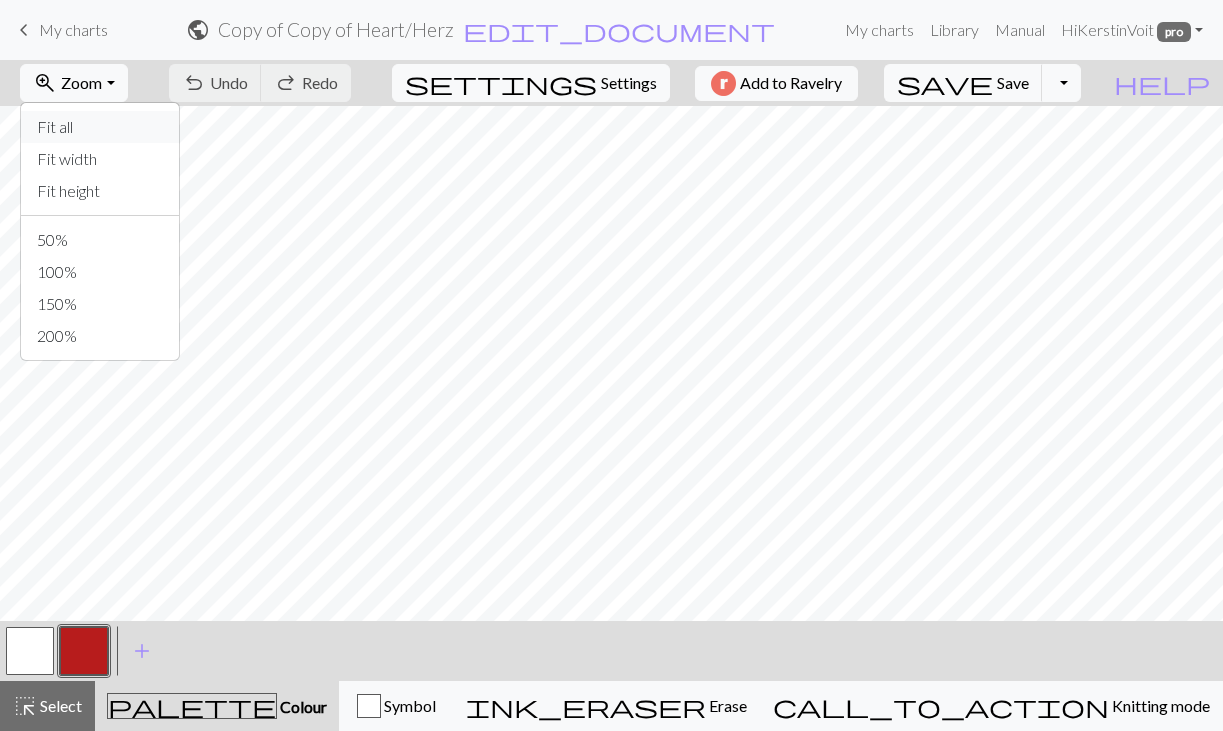 click on "Fit all" at bounding box center [100, 127] 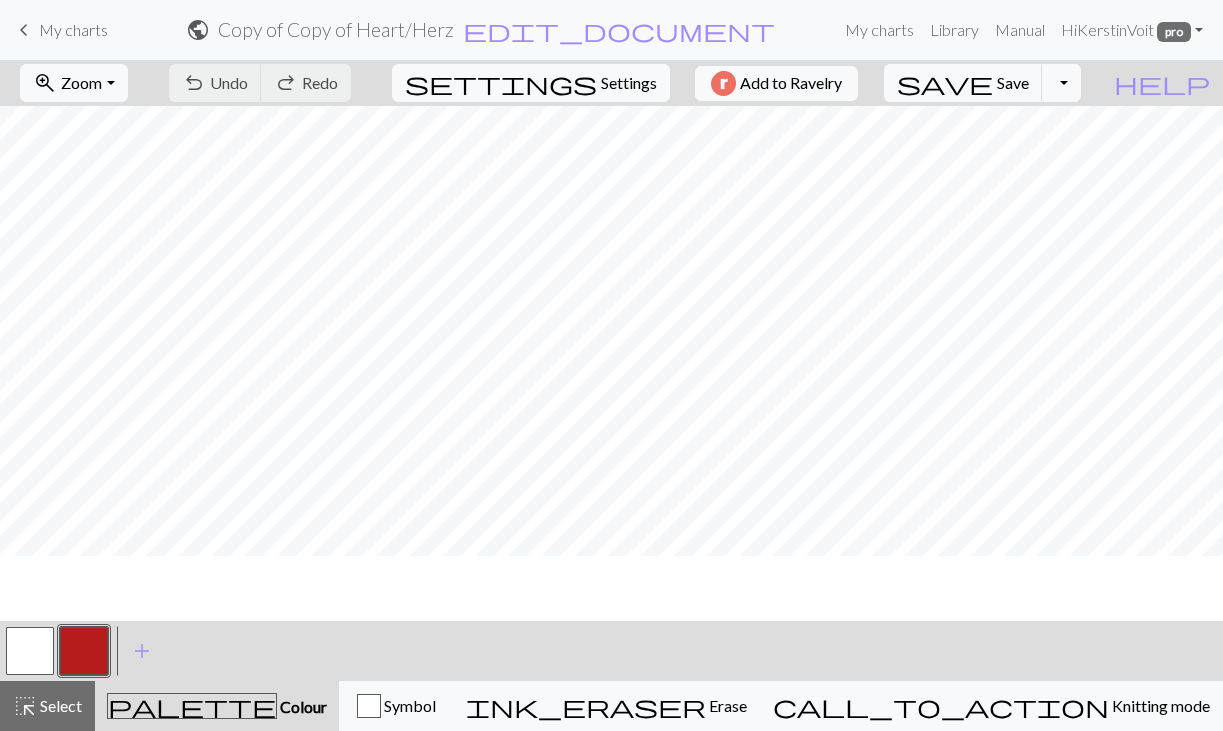 scroll, scrollTop: 0, scrollLeft: 0, axis: both 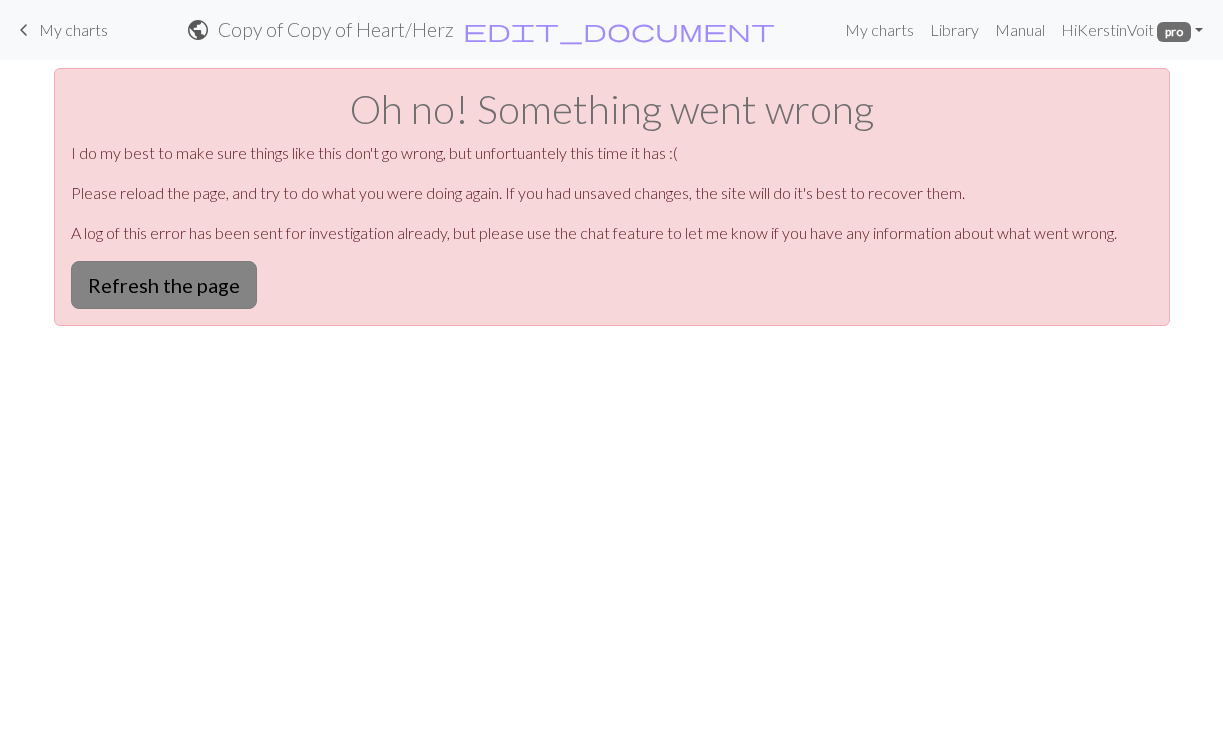 click on "Refresh the page" at bounding box center [164, 285] 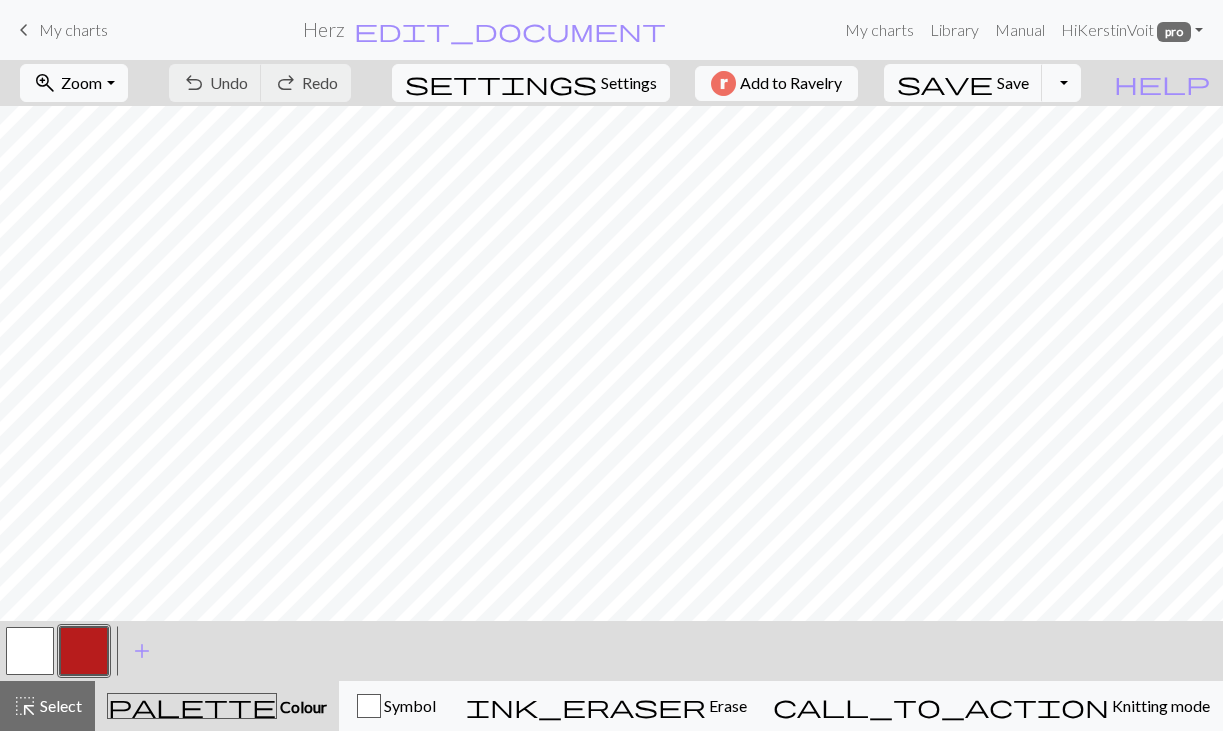scroll, scrollTop: 0, scrollLeft: 0, axis: both 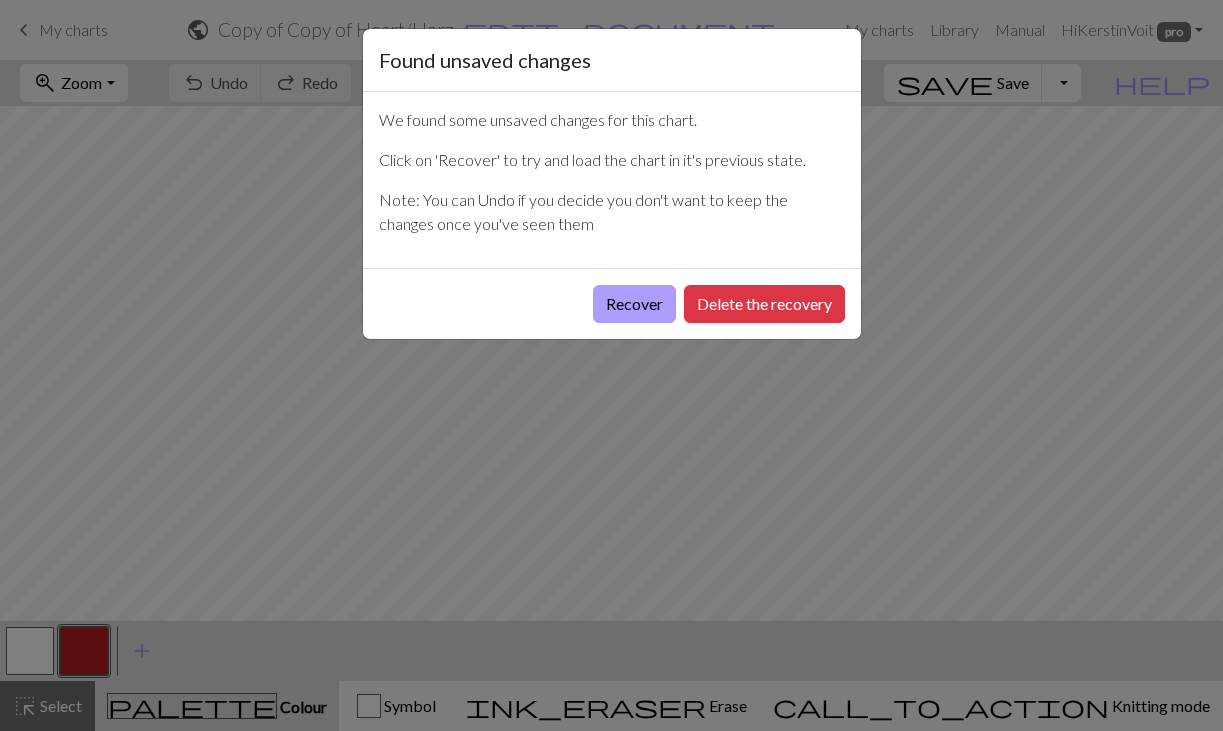 click on "Recover" at bounding box center [634, 304] 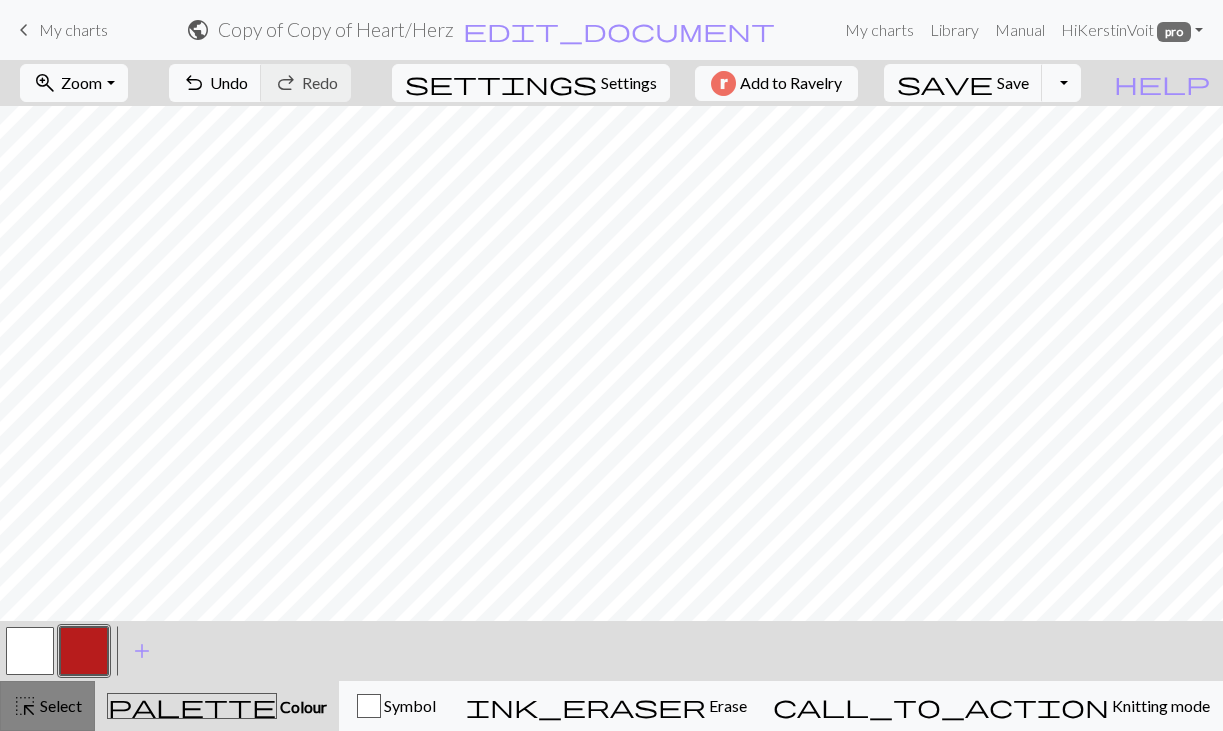click on "Select" at bounding box center [59, 705] 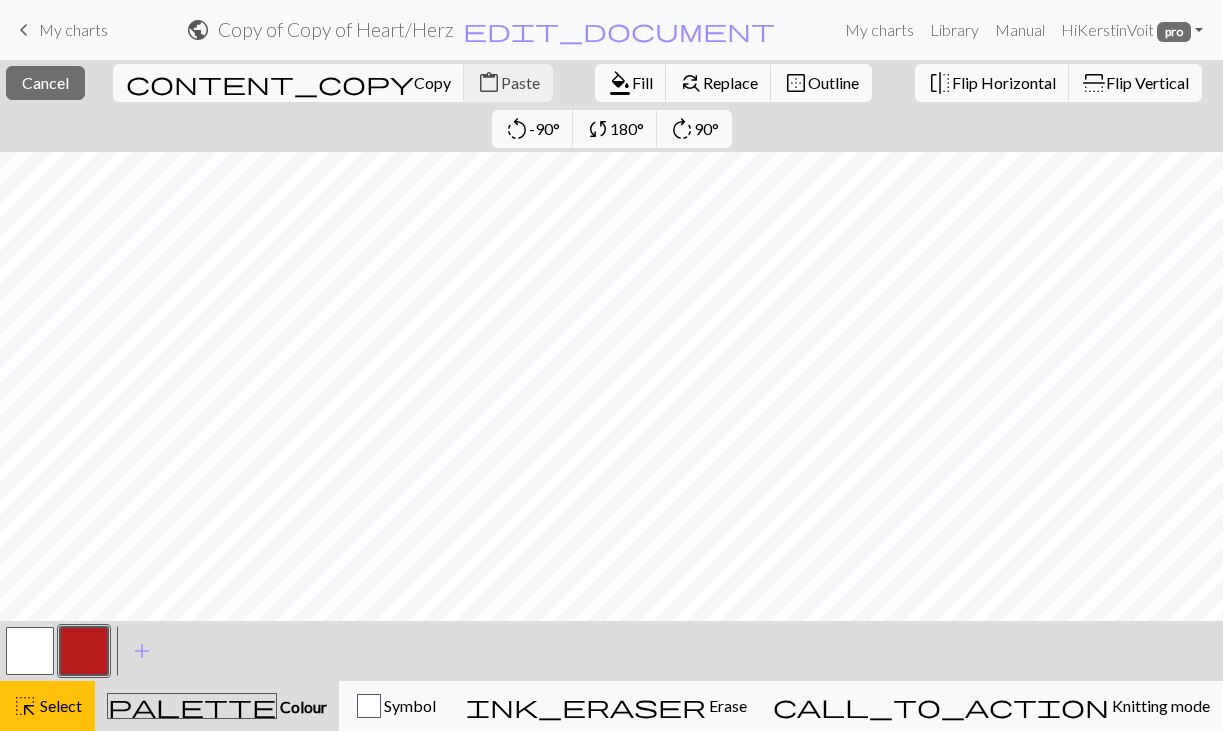 scroll, scrollTop: 0, scrollLeft: 0, axis: both 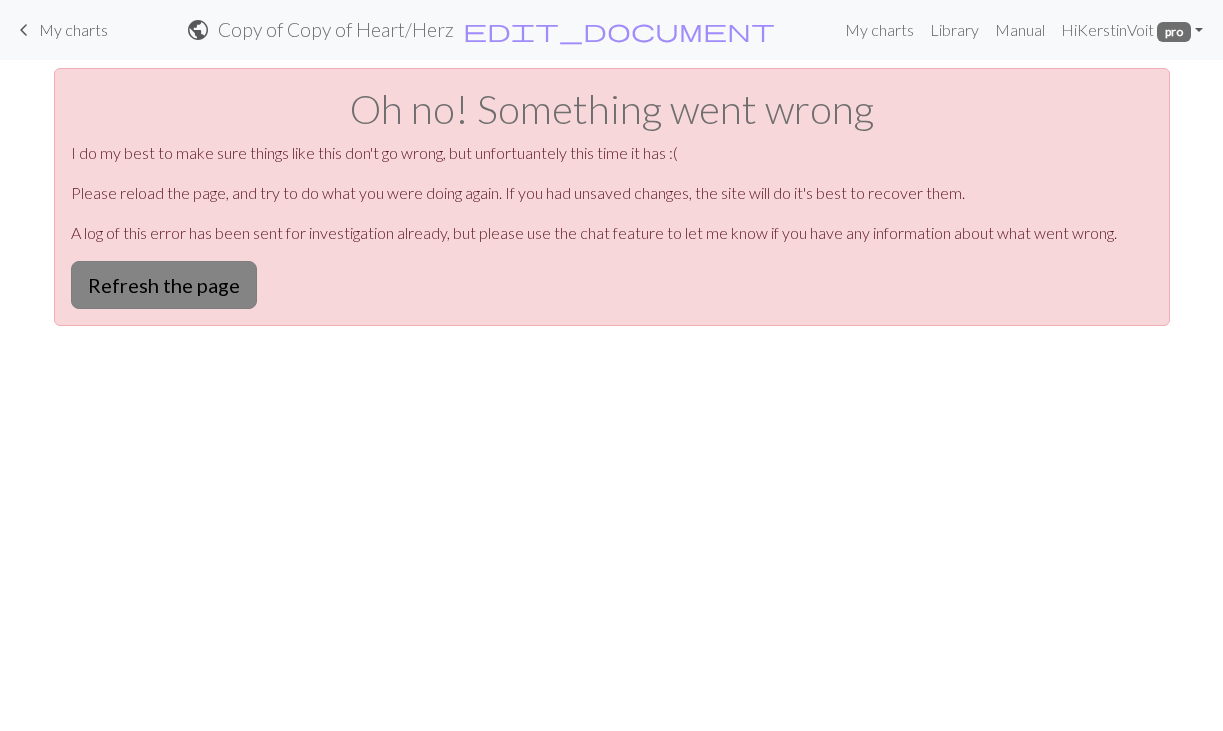 click on "Refresh the page" at bounding box center (164, 285) 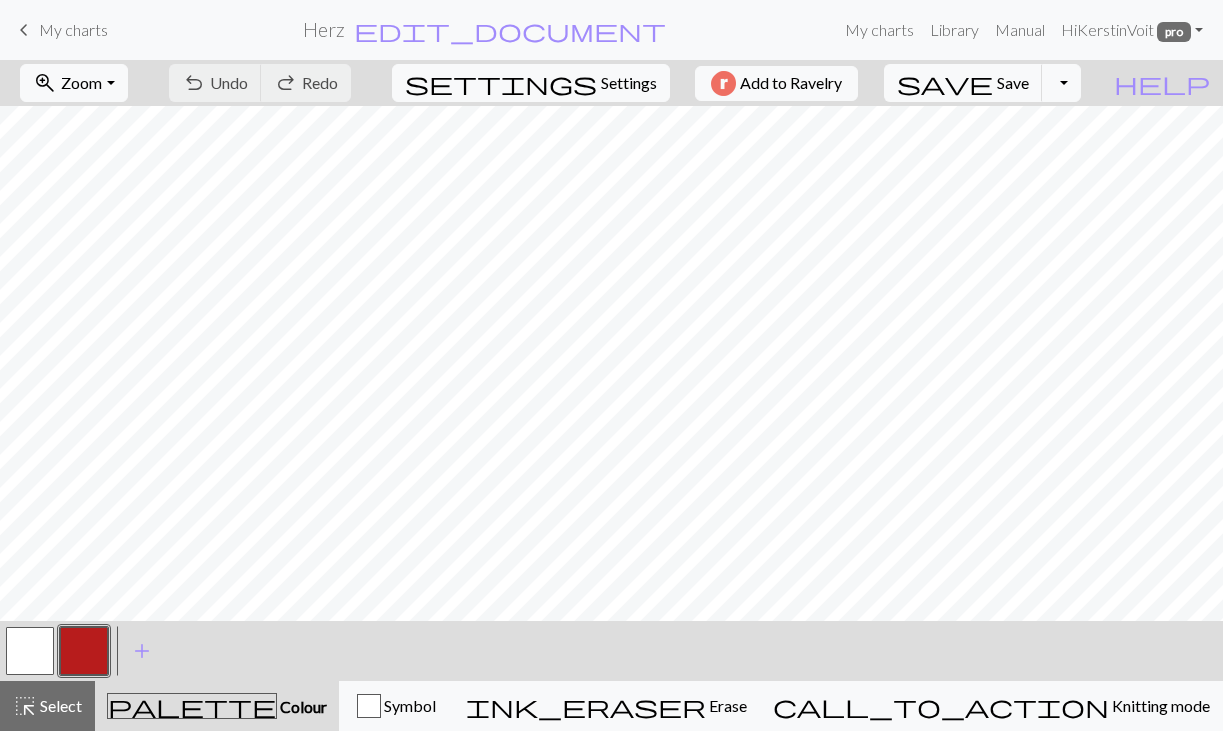 scroll, scrollTop: 0, scrollLeft: 0, axis: both 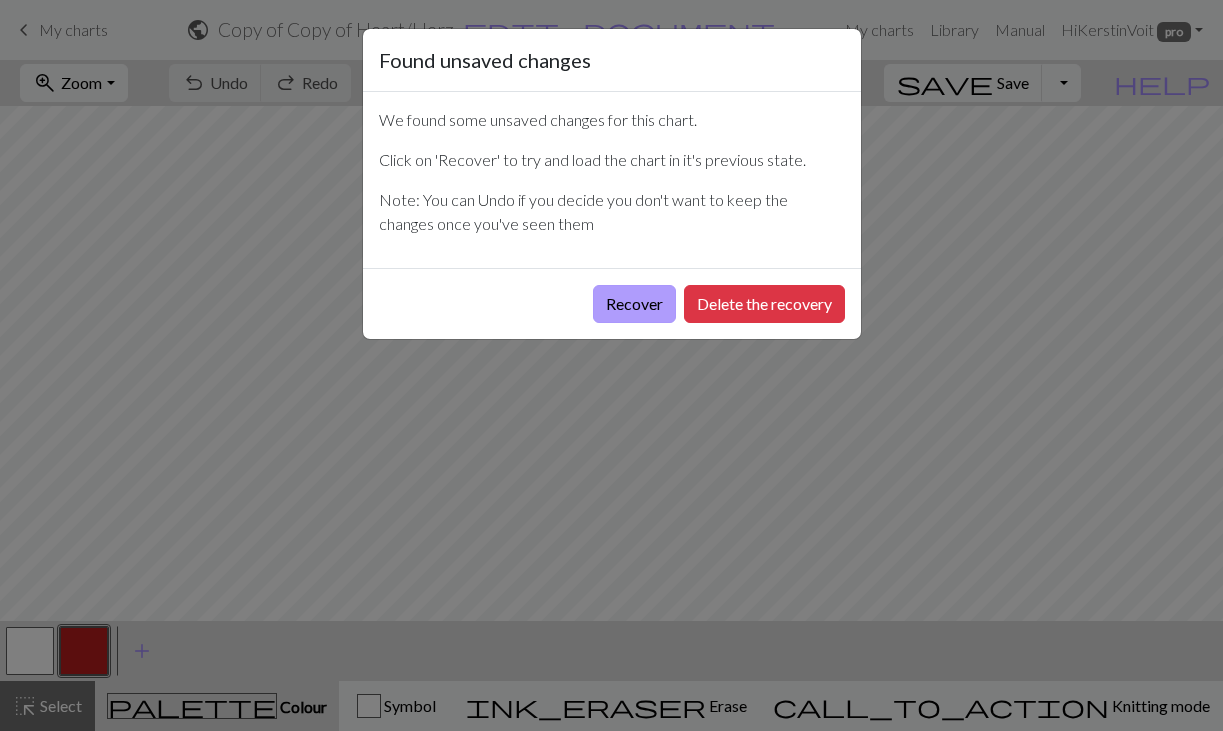 click on "Recover" at bounding box center [634, 304] 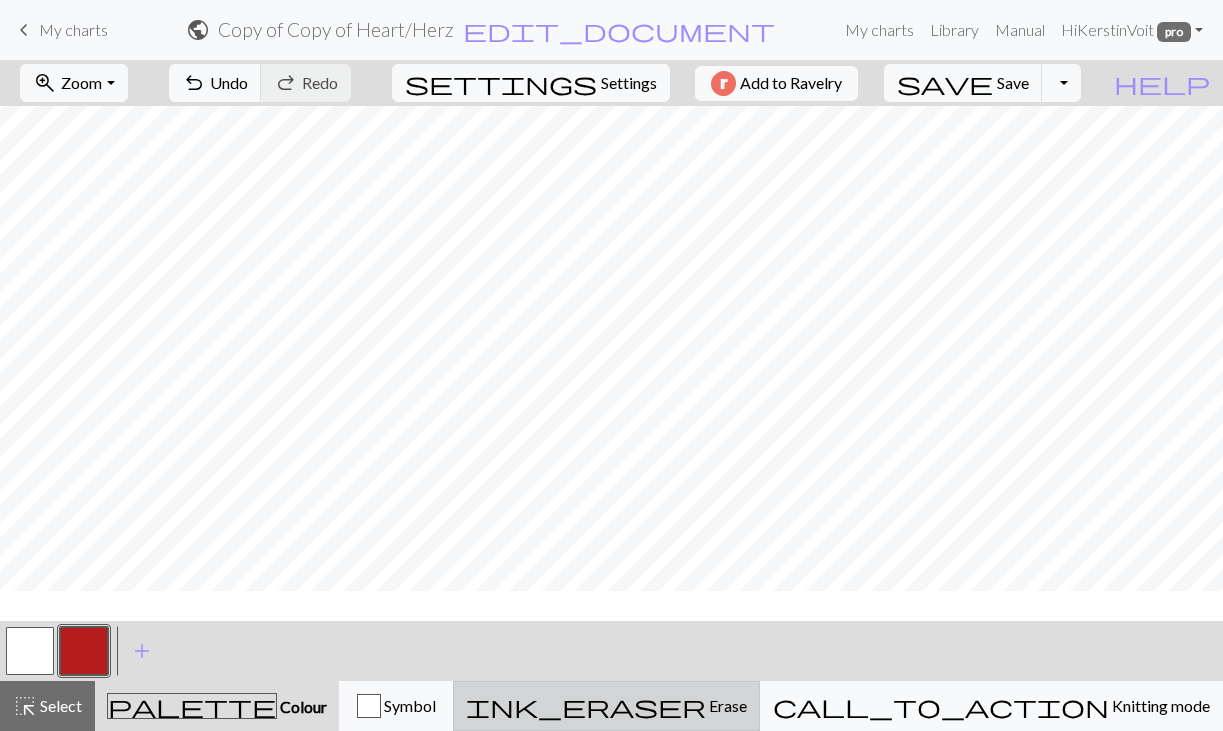 scroll, scrollTop: 0, scrollLeft: 0, axis: both 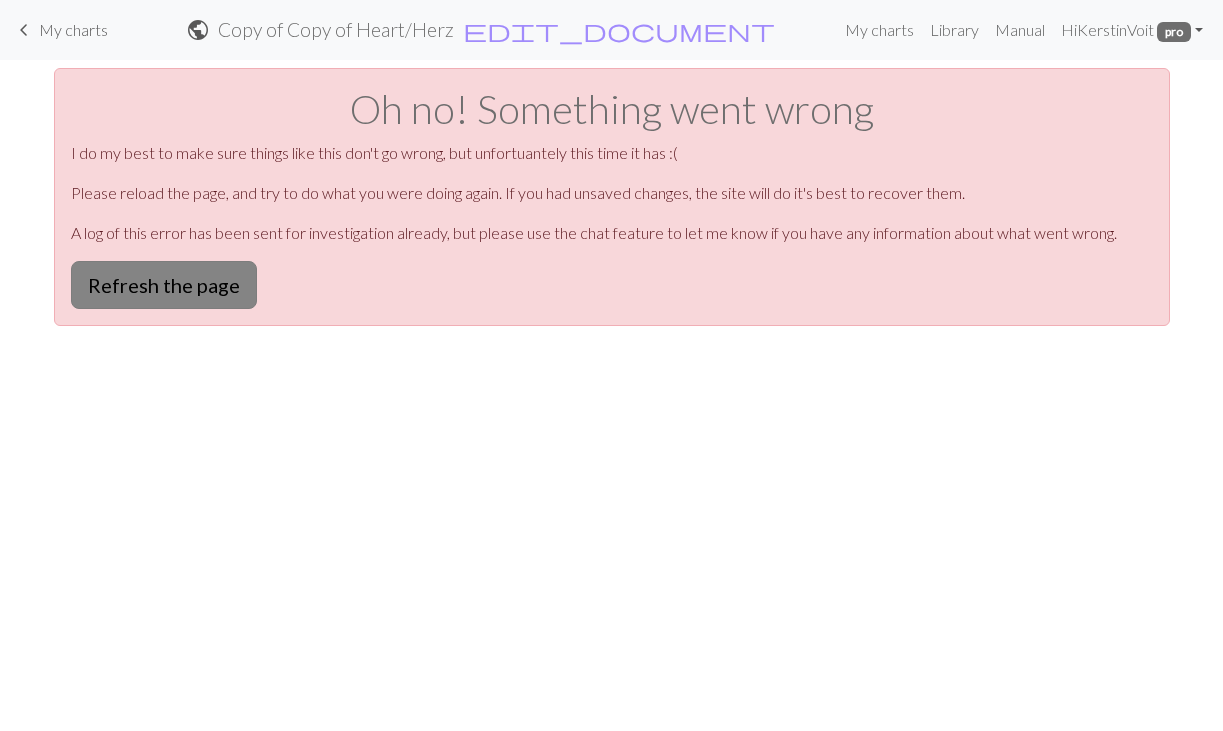 click on "Refresh the page" at bounding box center [164, 285] 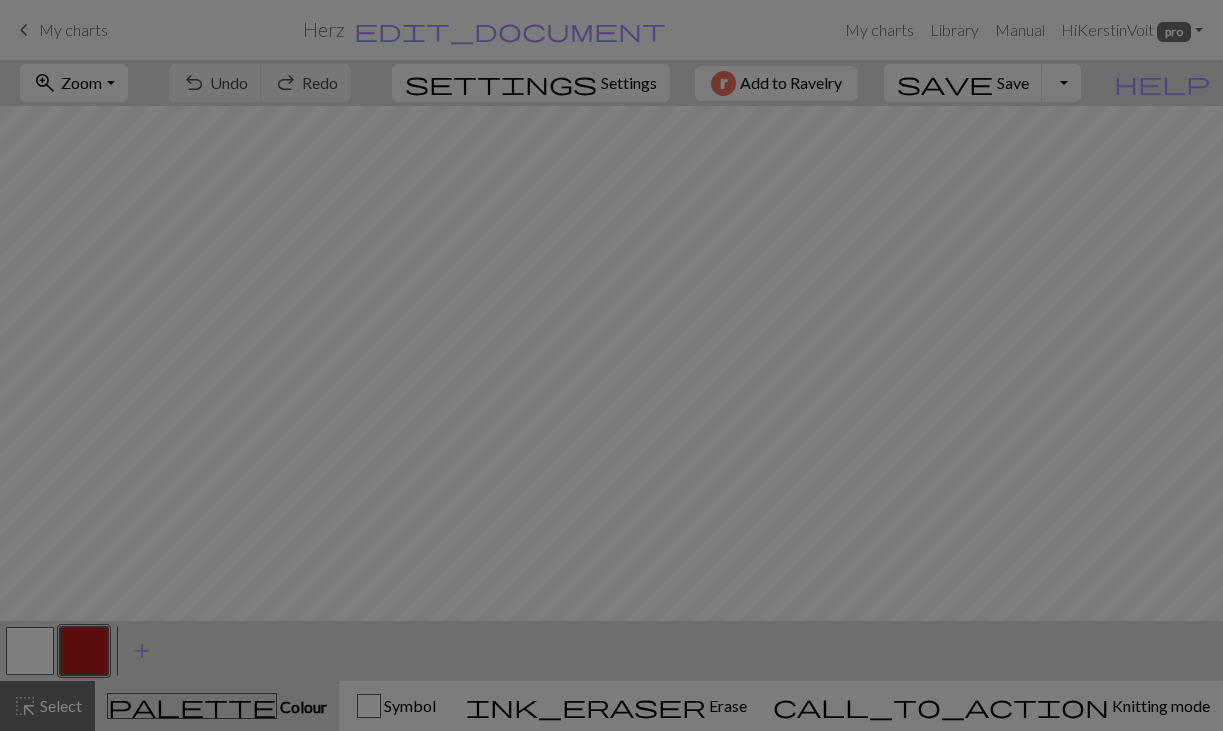 scroll, scrollTop: 0, scrollLeft: 0, axis: both 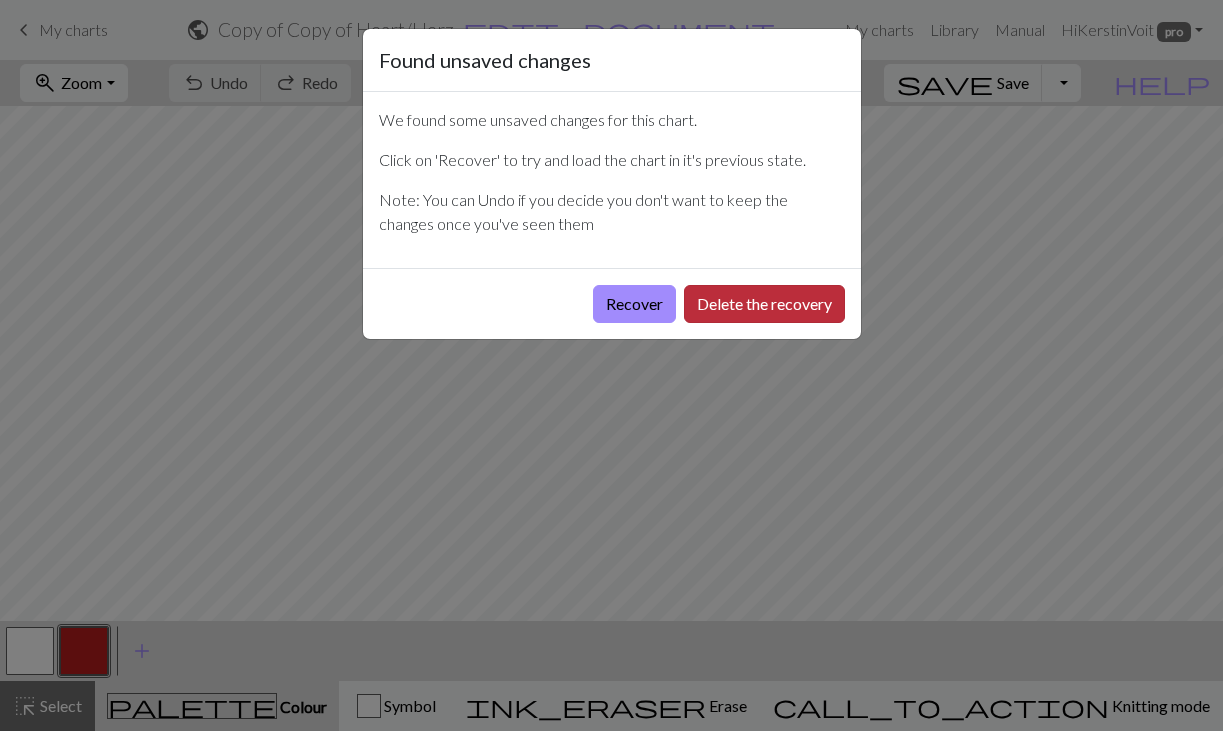 click on "Delete the recovery" at bounding box center (764, 304) 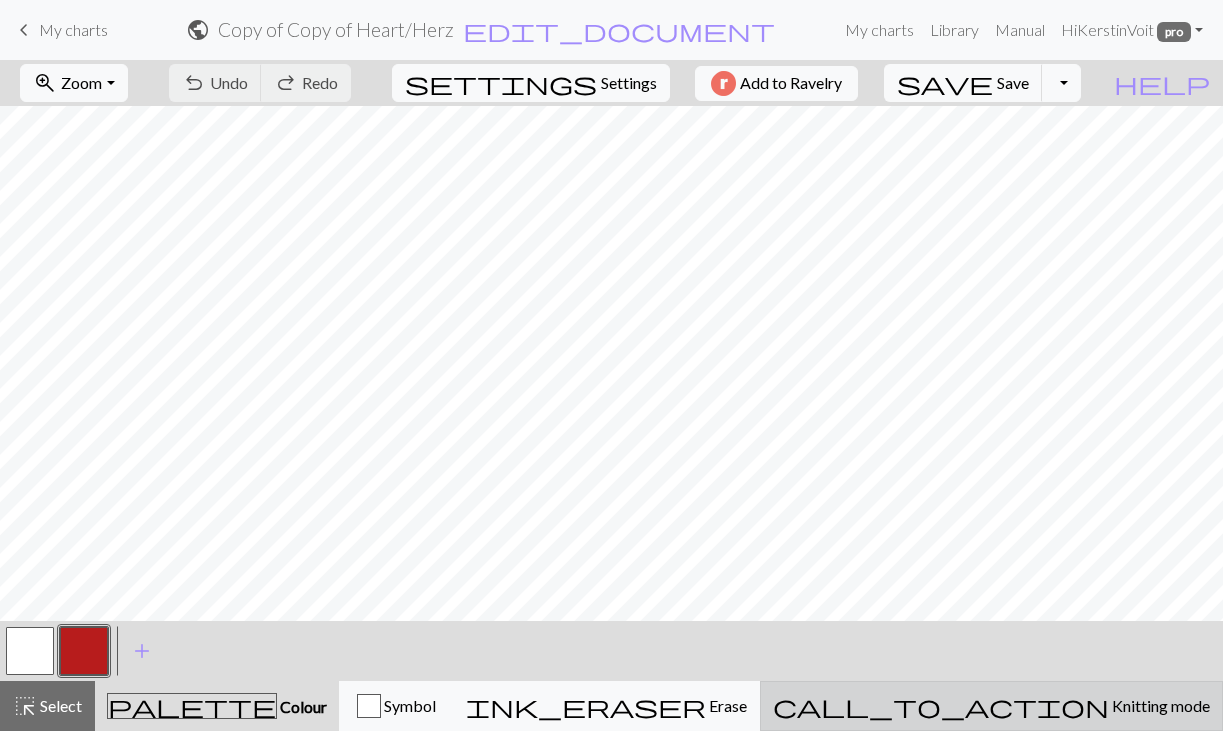 click on "call_to_action   Knitting mode   Knitting mode" at bounding box center [991, 706] 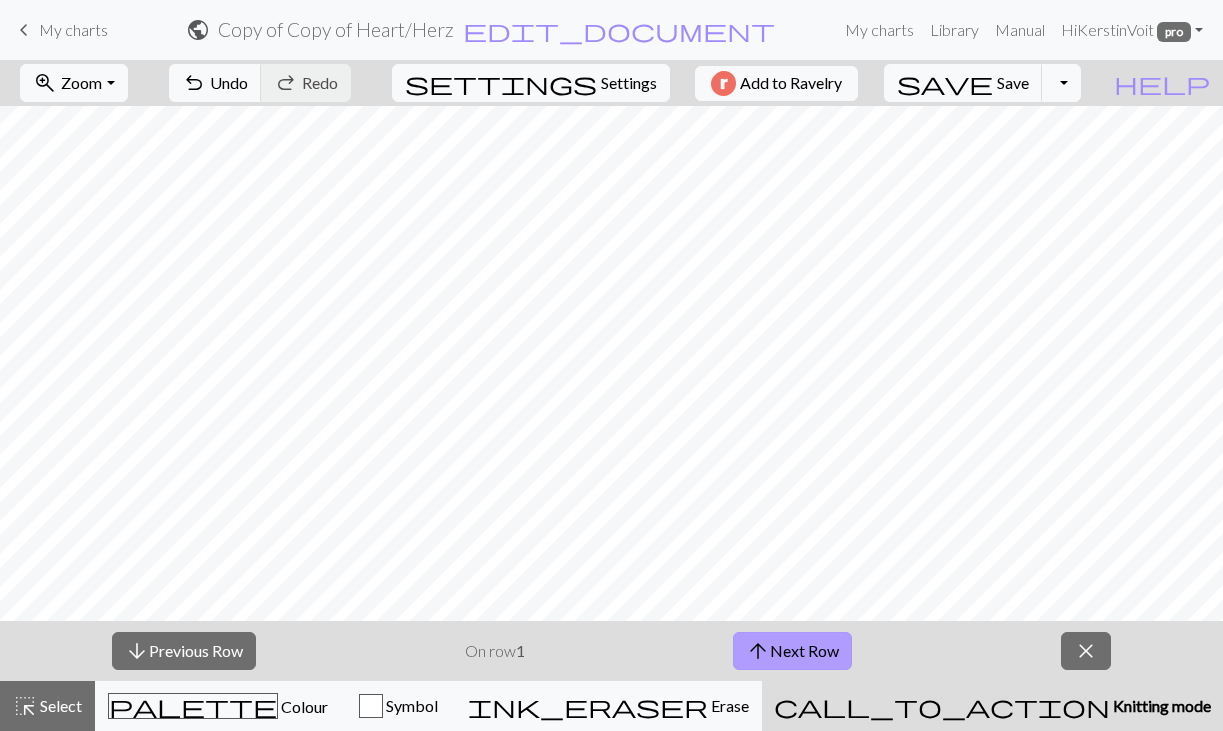 click on "arrow_upward  Next Row" at bounding box center [792, 651] 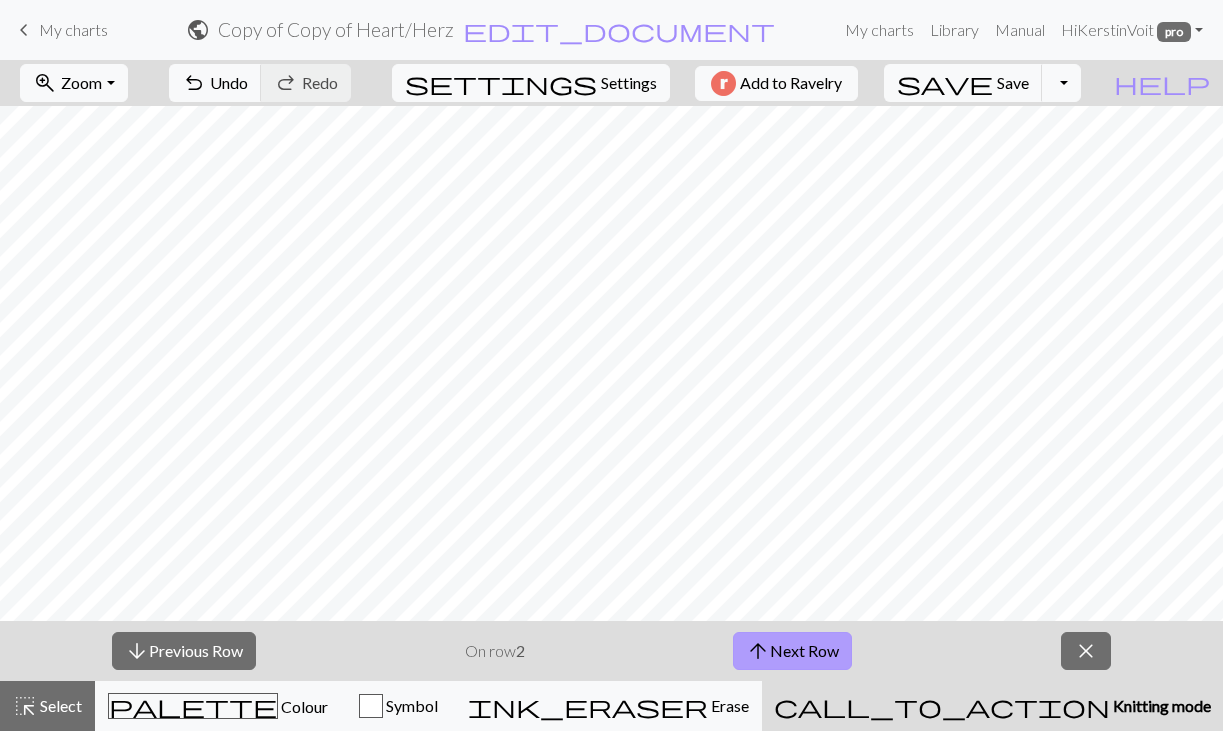 click on "arrow_upward  Next Row" at bounding box center [792, 651] 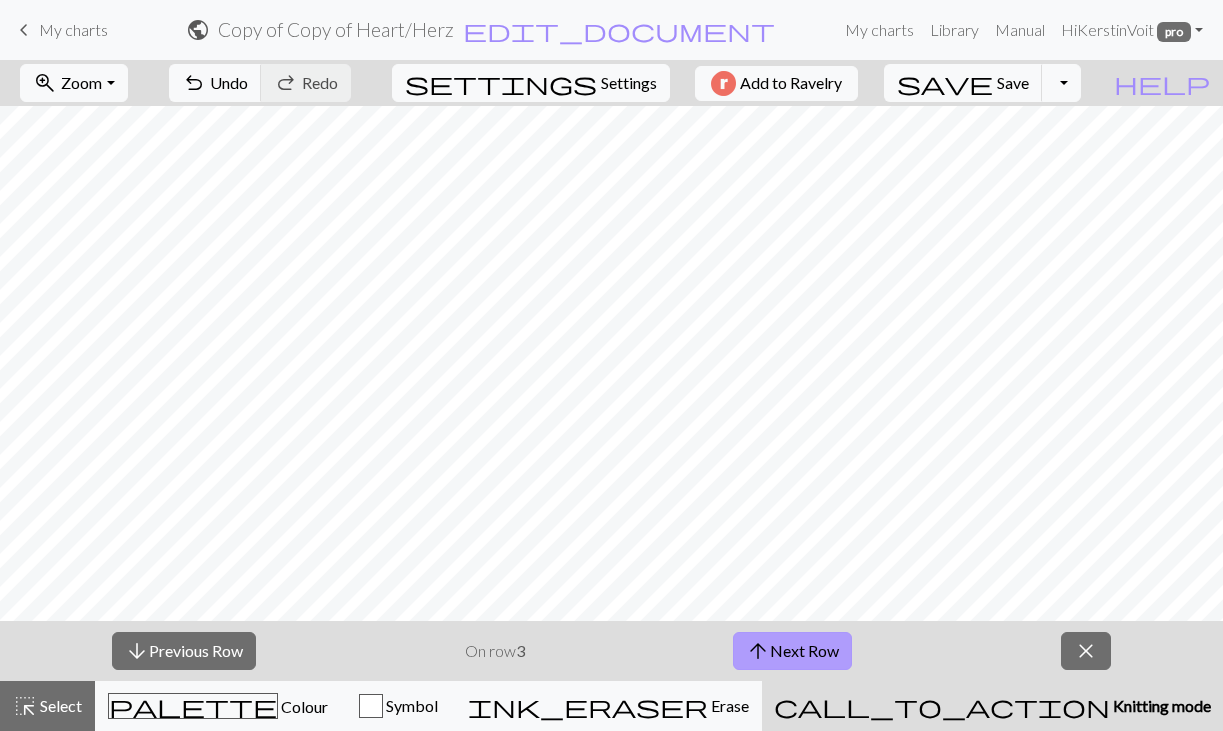 click on "arrow_upward  Next Row" at bounding box center (792, 651) 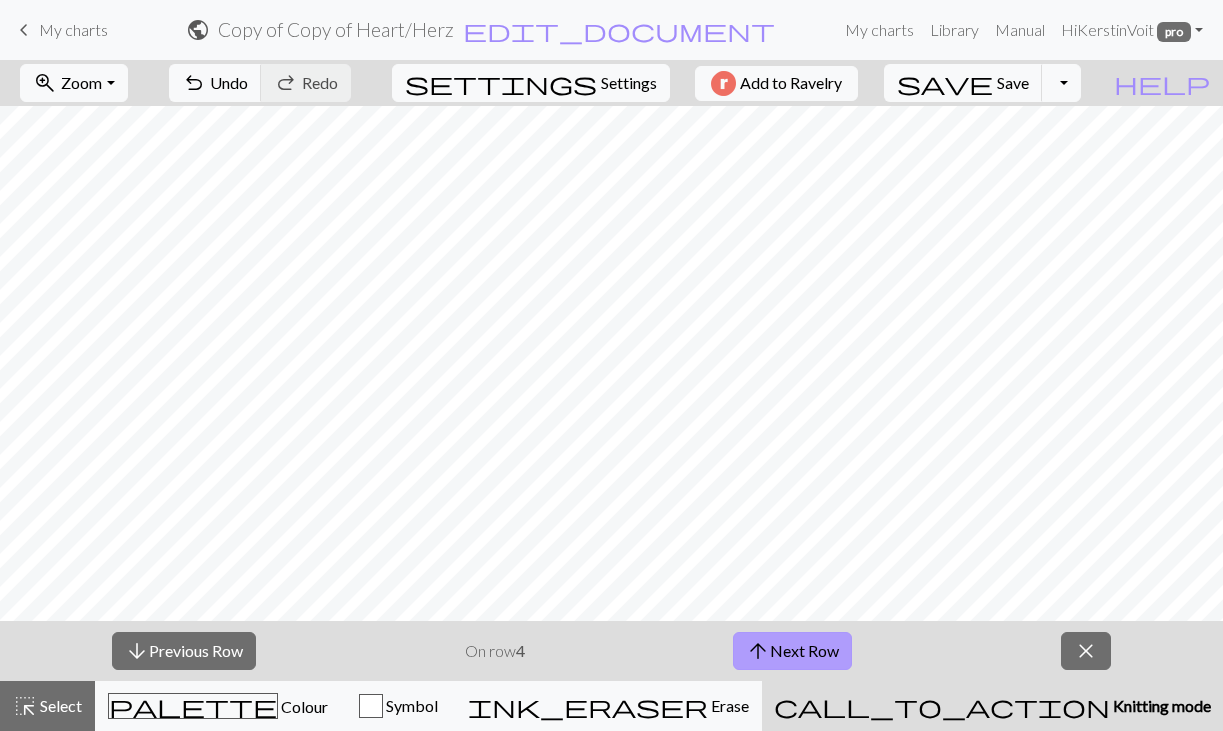 scroll, scrollTop: 655, scrollLeft: 0, axis: vertical 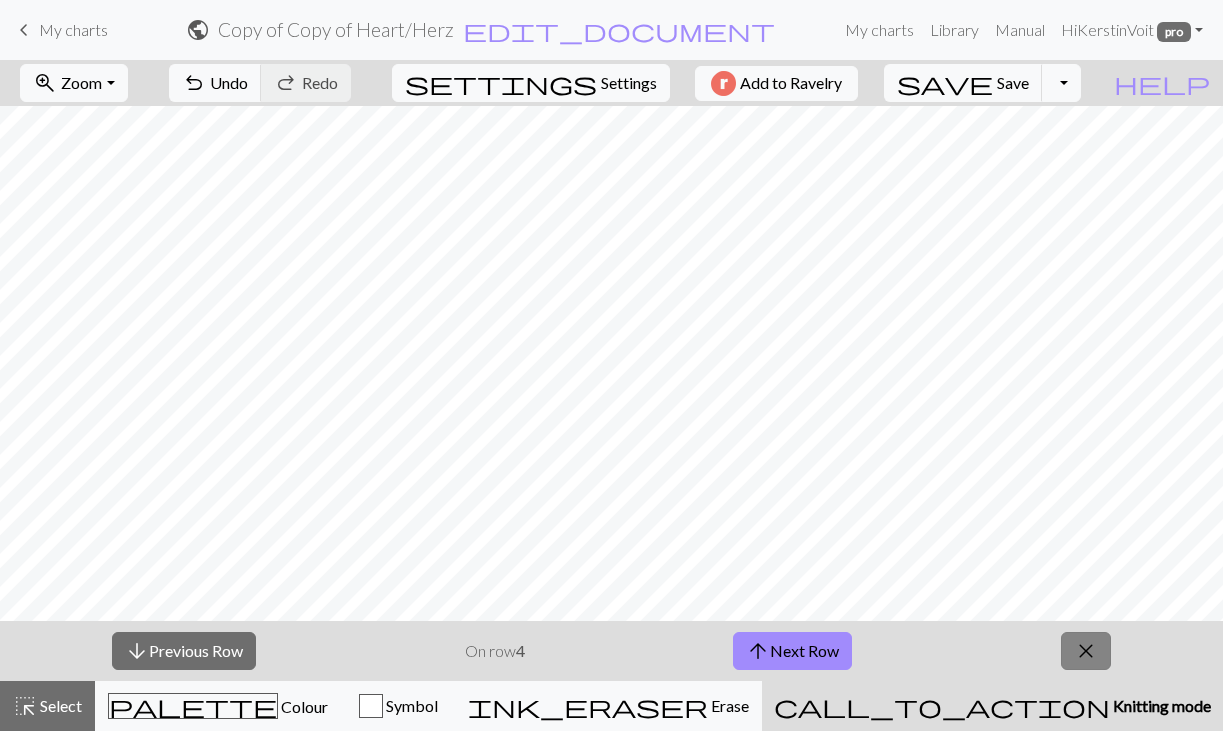 click on "close" at bounding box center (1086, 651) 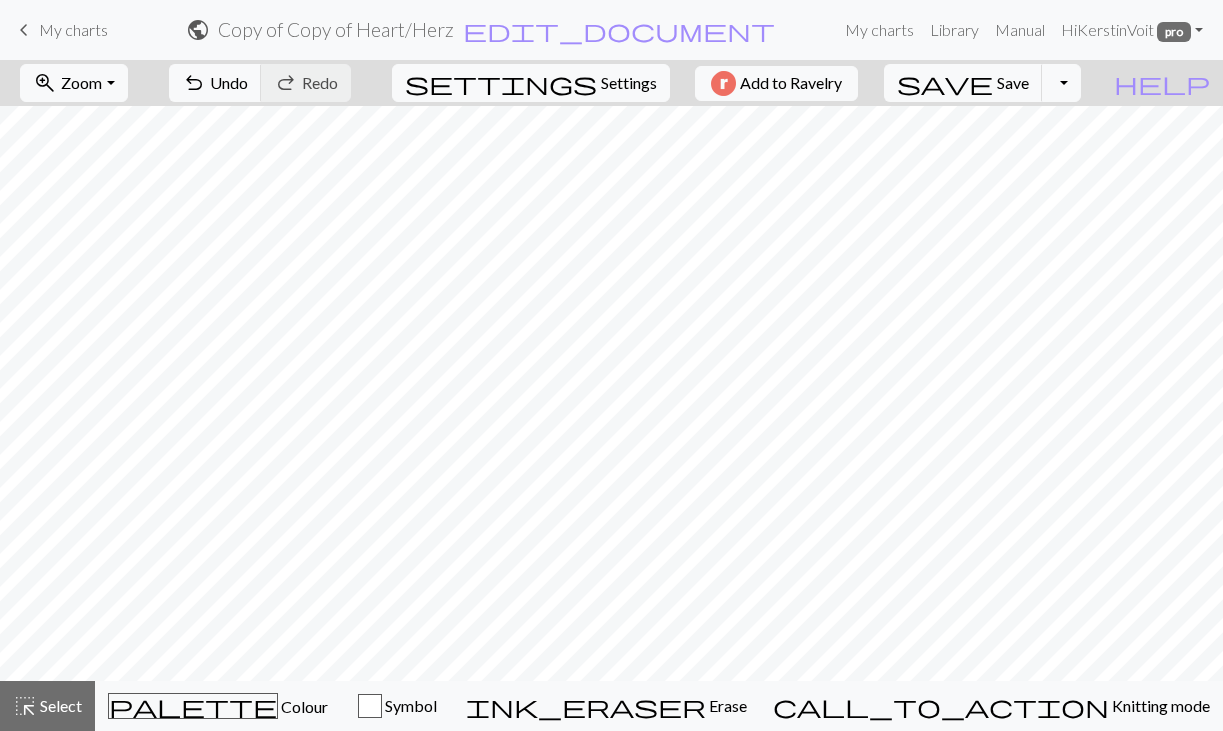 scroll, scrollTop: 517, scrollLeft: 0, axis: vertical 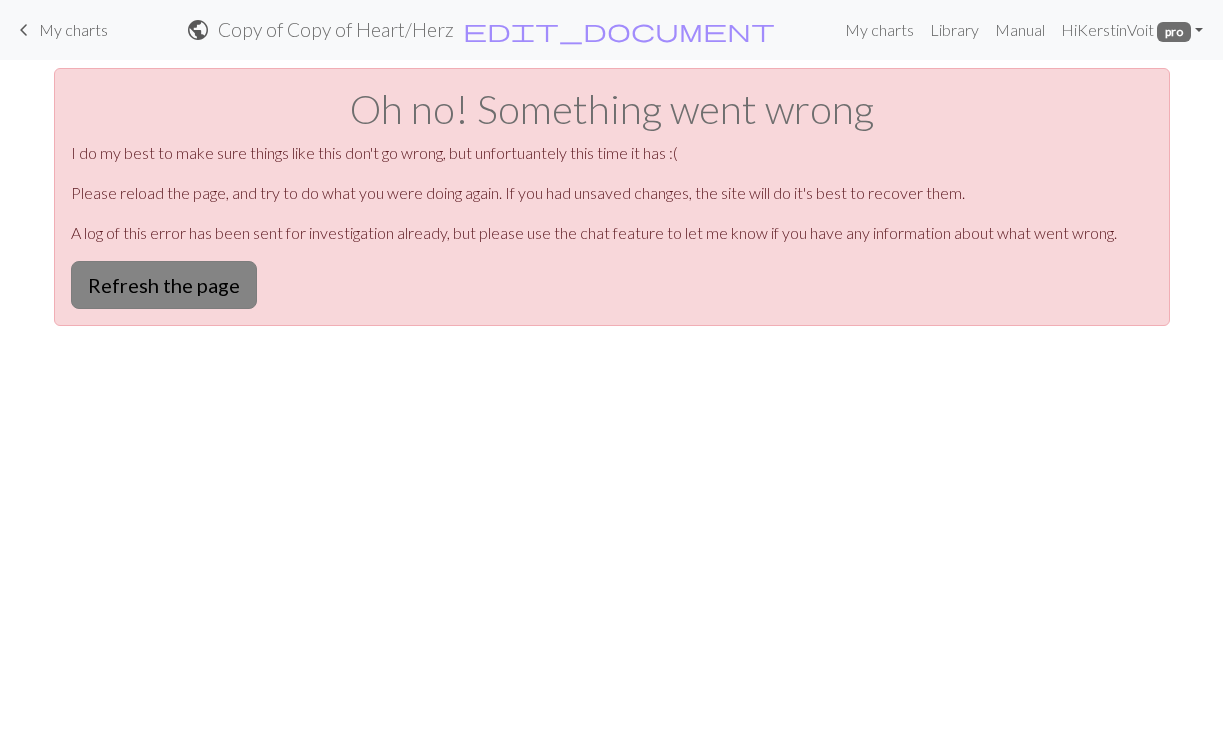 click on "Refresh the page" at bounding box center (164, 285) 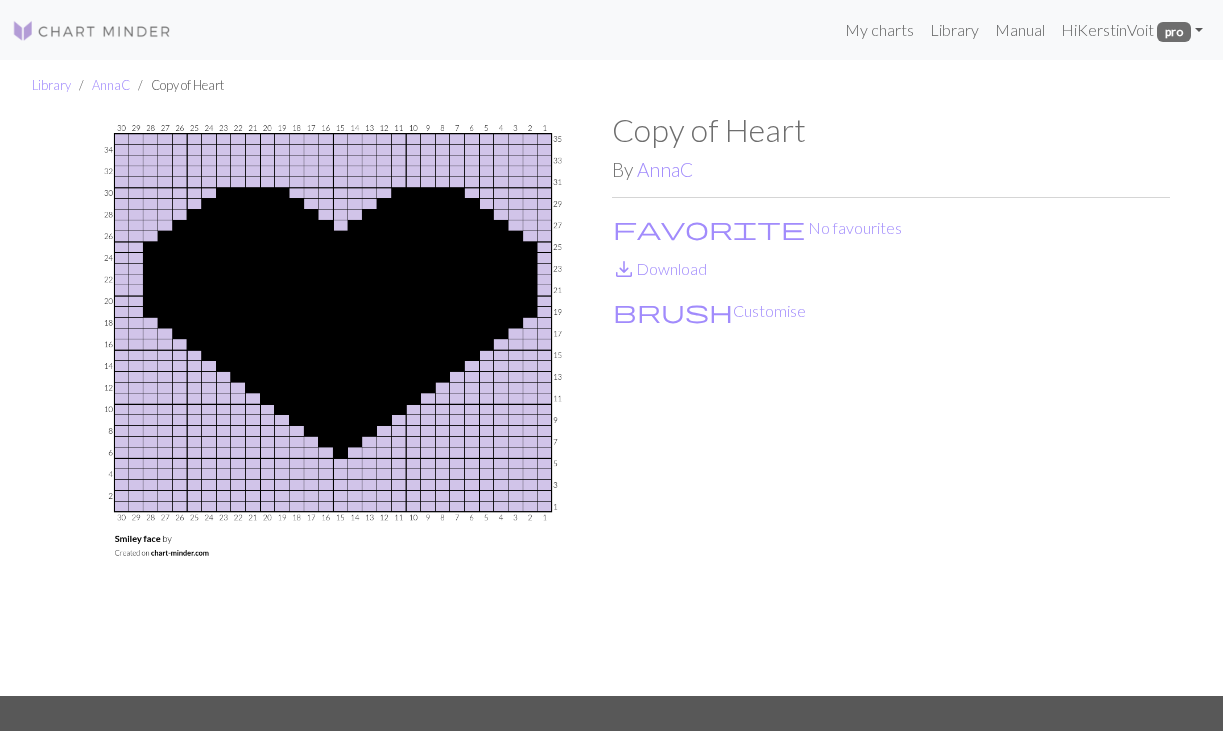 scroll, scrollTop: 0, scrollLeft: 0, axis: both 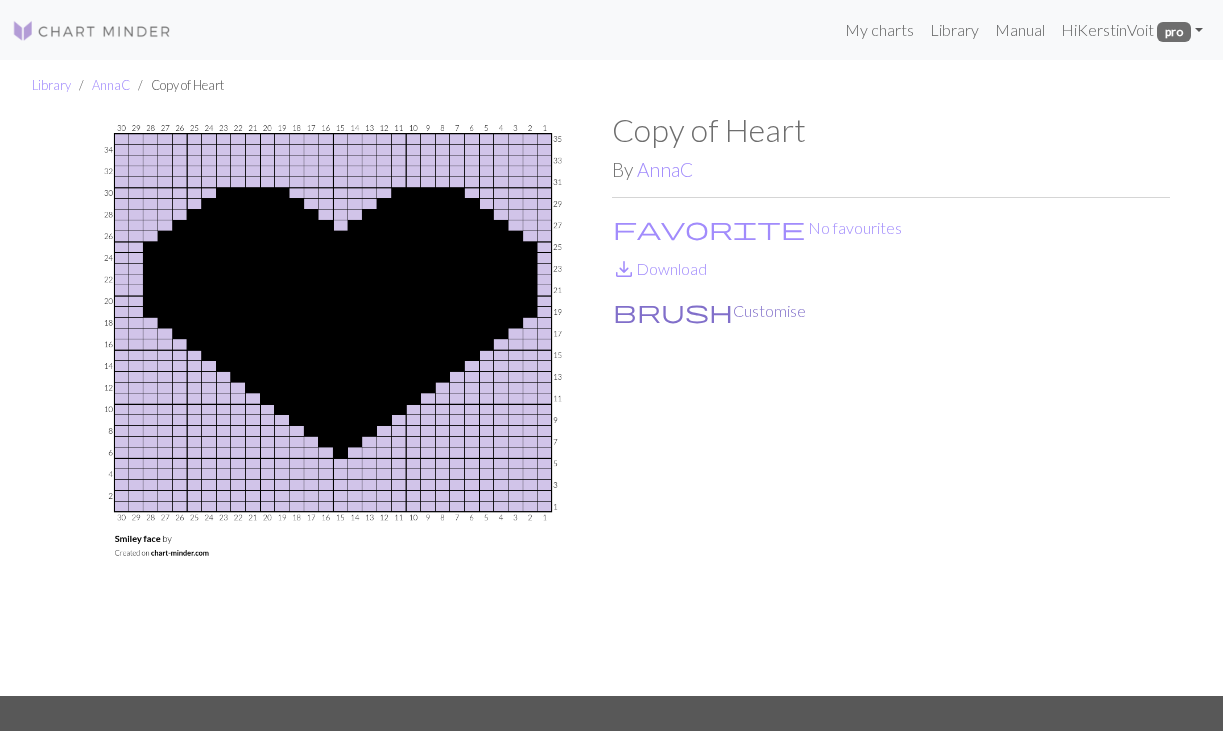 click on "brush Customise" at bounding box center (709, 311) 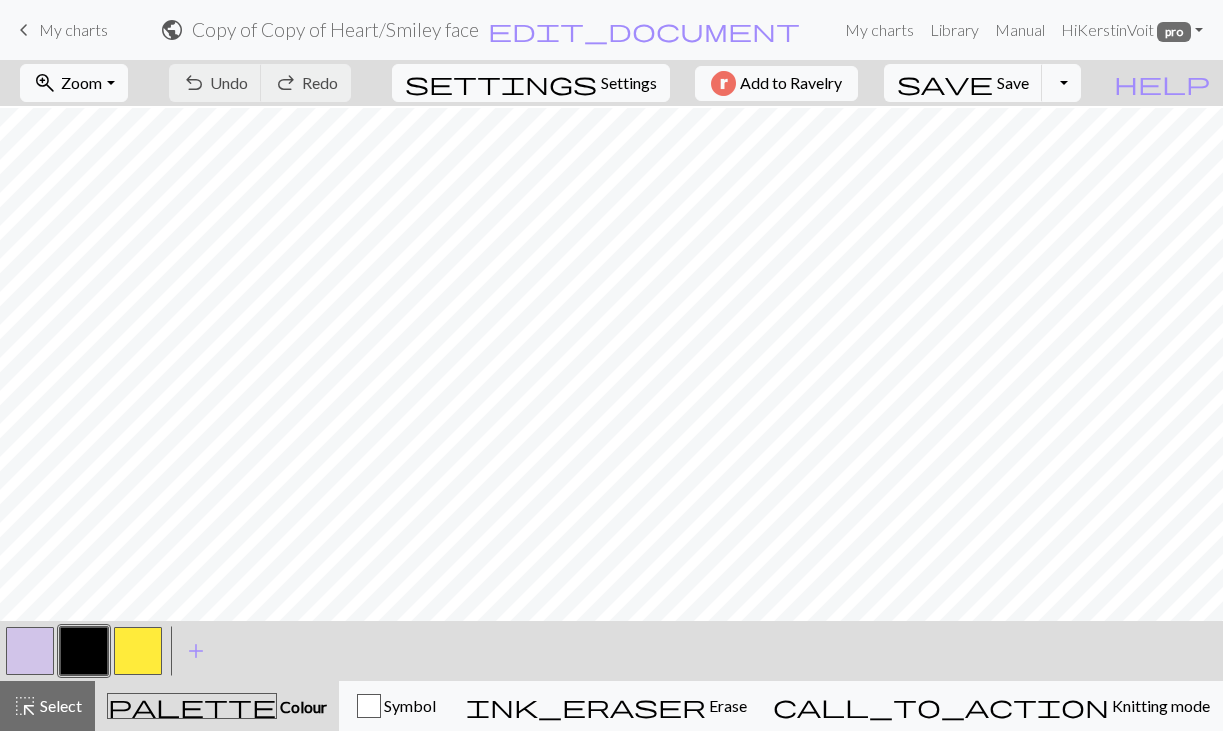 scroll, scrollTop: 275, scrollLeft: 0, axis: vertical 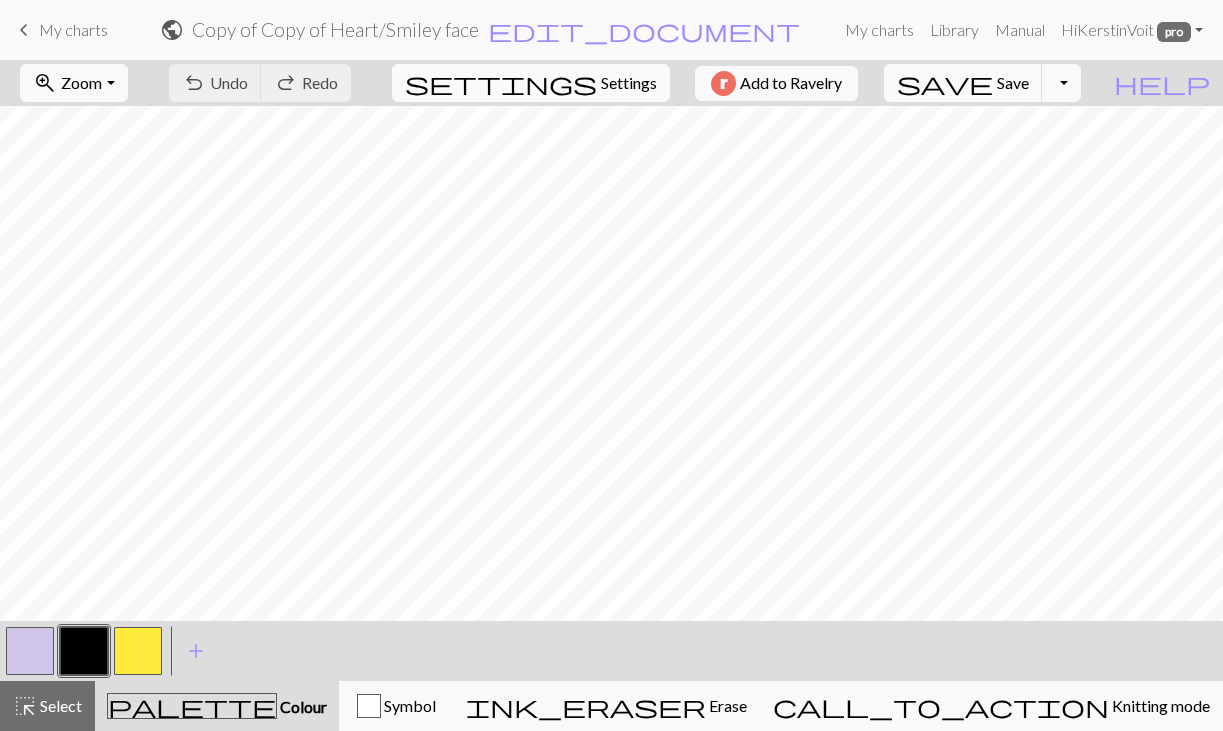click on "settings  Settings" at bounding box center (531, 83) 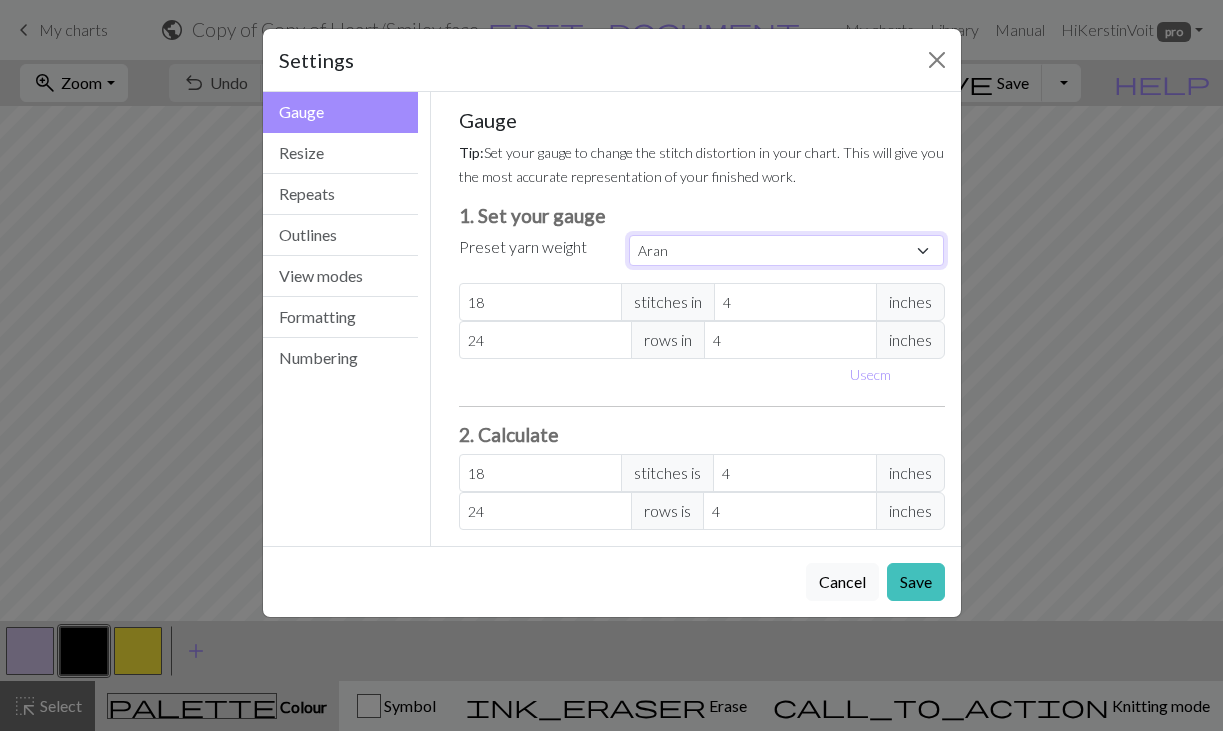 select on "custom" 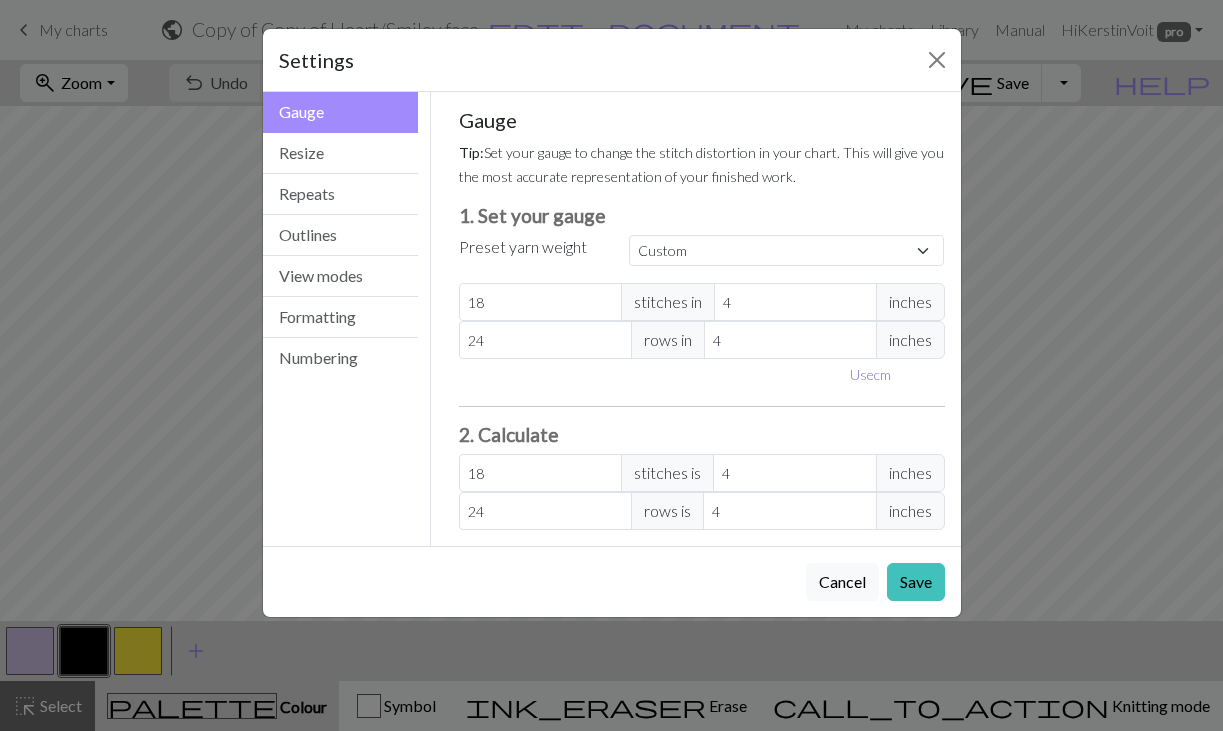 click on "Use  cm" at bounding box center (870, 374) 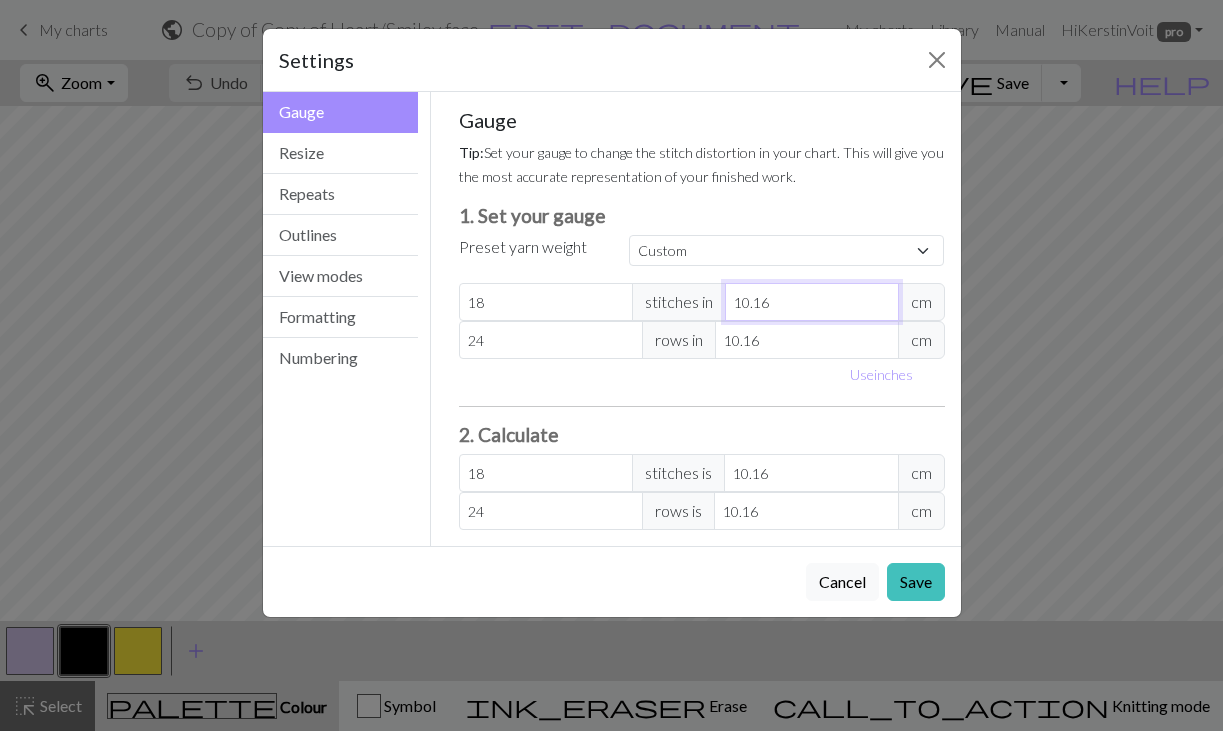 click on "10.16" at bounding box center (812, 302) 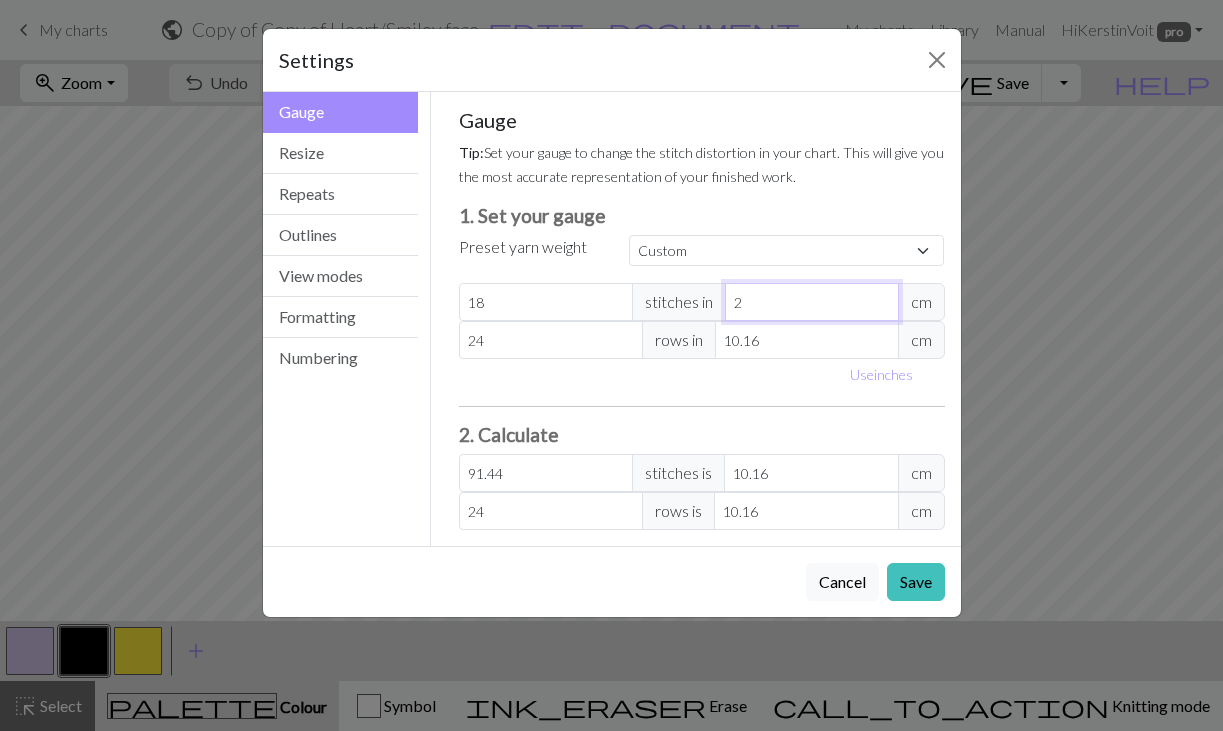 type on "20" 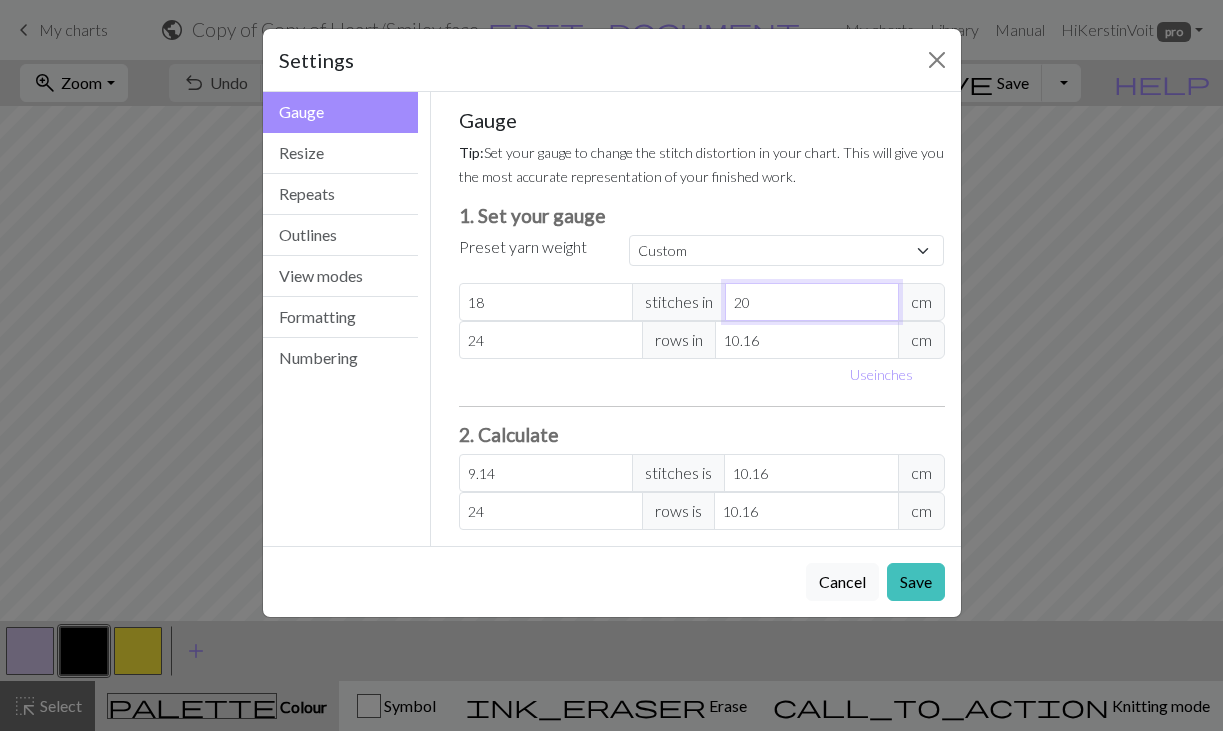 type on "20" 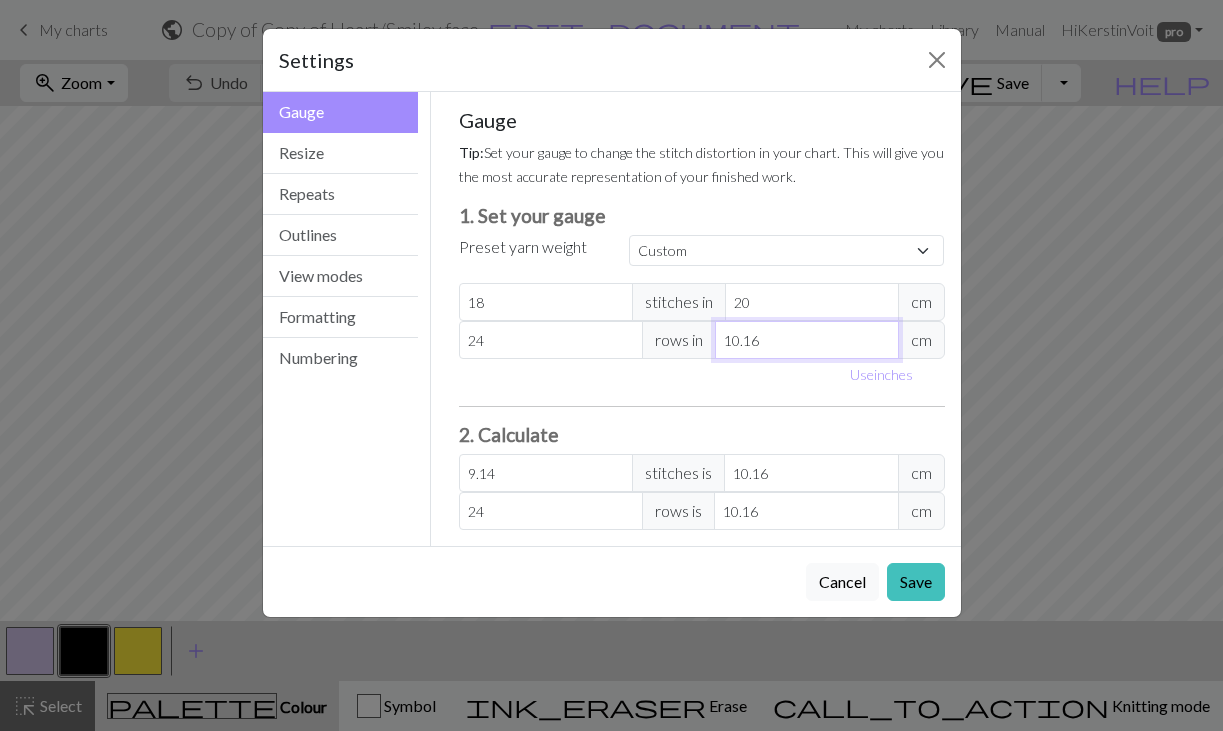 type on "3" 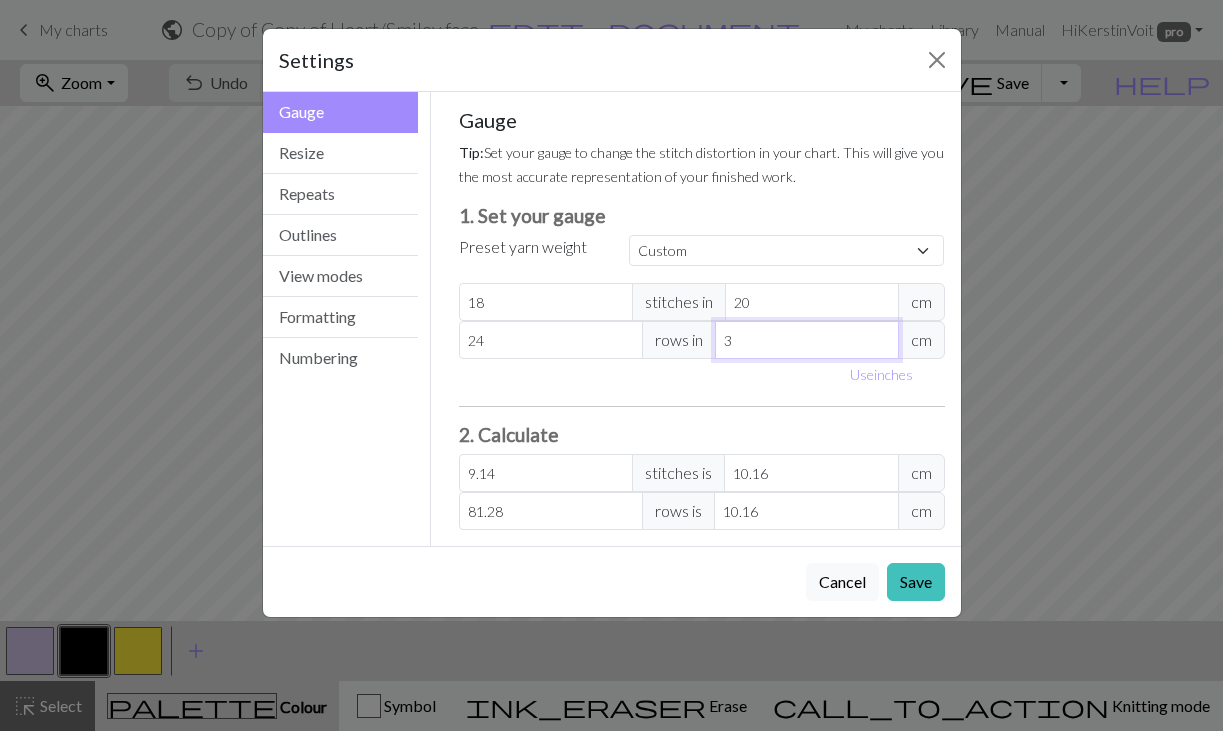 type on "30" 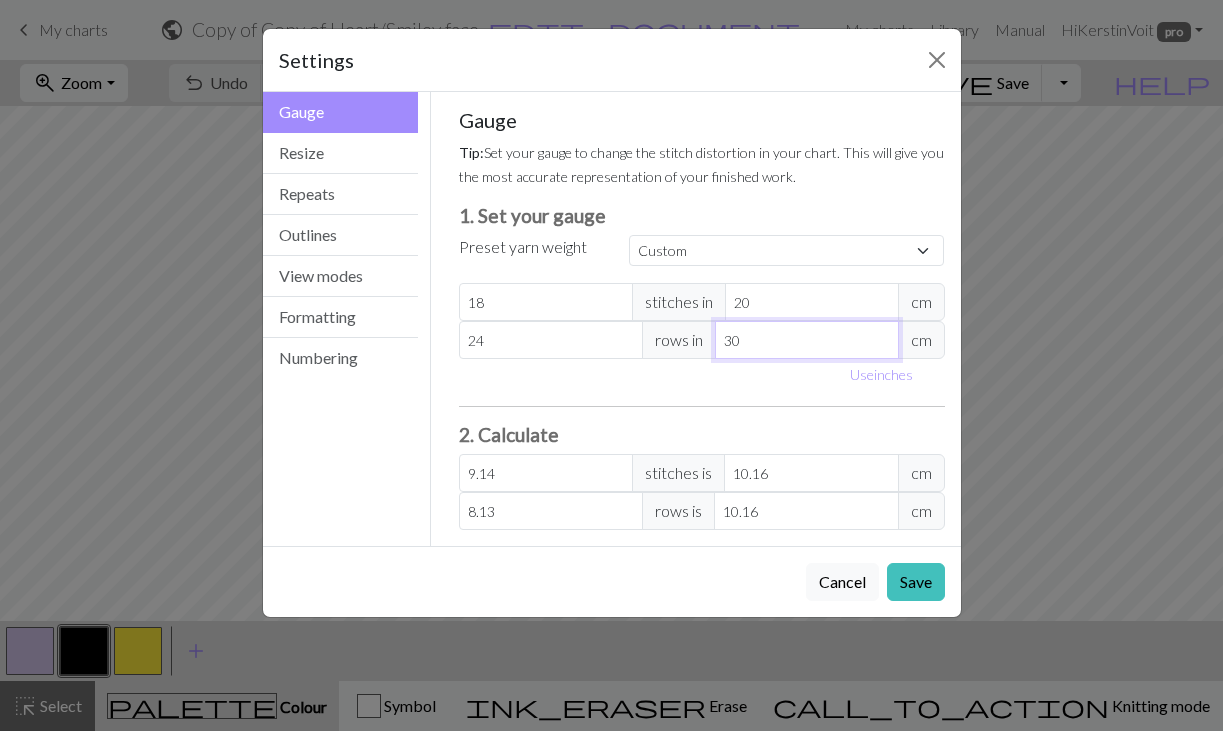 type on "30" 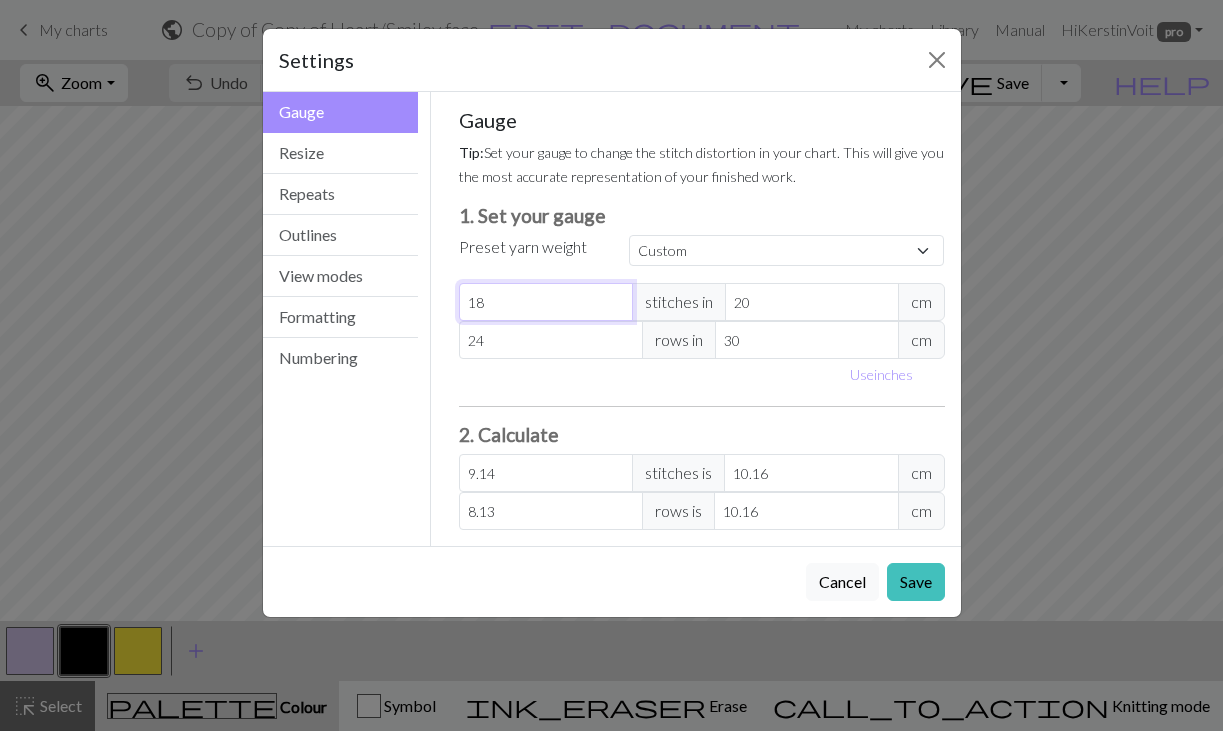 click on "18" at bounding box center (546, 302) 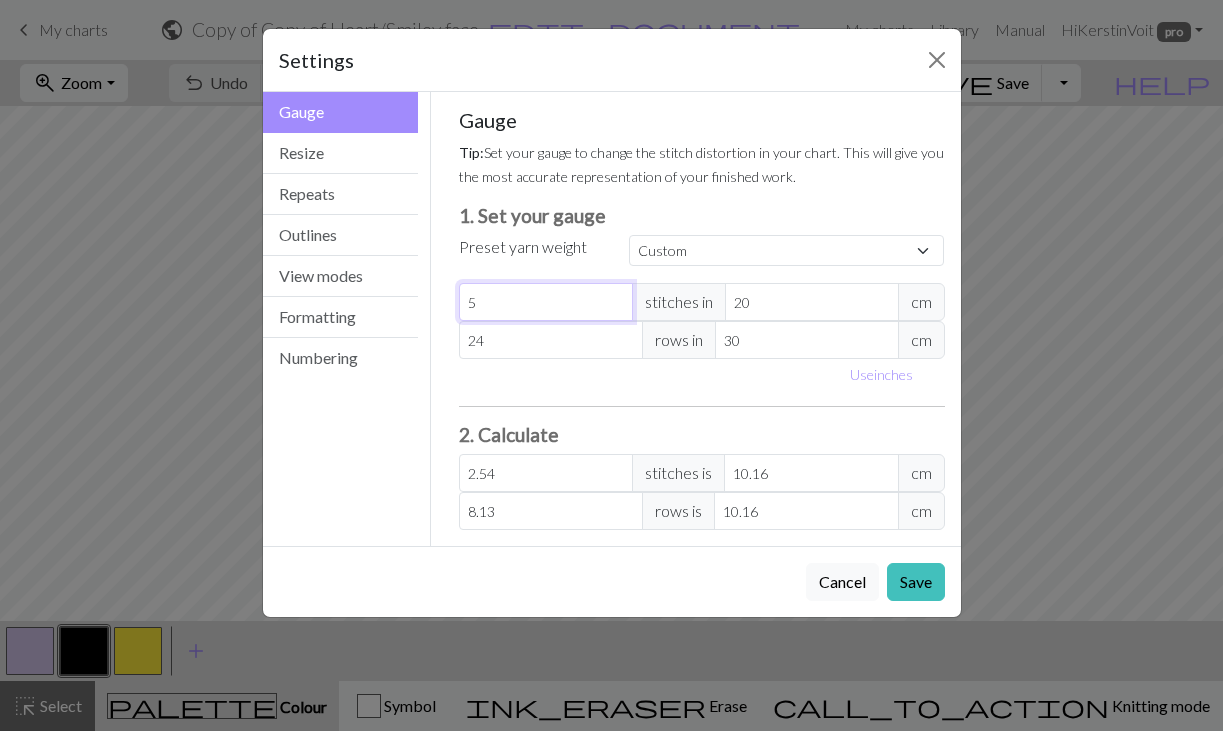 type on "56" 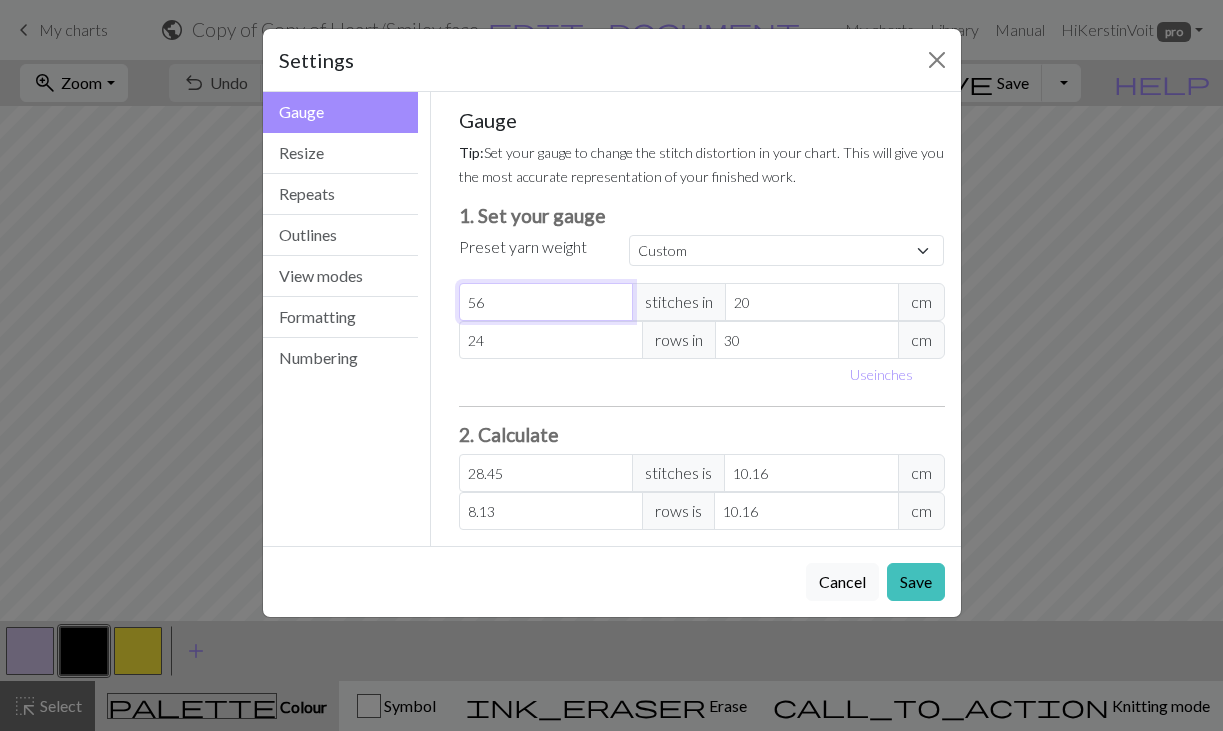 type on "56" 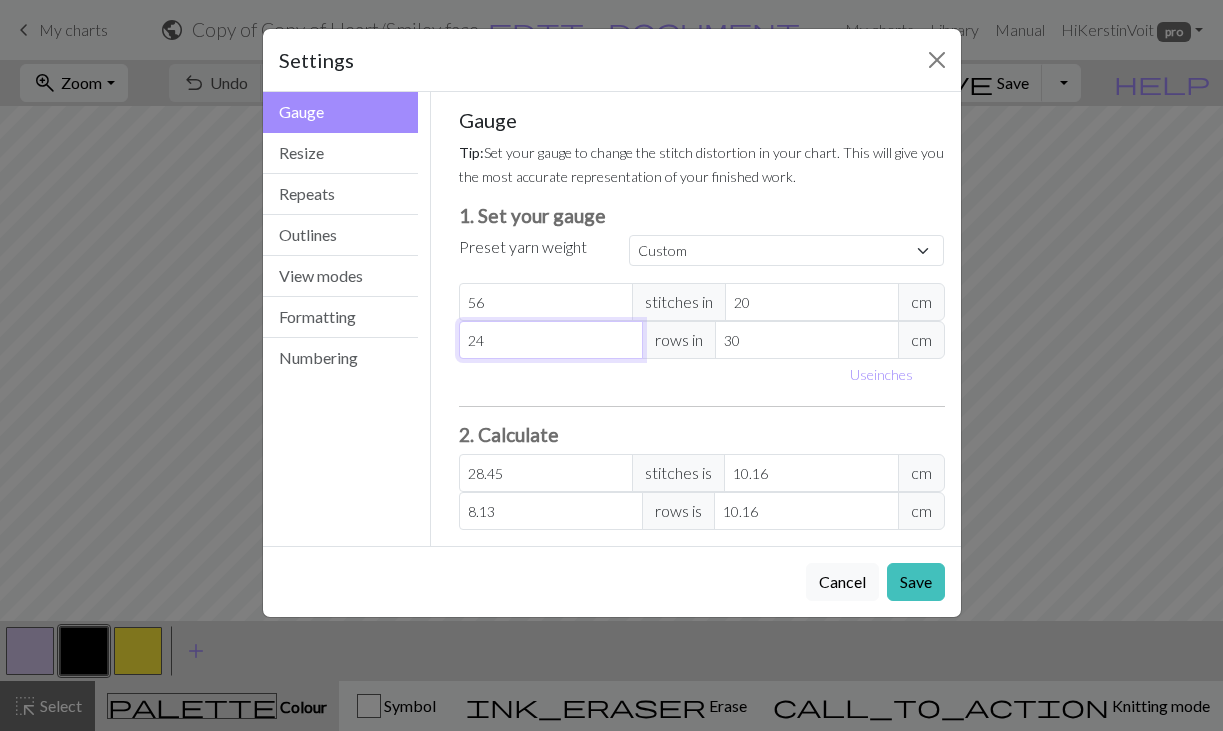 type on "7" 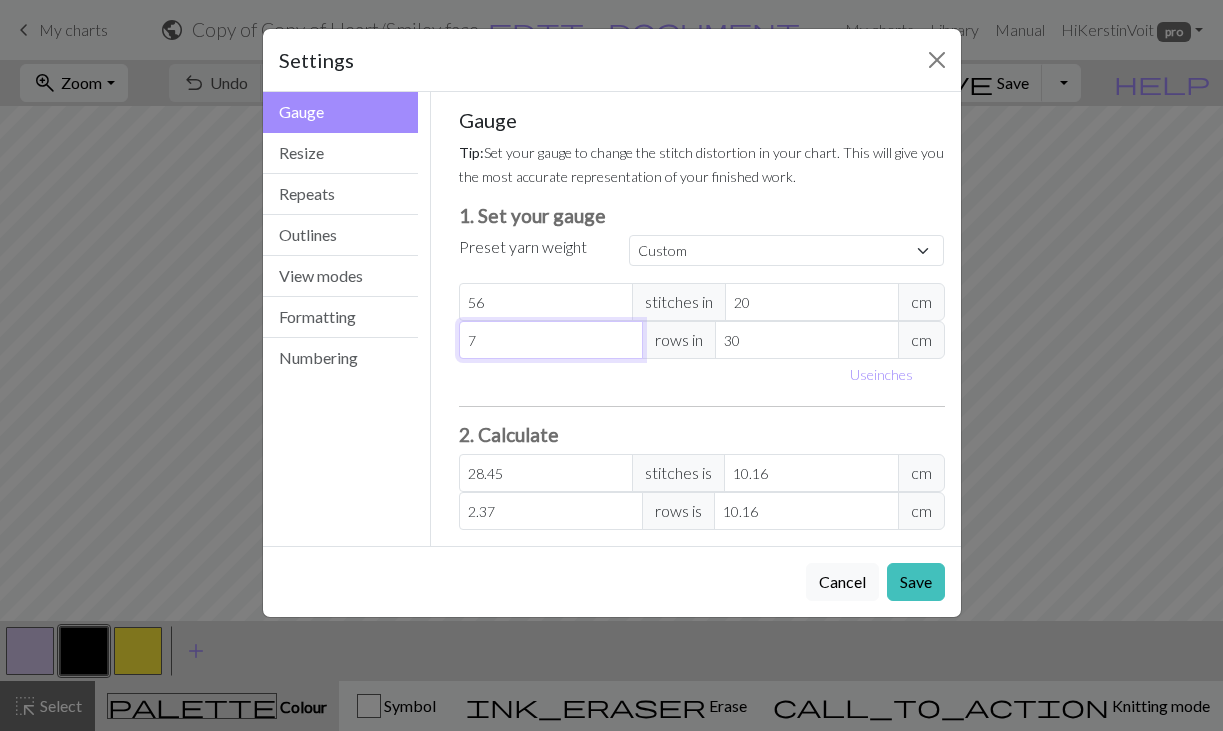 type on "75" 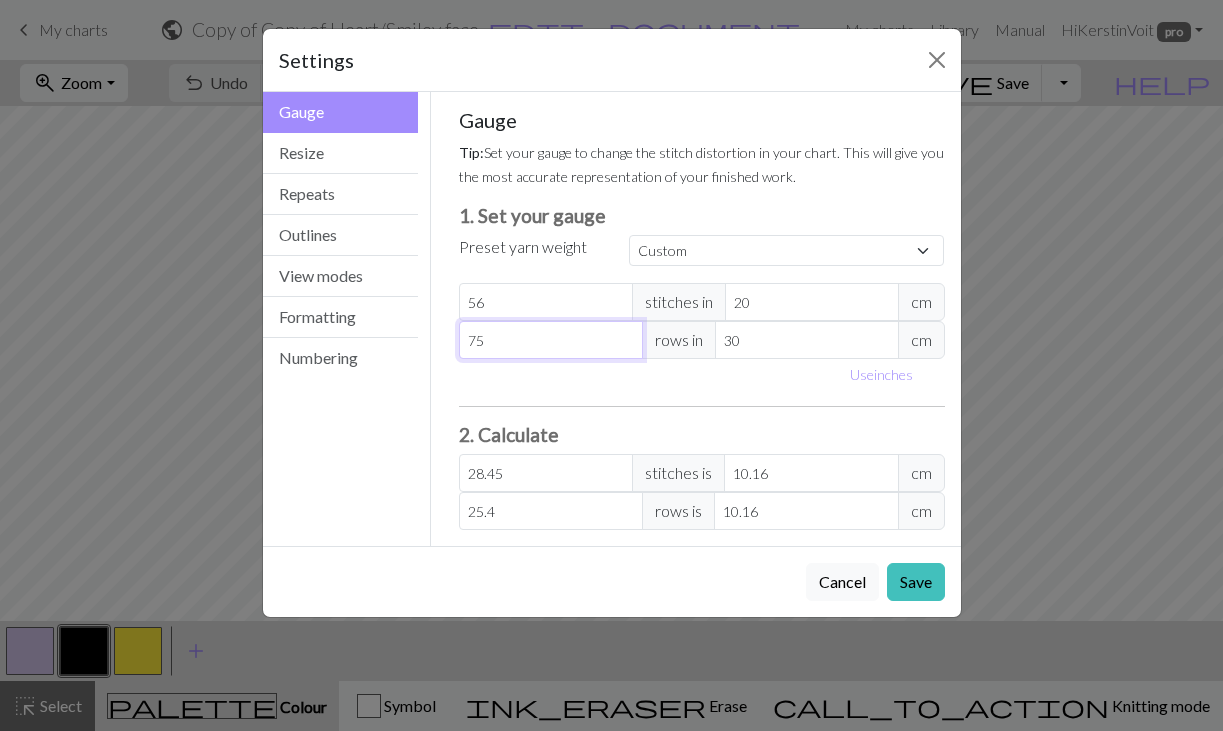 type on "75" 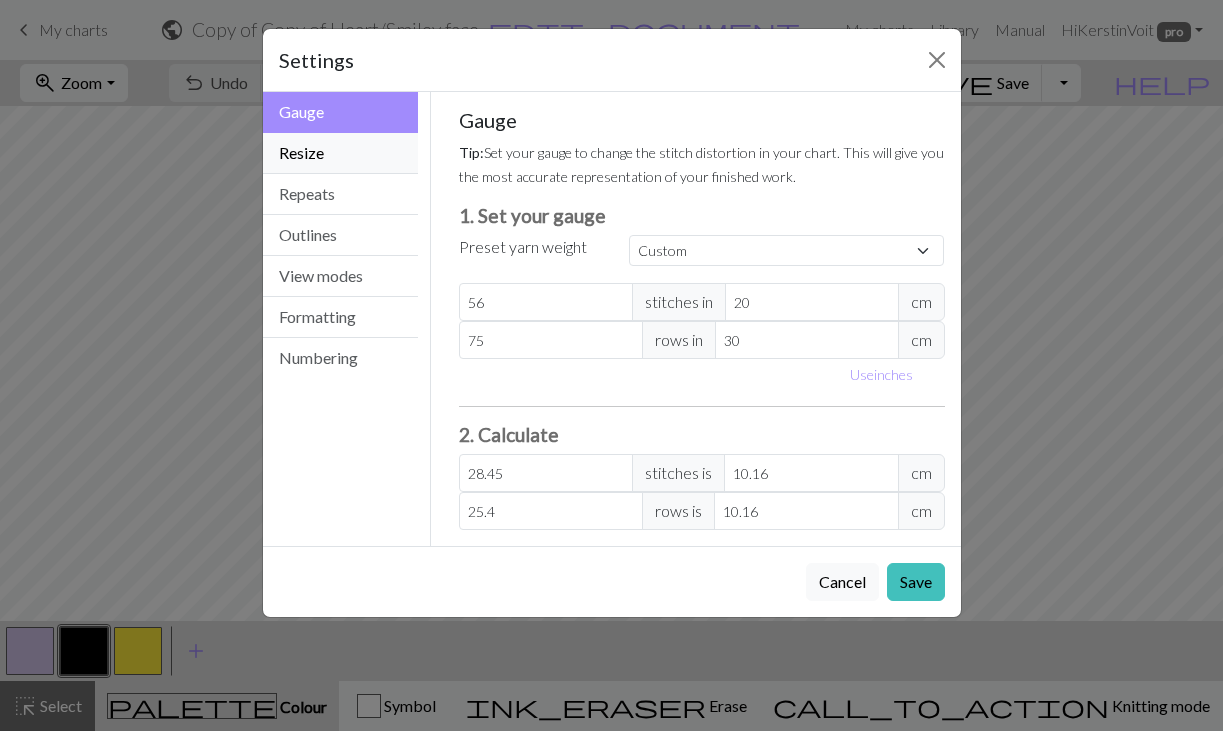 click on "Resize" at bounding box center (341, 153) 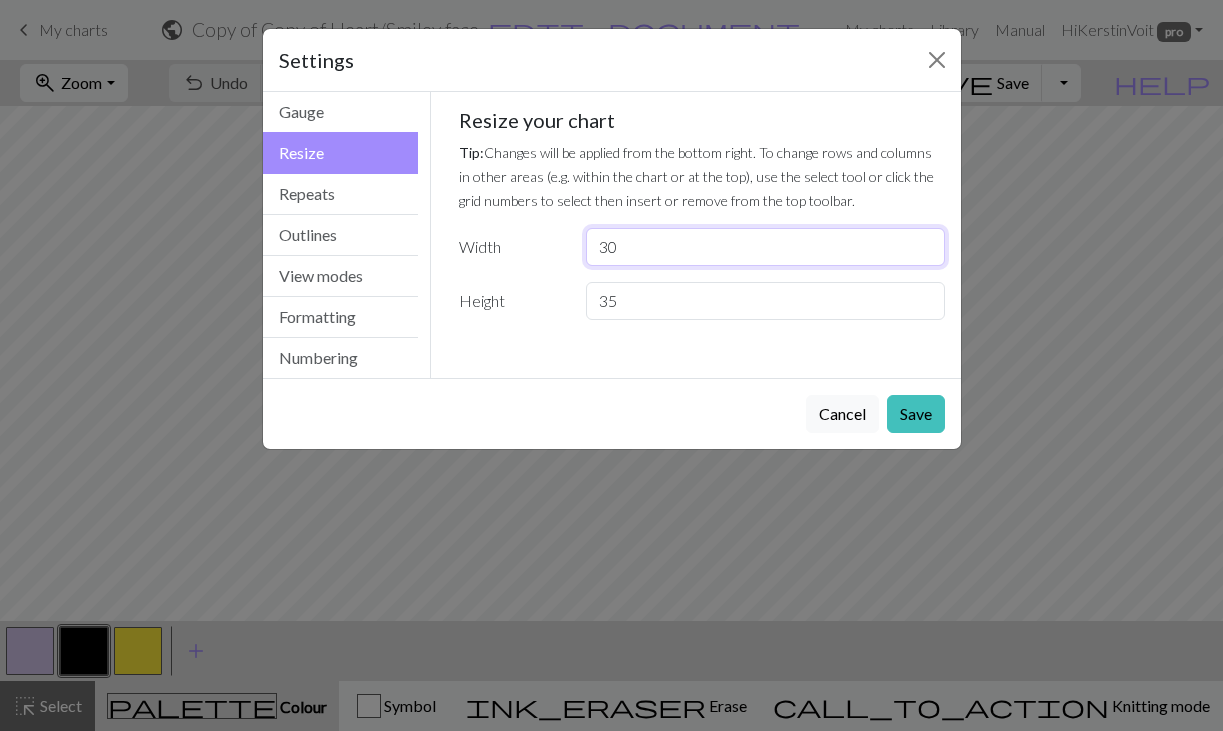 click on "30" at bounding box center (765, 247) 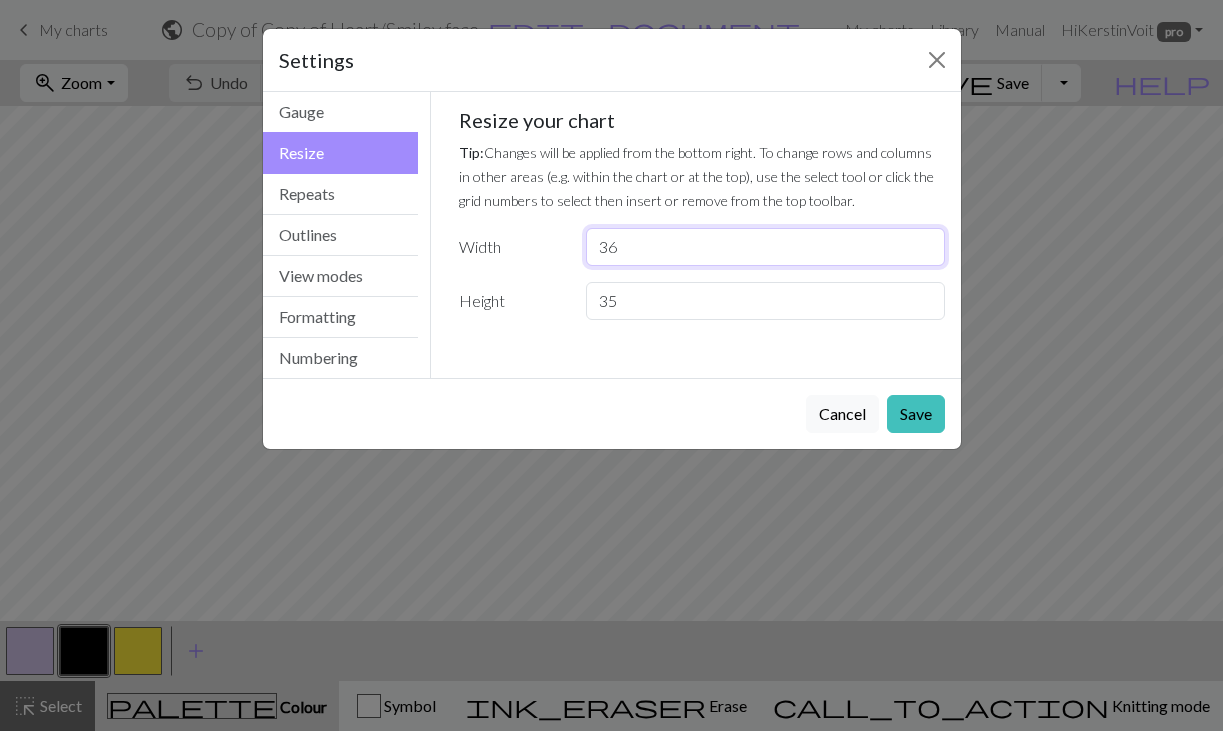 type on "36" 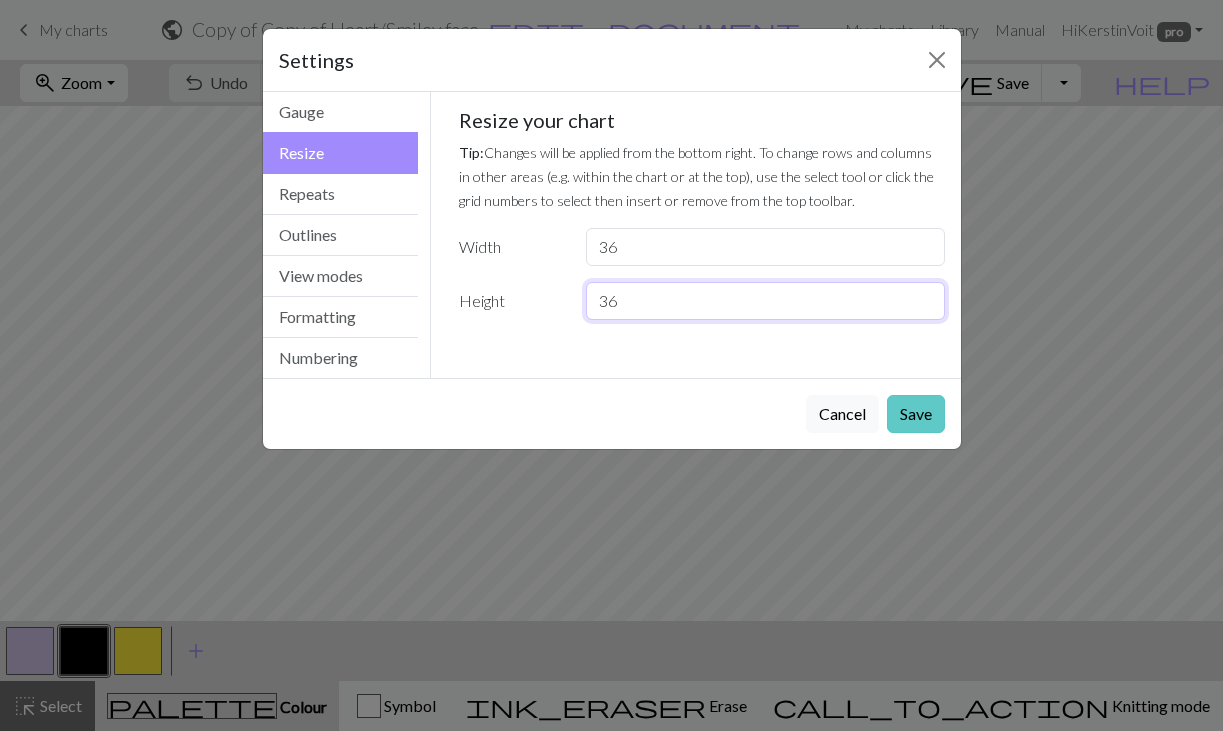 type on "36" 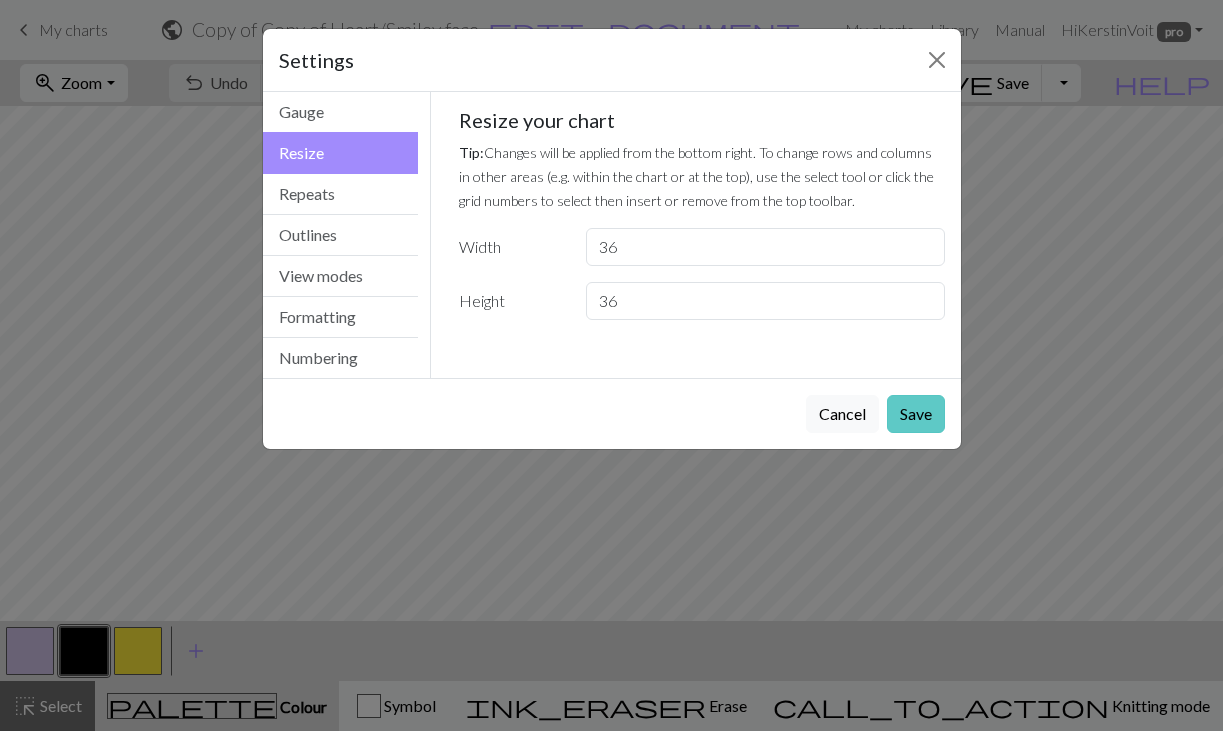 click on "Save" at bounding box center [916, 414] 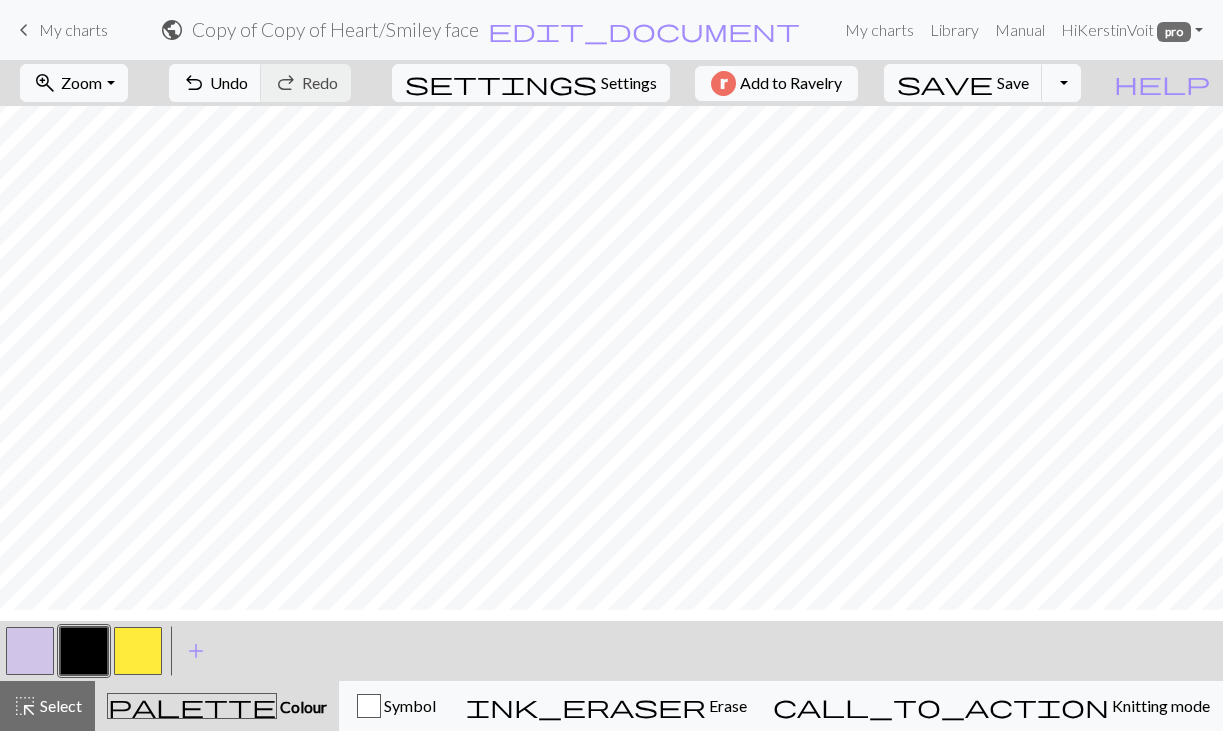 scroll, scrollTop: -1, scrollLeft: 0, axis: vertical 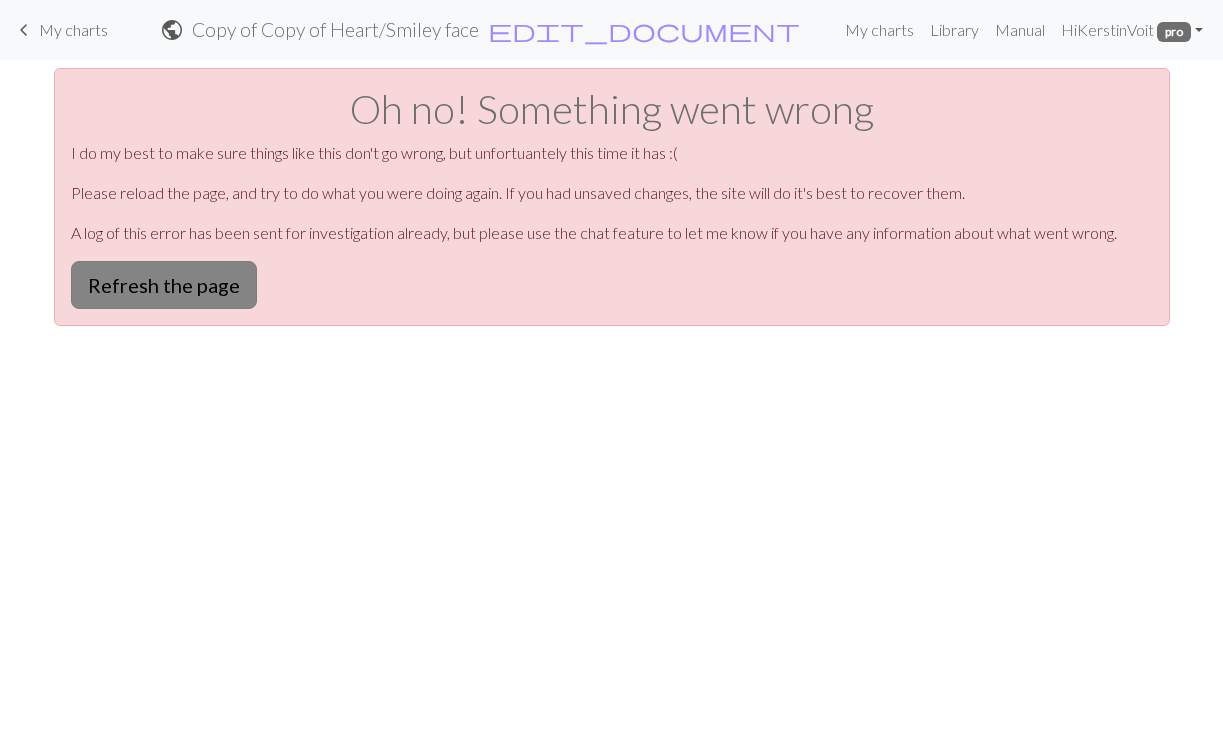 click on "Refresh the page" at bounding box center [164, 285] 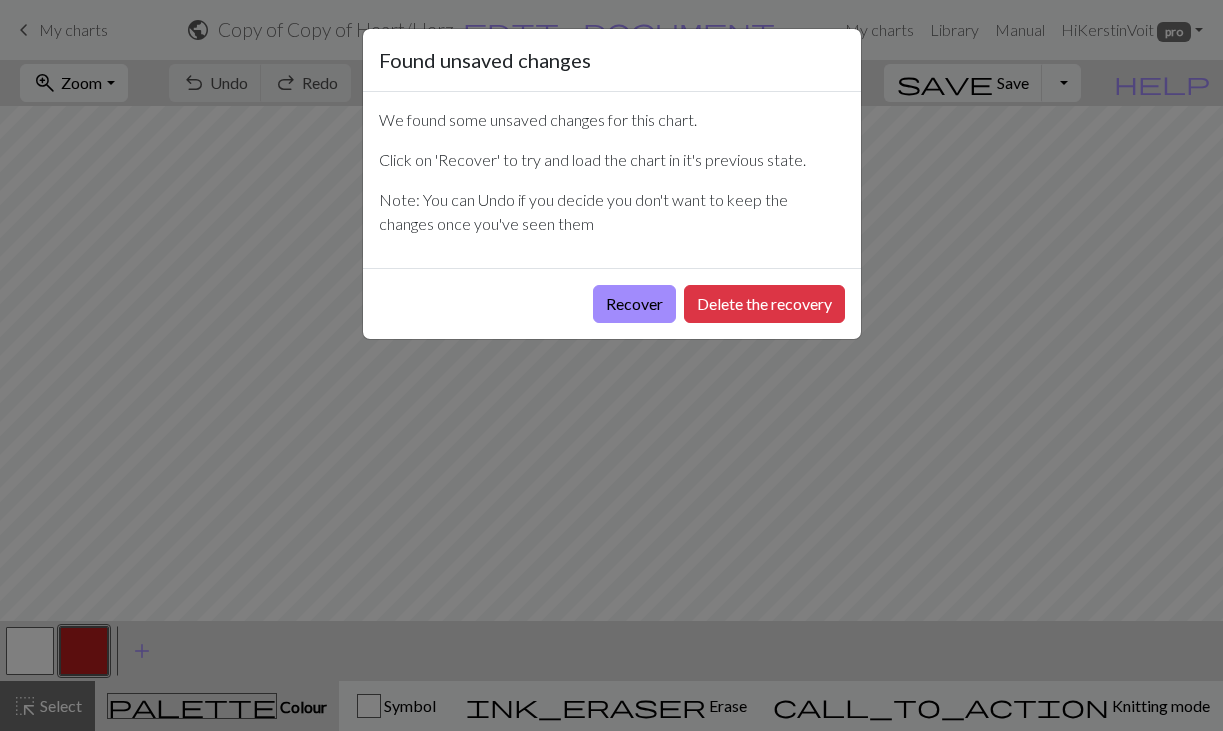 scroll, scrollTop: 0, scrollLeft: 0, axis: both 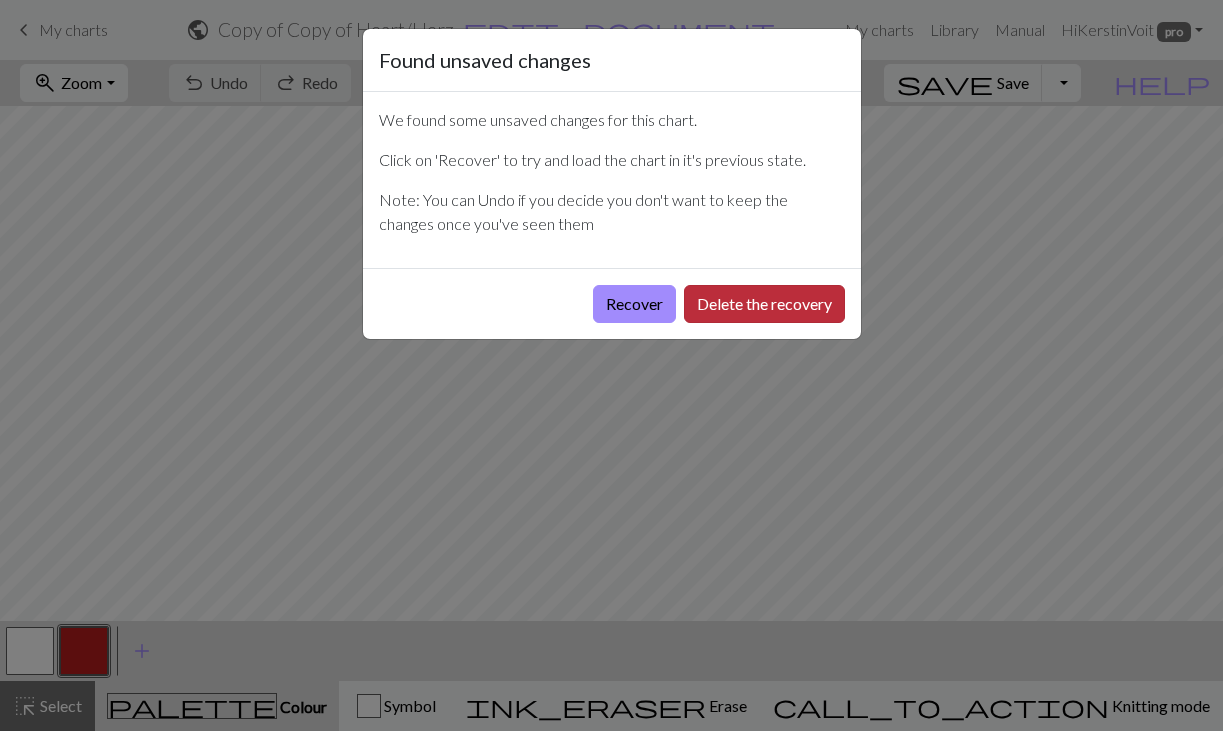 click on "Delete the recovery" at bounding box center [764, 304] 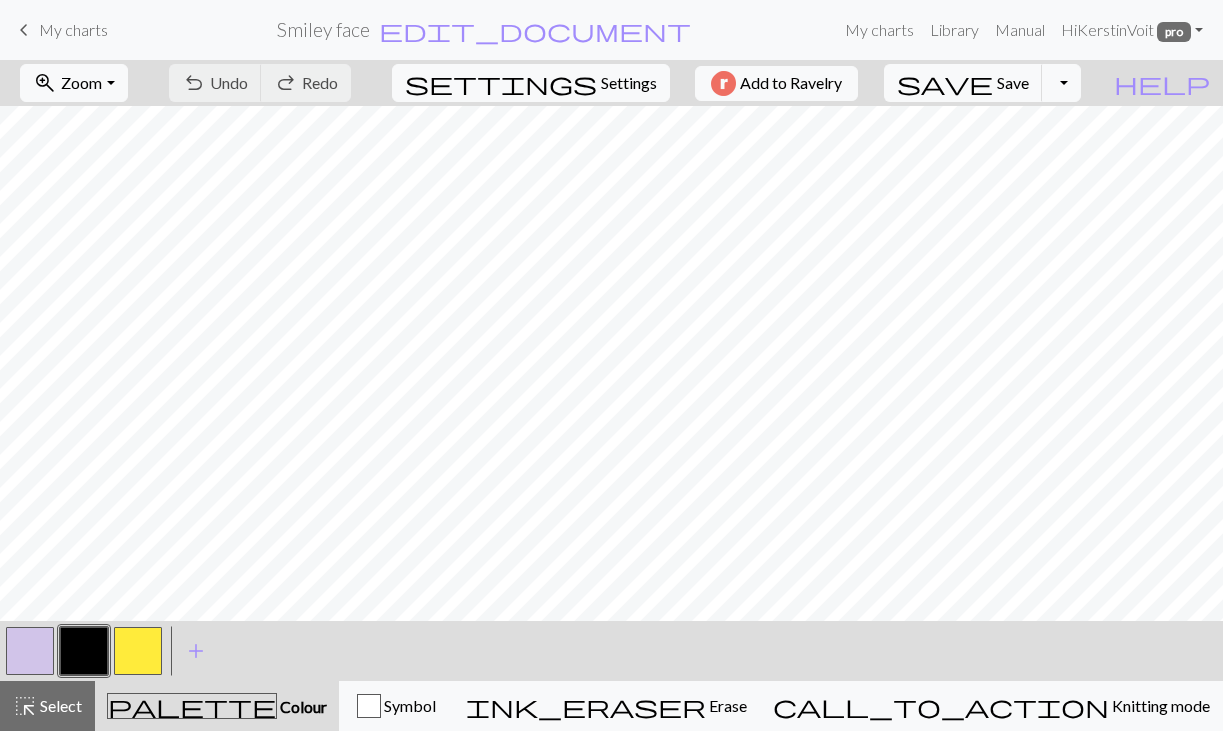 scroll, scrollTop: 0, scrollLeft: 0, axis: both 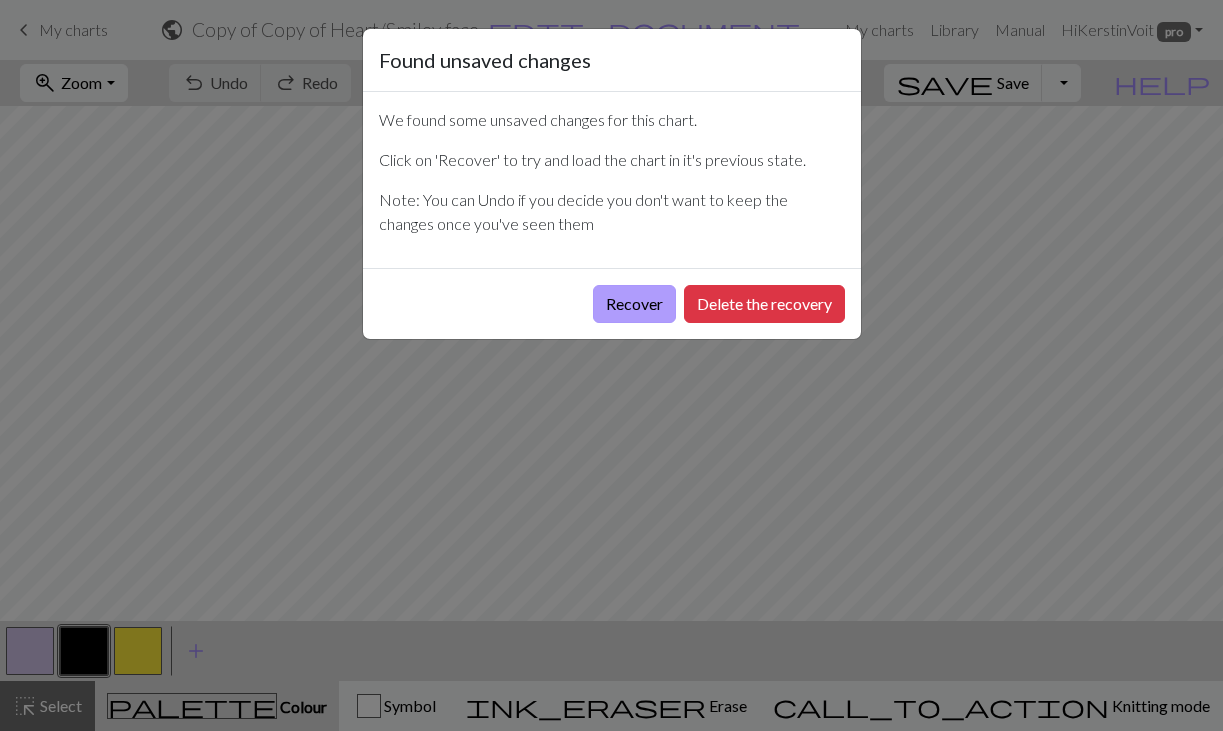 click on "Recover" at bounding box center [634, 304] 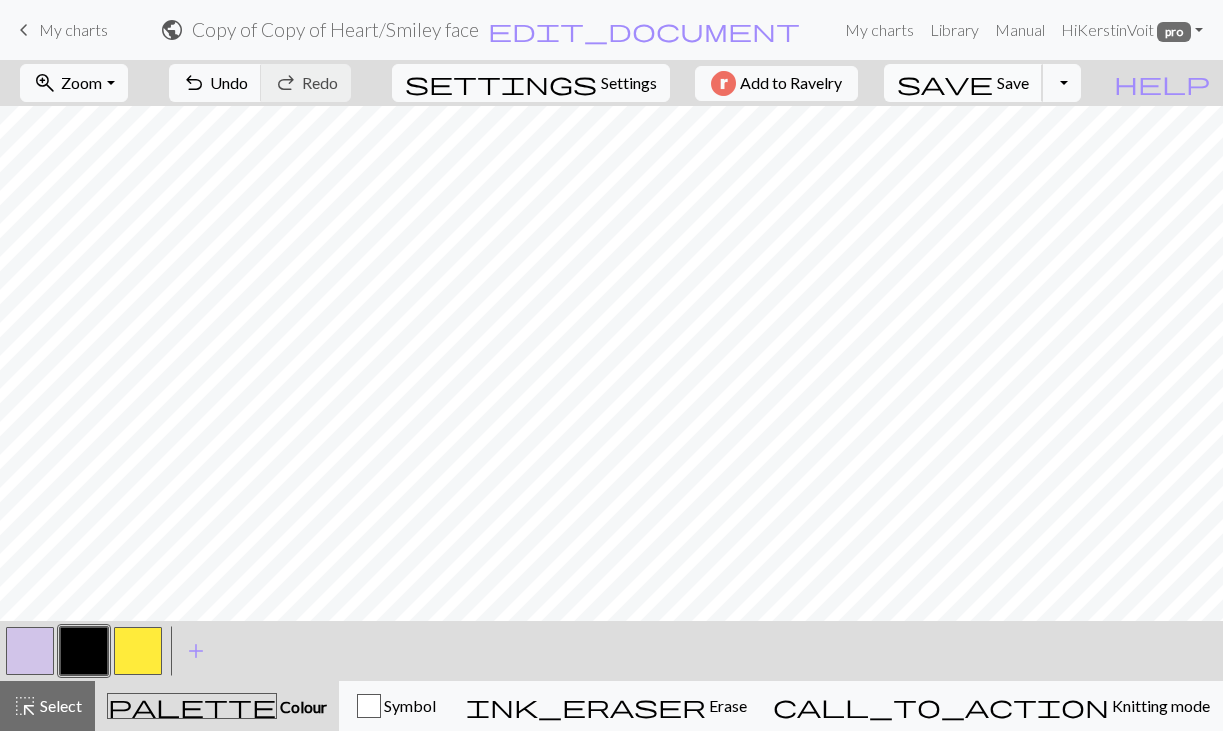 click on "Save" at bounding box center (1013, 82) 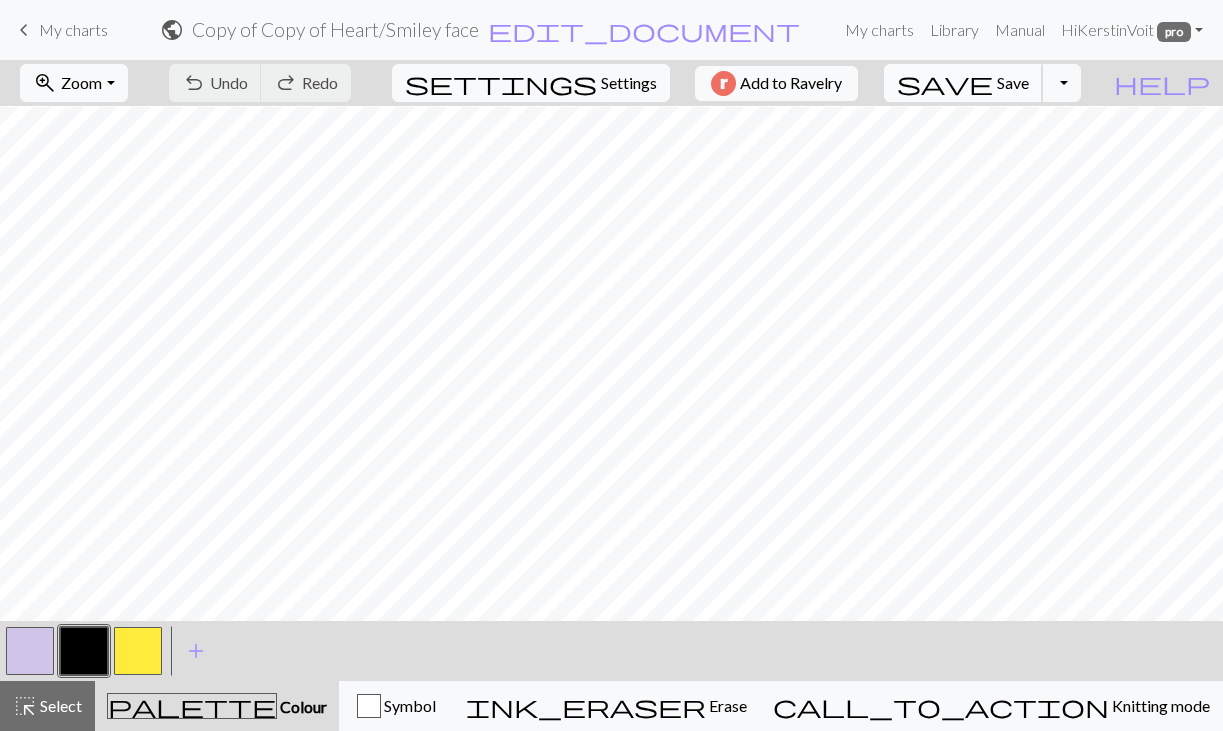 scroll, scrollTop: 386, scrollLeft: 0, axis: vertical 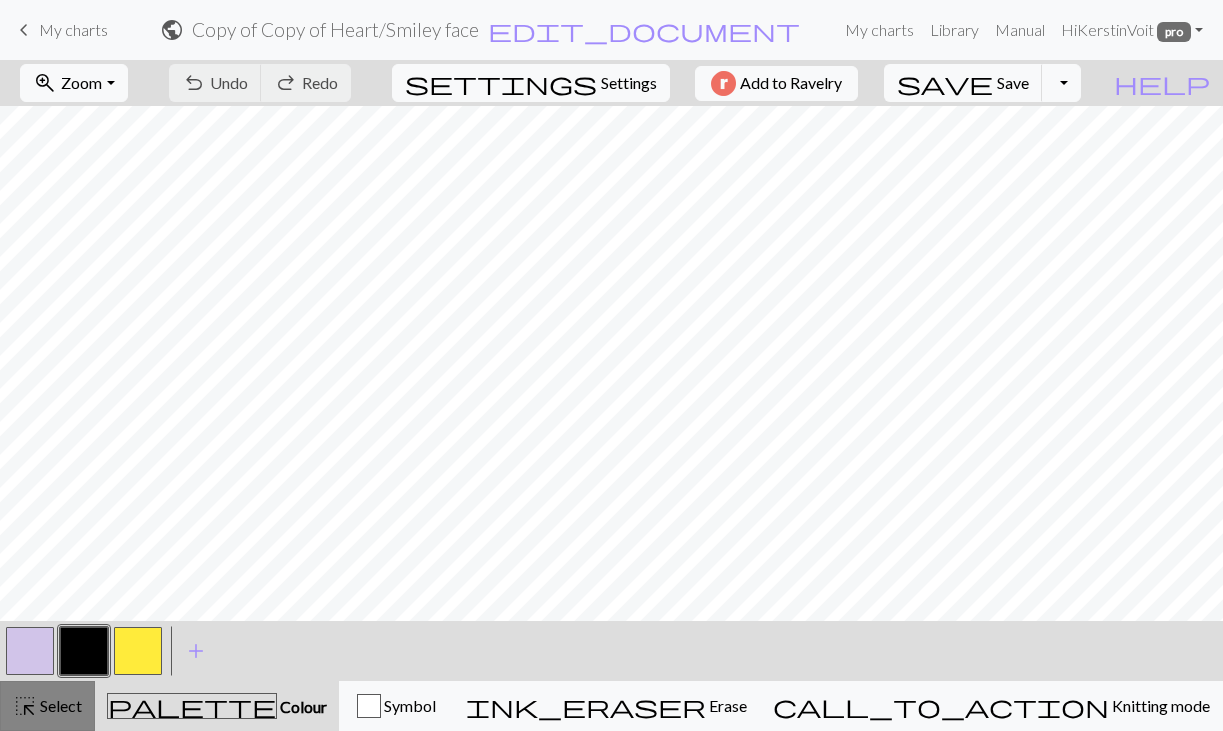 click on "Select" at bounding box center (59, 705) 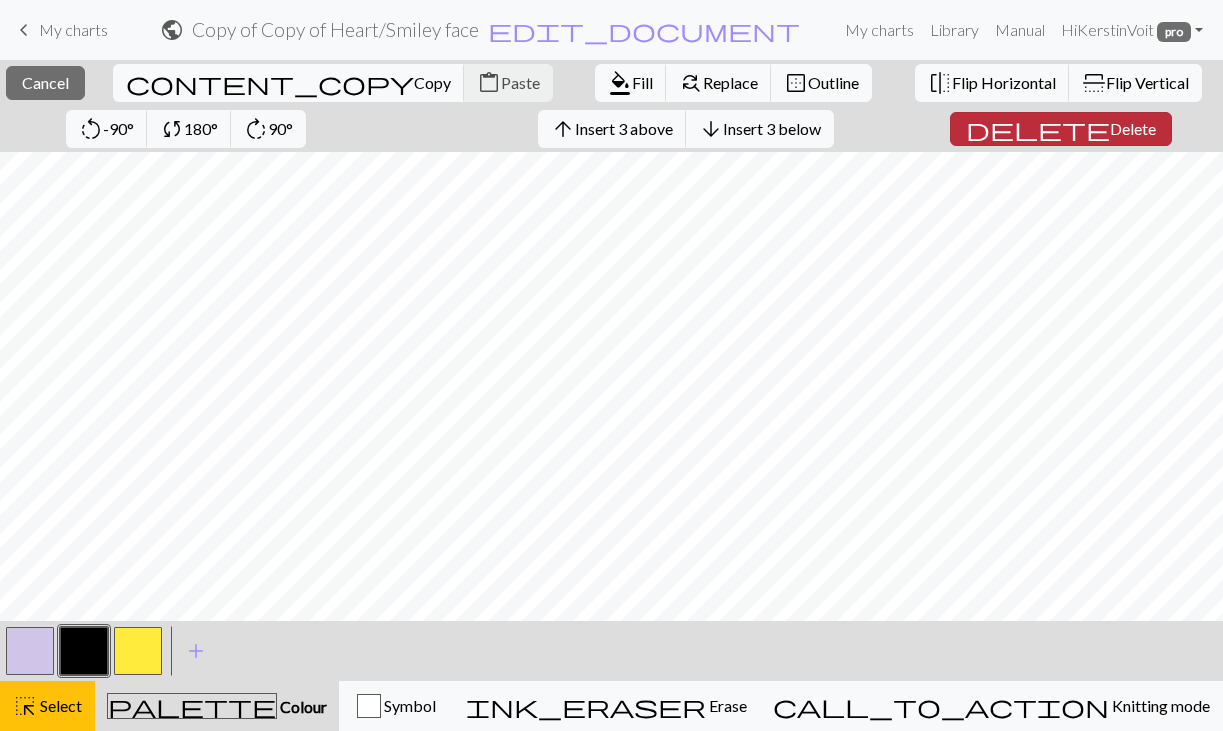 click on "Delete" at bounding box center (1133, 128) 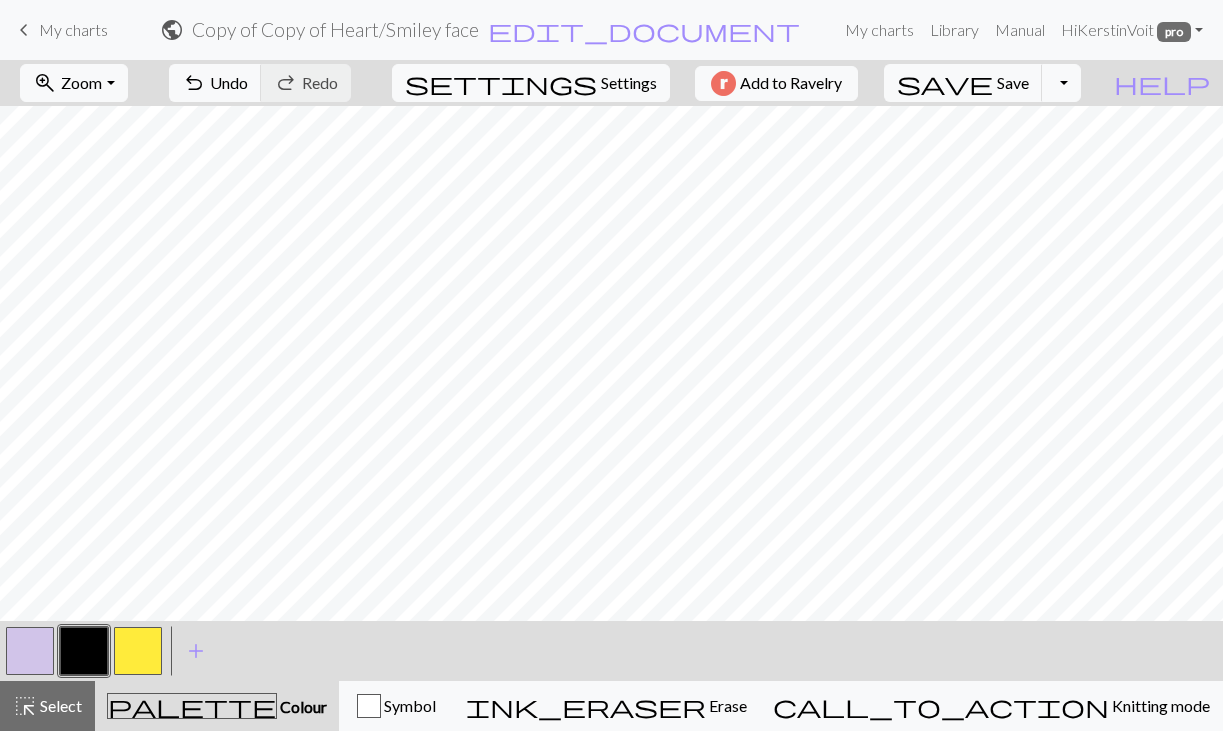 scroll, scrollTop: 0, scrollLeft: 0, axis: both 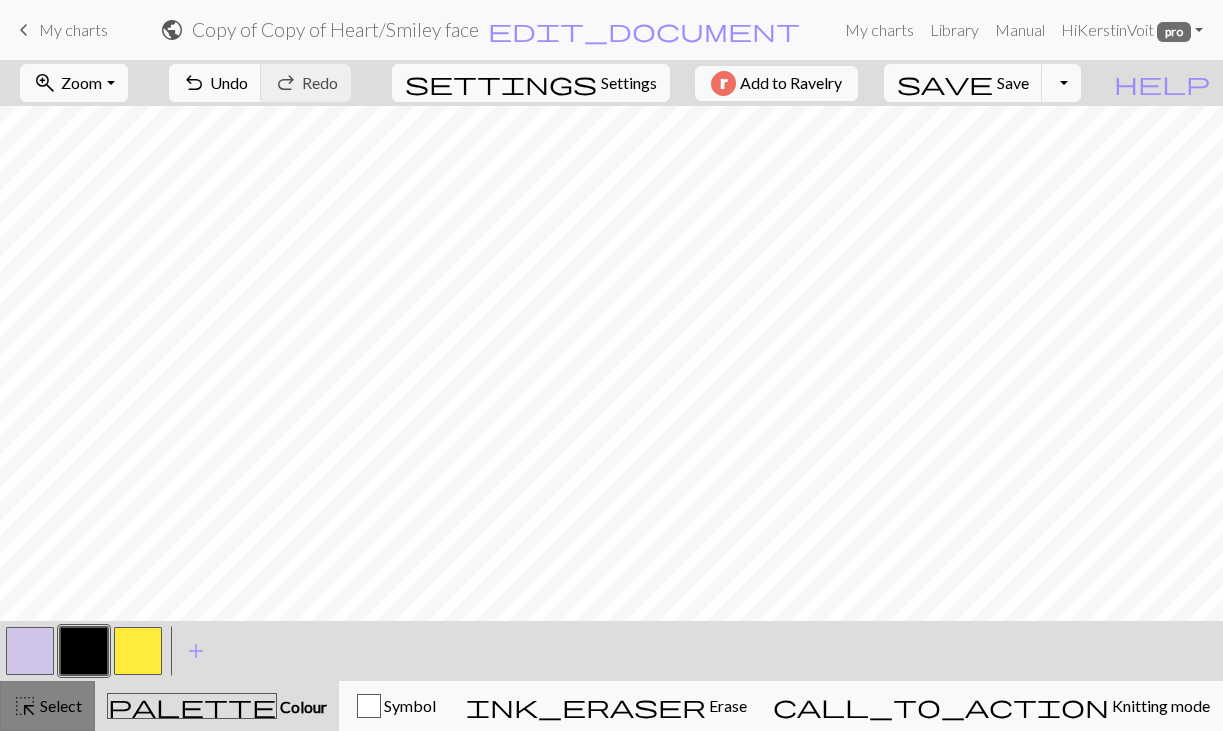 click on "Select" at bounding box center (59, 705) 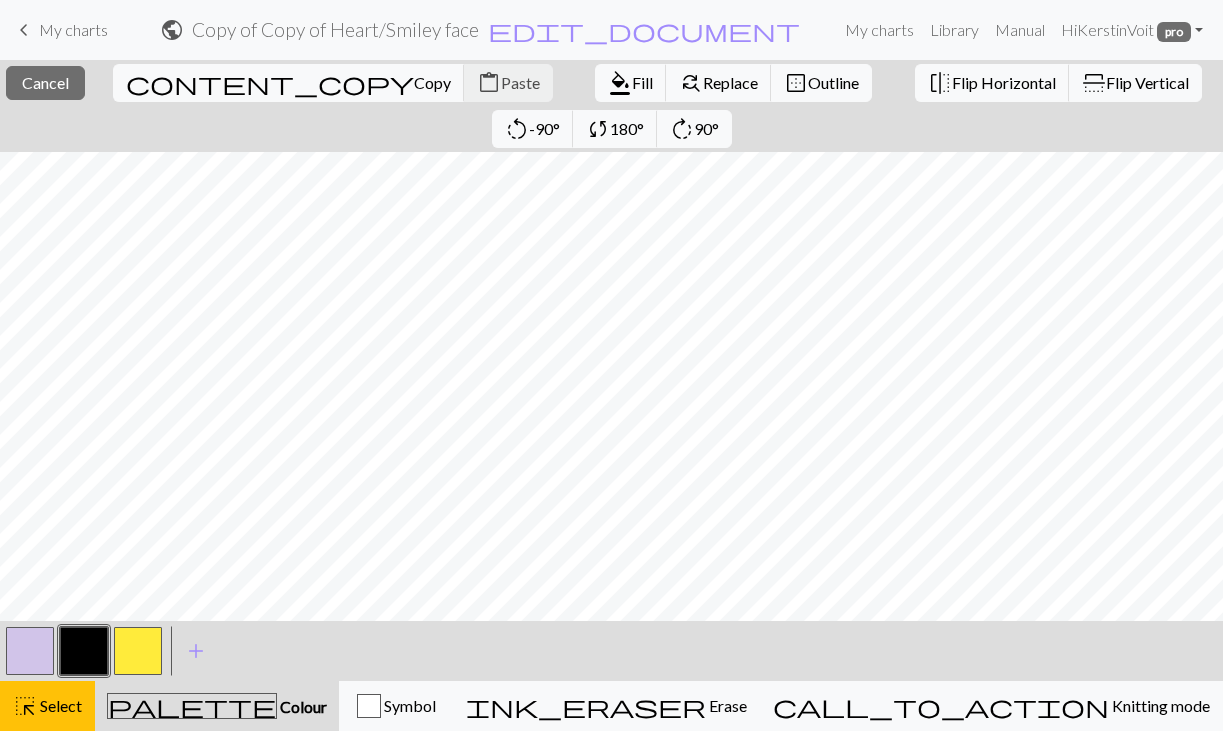 scroll, scrollTop: 319, scrollLeft: 0, axis: vertical 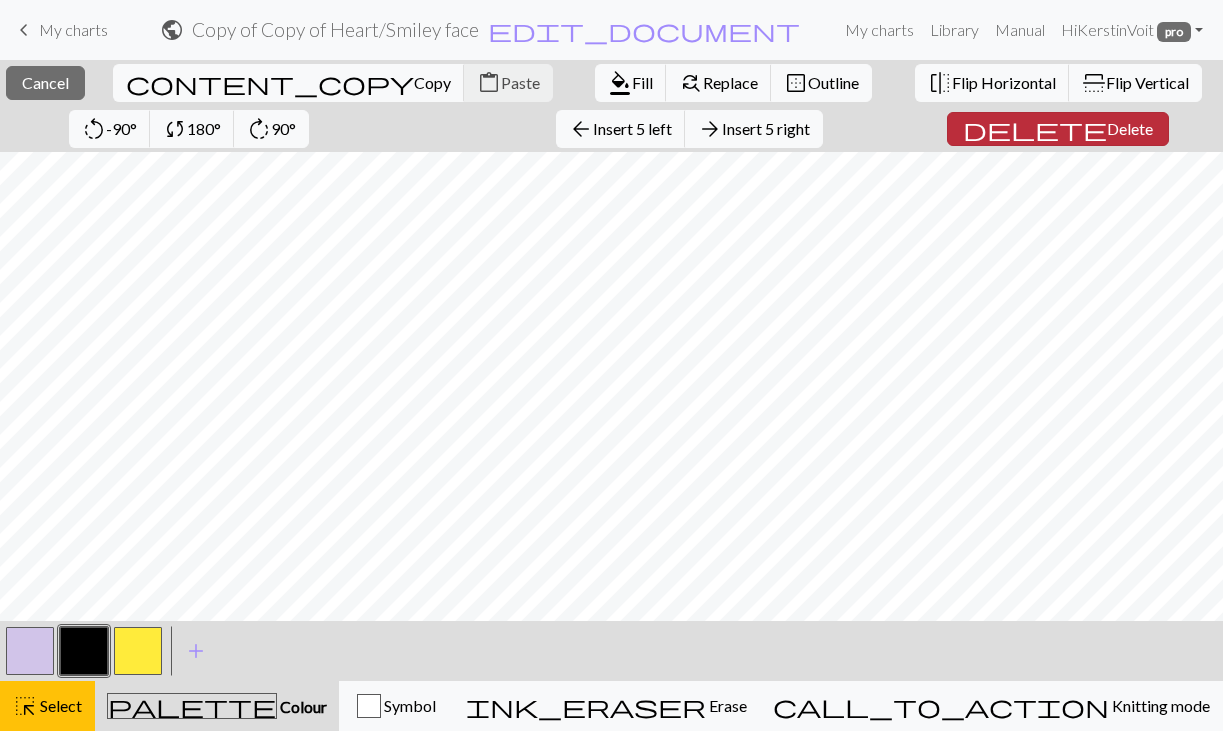 click on "Delete" at bounding box center [1130, 128] 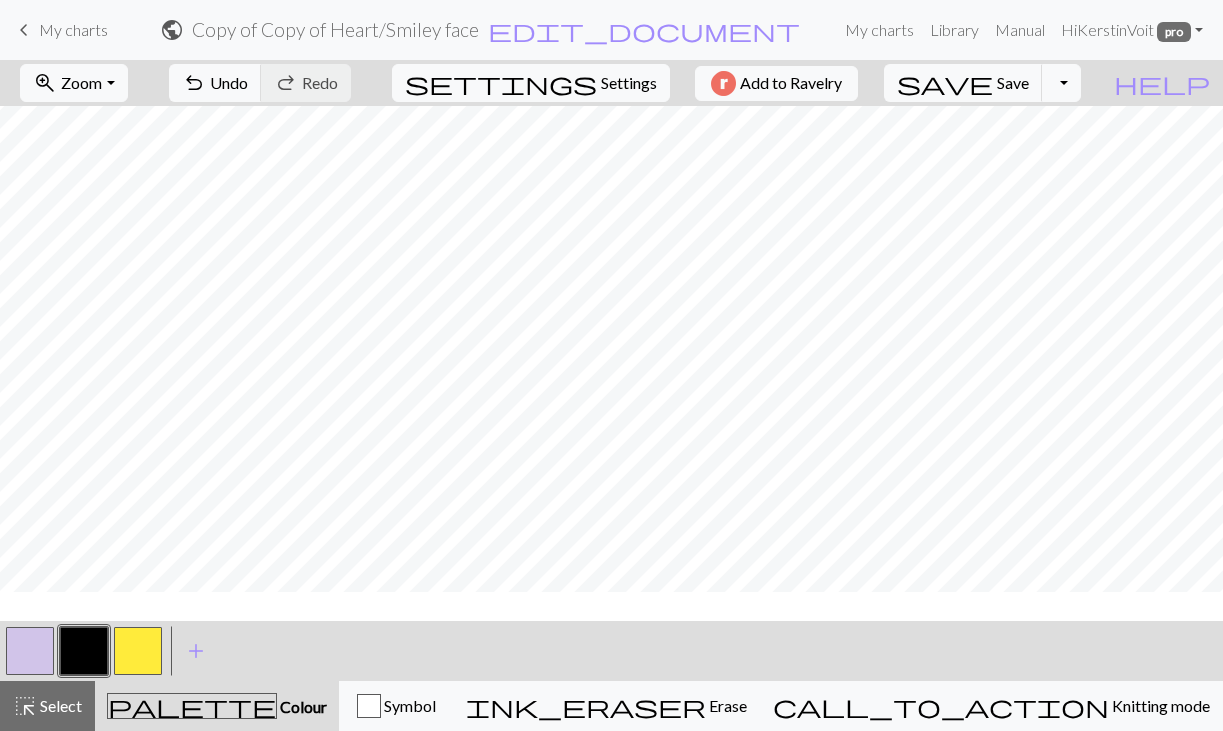 scroll, scrollTop: 0, scrollLeft: 0, axis: both 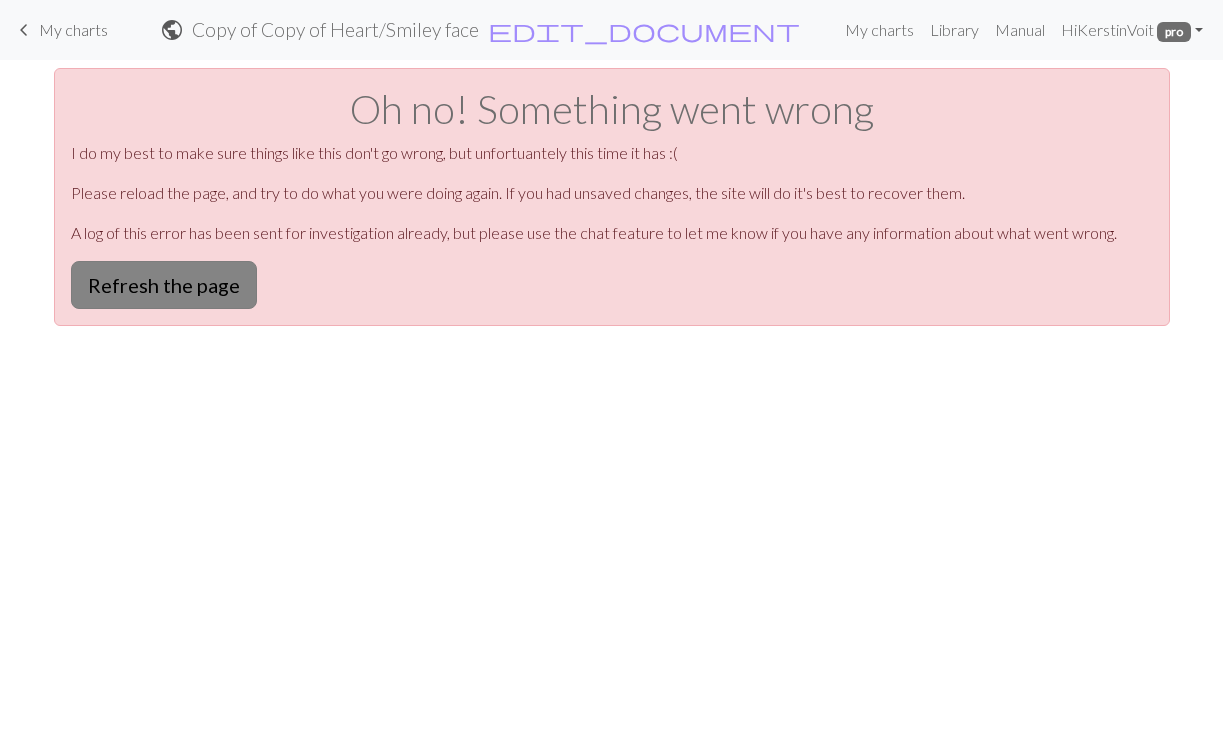 click on "Refresh the page" at bounding box center (164, 285) 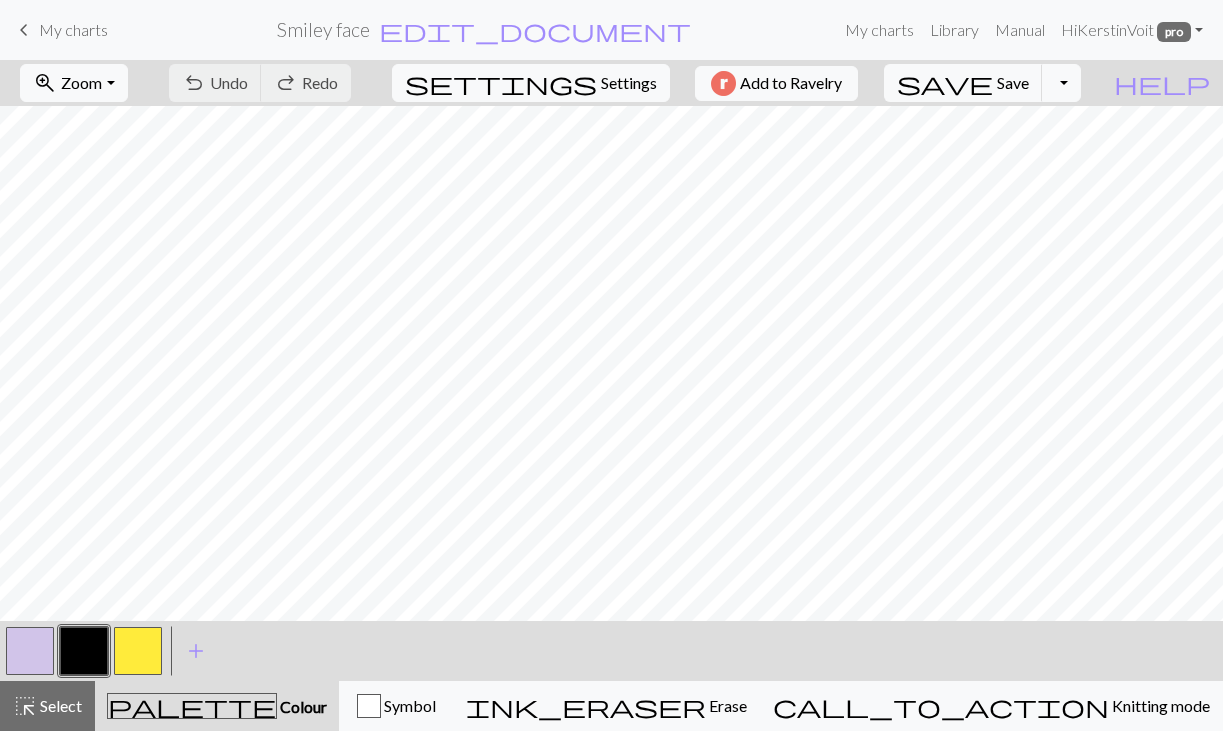 scroll, scrollTop: 0, scrollLeft: 0, axis: both 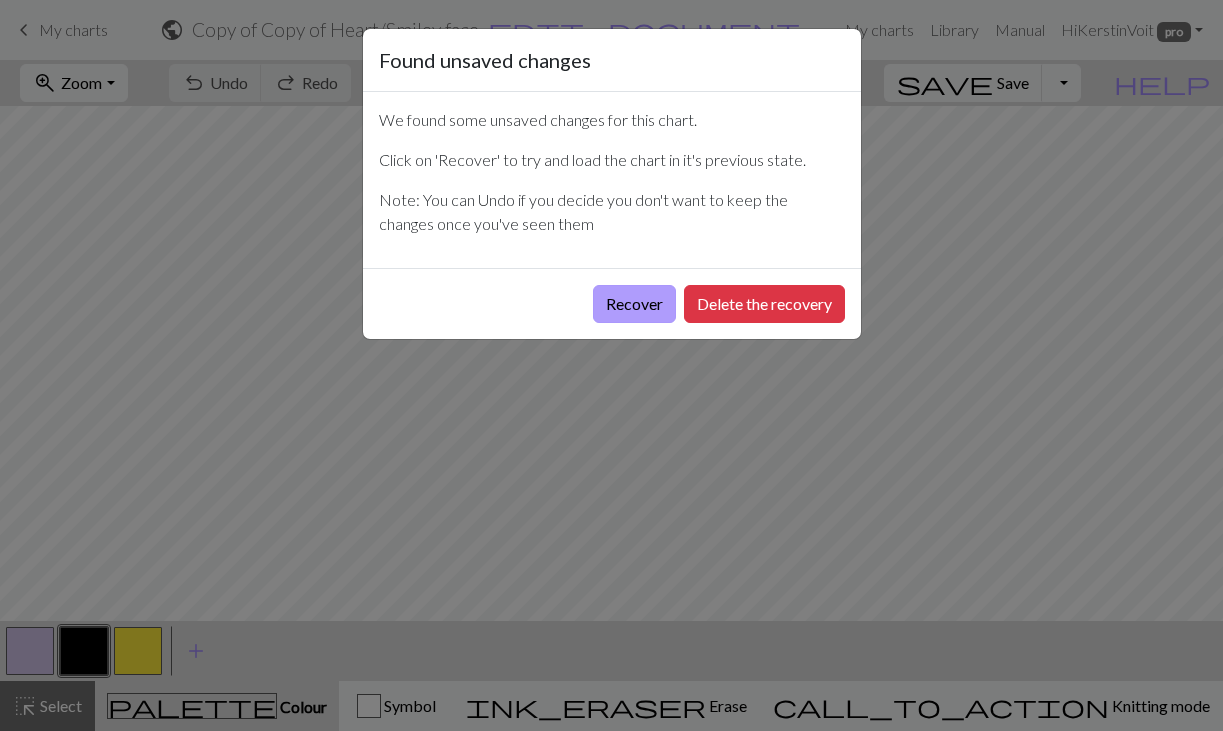 click on "Recover" at bounding box center [634, 304] 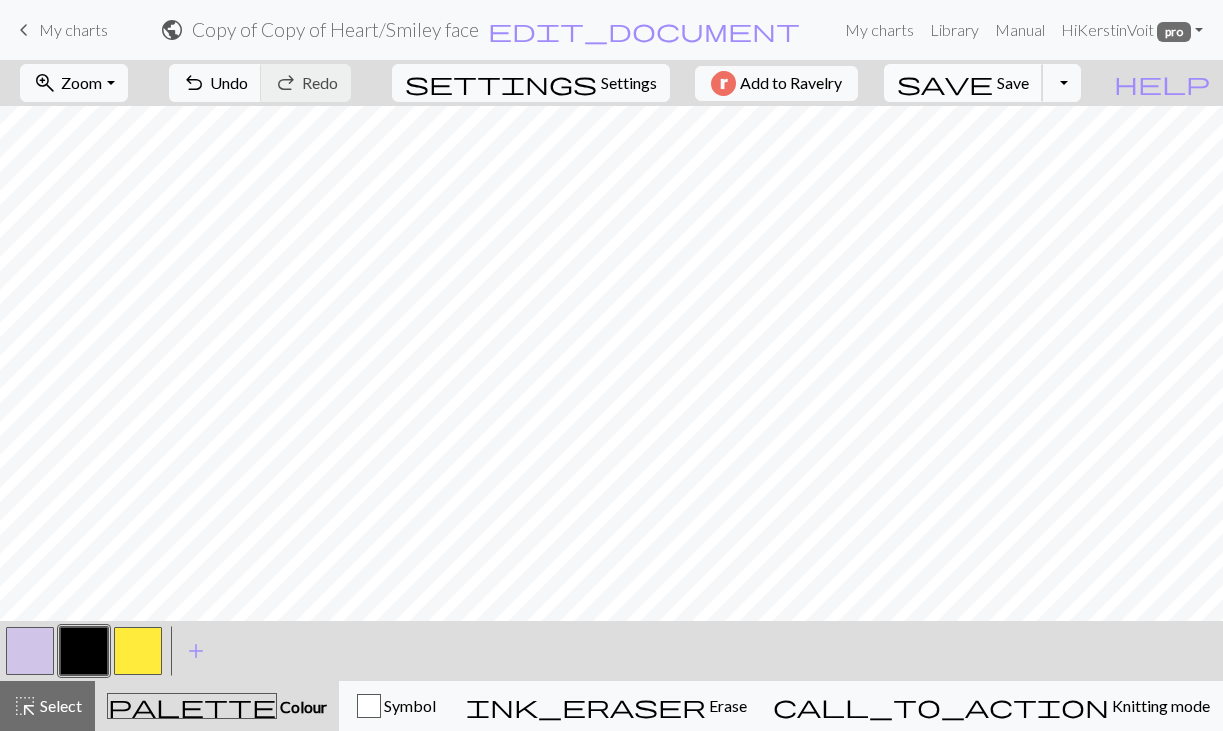 click on "save" at bounding box center (945, 83) 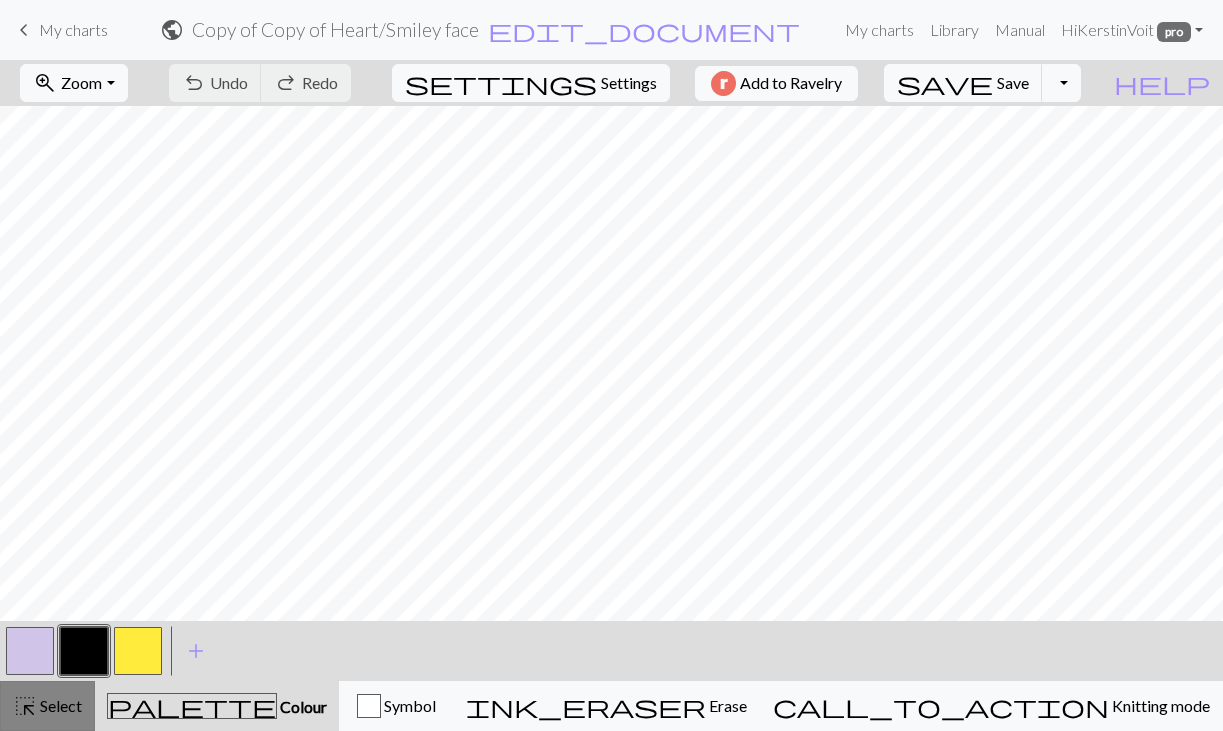 click on "Select" at bounding box center [59, 705] 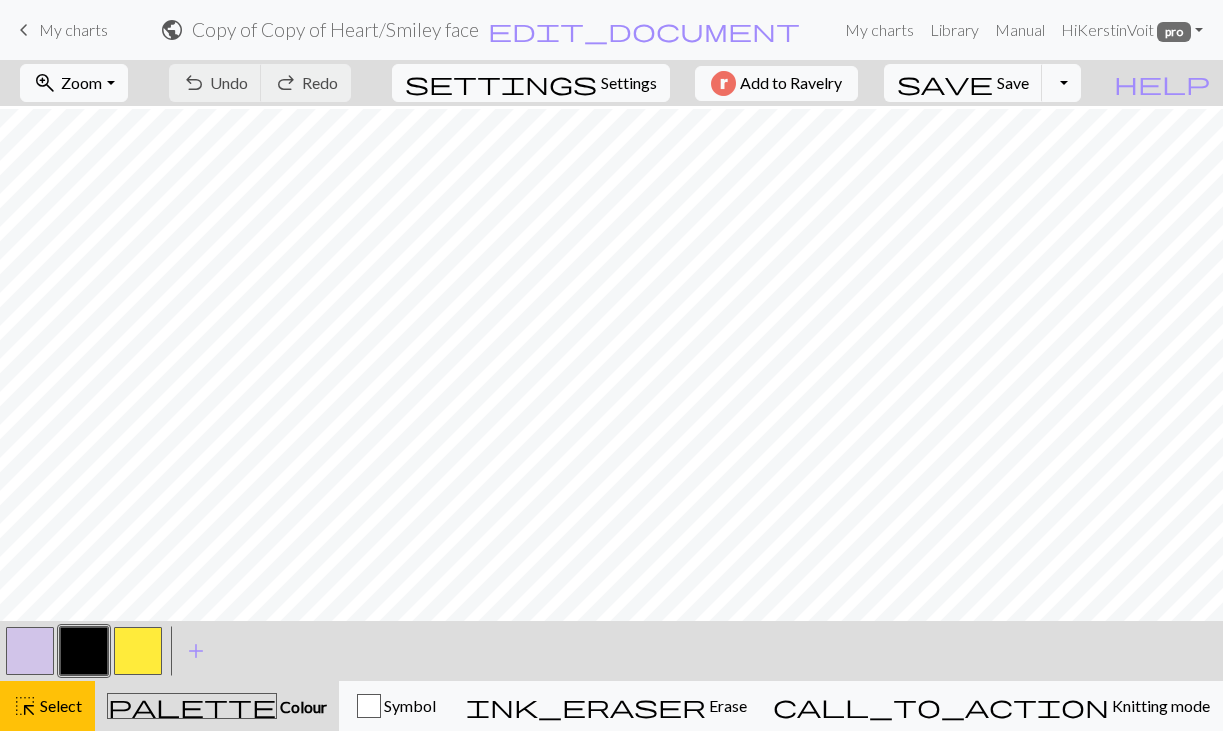 scroll, scrollTop: 75, scrollLeft: 0, axis: vertical 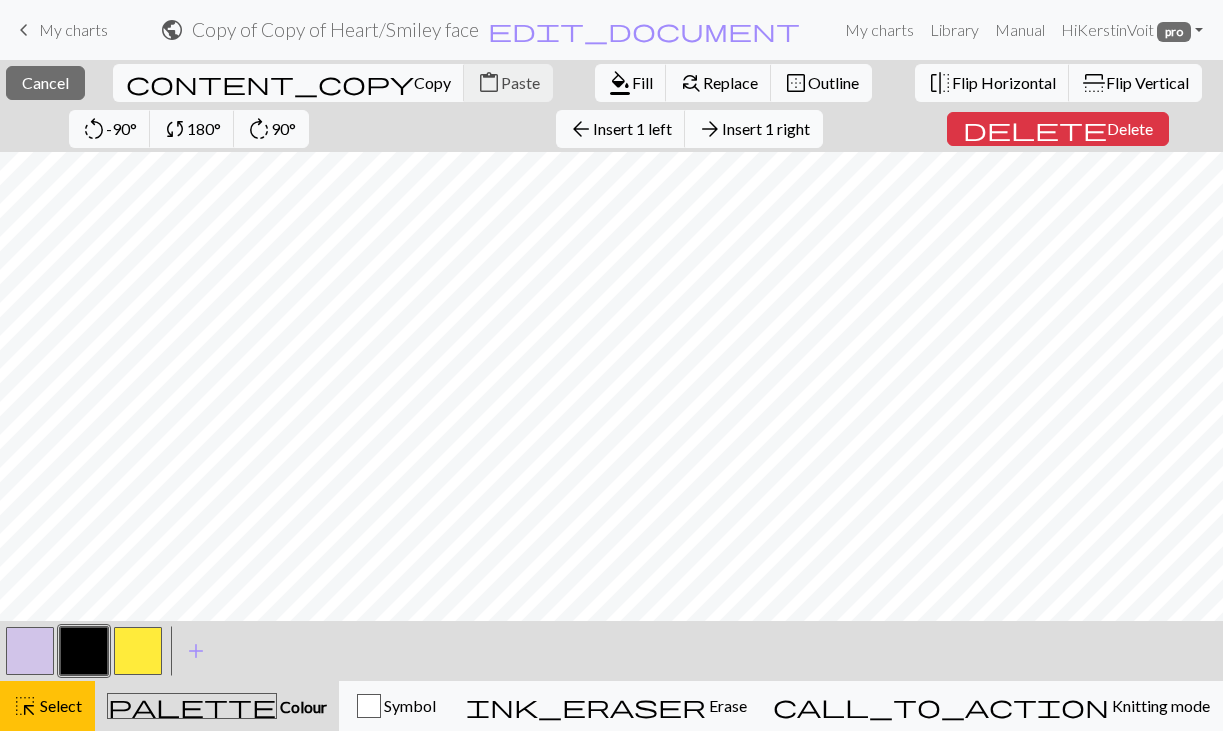 click on "Insert 1 right" at bounding box center [766, 128] 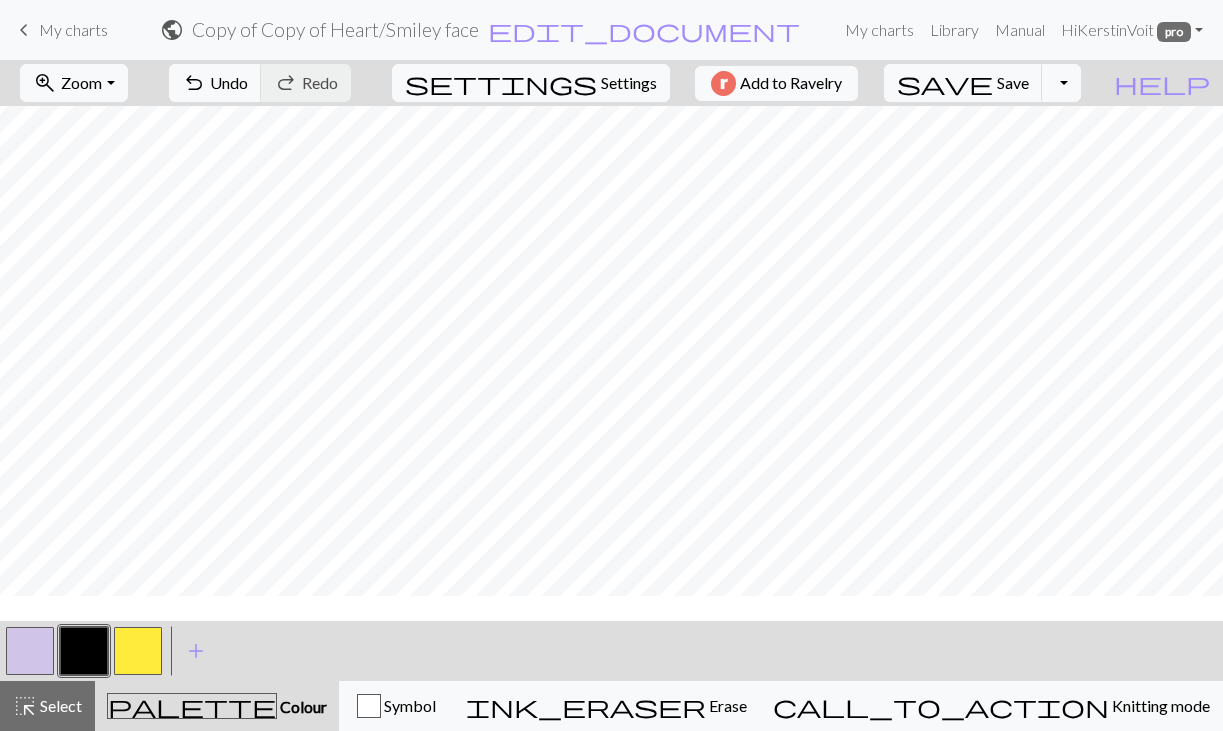 scroll, scrollTop: 311, scrollLeft: 0, axis: vertical 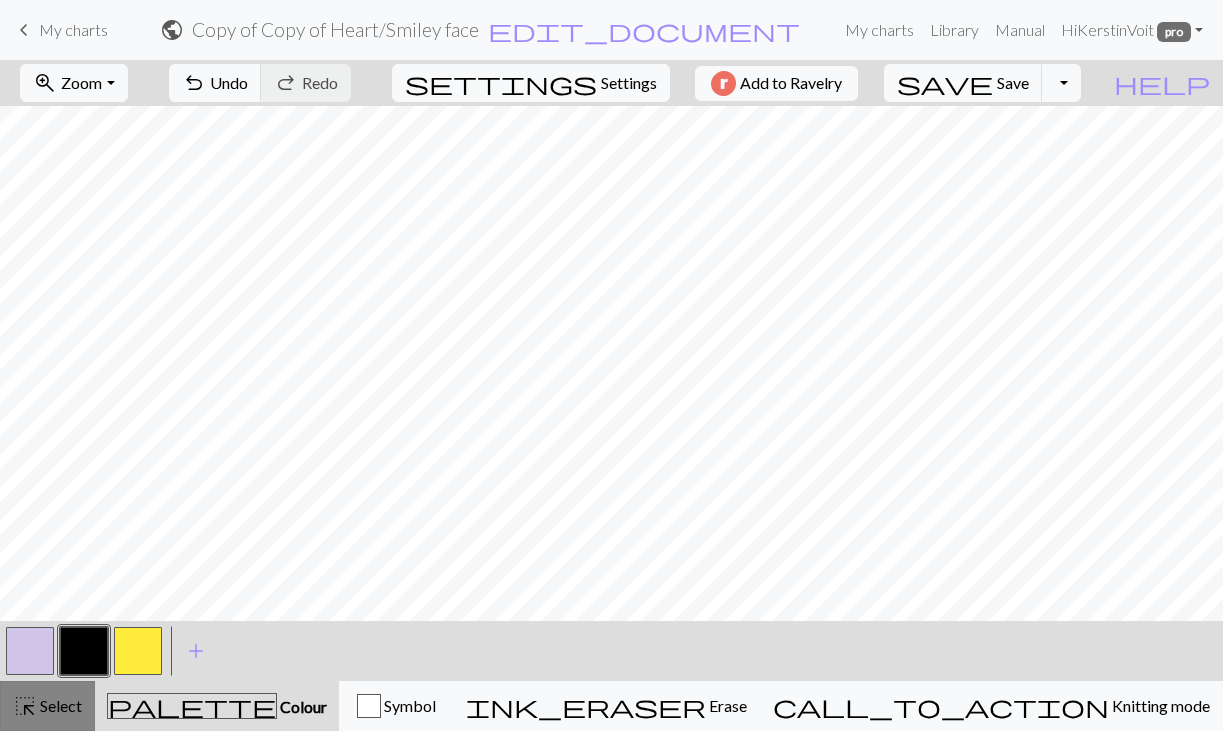click on "highlight_alt   Select   Select" at bounding box center [47, 706] 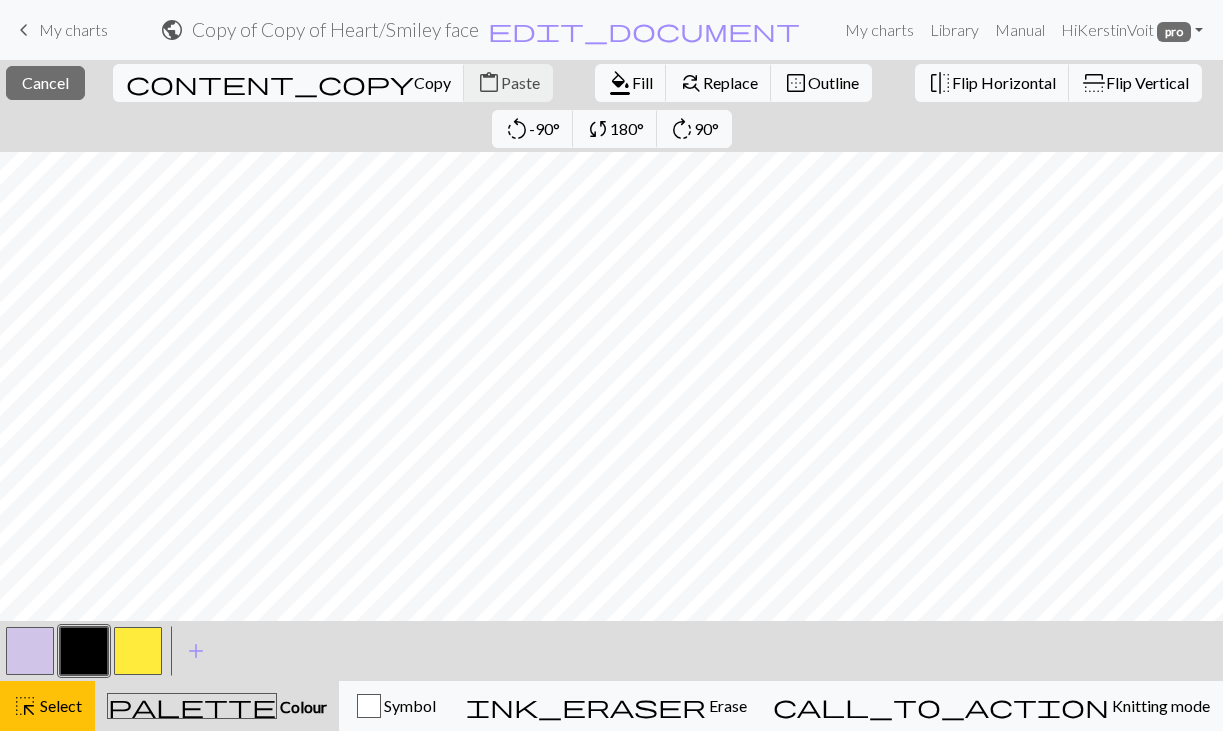scroll, scrollTop: 319, scrollLeft: 0, axis: vertical 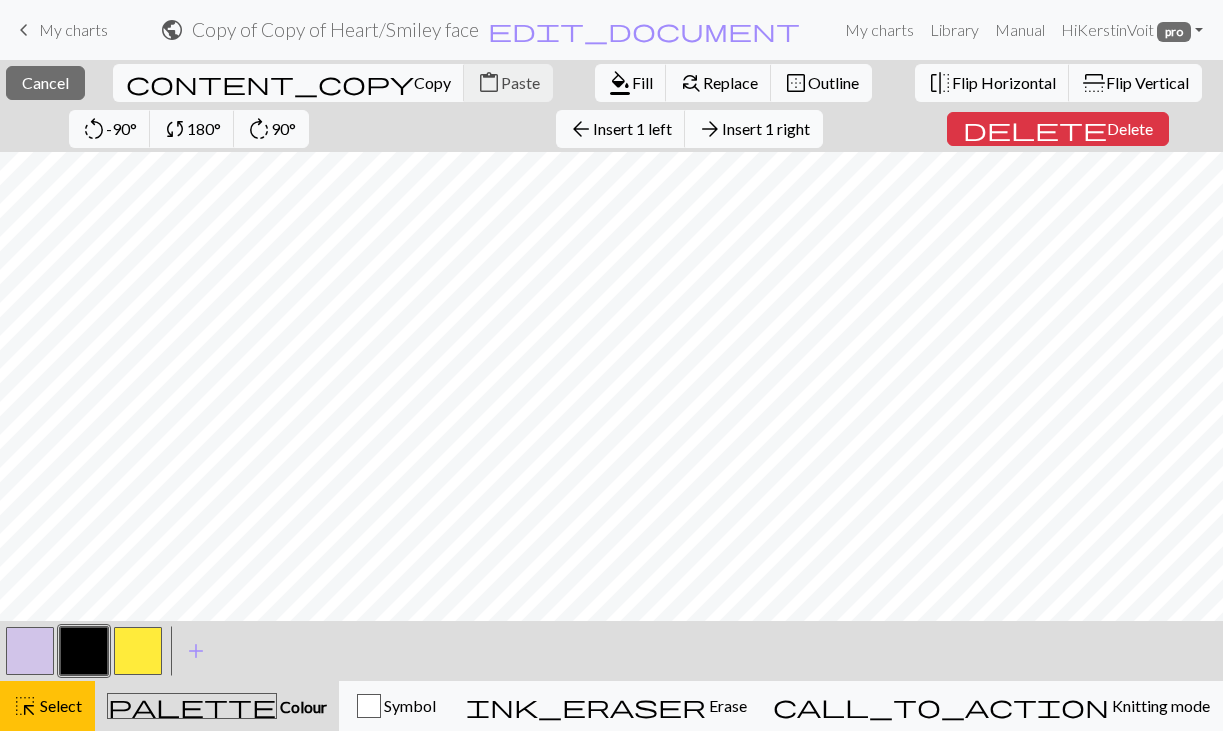 click on "Insert 1 right" at bounding box center [766, 128] 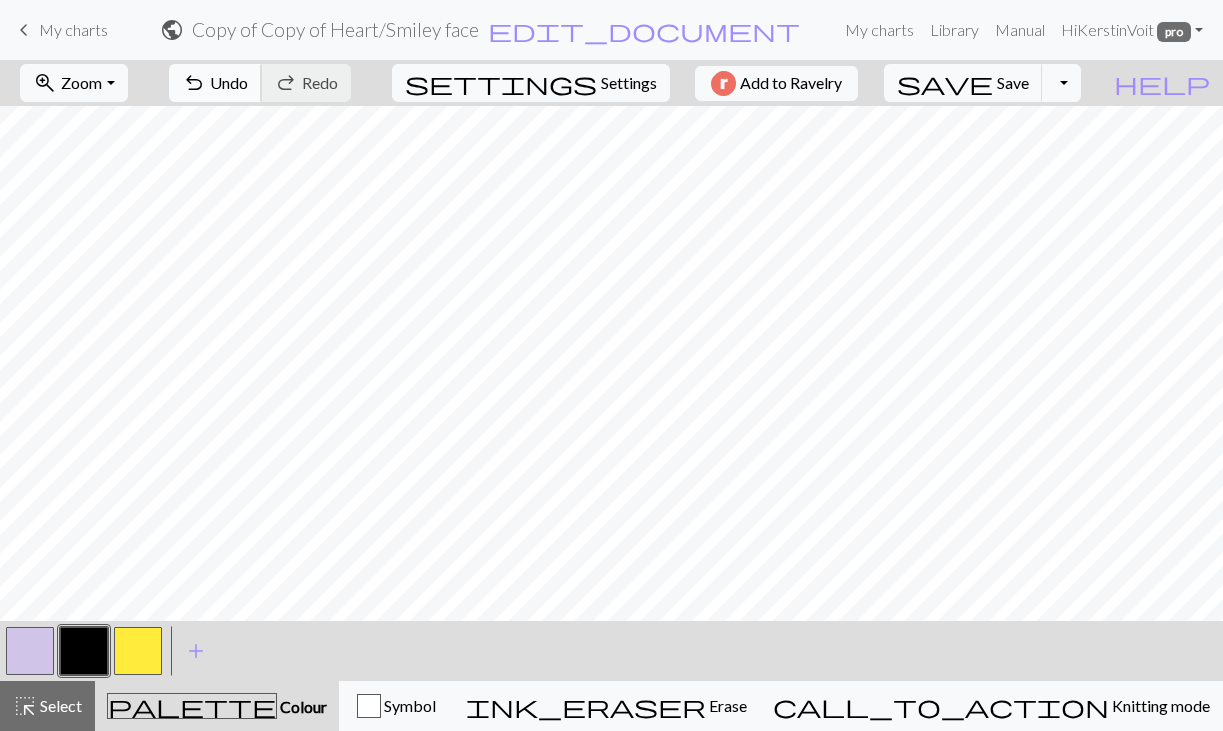 click on "undo Undo Undo" at bounding box center (215, 83) 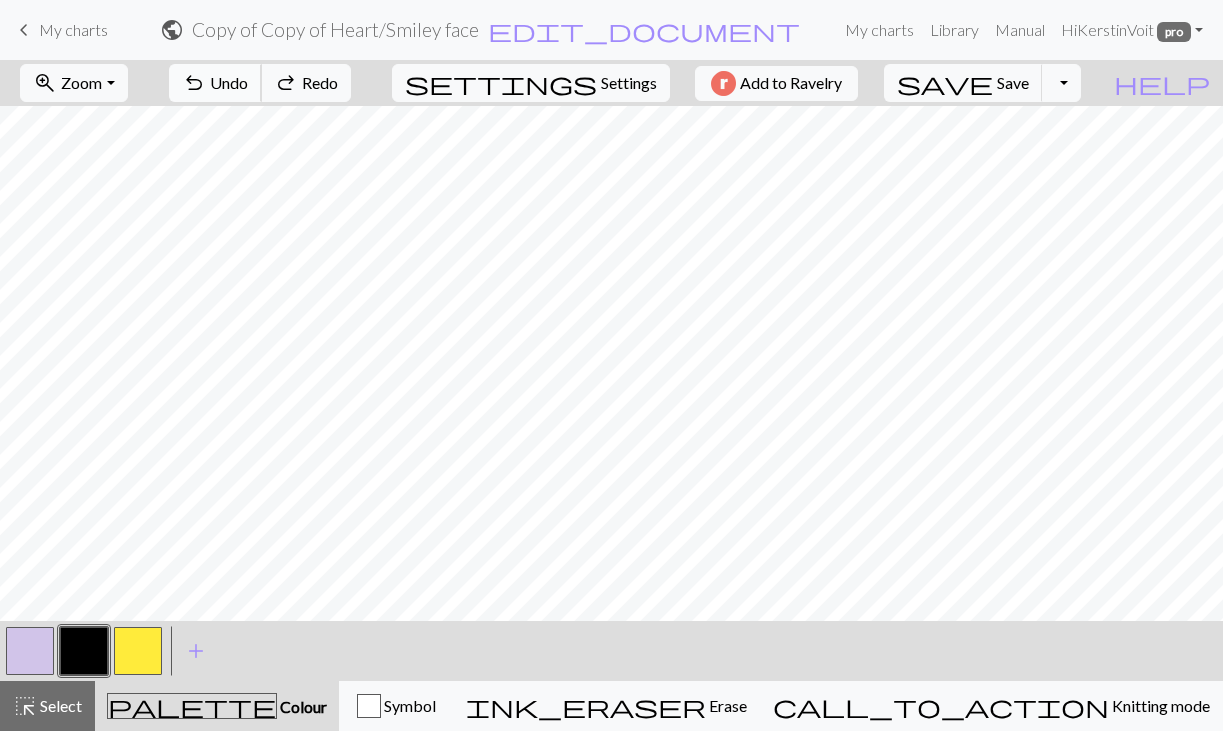 click on "Undo" at bounding box center [229, 82] 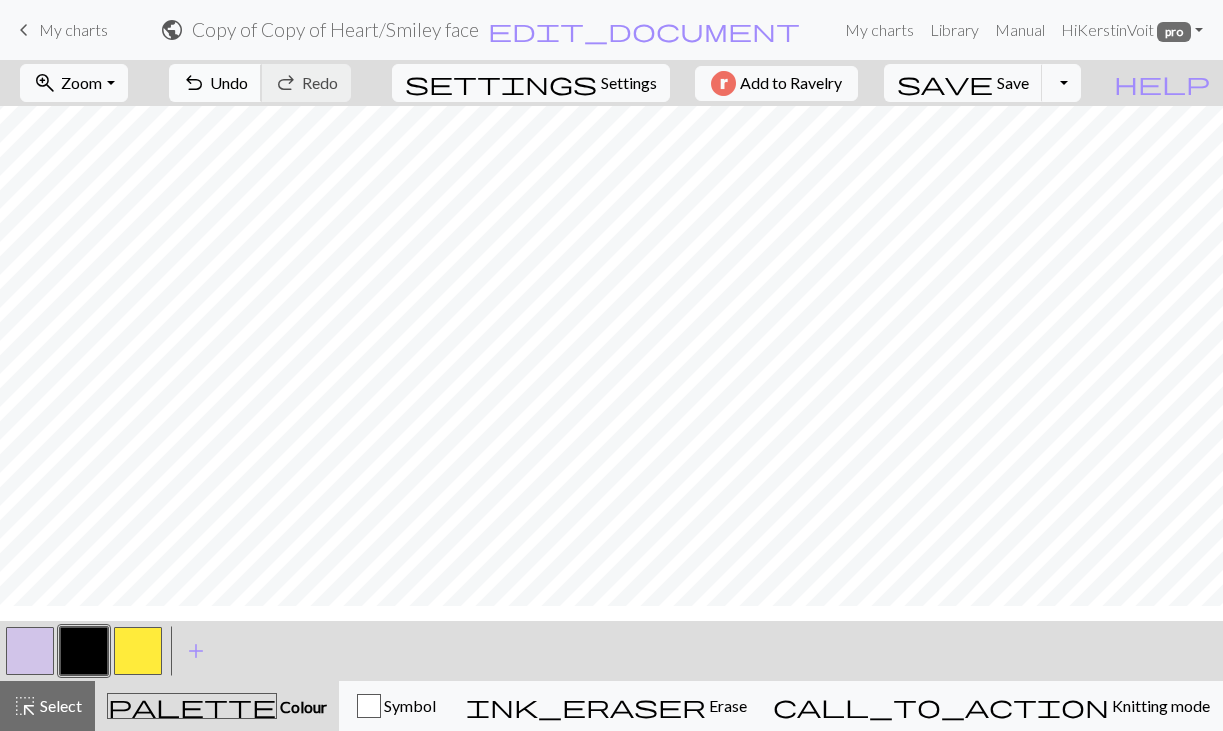 scroll, scrollTop: 200, scrollLeft: 0, axis: vertical 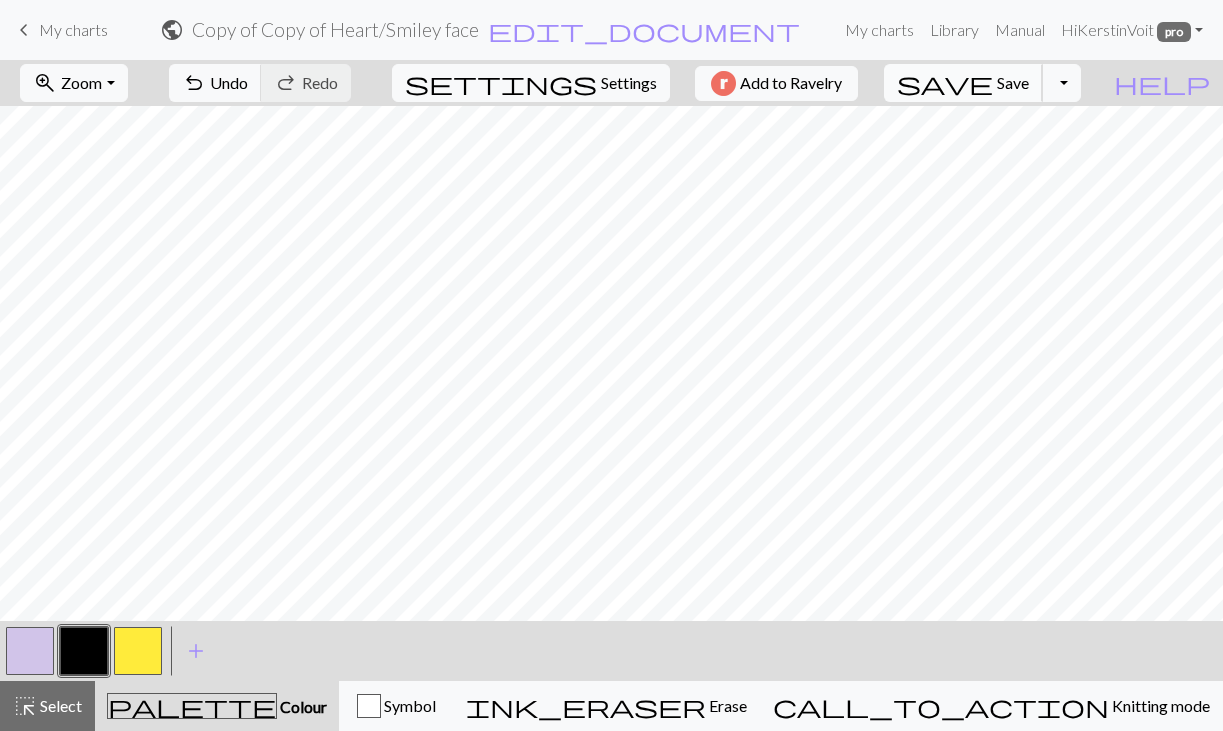 click on "Save" at bounding box center [1013, 82] 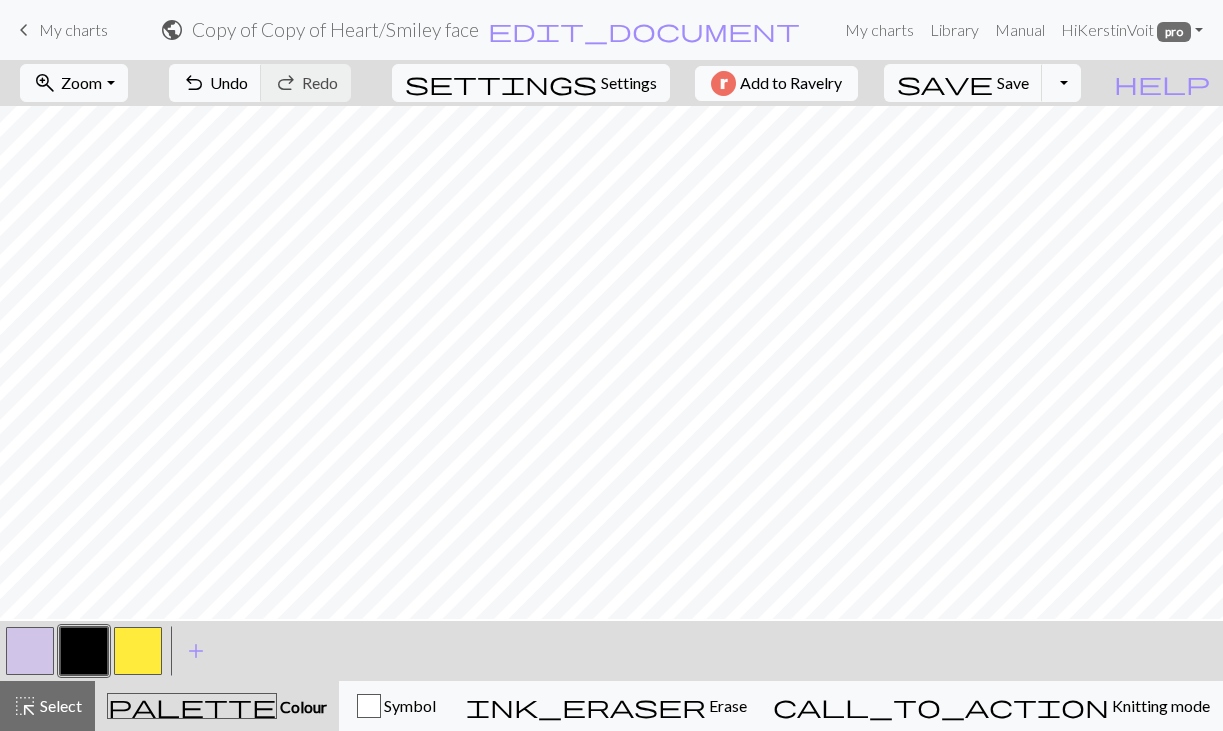 scroll, scrollTop: 49, scrollLeft: 0, axis: vertical 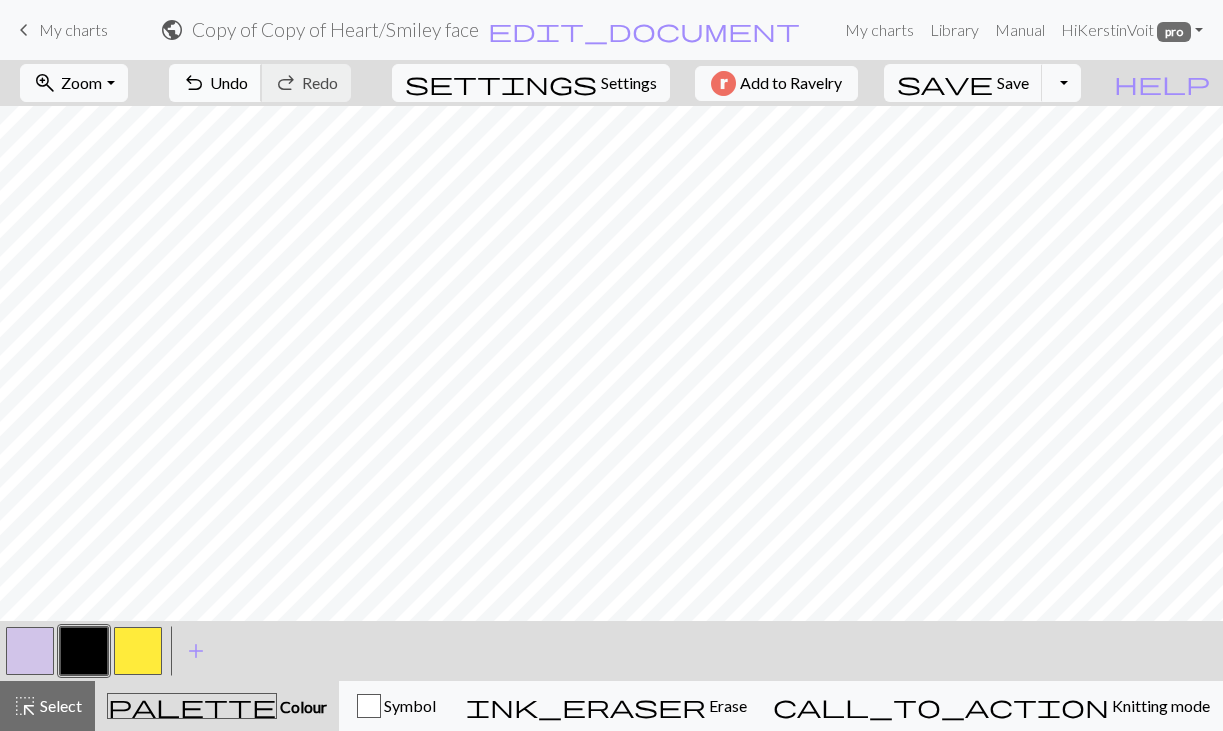 click on "Undo" at bounding box center [229, 82] 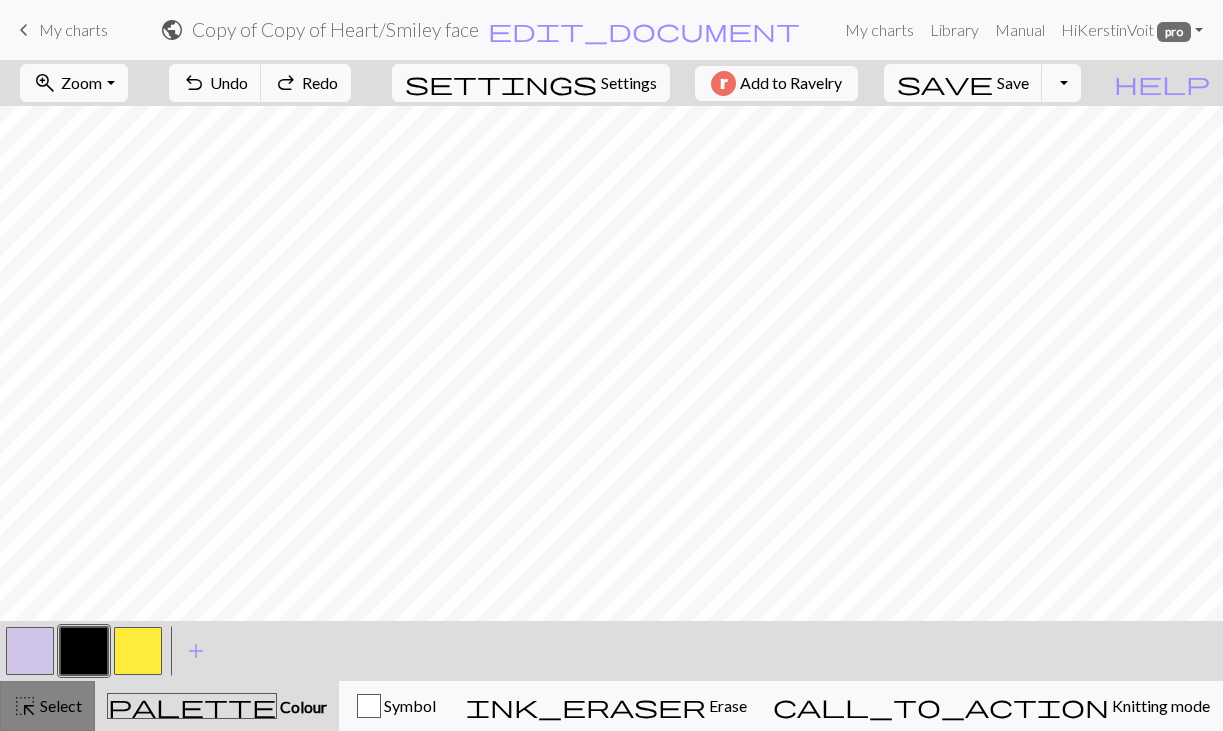 click on "Select" at bounding box center [59, 705] 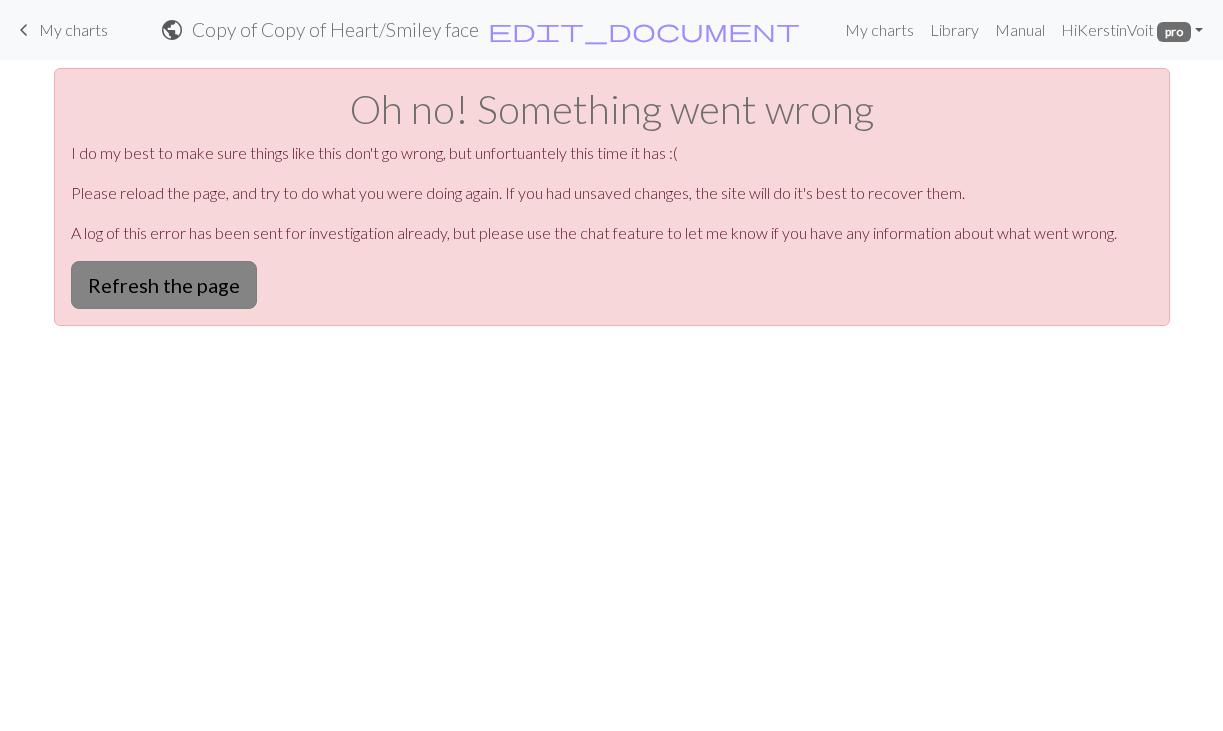click on "Refresh the page" at bounding box center (164, 285) 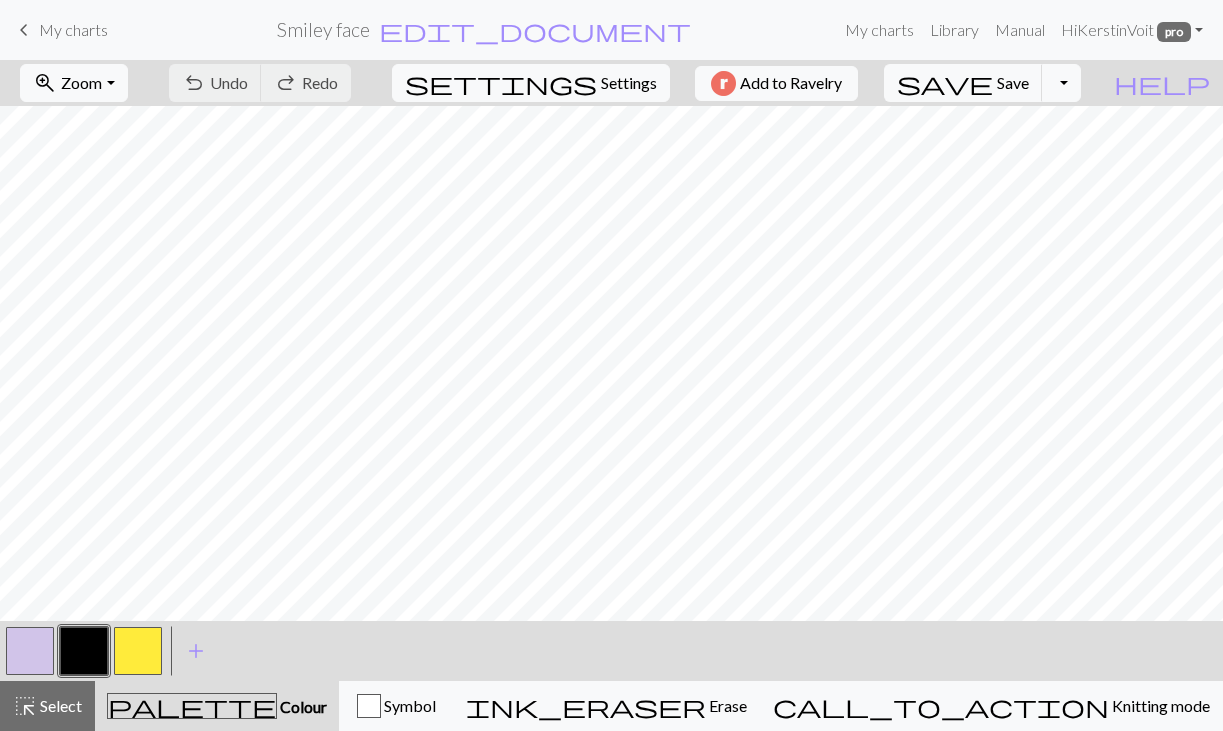 scroll, scrollTop: 0, scrollLeft: 0, axis: both 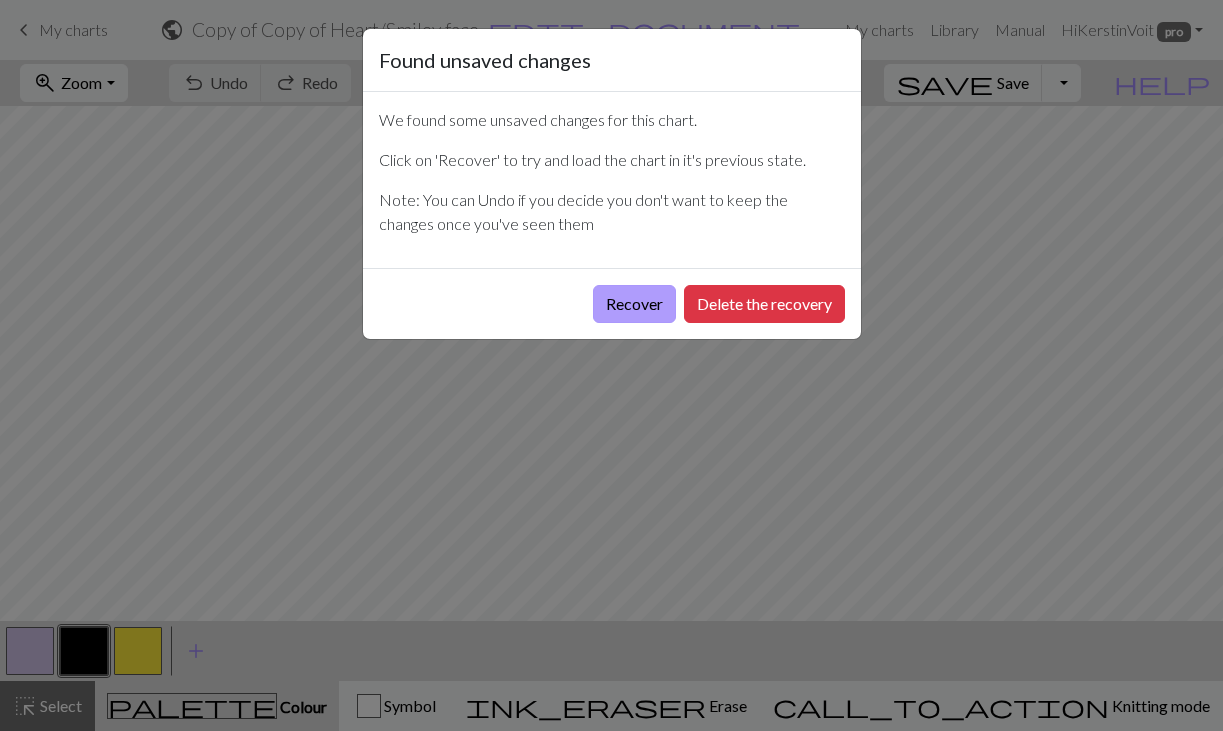 click on "Recover" at bounding box center (634, 304) 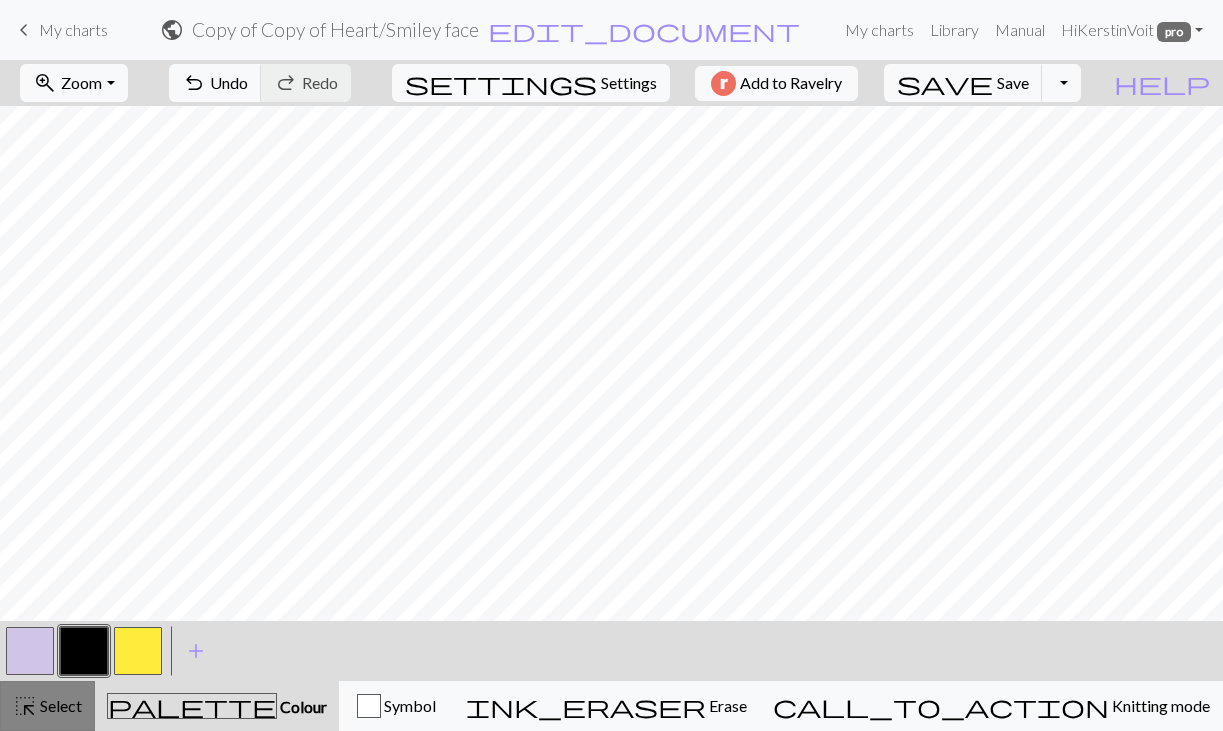 click on "highlight_alt" at bounding box center (25, 706) 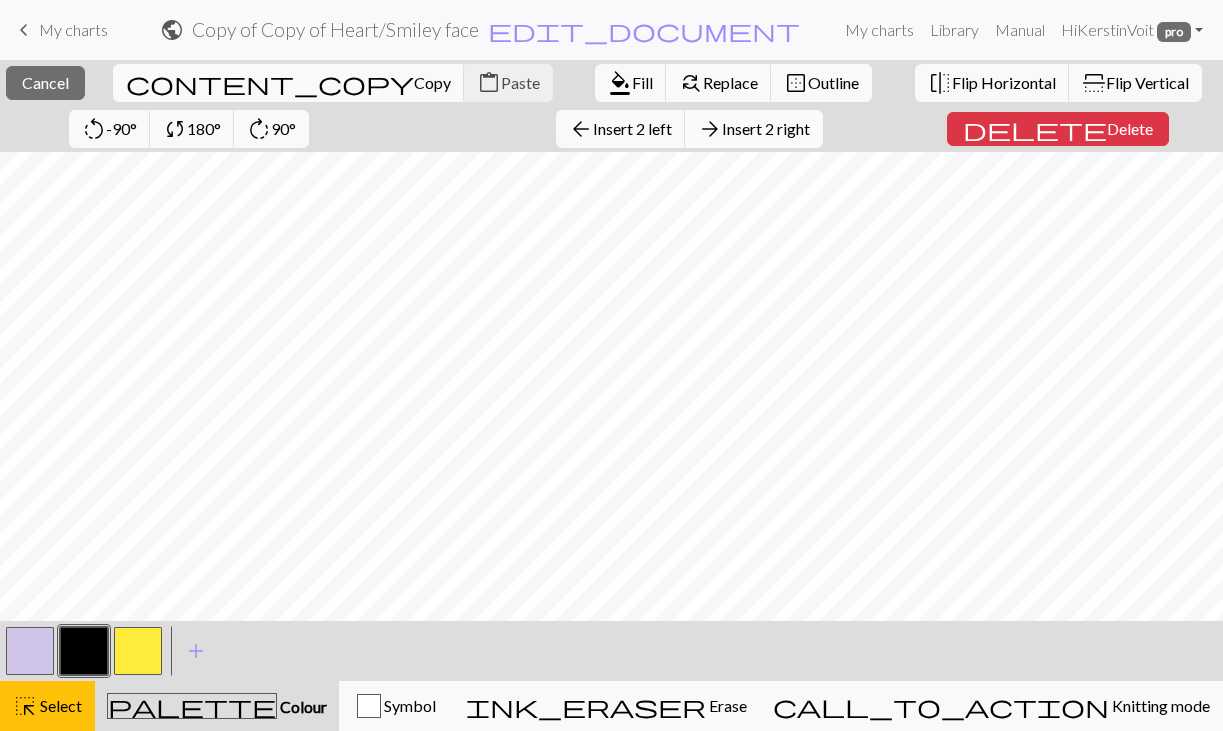 click on "arrow_forward Insert 2 right" at bounding box center (754, 129) 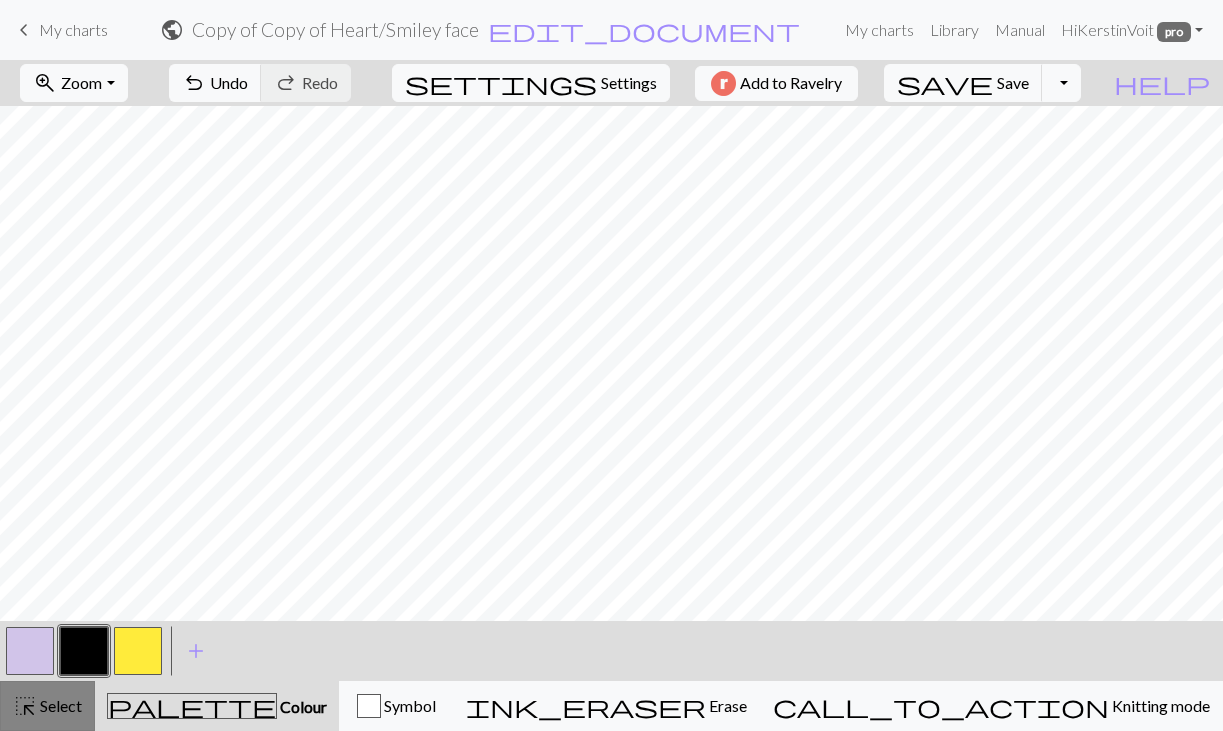 click on "Select" at bounding box center (59, 705) 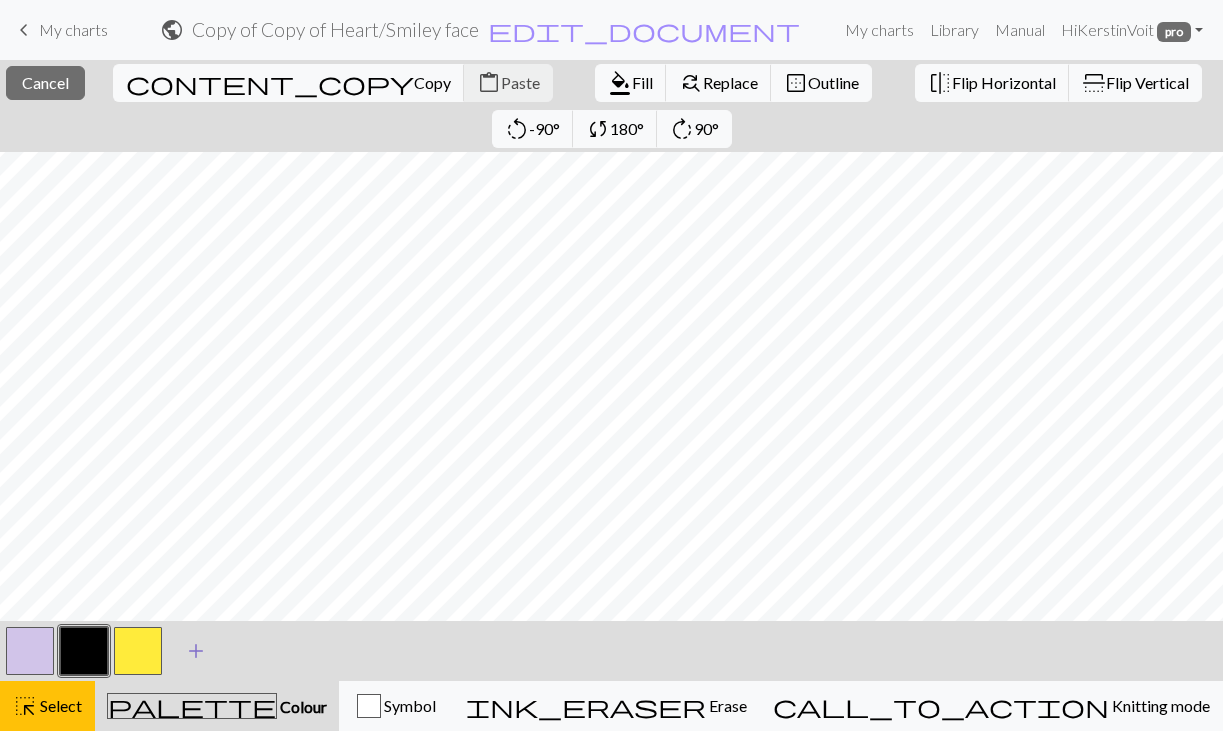 scroll, scrollTop: 193, scrollLeft: 0, axis: vertical 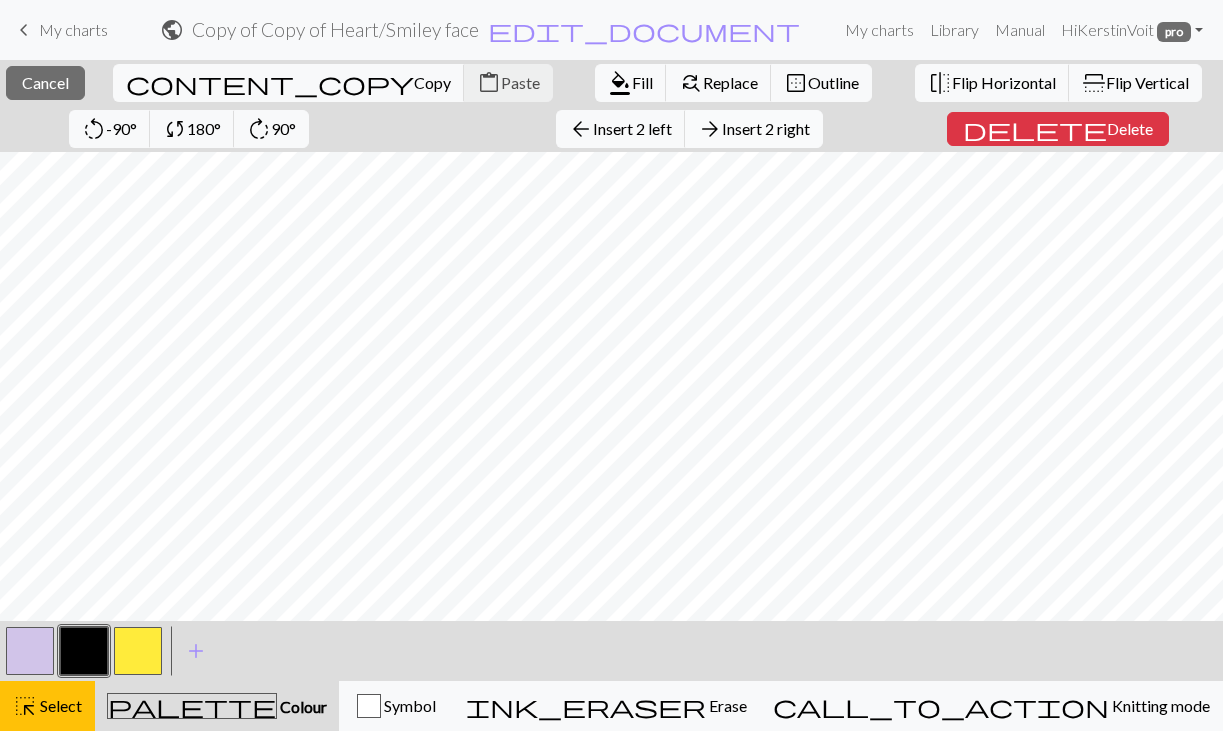 click on "Insert 2 right" at bounding box center (766, 128) 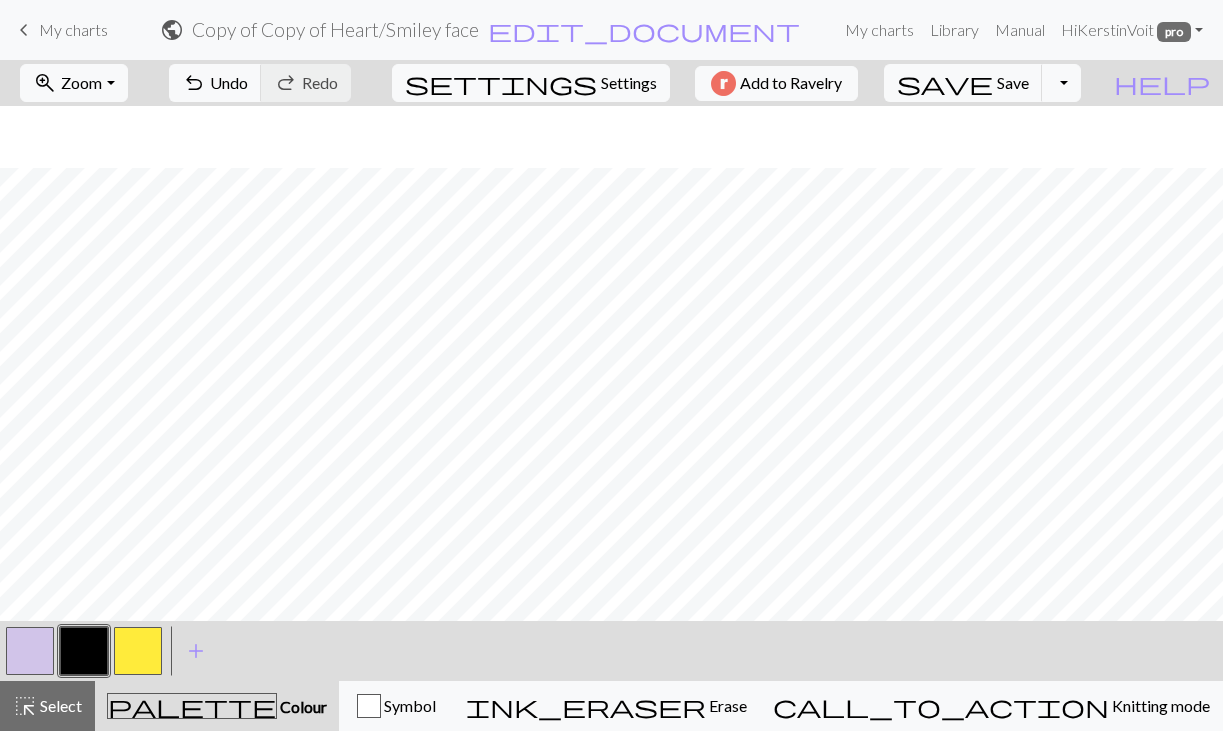 scroll, scrollTop: 61, scrollLeft: 0, axis: vertical 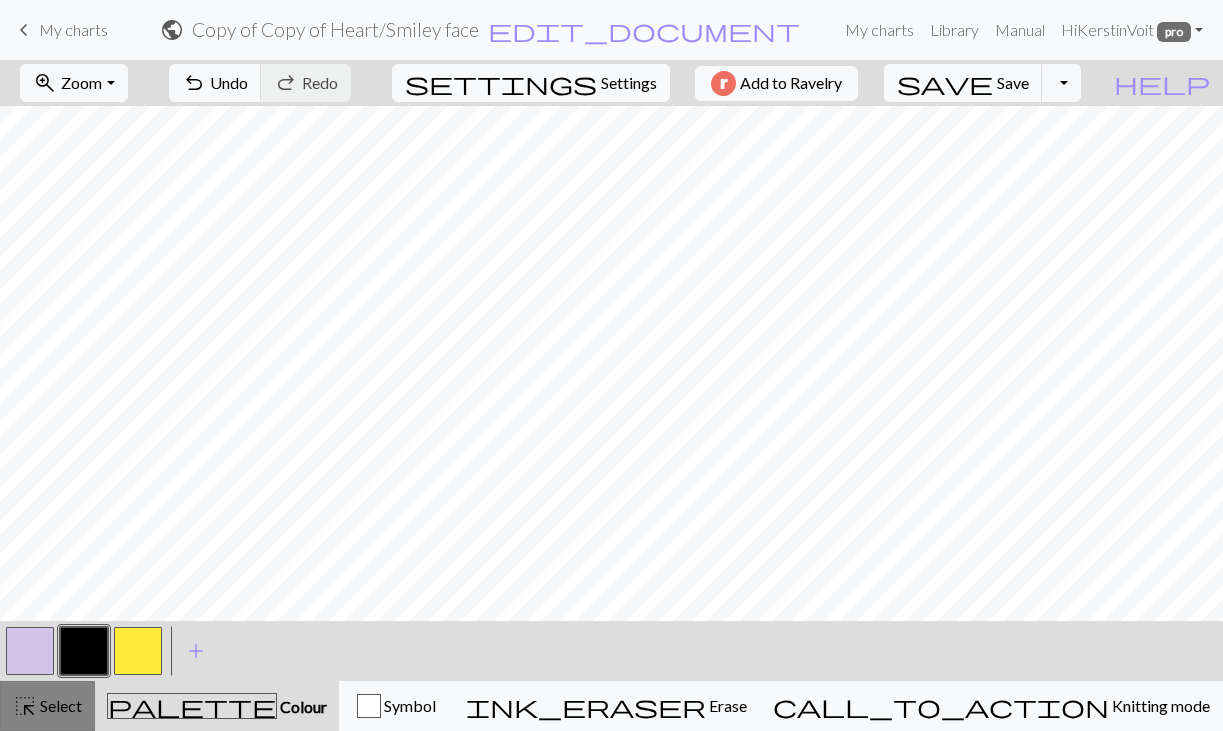 click on "highlight_alt   Select   Select" at bounding box center [47, 706] 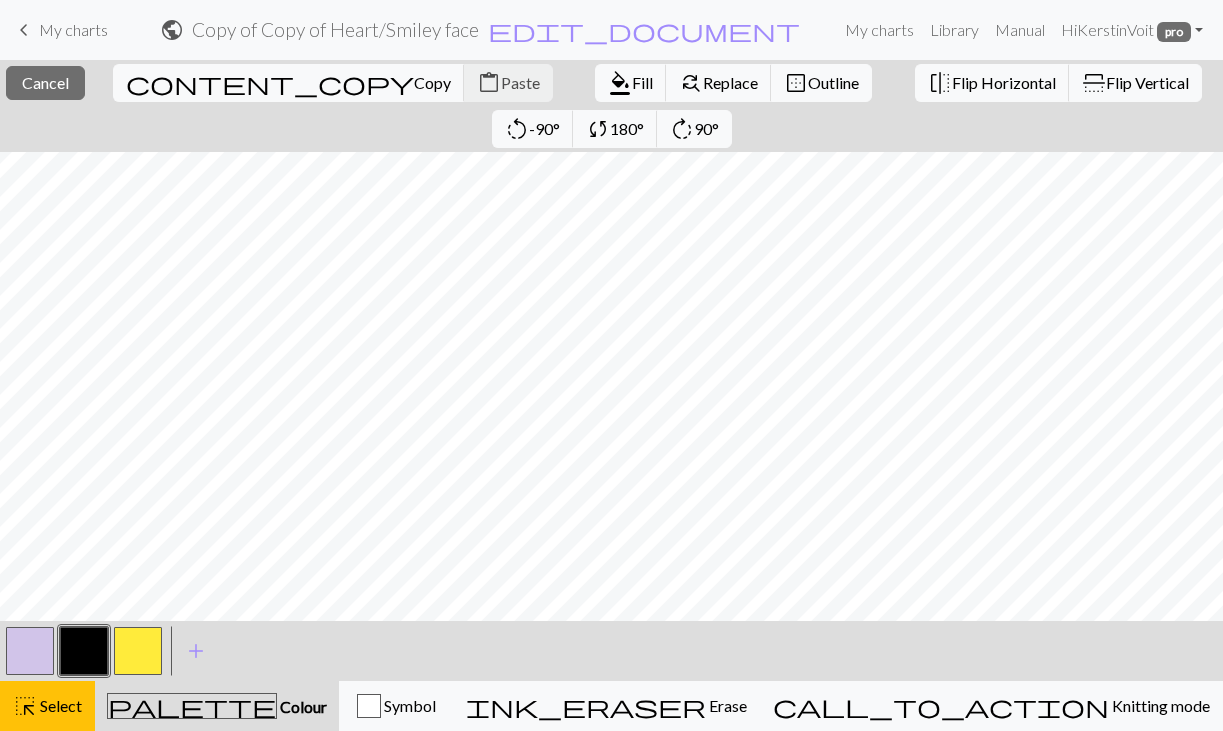 scroll, scrollTop: 252, scrollLeft: 0, axis: vertical 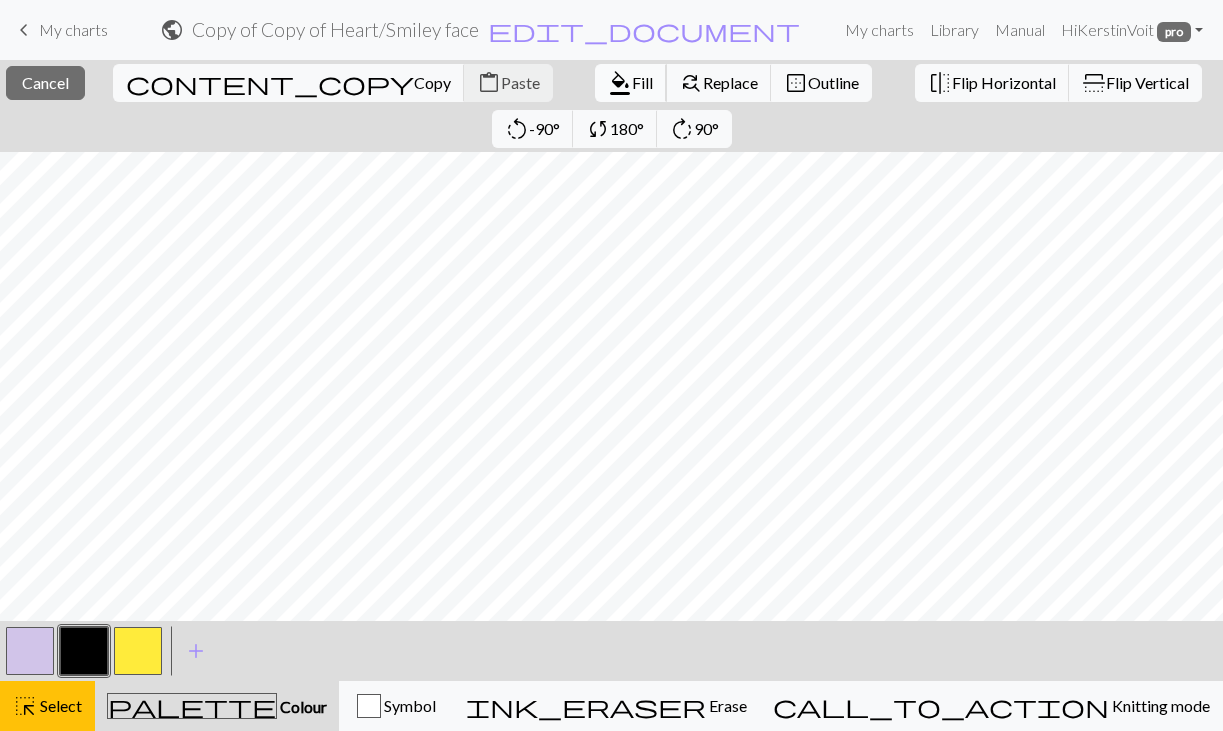 click on "Fill" at bounding box center [642, 82] 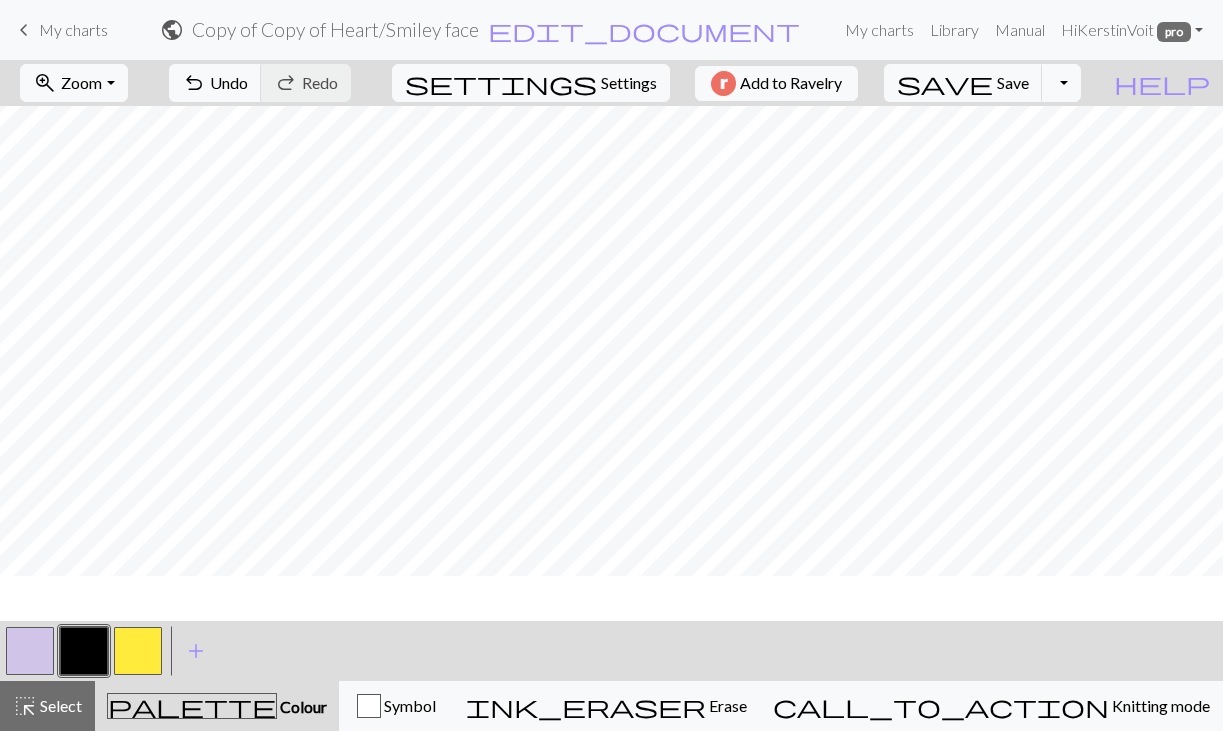 scroll, scrollTop: 76, scrollLeft: 0, axis: vertical 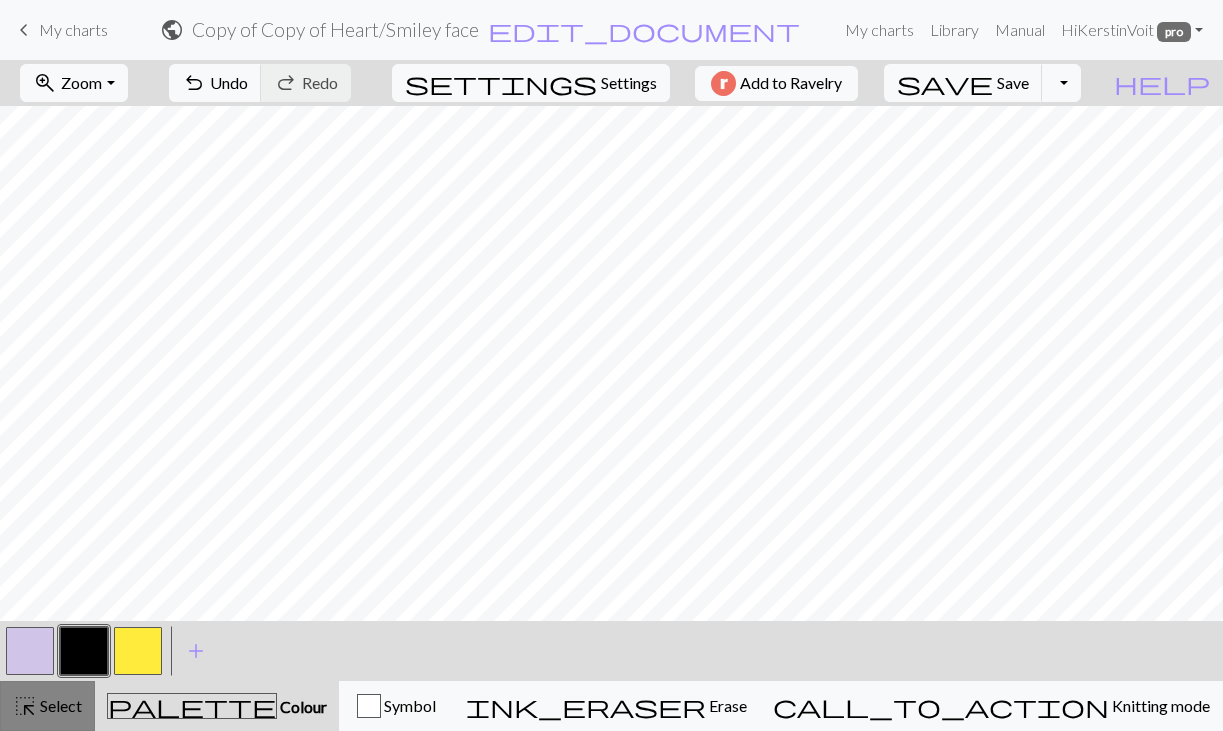click on "Select" at bounding box center (59, 705) 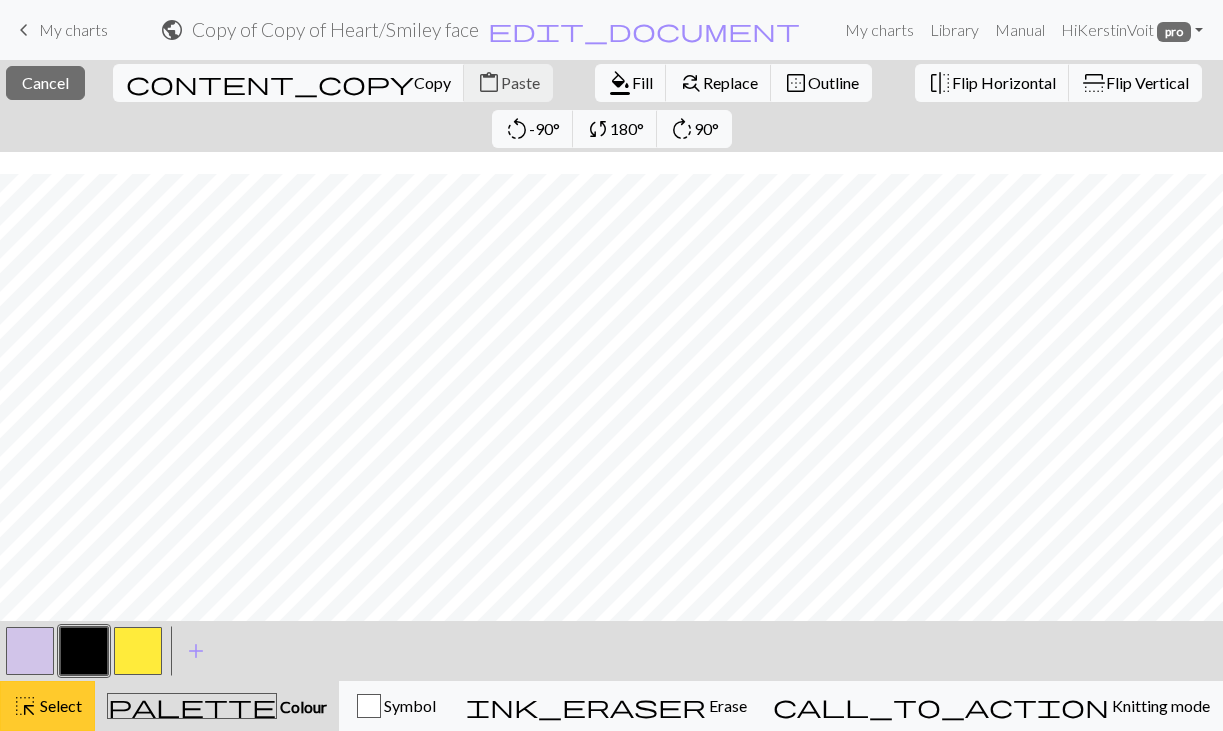 scroll, scrollTop: 275, scrollLeft: 0, axis: vertical 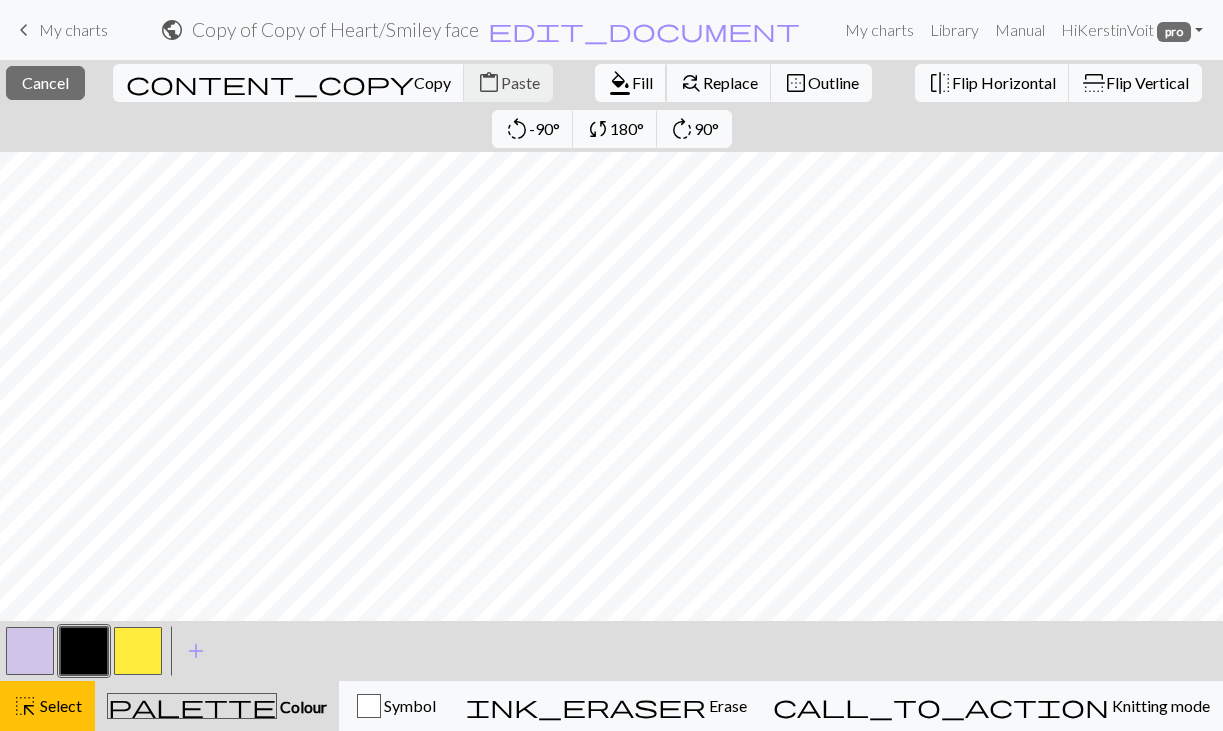 click on "format_color_fill" at bounding box center [620, 83] 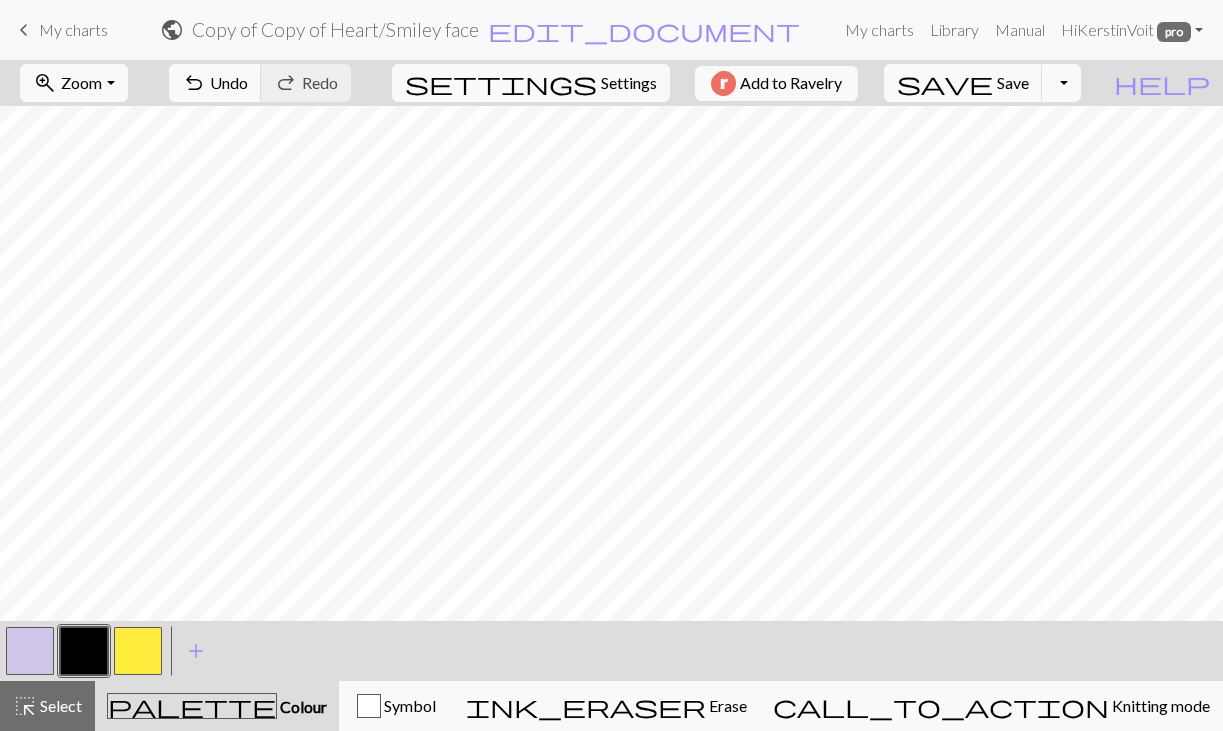 scroll, scrollTop: 28, scrollLeft: 0, axis: vertical 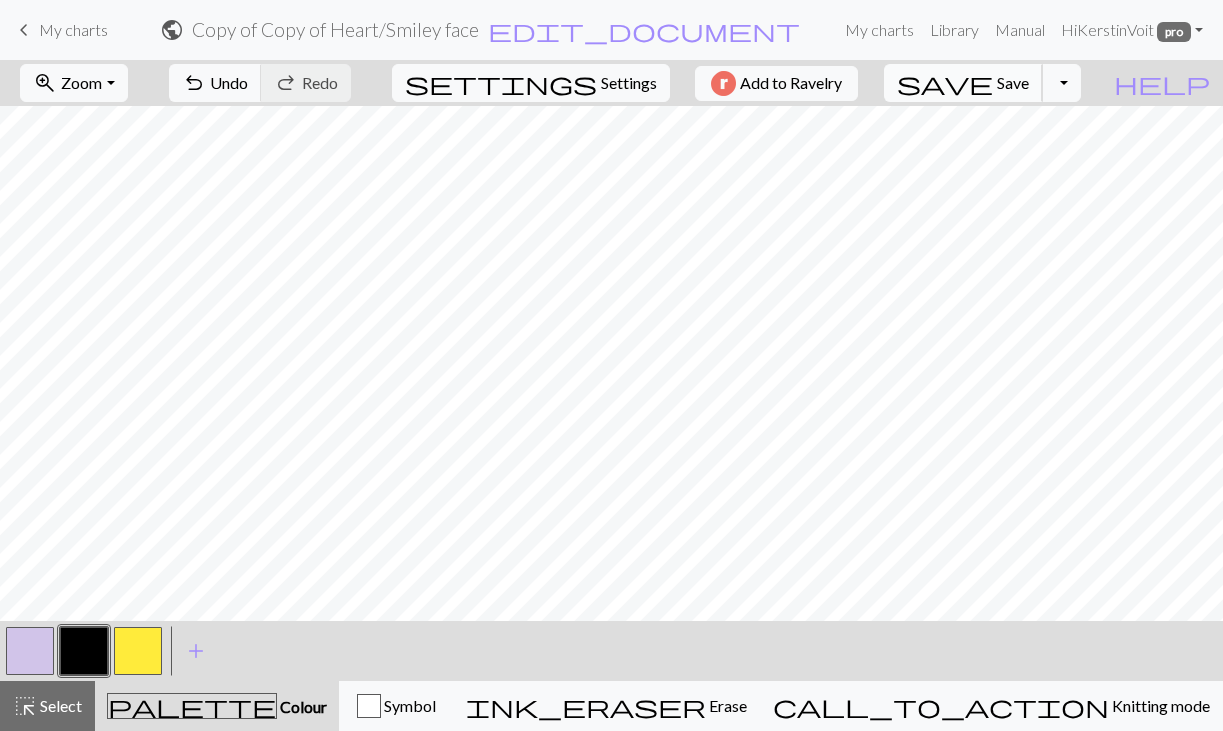 click on "Save" at bounding box center (1013, 82) 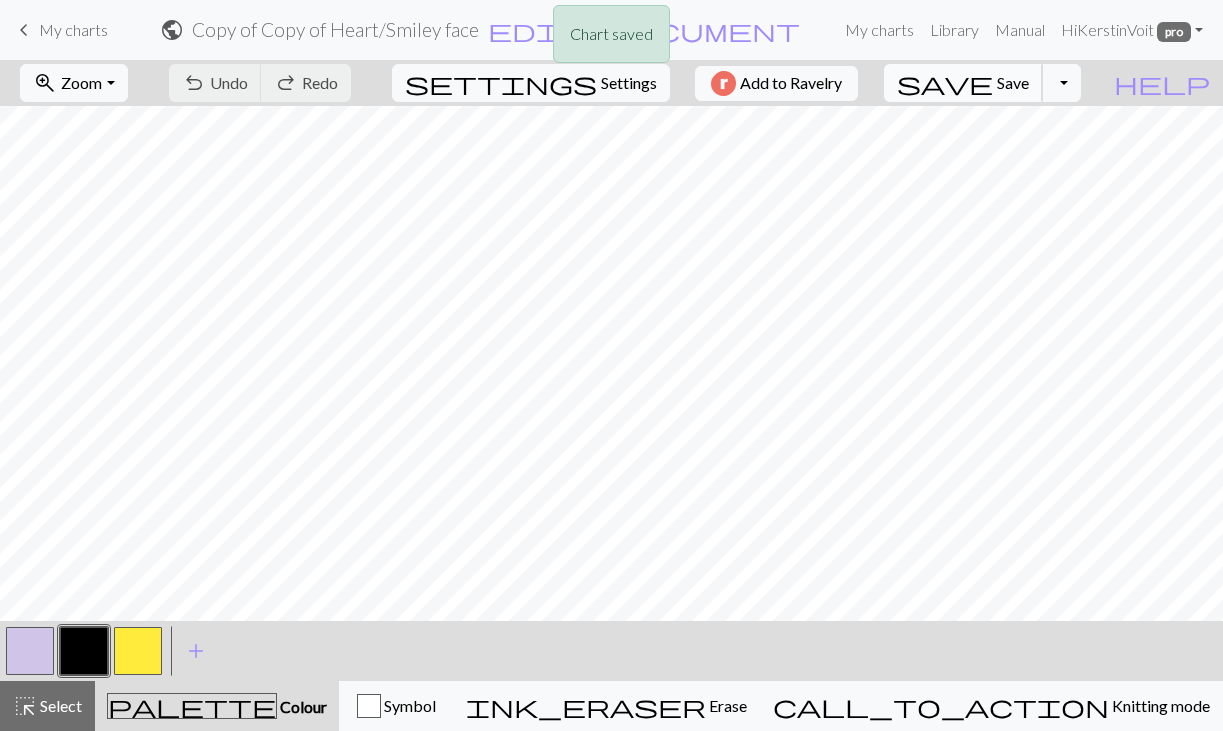 scroll, scrollTop: 256, scrollLeft: 0, axis: vertical 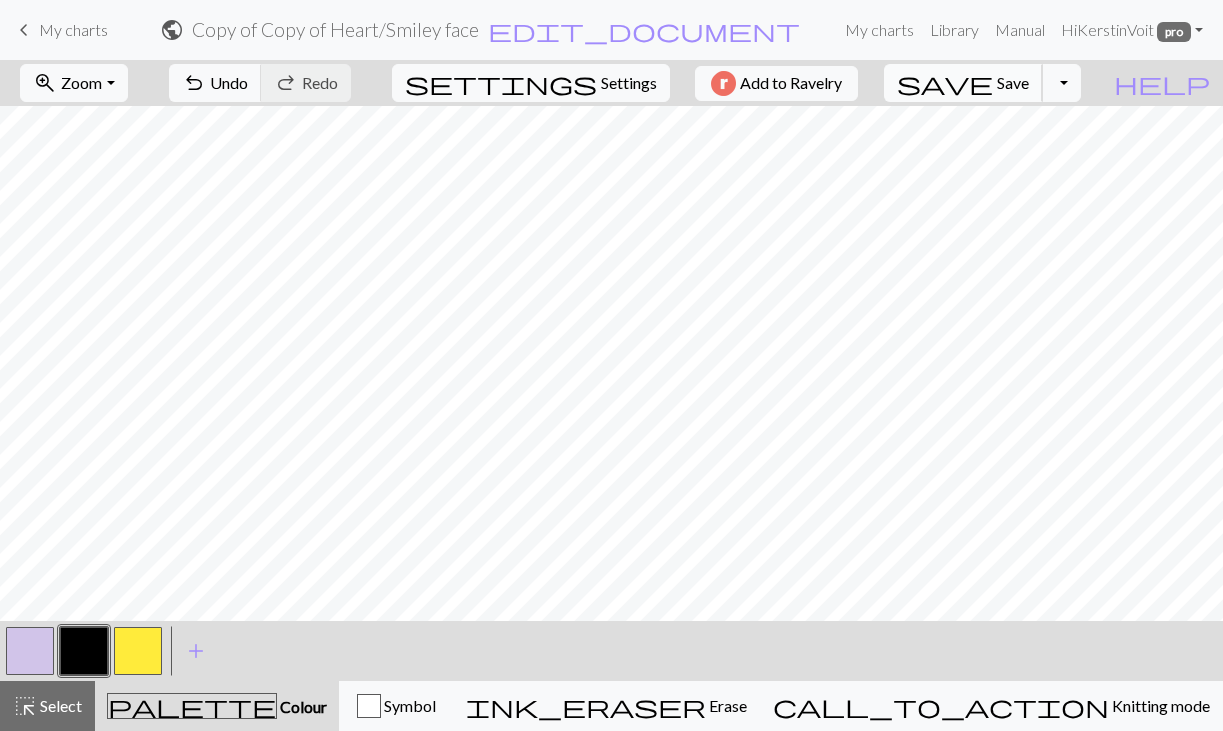 click on "Save" at bounding box center [1013, 82] 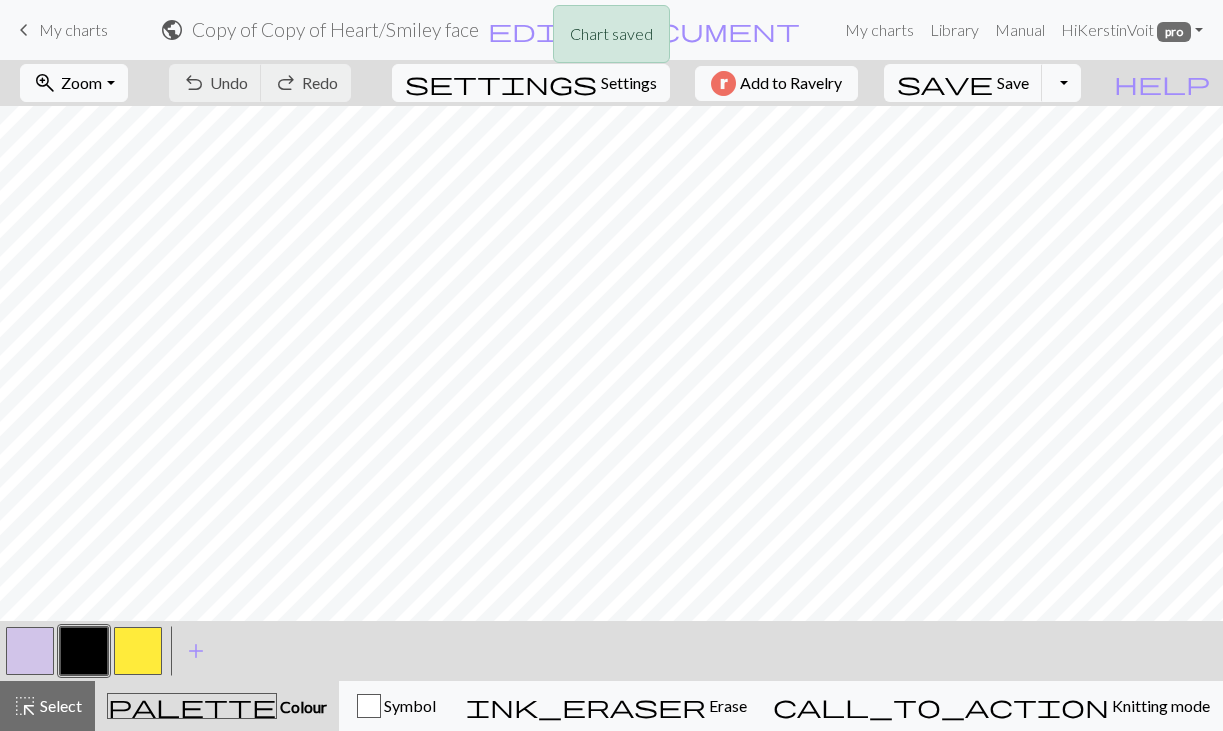 click on "Chart saved" at bounding box center [611, 39] 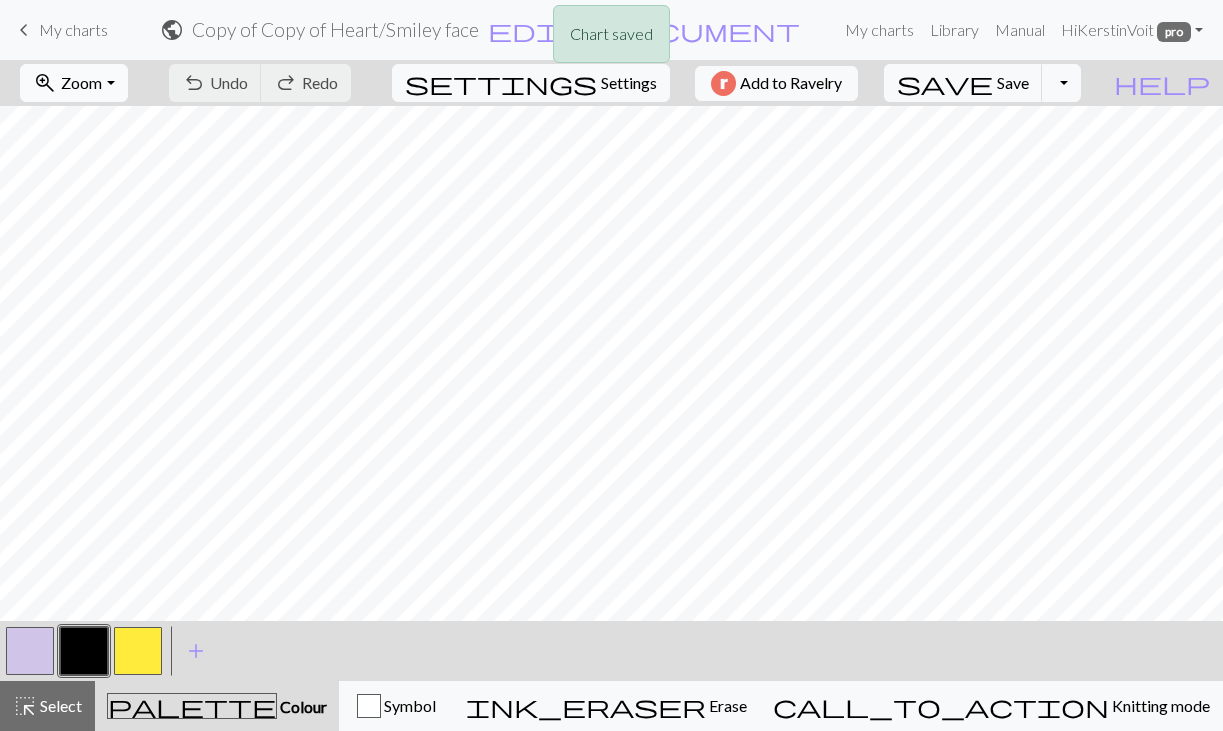 click on "Zoom" at bounding box center (81, 82) 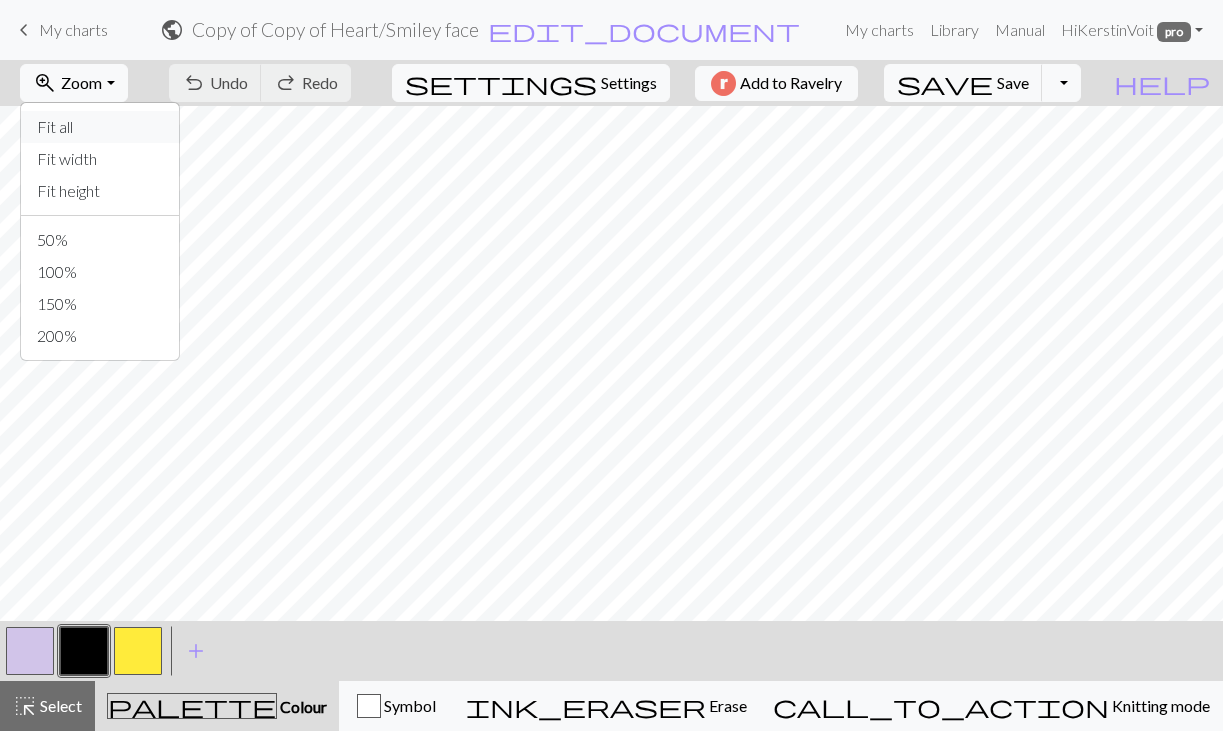 click on "Fit all" at bounding box center (100, 127) 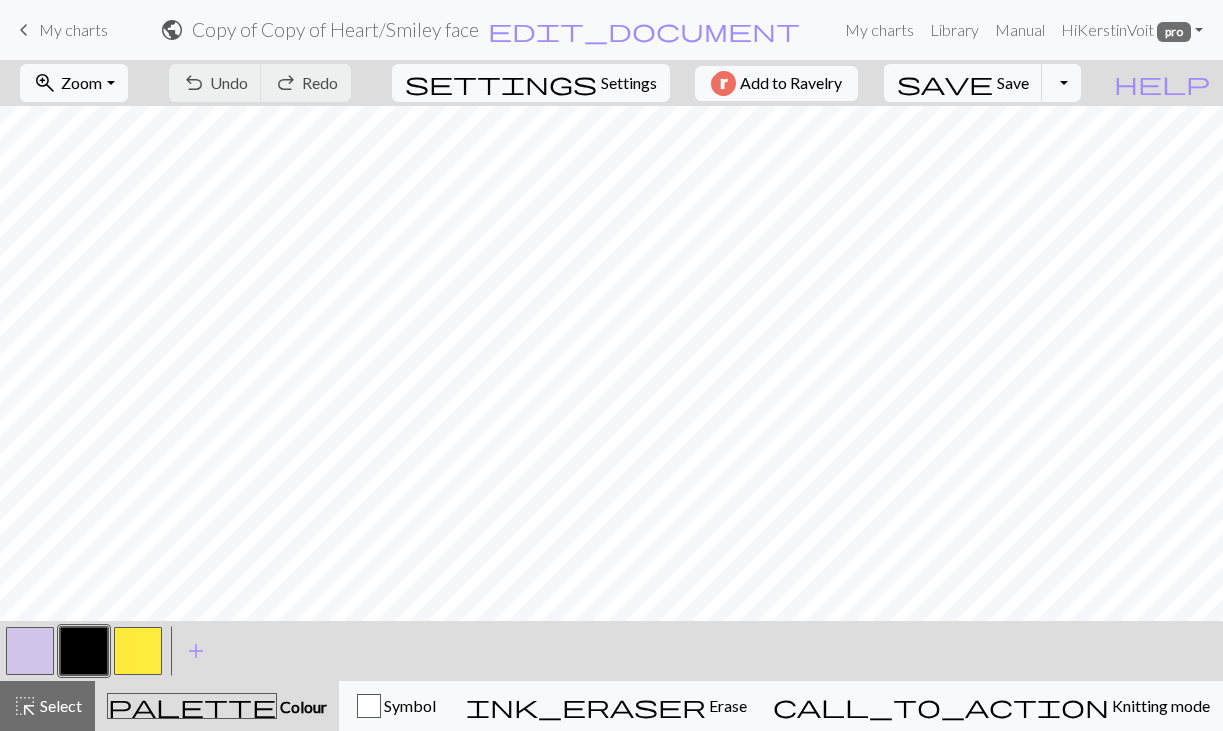scroll, scrollTop: 0, scrollLeft: 0, axis: both 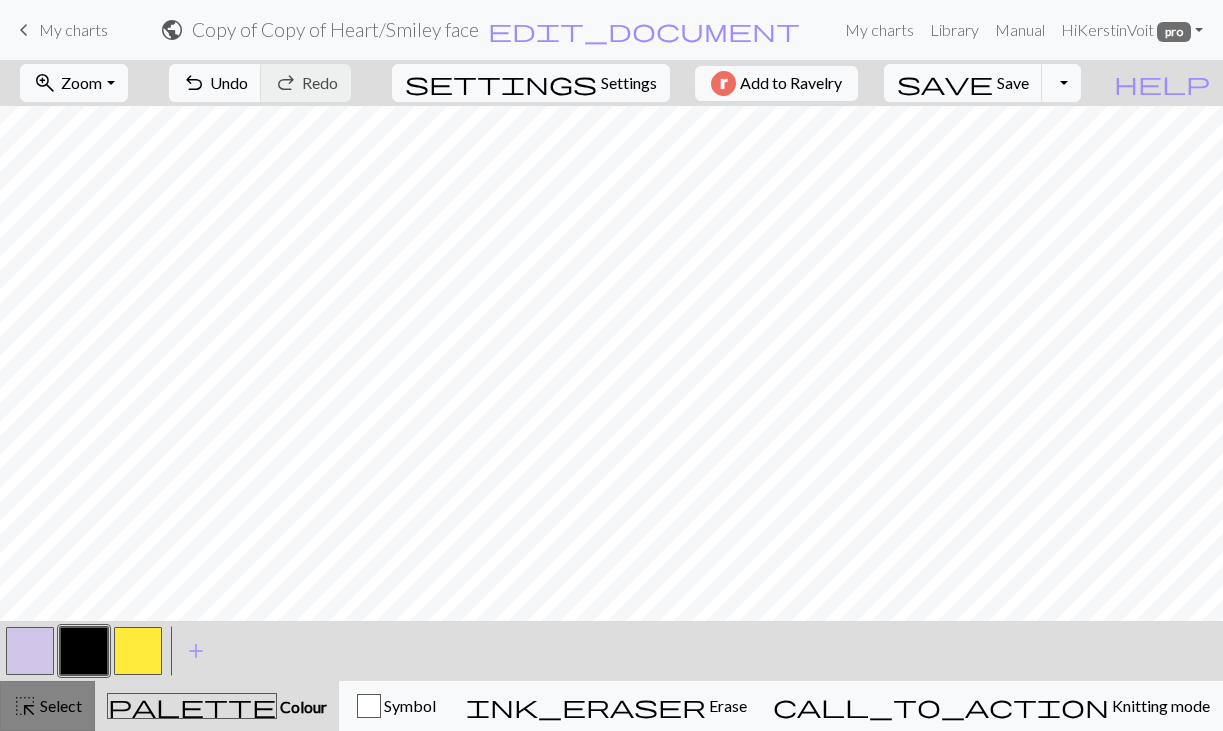 click on "Select" at bounding box center (59, 705) 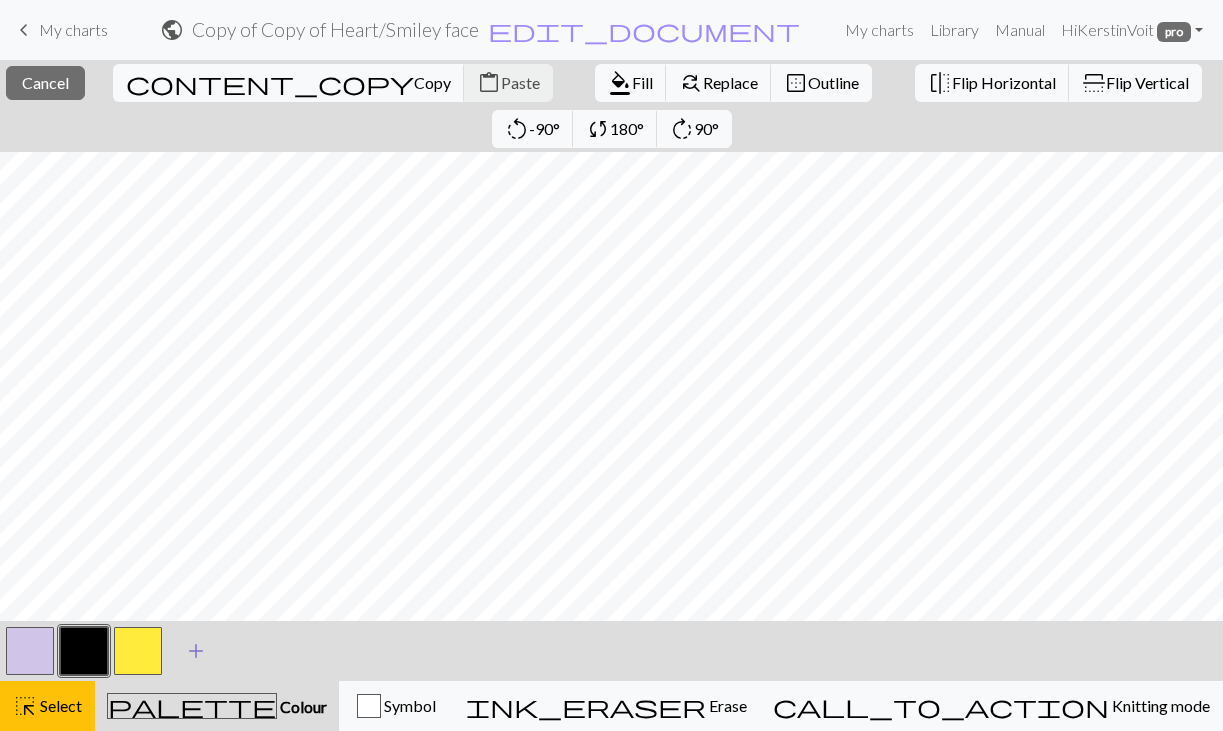 scroll, scrollTop: 0, scrollLeft: 0, axis: both 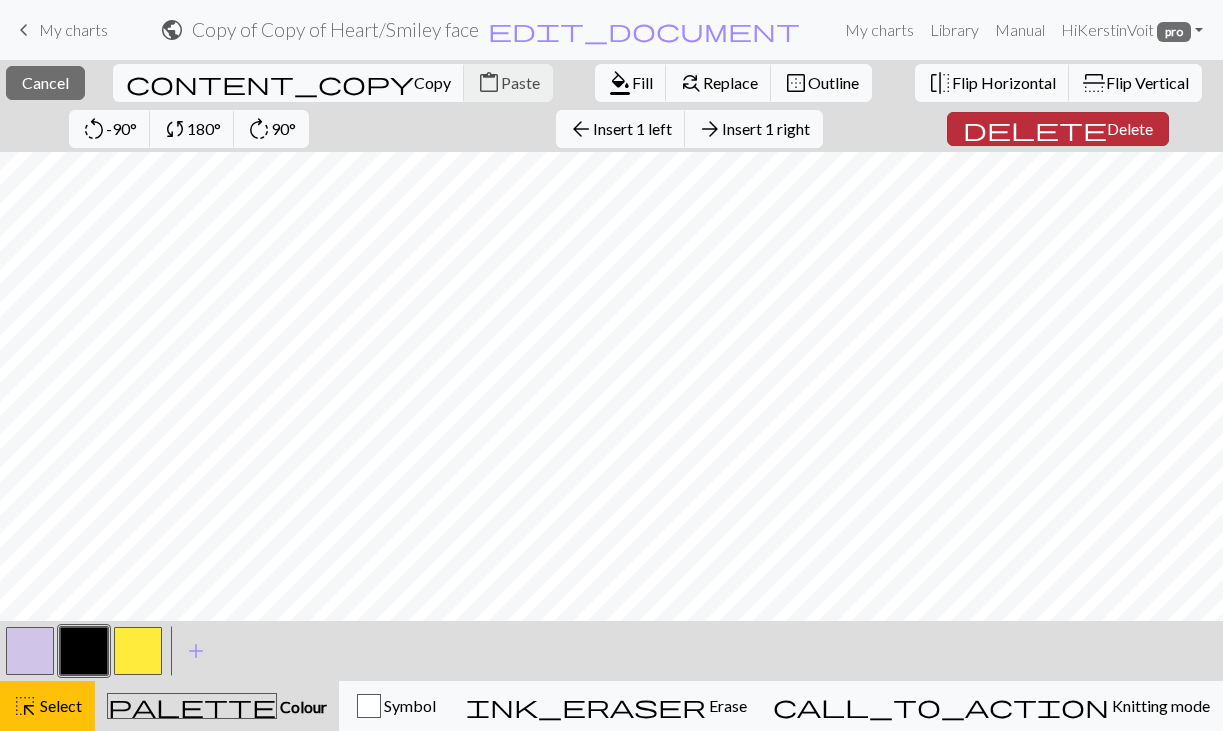 click on "Delete" at bounding box center [1130, 128] 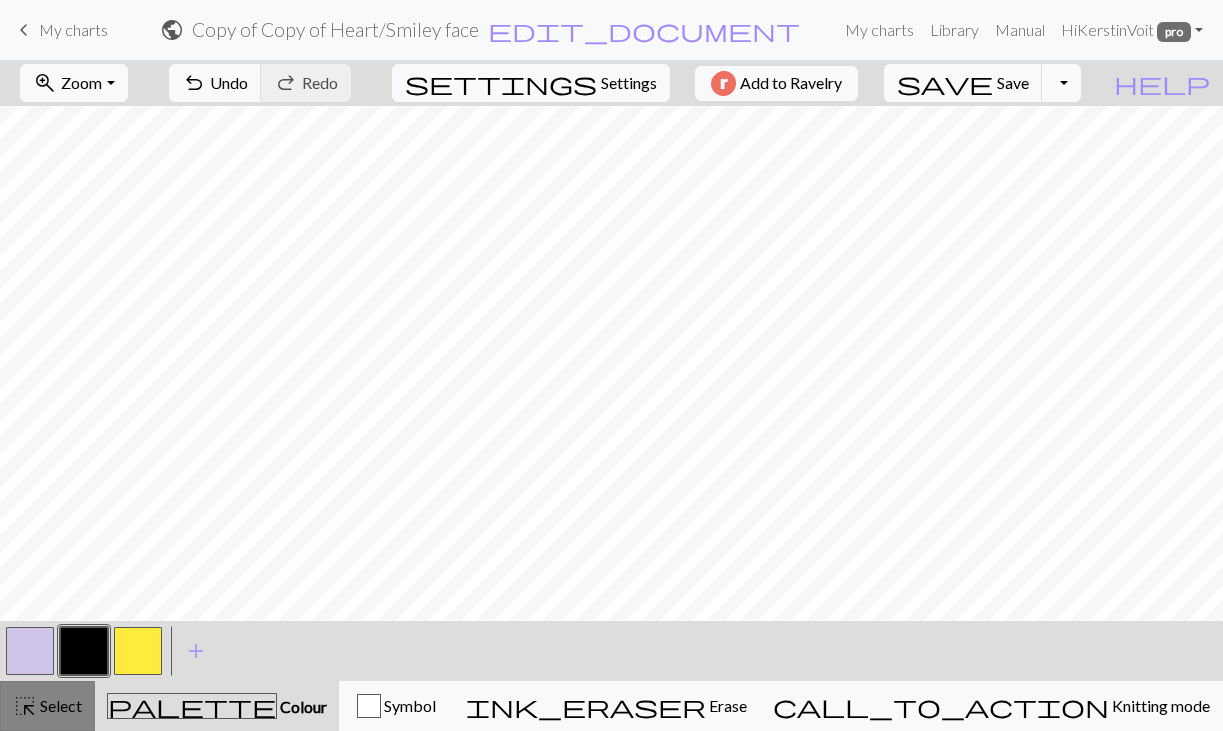 click on "Select" at bounding box center (59, 705) 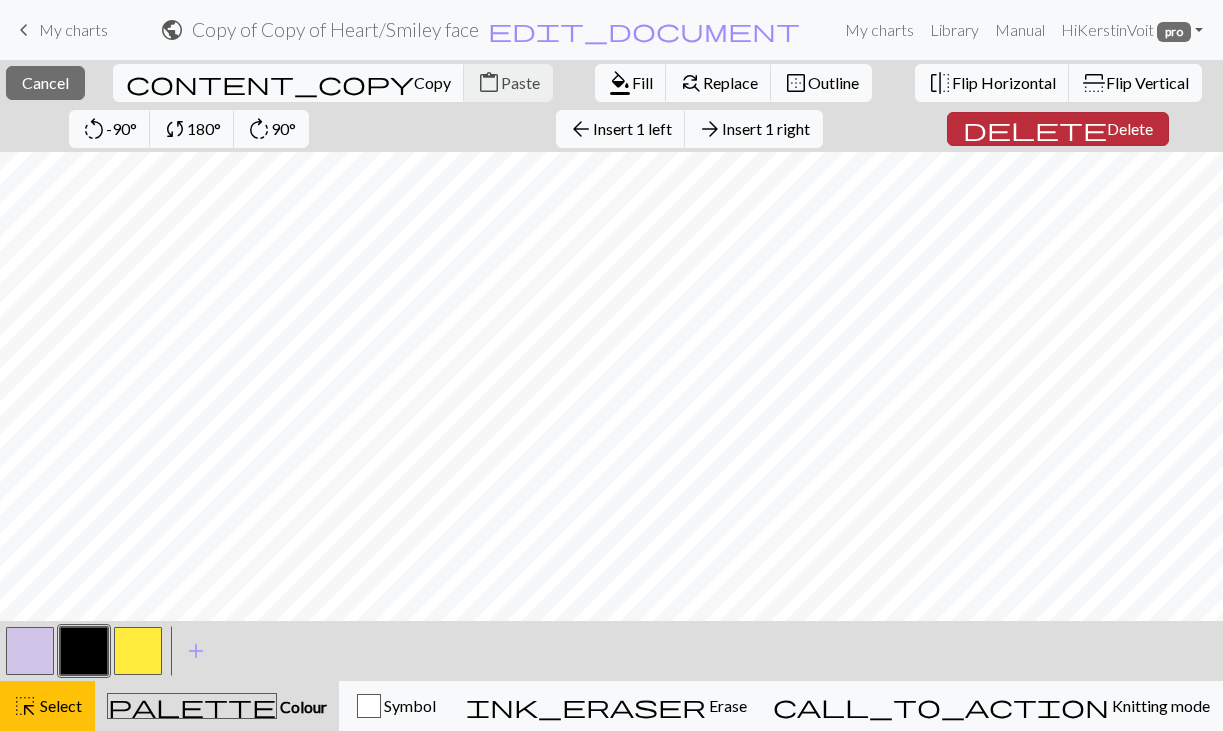 click on "delete  Delete" at bounding box center [1058, 129] 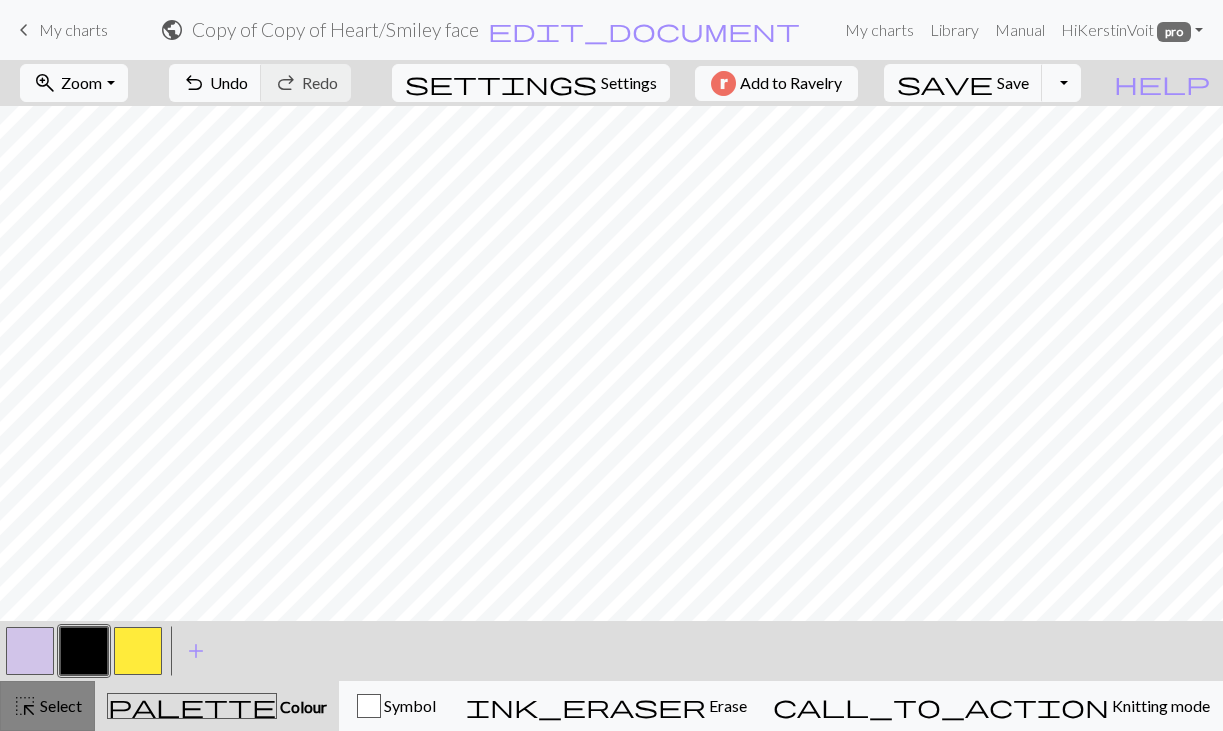 click on "highlight_alt" at bounding box center [25, 706] 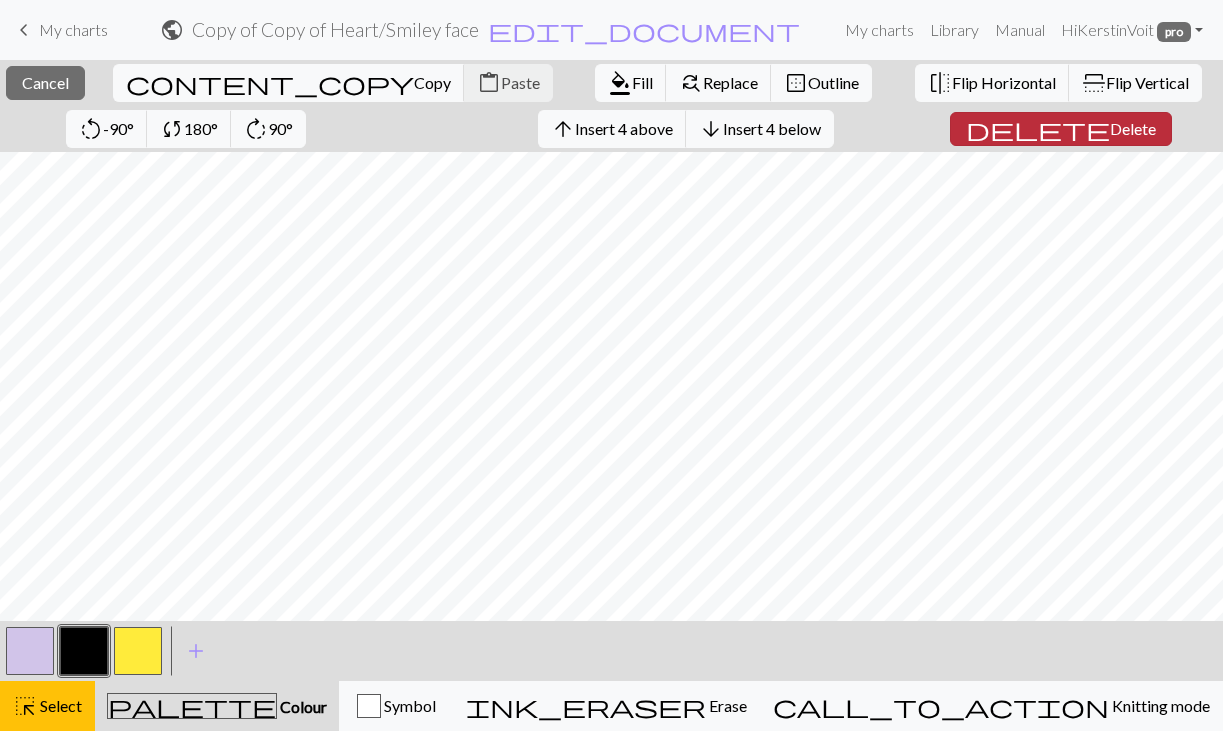 click on "Delete" at bounding box center [1133, 128] 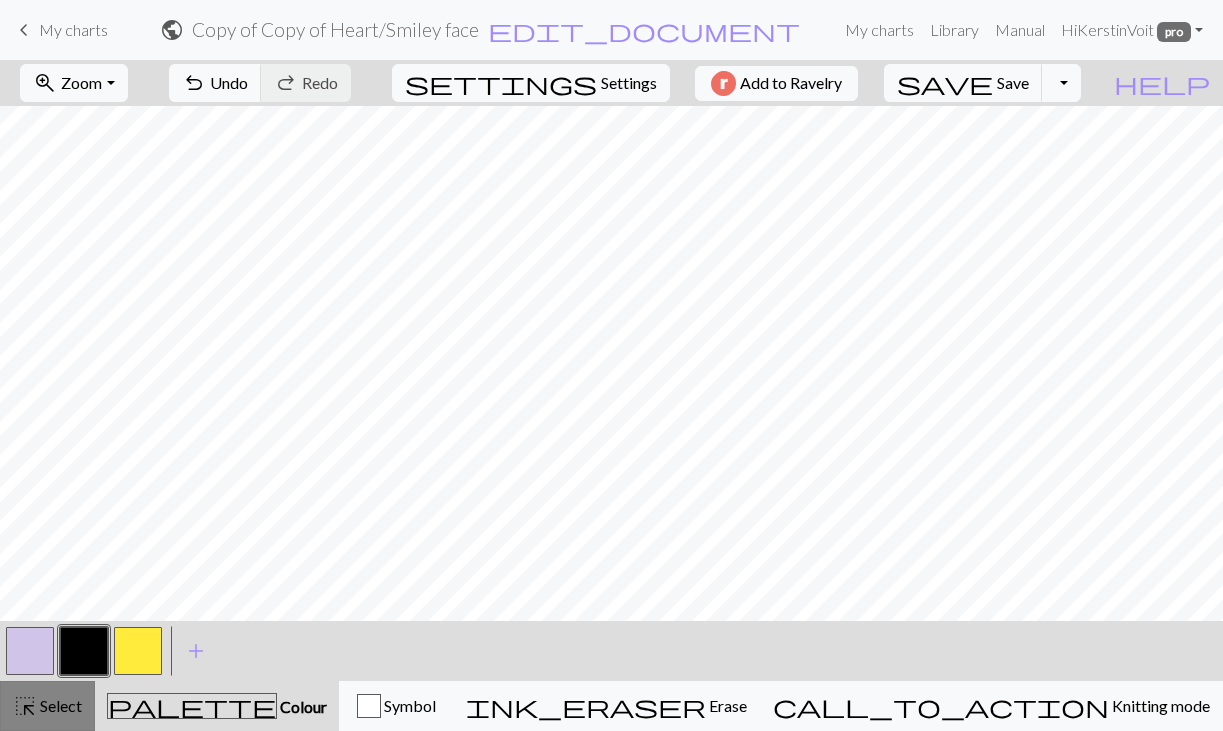 click on "Select" at bounding box center (59, 705) 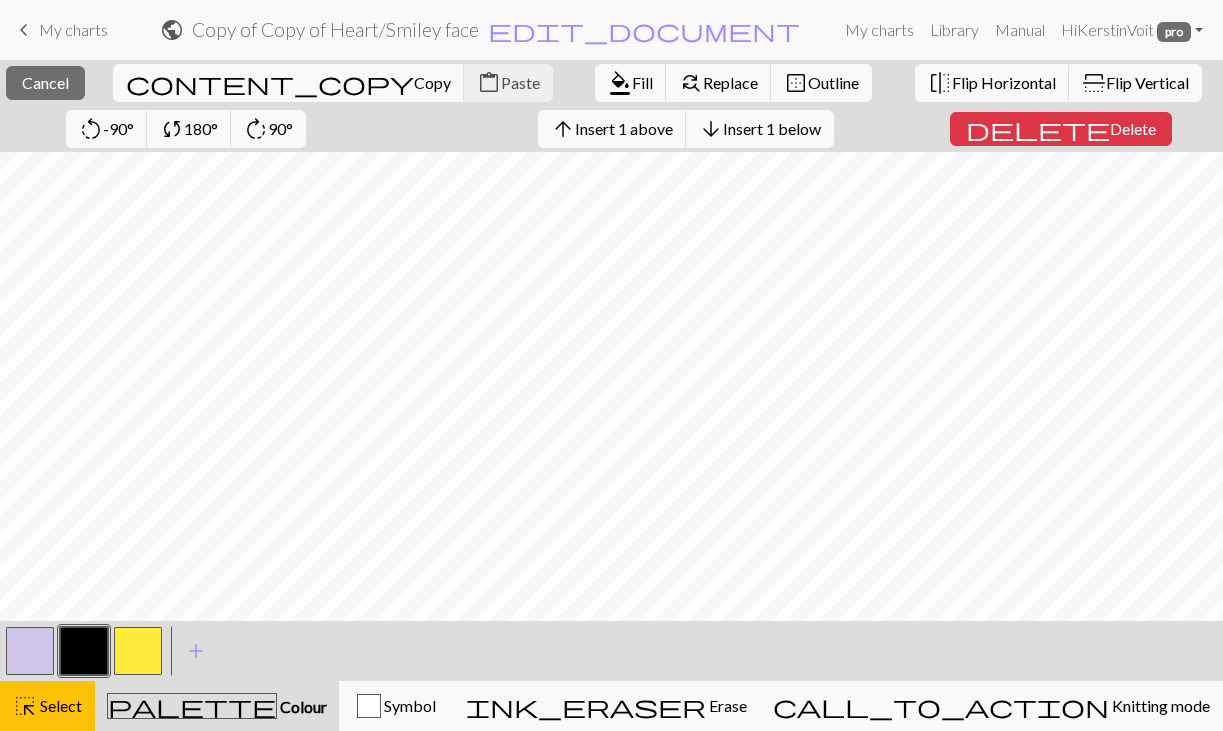 click on "close Cancel content_copy  Copy content_paste  Paste format_color_fill  Fill find_replace  Replace border_outer  Outline flip  Flip Horizontal flip  Flip Vertical rotate_left  -90° sync  180° rotate_right  90° arrow_upward  Insert 1 above arrow_downward Insert 1 below delete  Delete" at bounding box center (611, 106) 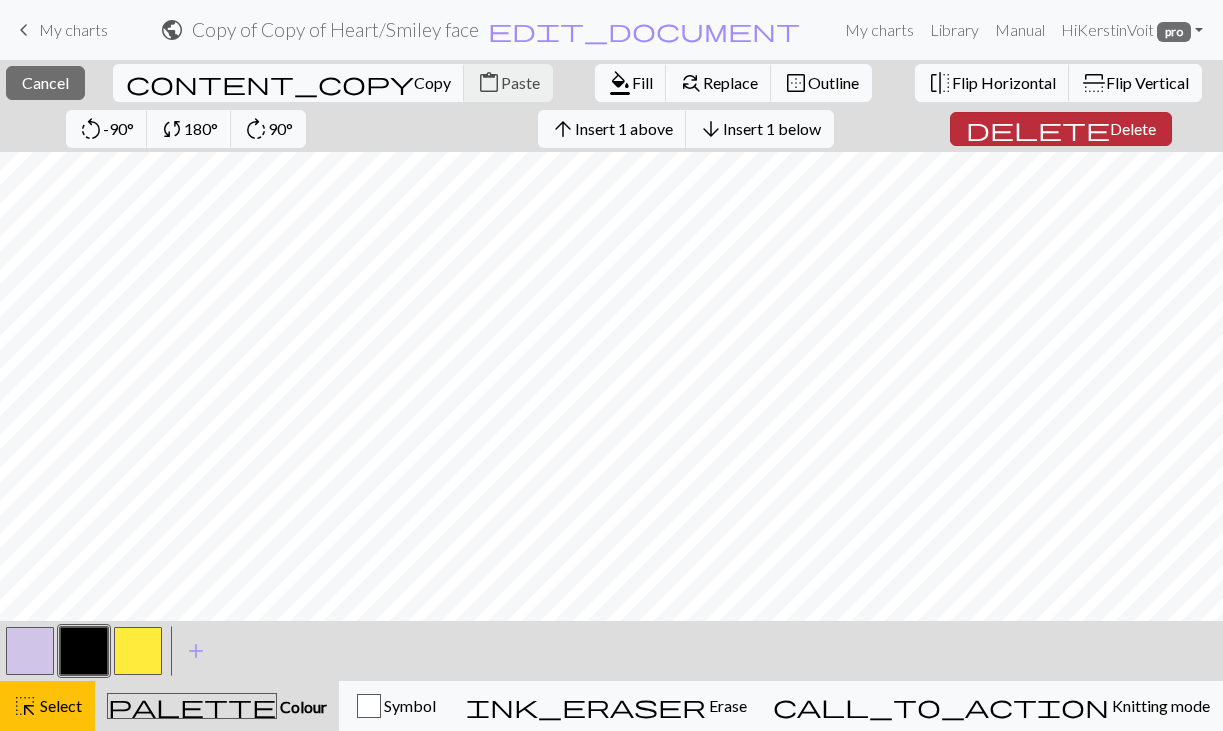 click on "Delete" at bounding box center (1133, 128) 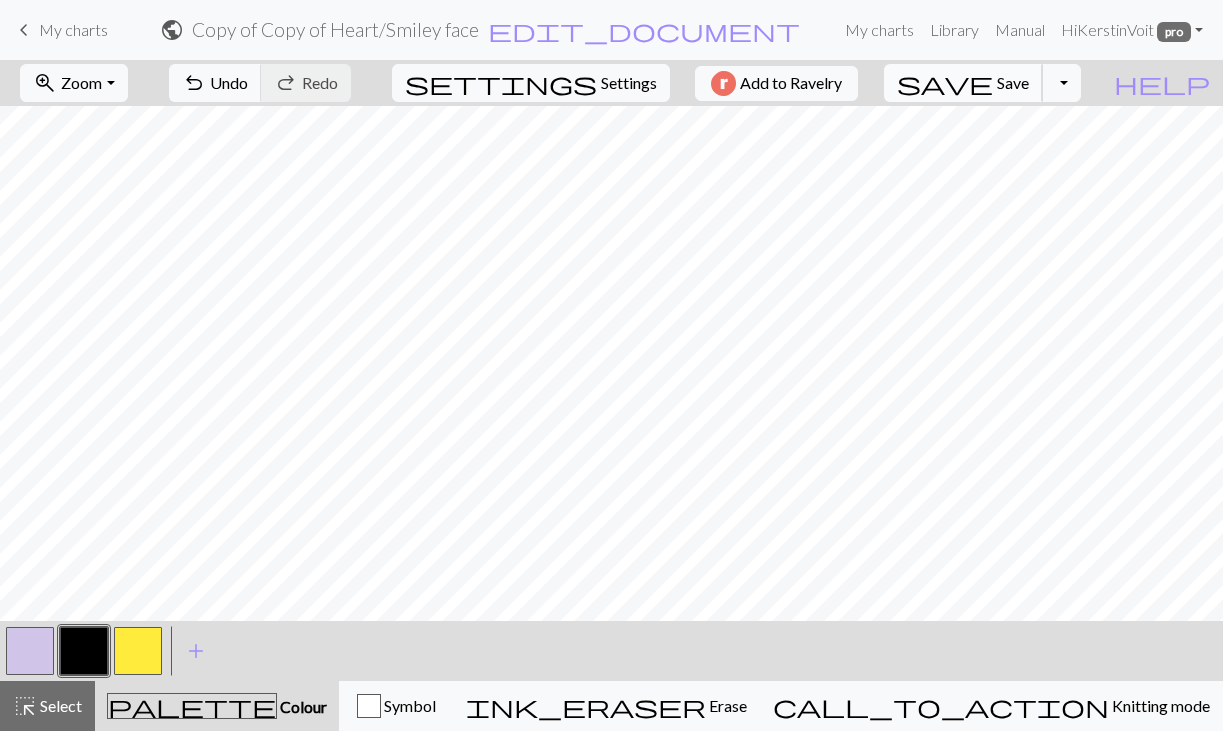 click on "save Save Save" at bounding box center (963, 83) 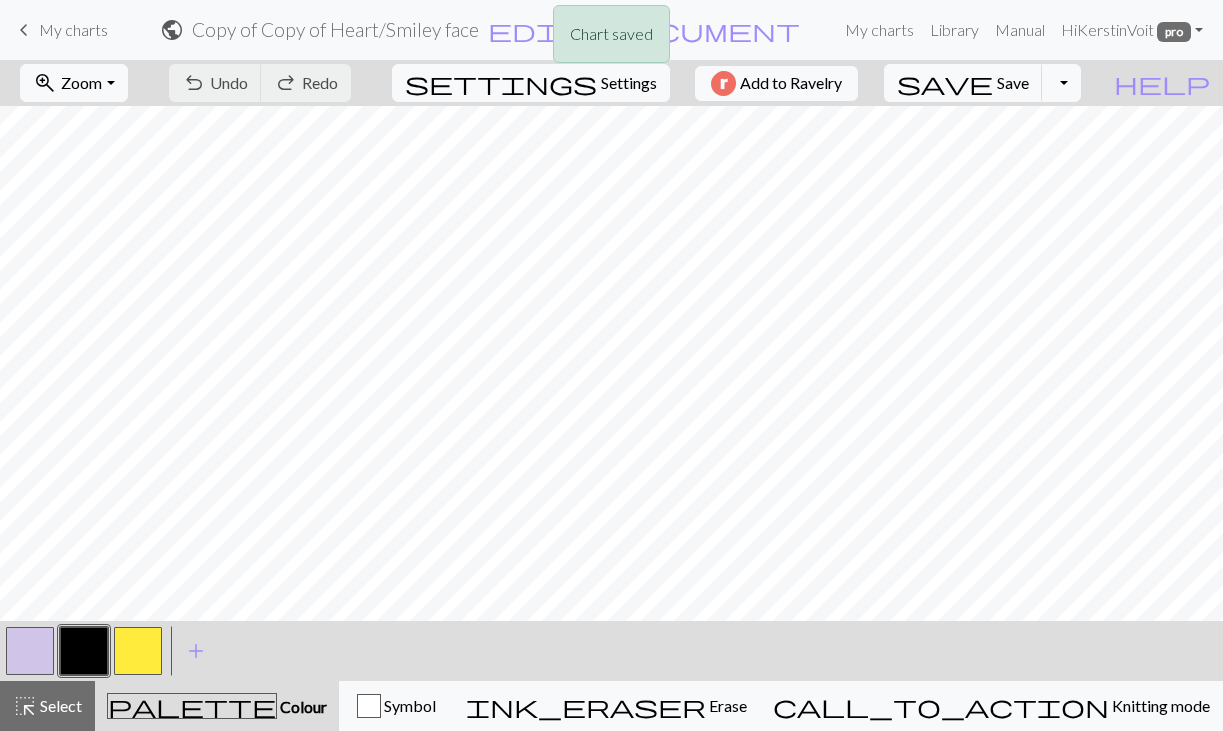 click at bounding box center (138, 651) 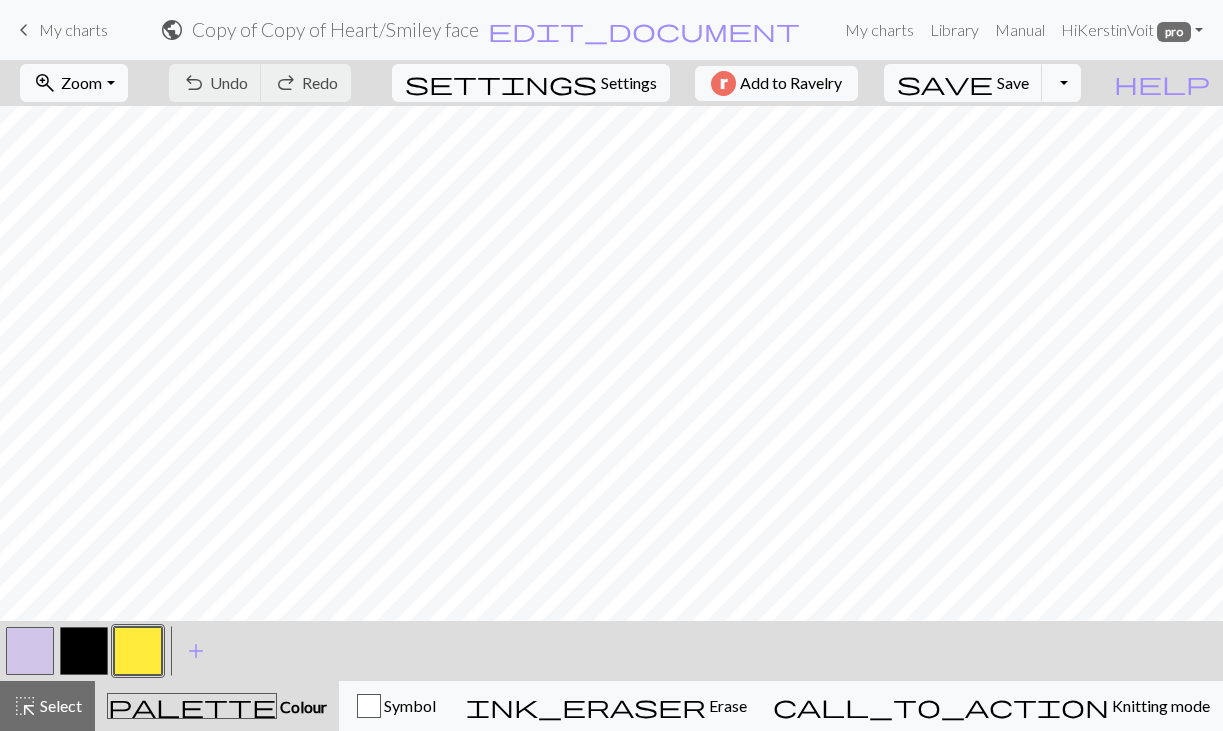 click at bounding box center (138, 651) 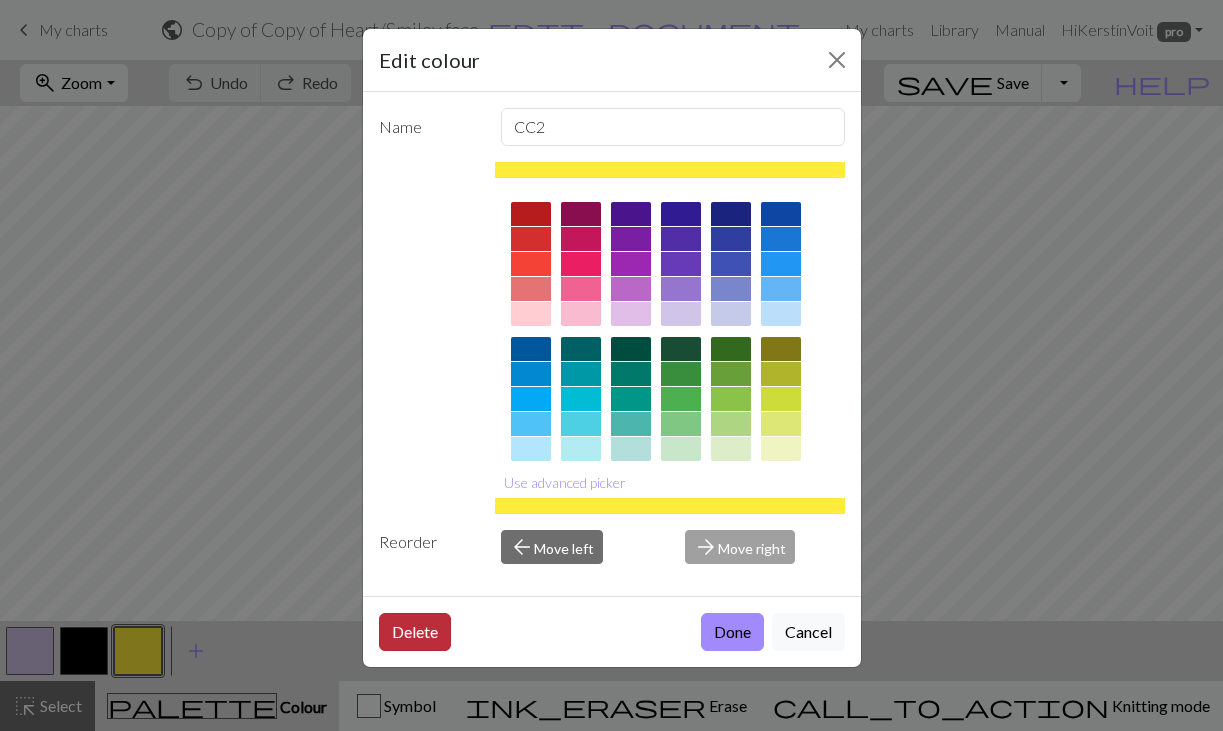 click on "Delete" at bounding box center [415, 632] 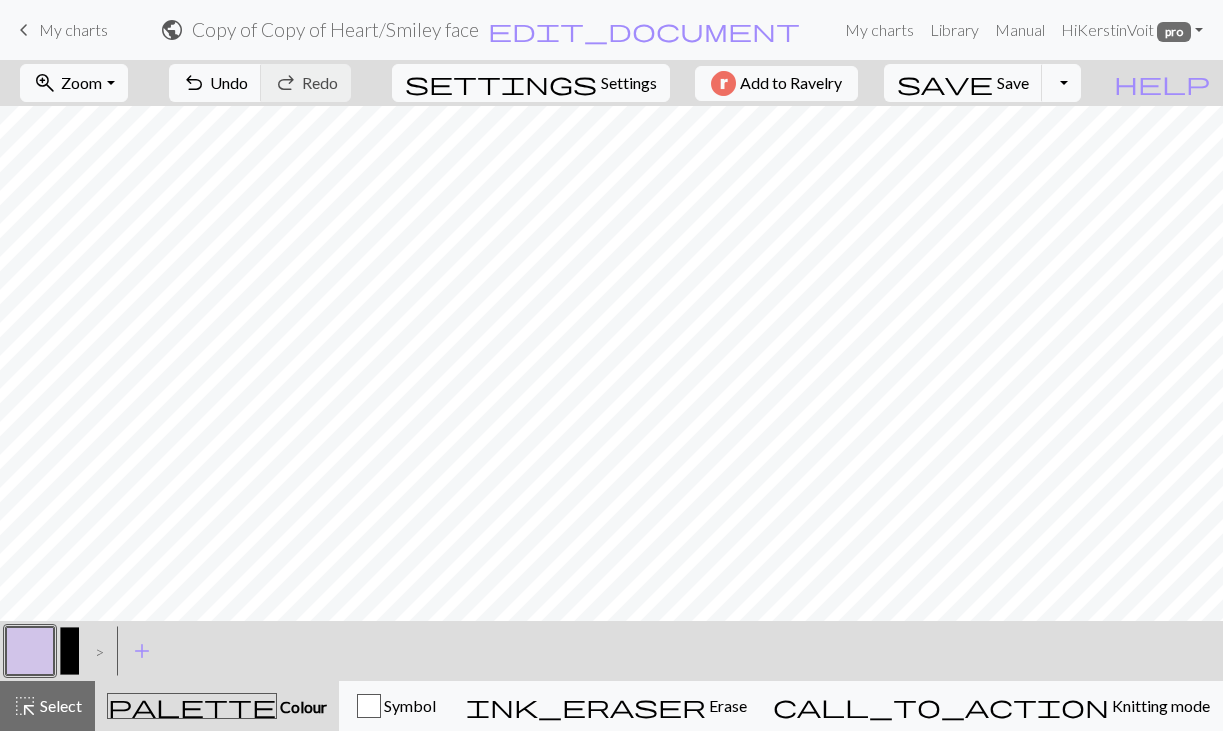 click at bounding box center [30, 651] 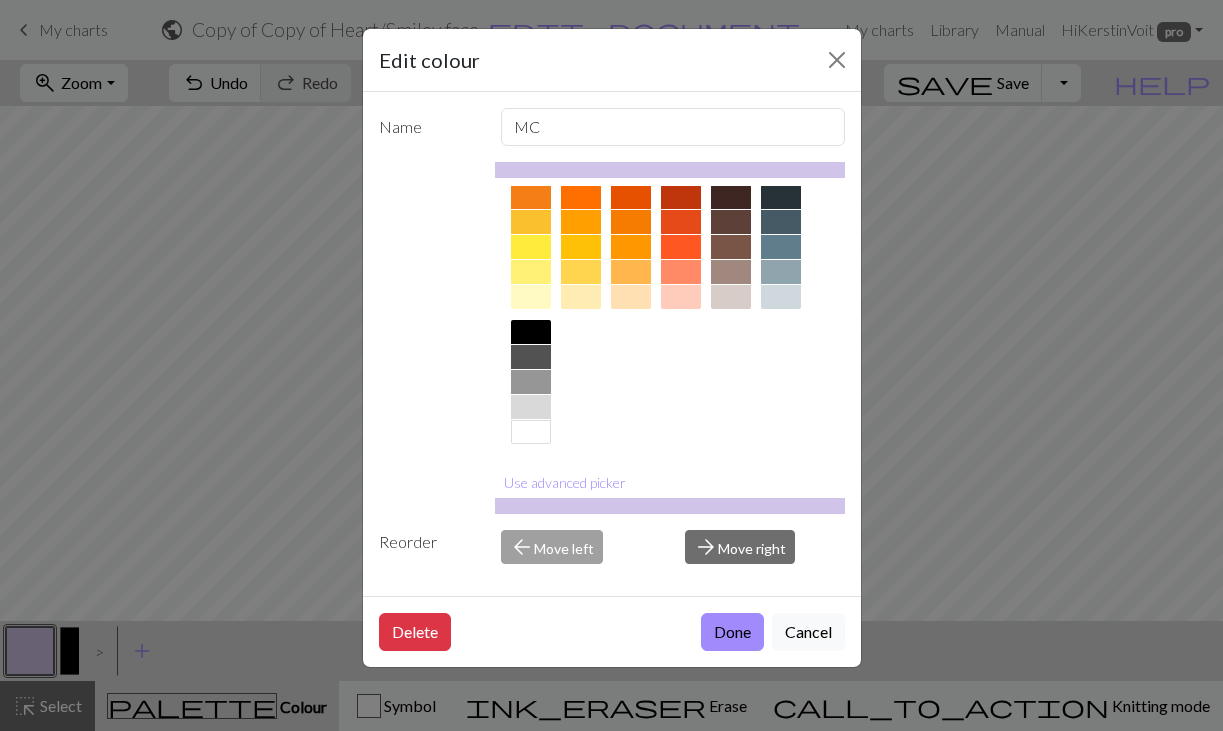 scroll, scrollTop: 287, scrollLeft: 0, axis: vertical 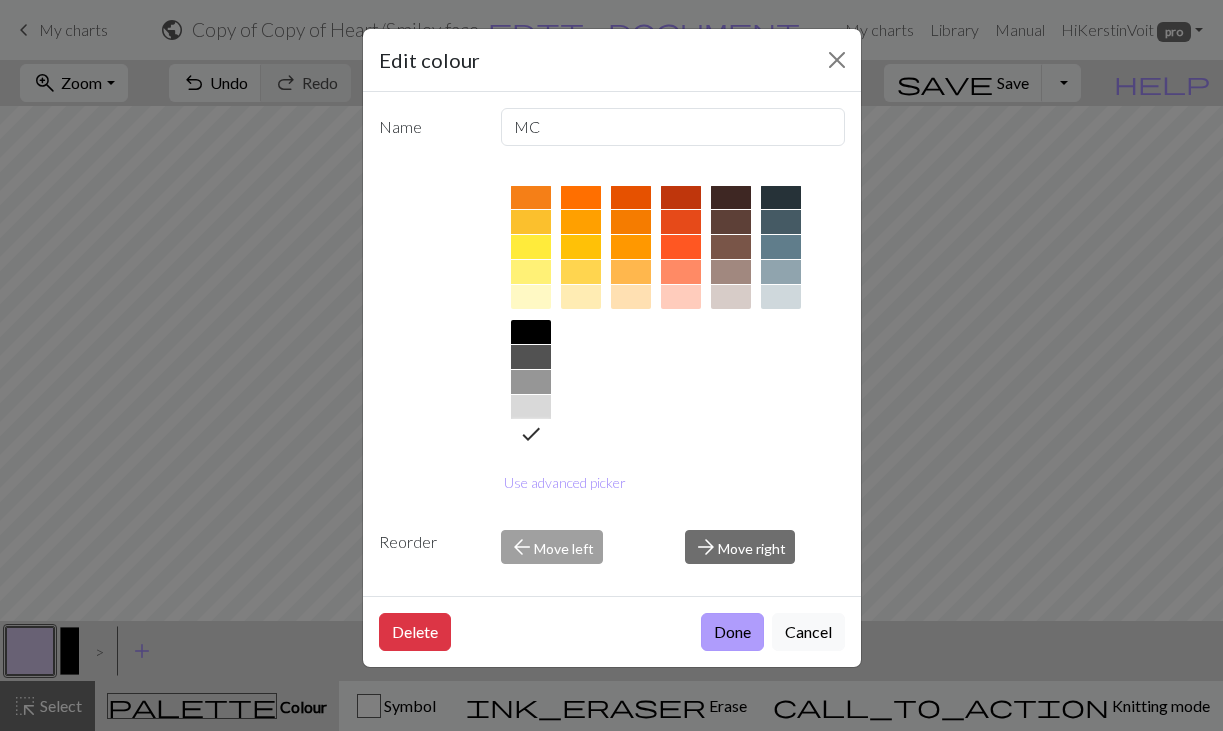 click on "Done" at bounding box center [732, 632] 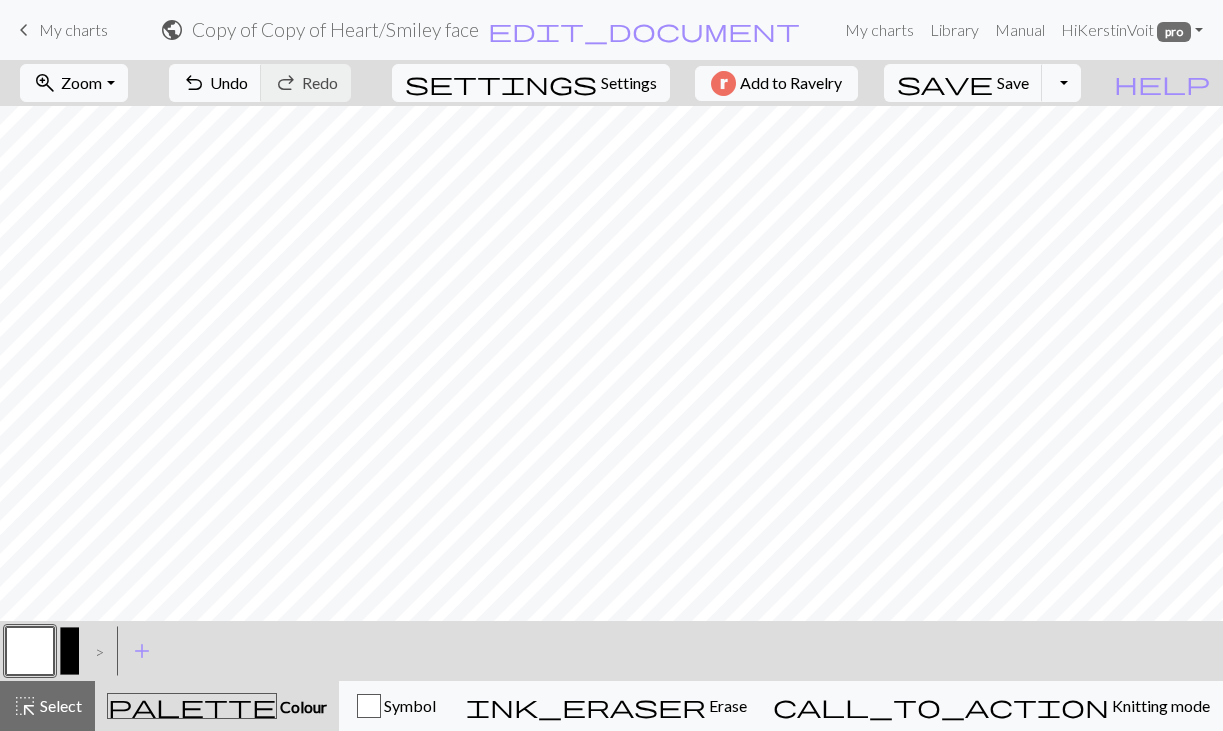 click at bounding box center [84, 651] 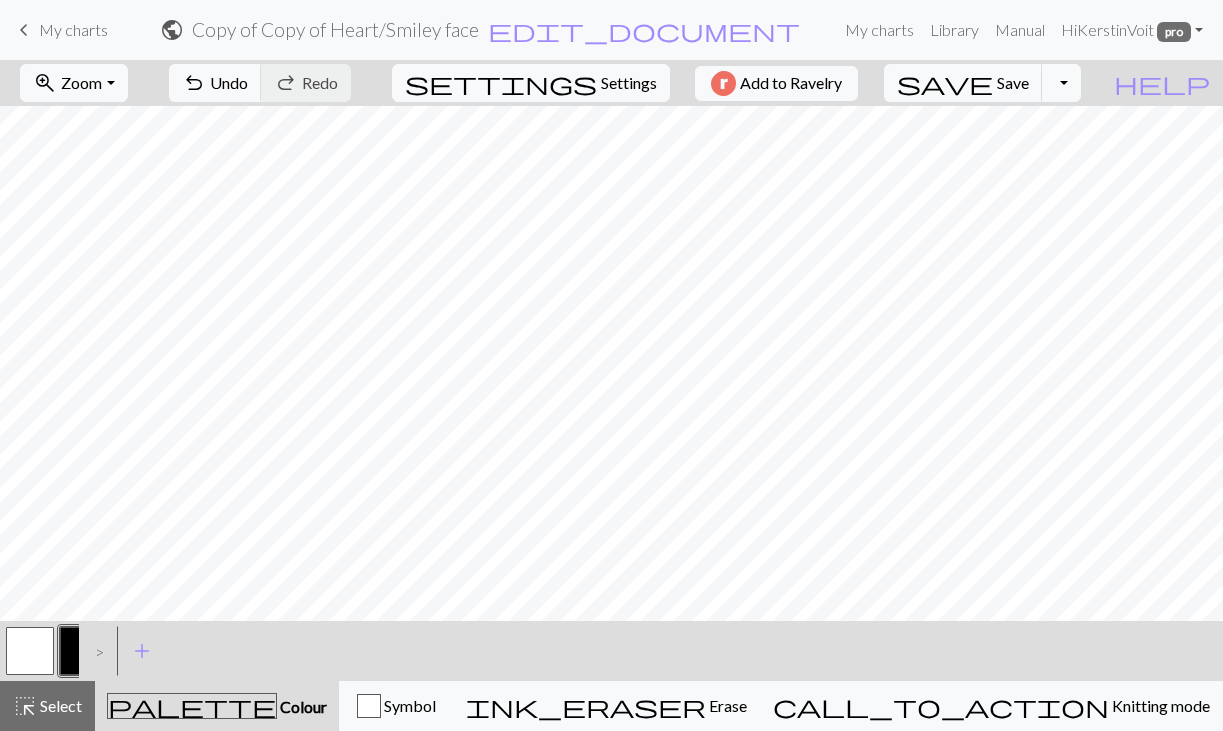 click at bounding box center [84, 651] 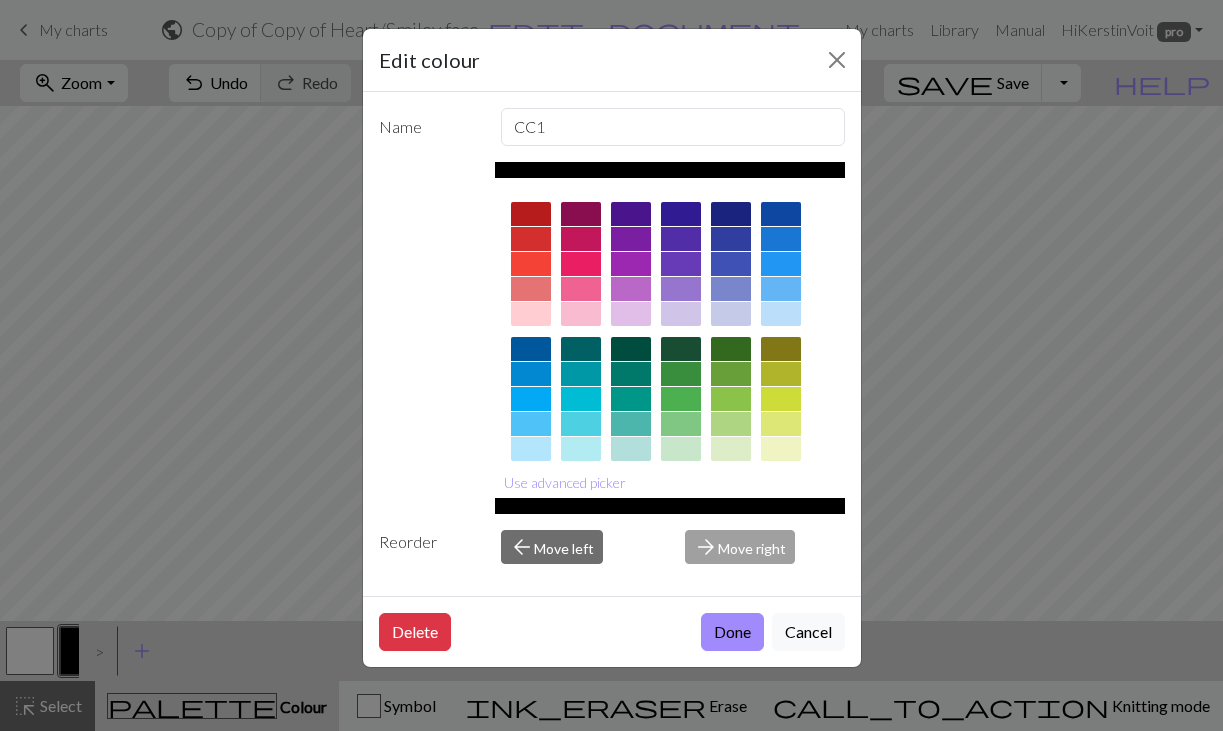 scroll, scrollTop: 0, scrollLeft: 0, axis: both 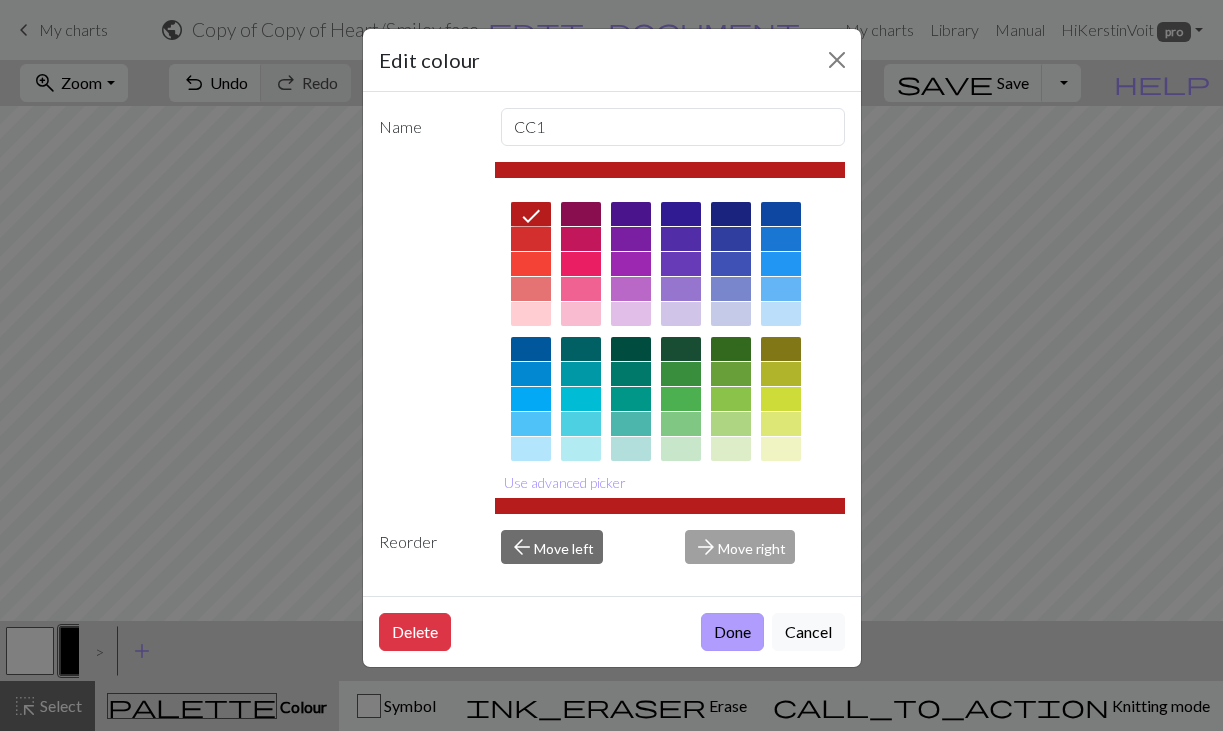 click on "Done" at bounding box center (732, 632) 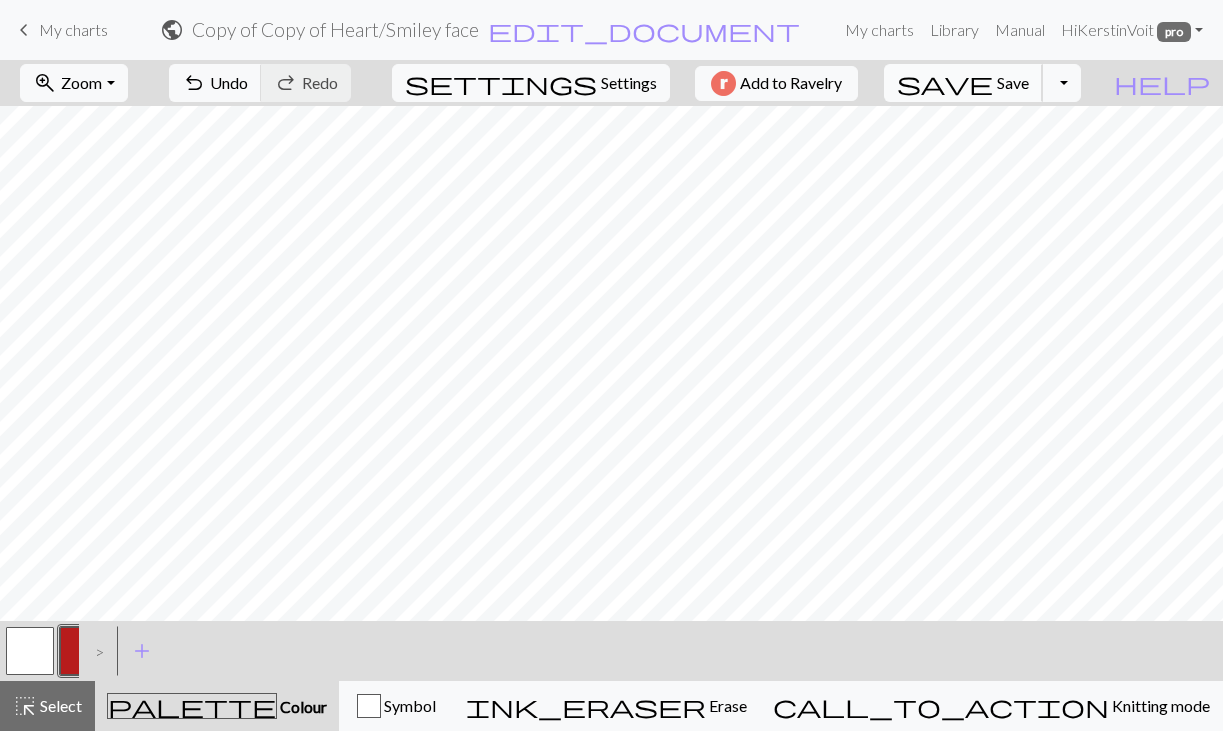 click on "Save" at bounding box center (1013, 82) 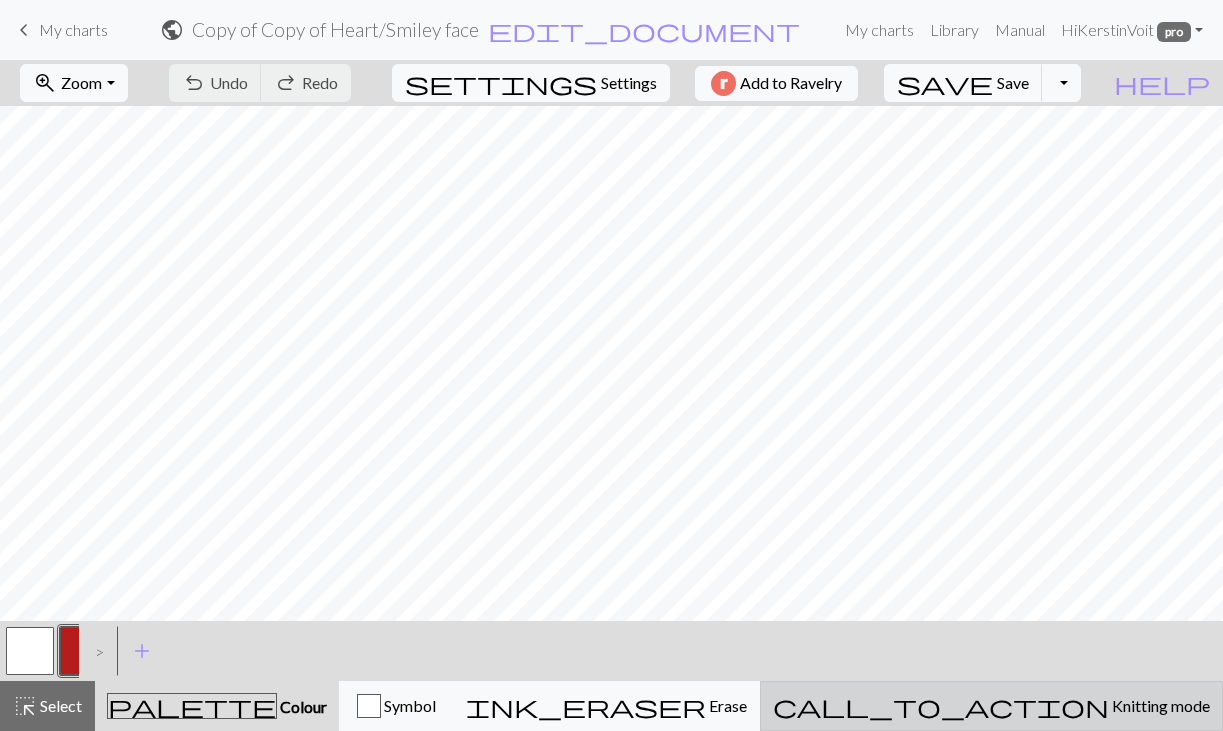 click on "Knitting mode" at bounding box center [1159, 705] 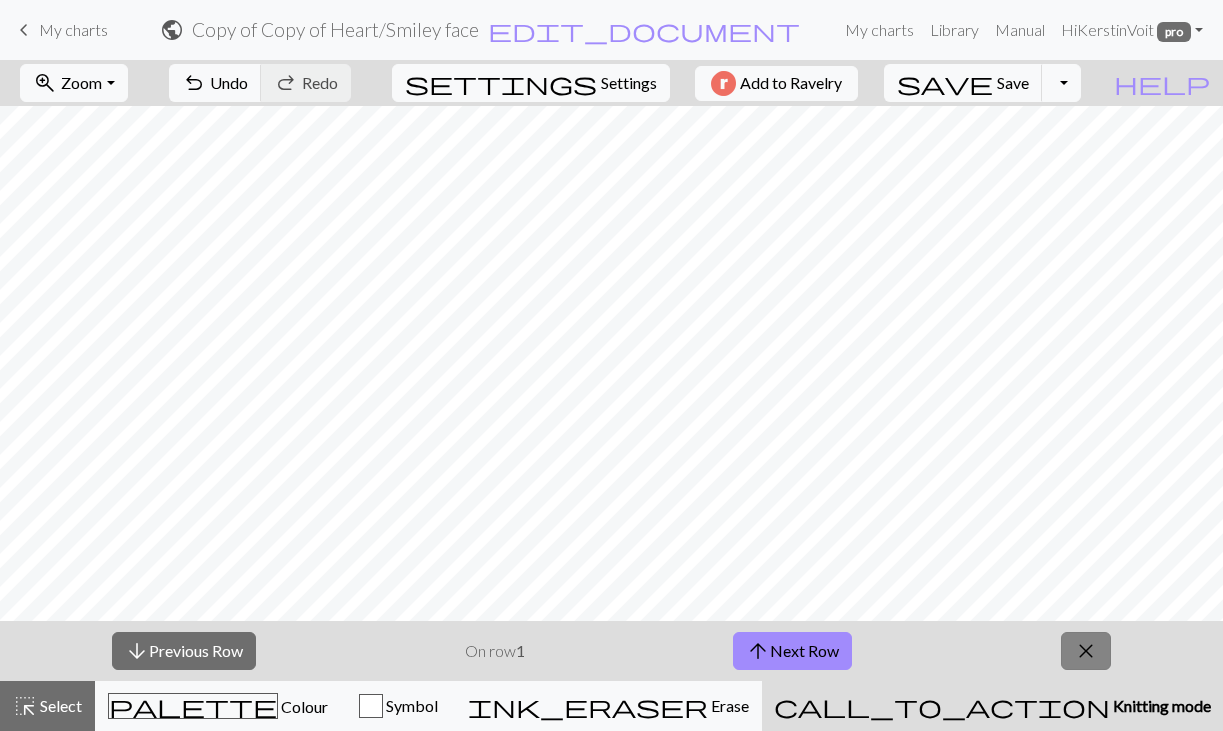 click on "close" at bounding box center [1086, 651] 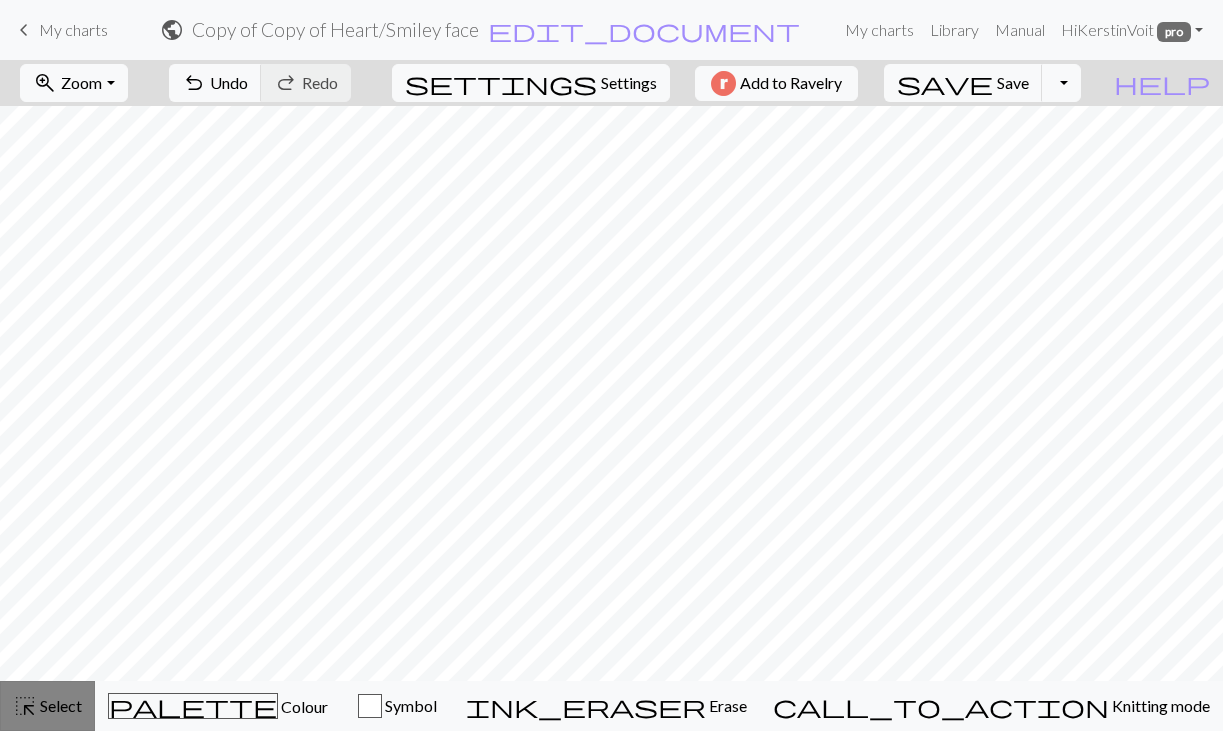 click on "highlight_alt   Select   Select" at bounding box center (47, 706) 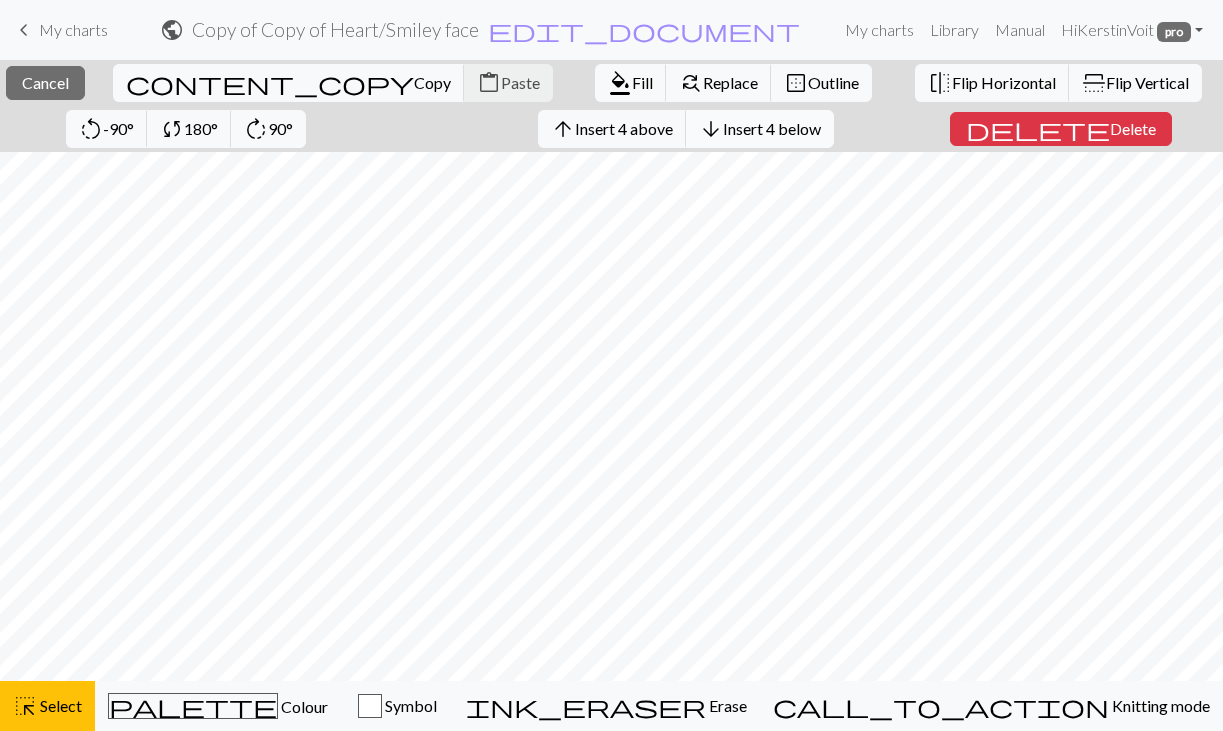 click on "Insert 4 below" at bounding box center (772, 128) 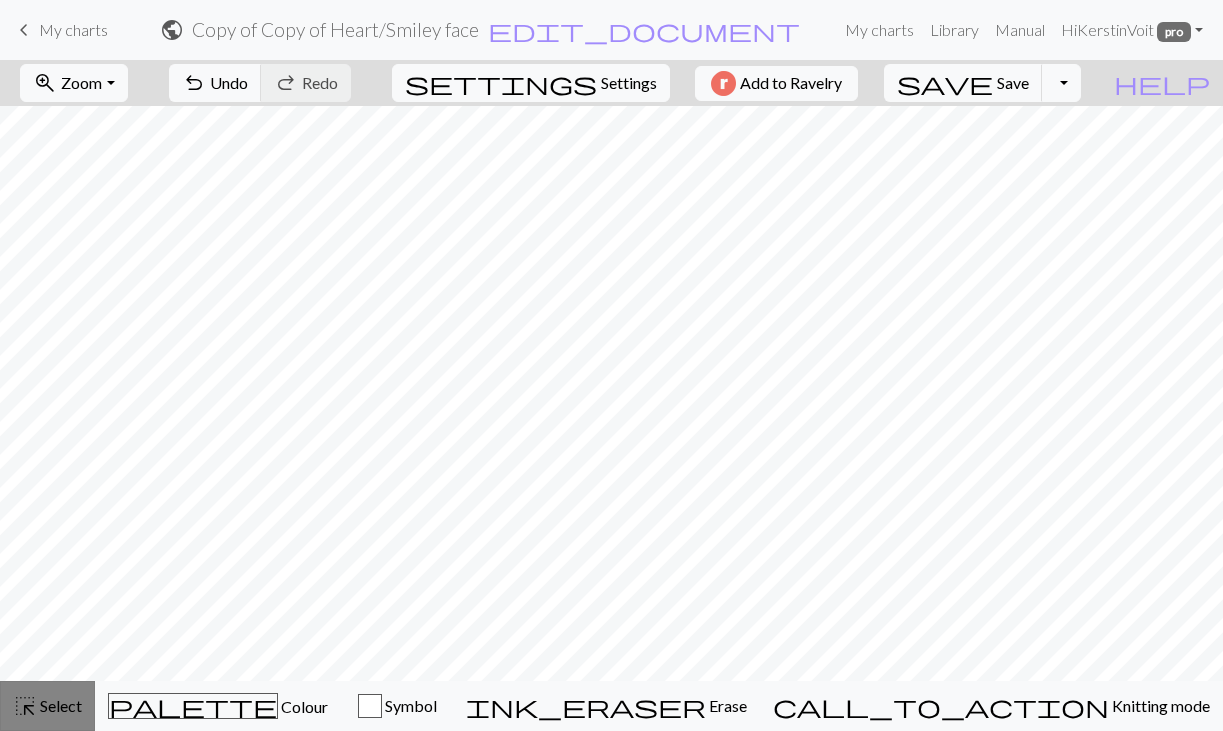 click on "highlight_alt   Select   Select" at bounding box center (47, 706) 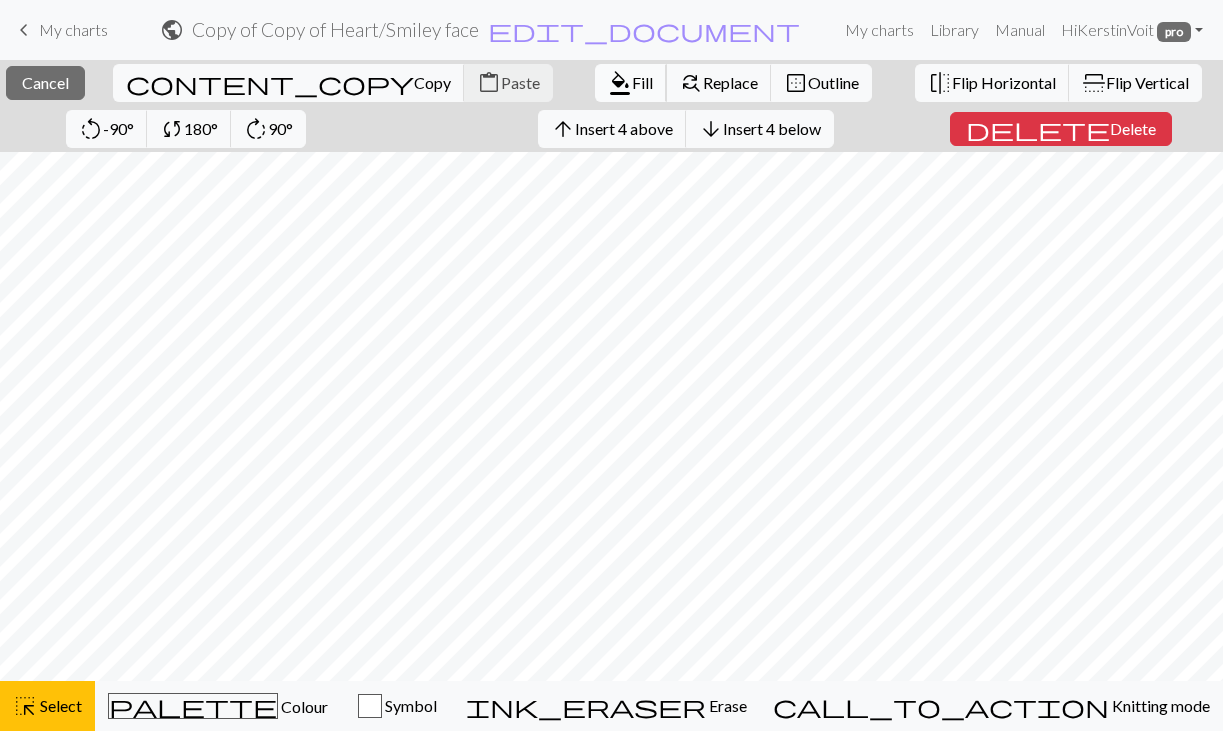 click on "Fill" at bounding box center [642, 82] 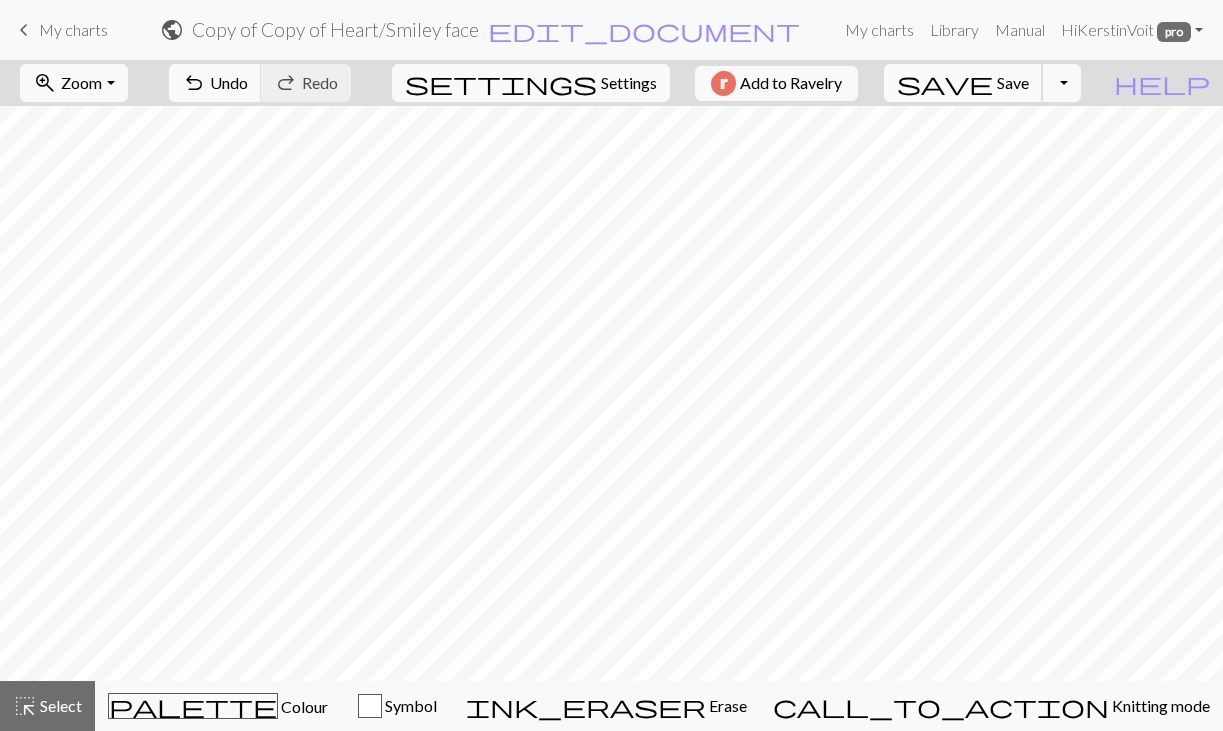 click on "save" at bounding box center [945, 83] 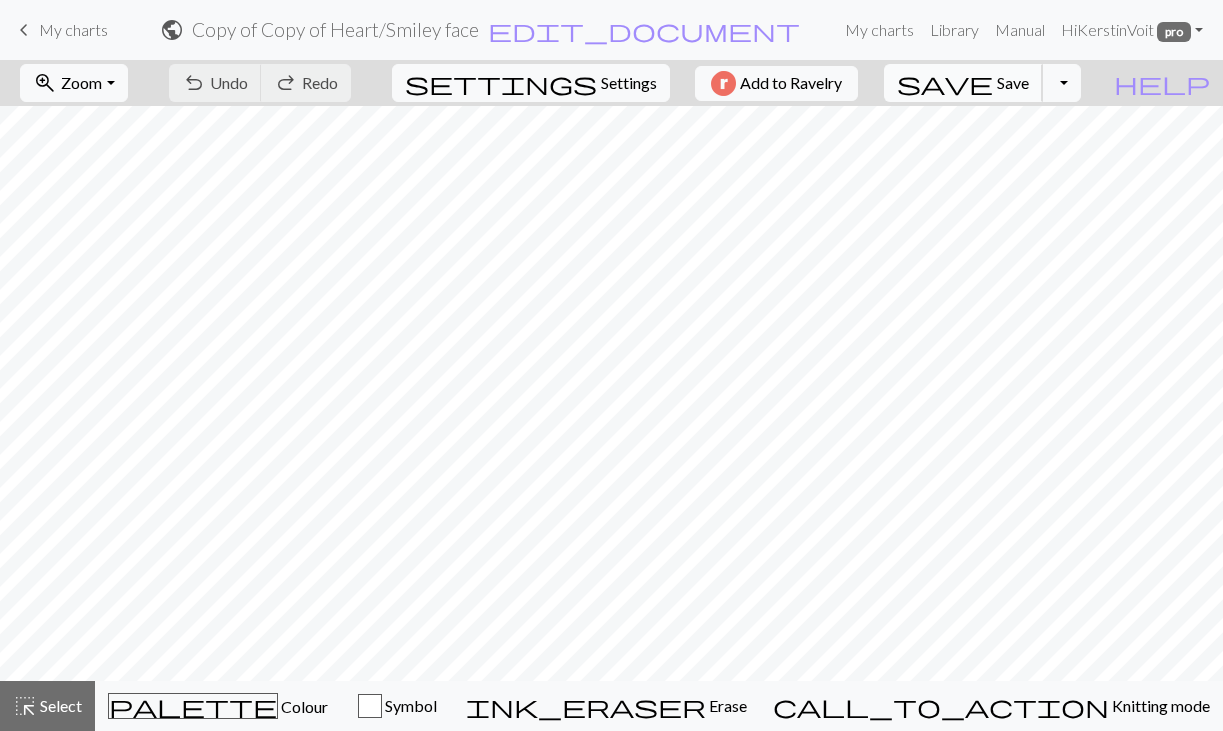 click on "save" at bounding box center [945, 83] 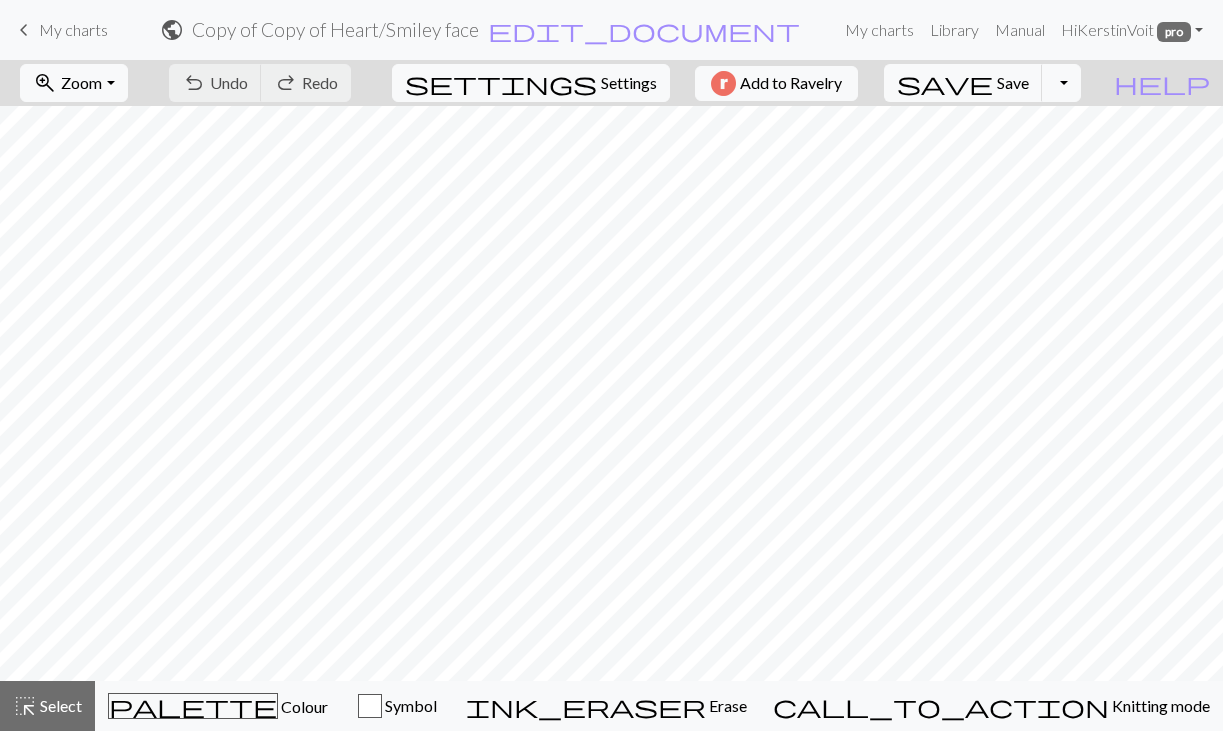 click on "Copy of Copy of Heart  /  Smiley face" at bounding box center (335, 29) 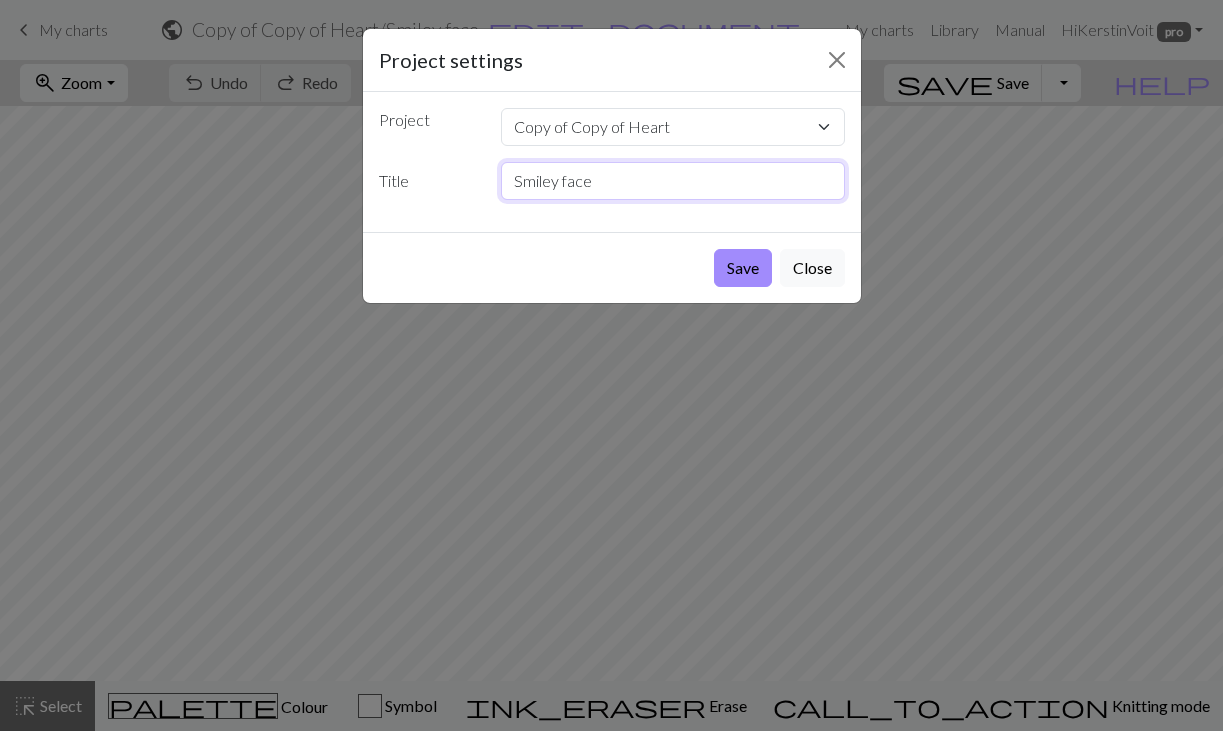 click on "Smiley face" at bounding box center (673, 181) 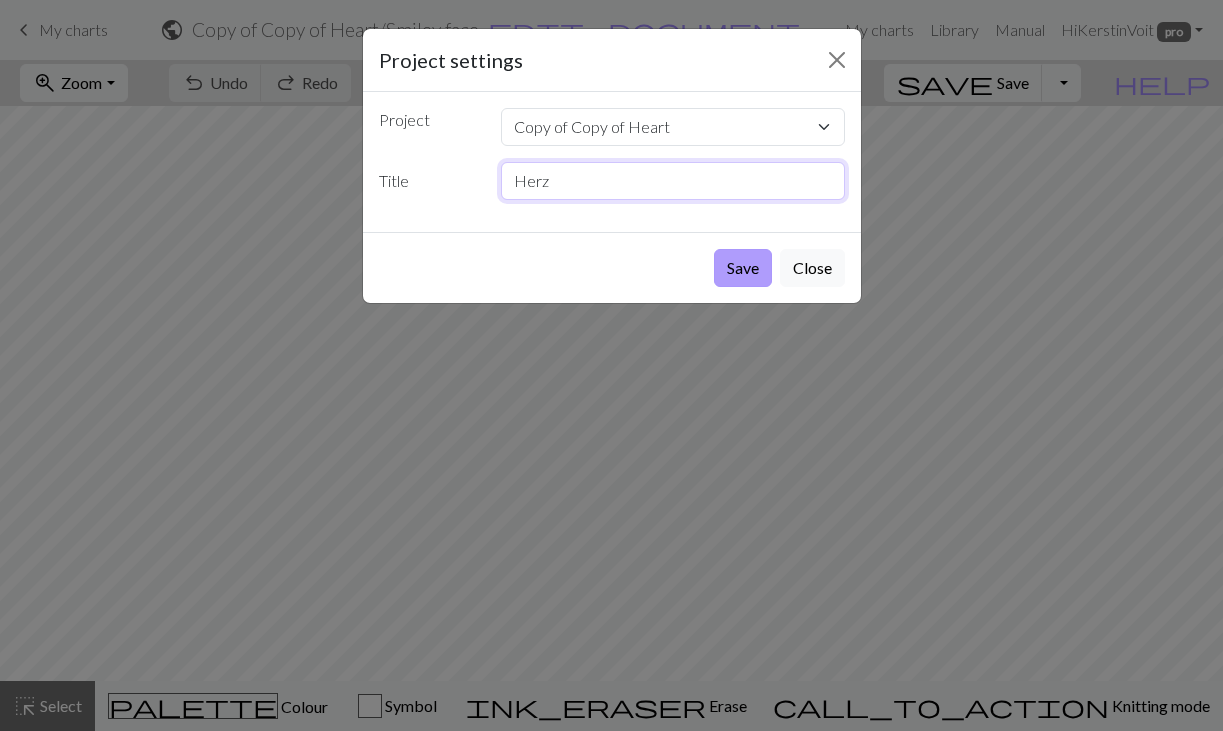 type on "Herz" 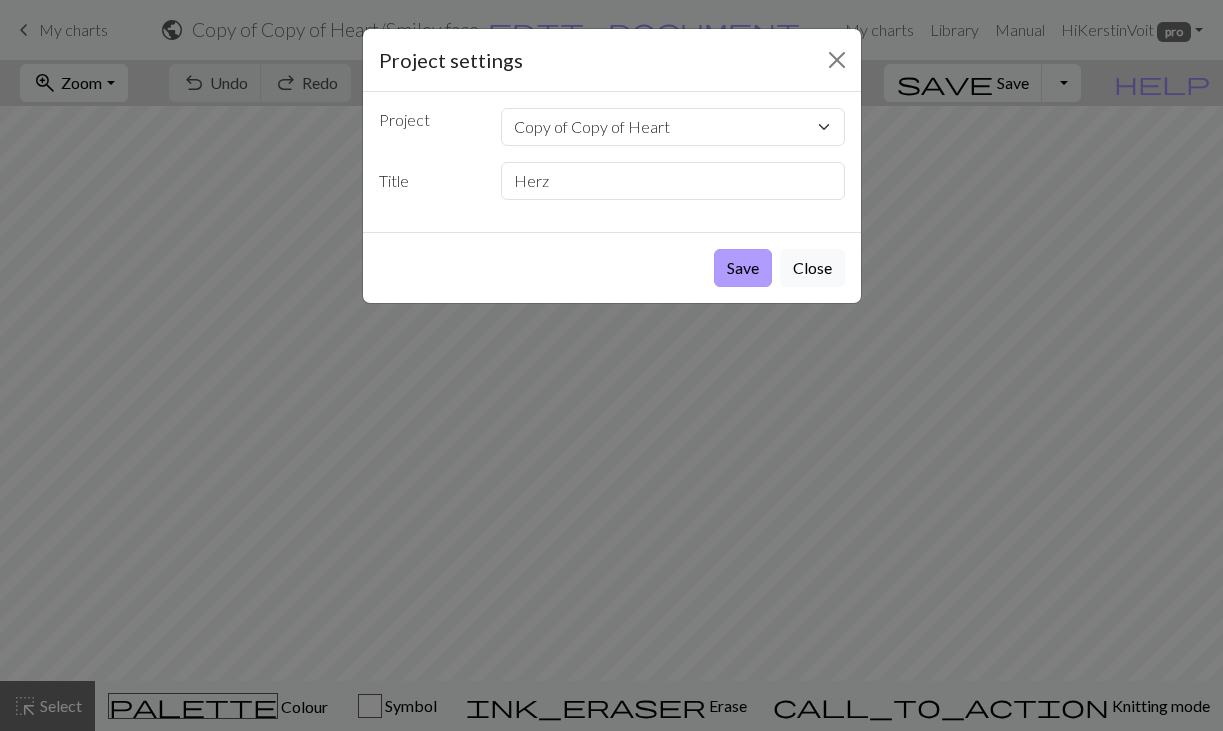 click on "Save" at bounding box center [743, 268] 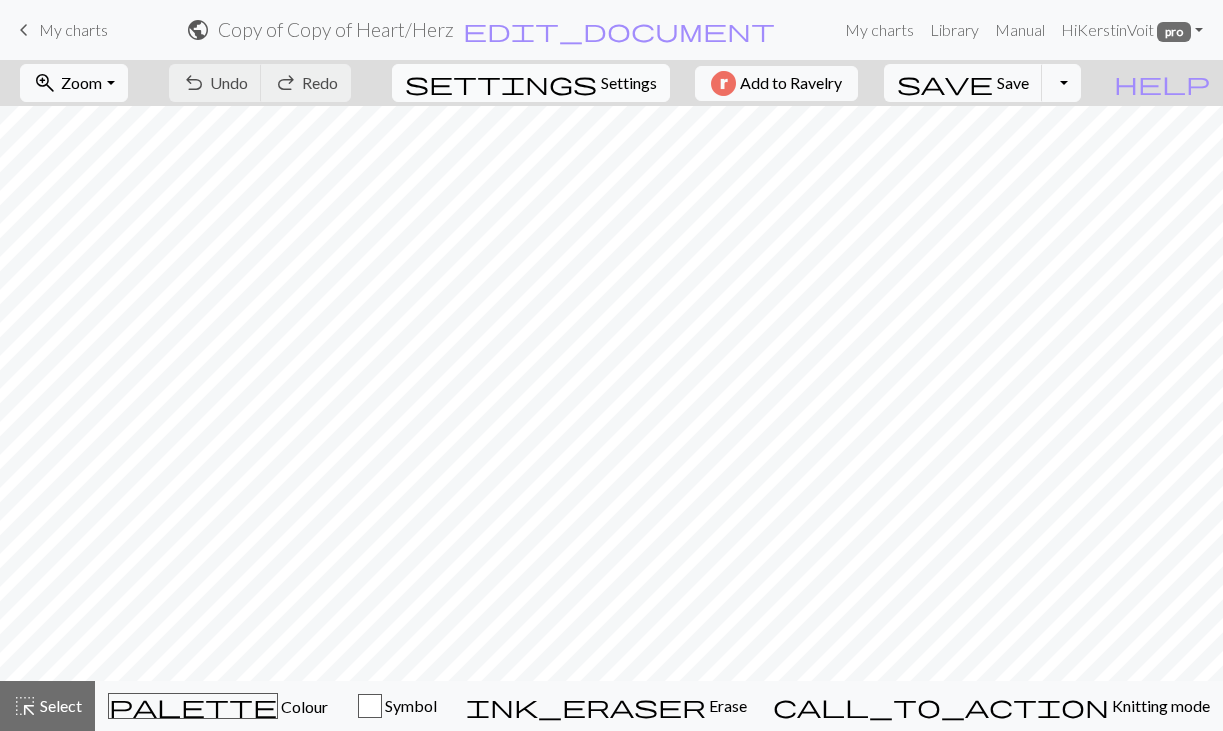 click on "settings" at bounding box center [501, 83] 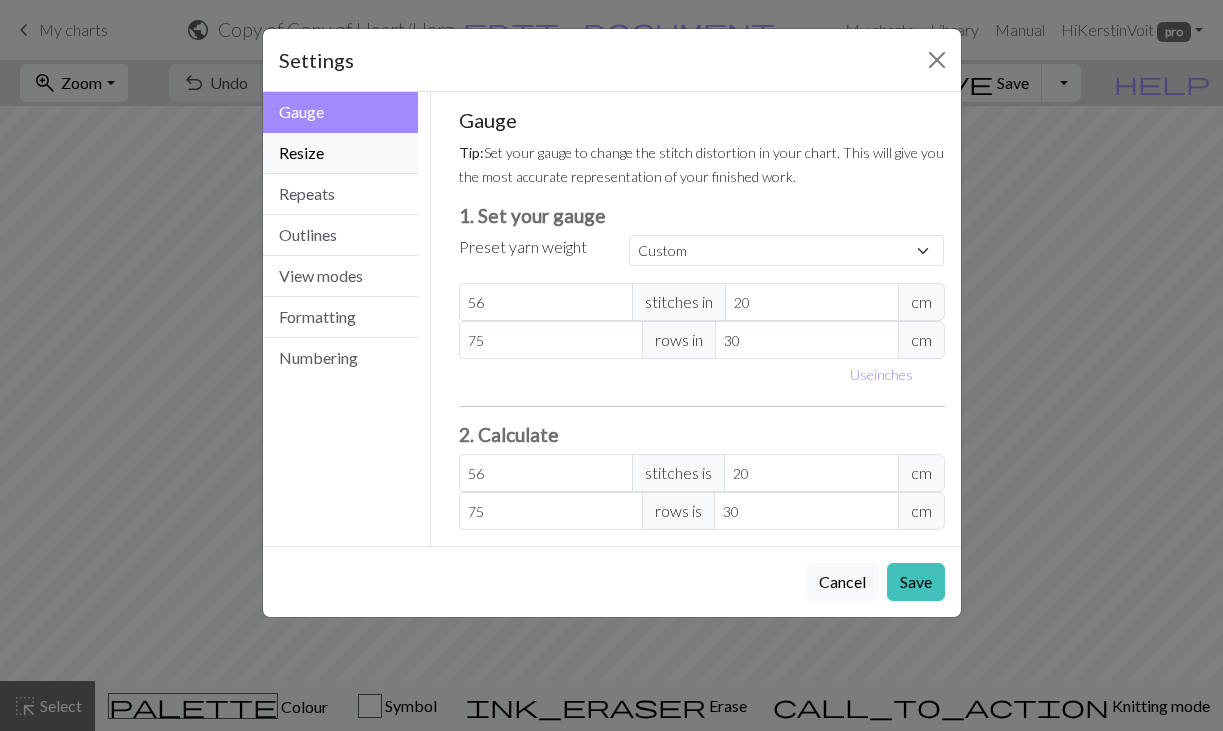 click on "Resize" at bounding box center (341, 153) 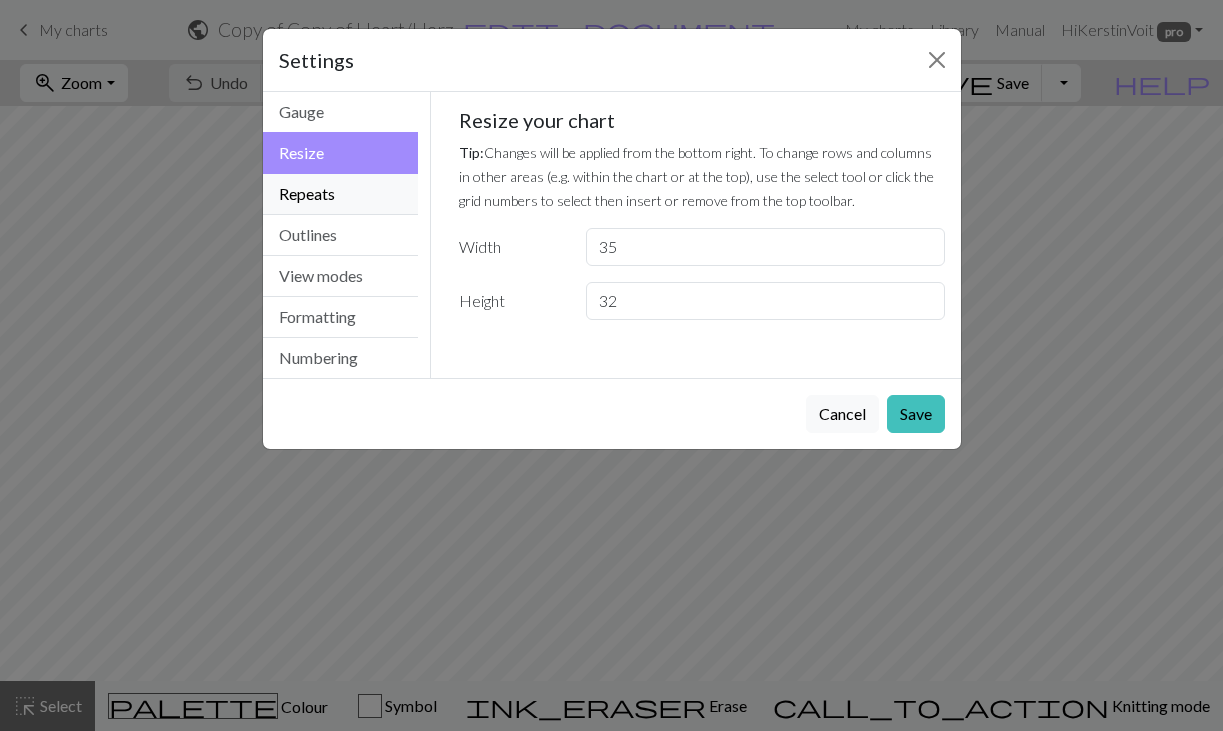 click on "Repeats" at bounding box center (341, 194) 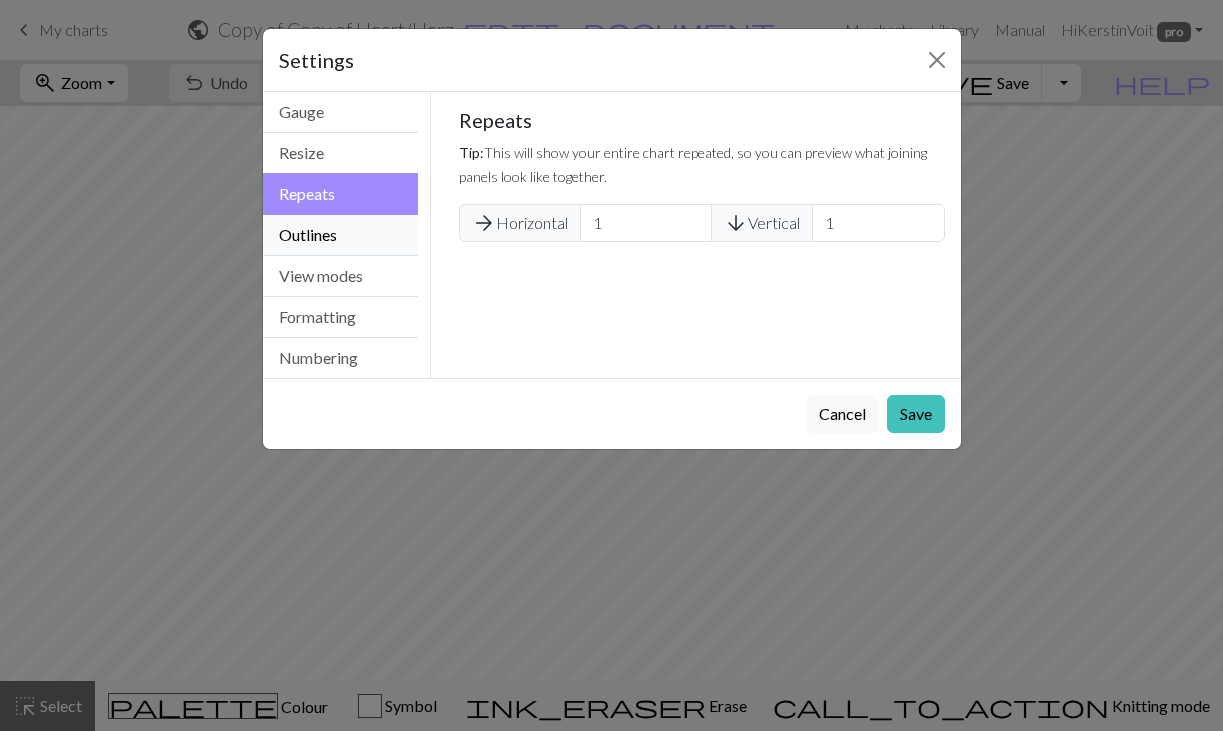 click on "Outlines" at bounding box center (341, 235) 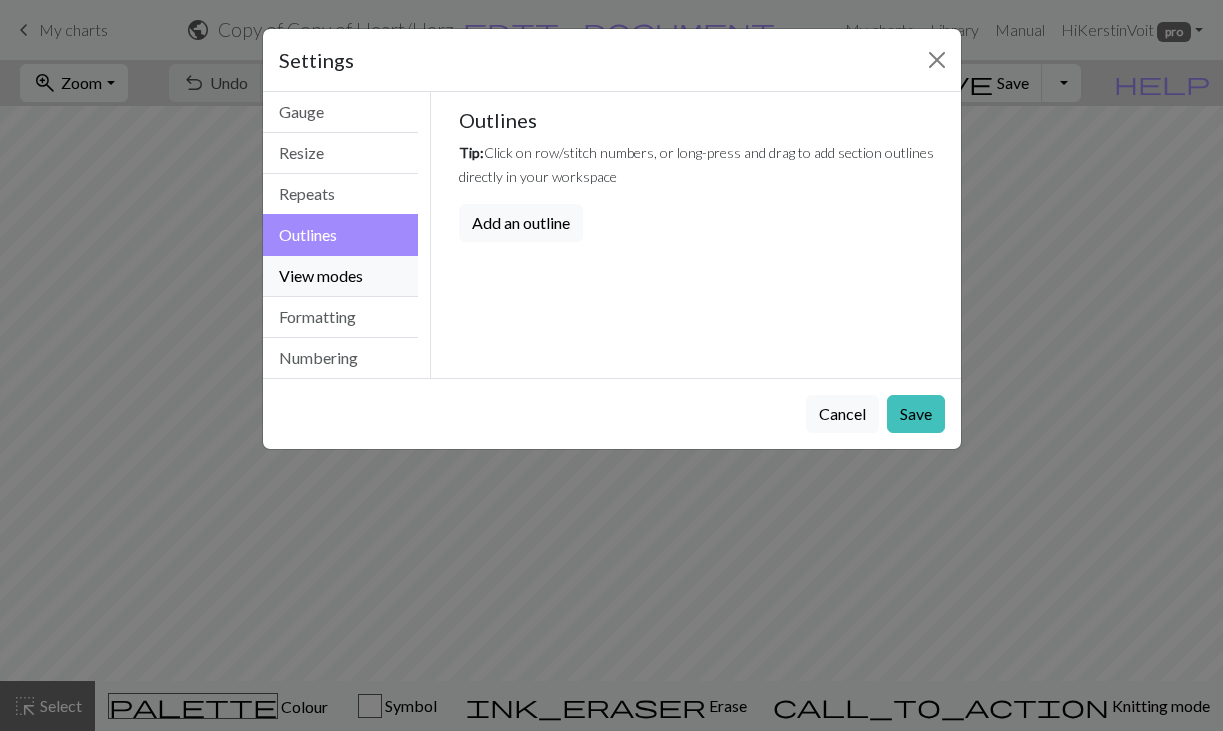 click on "View modes" at bounding box center (341, 276) 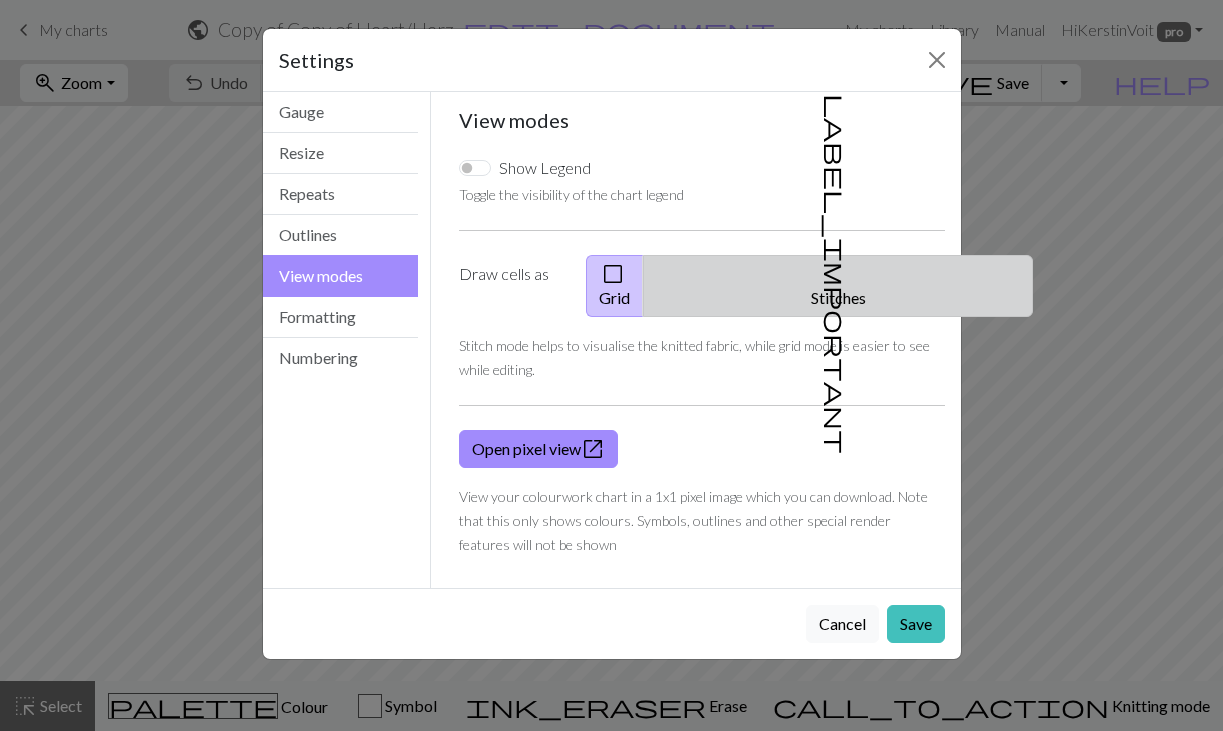 click on "label_important" at bounding box center [836, 274] 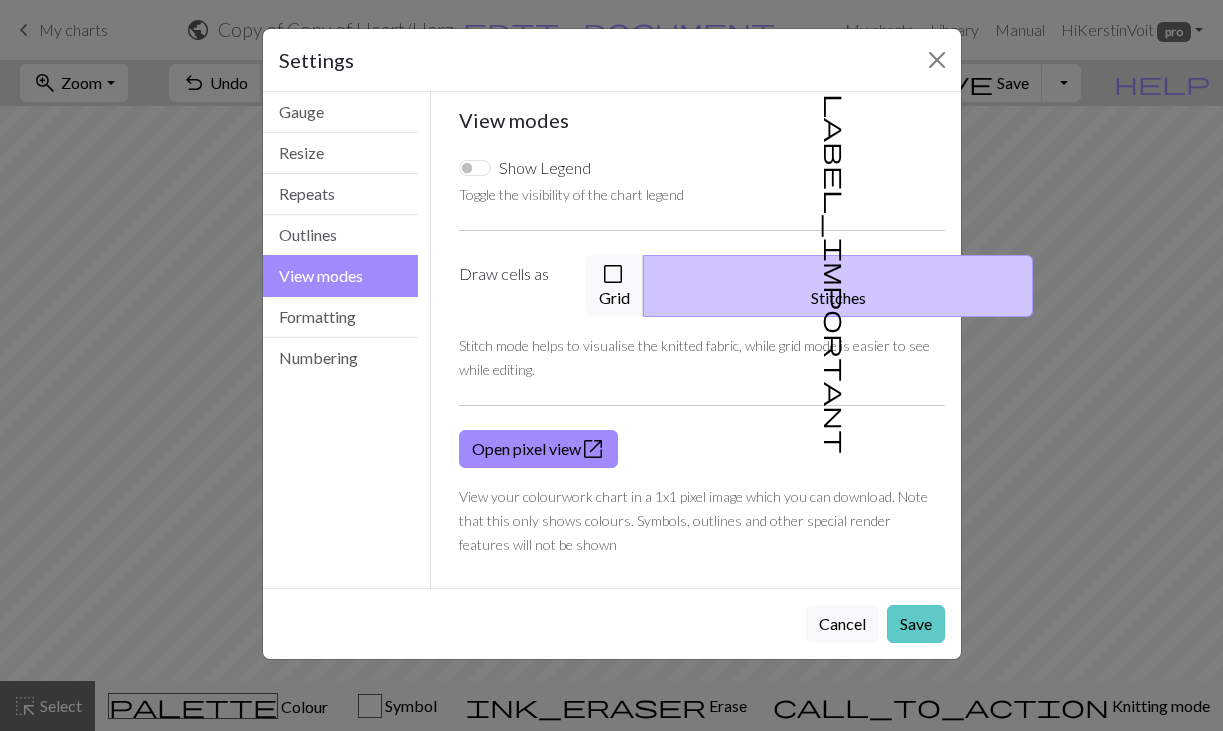 click on "Save" at bounding box center [916, 624] 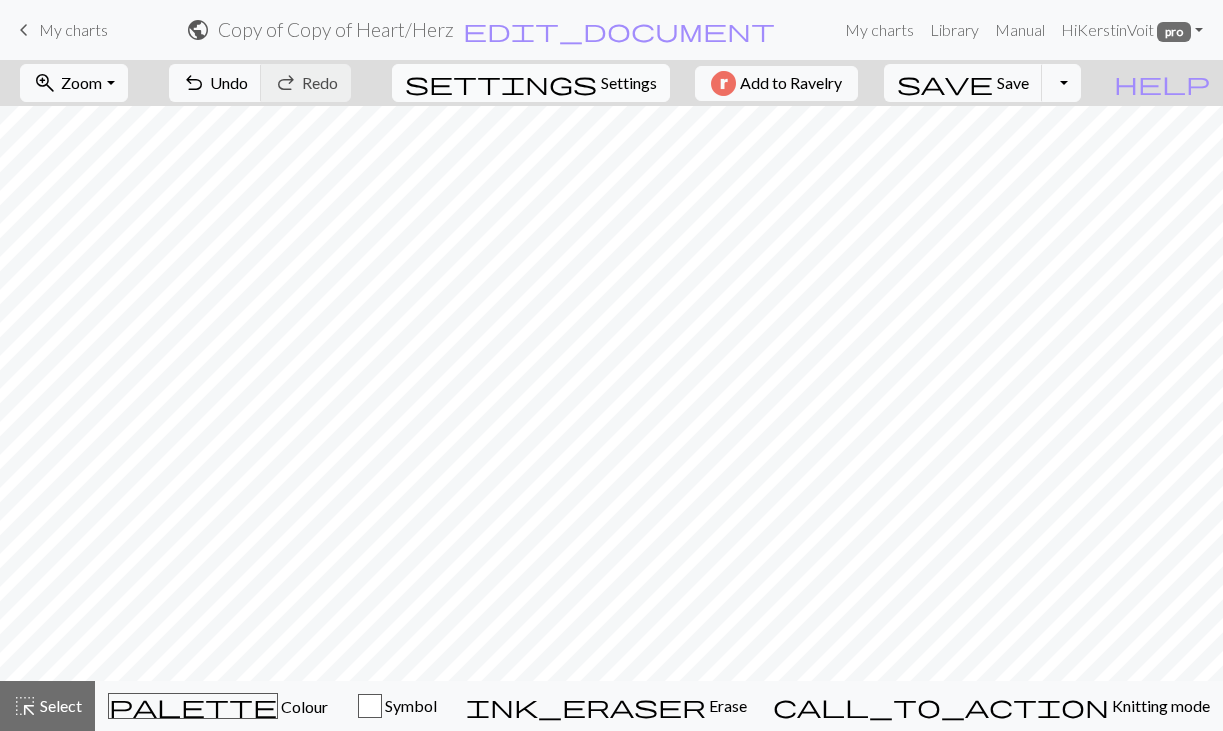 click on "Settings" at bounding box center [629, 83] 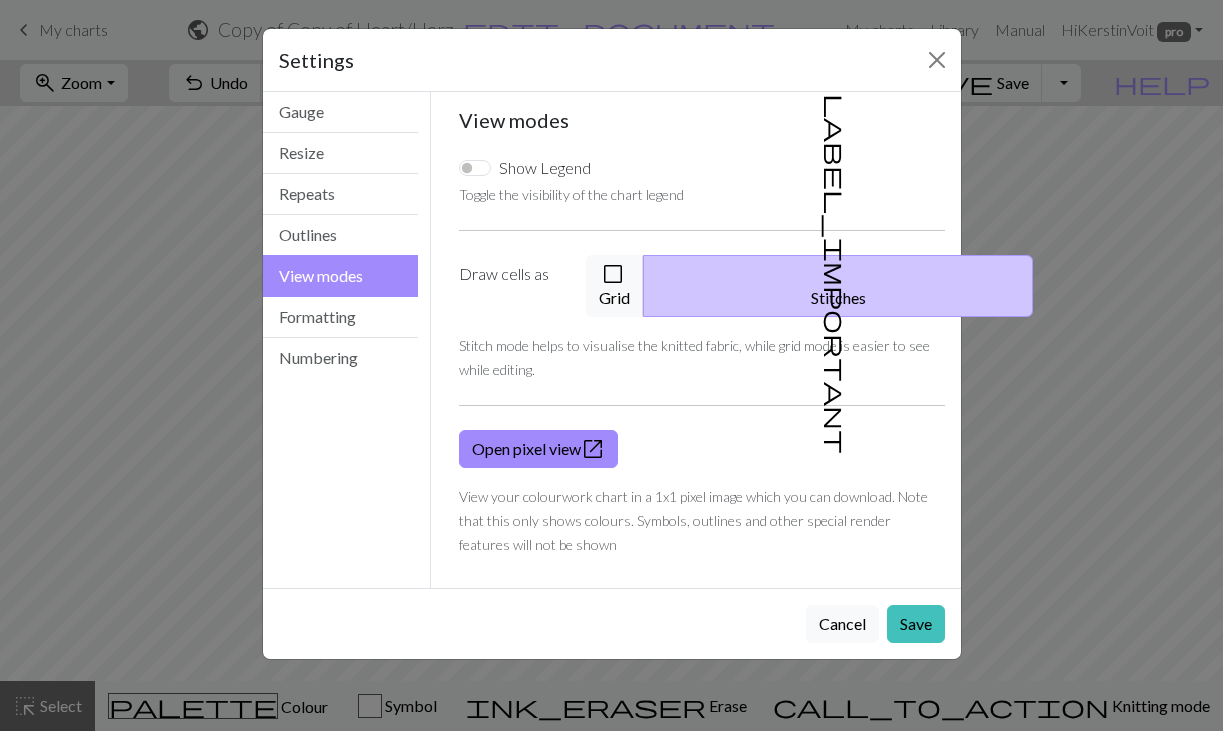click on "Show Legend Toggle the visibility of the chart legend Draw cells as check_box_outline_blank Grid label_important Stitches Stitch mode helps to visualise the knitted fabric, while grid mode is easier to see while editing. Open pixel view  open_in_new View your colourwork chart in a 1x1 pixel image which you can download. Note that this only shows colours. Symbols, outlines and other special render features will not be shown" at bounding box center [702, 356] 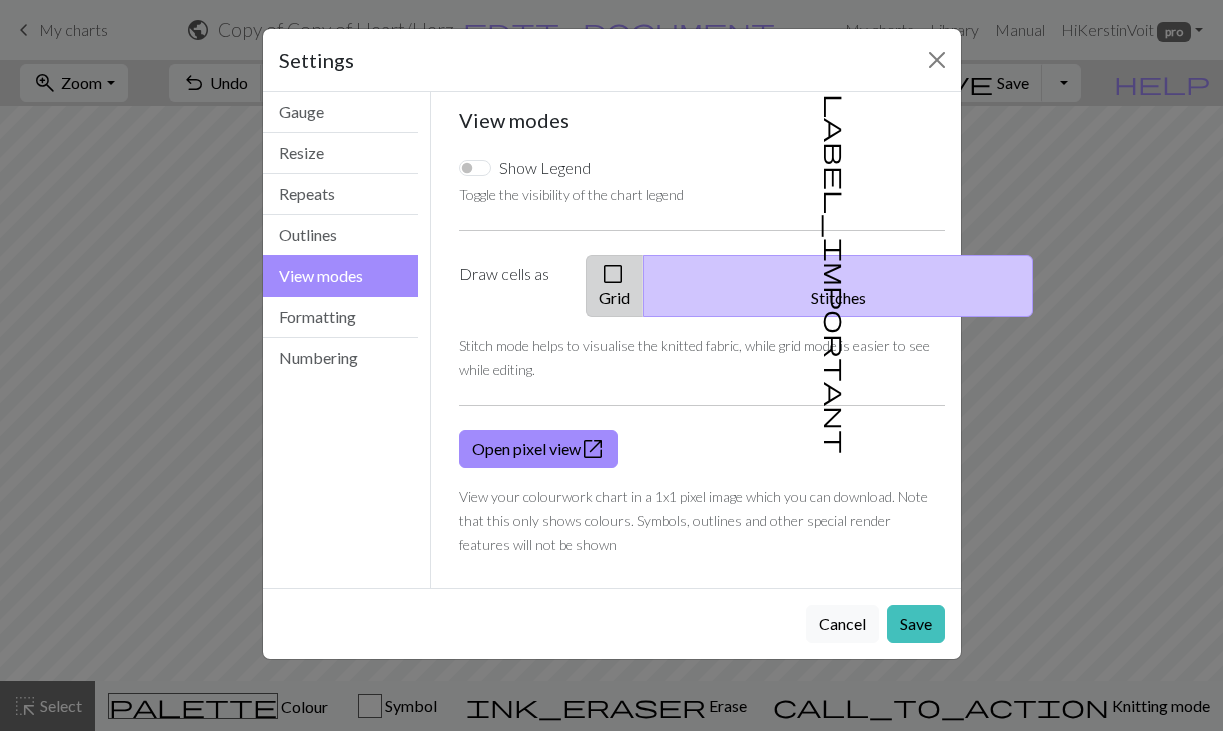 click on "check_box_outline_blank Grid" at bounding box center [615, 286] 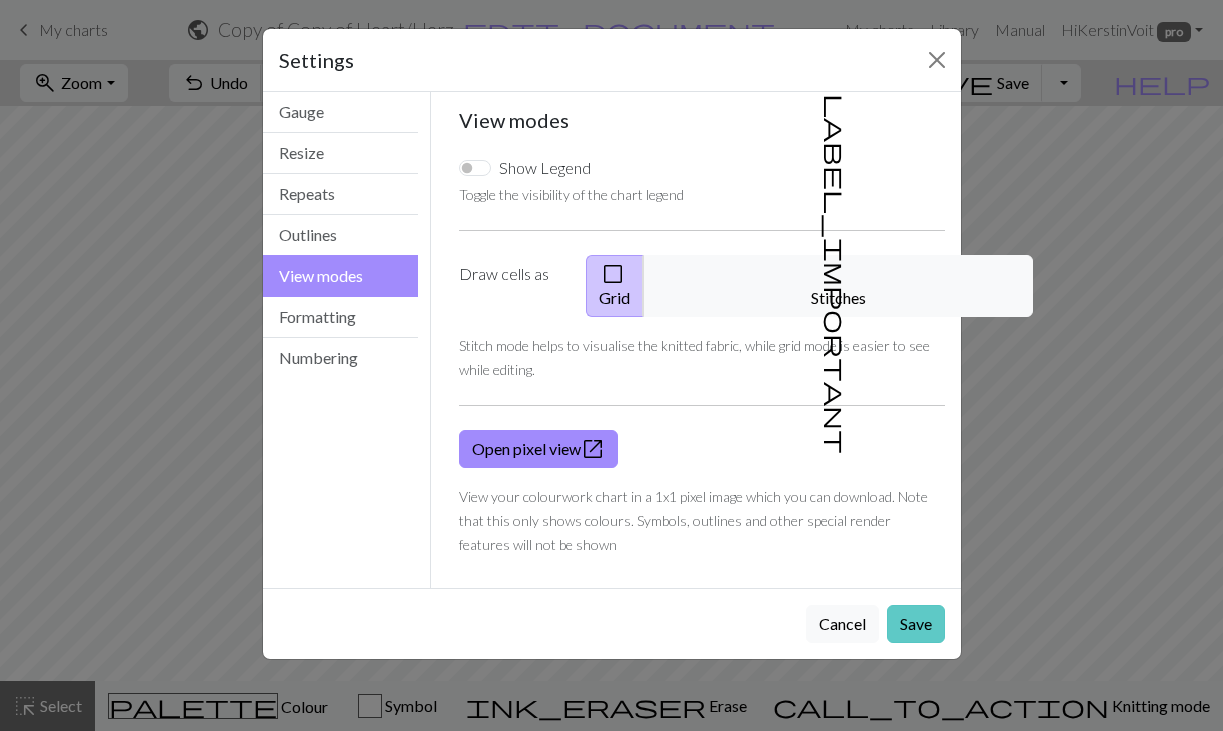 click on "Save" at bounding box center (916, 624) 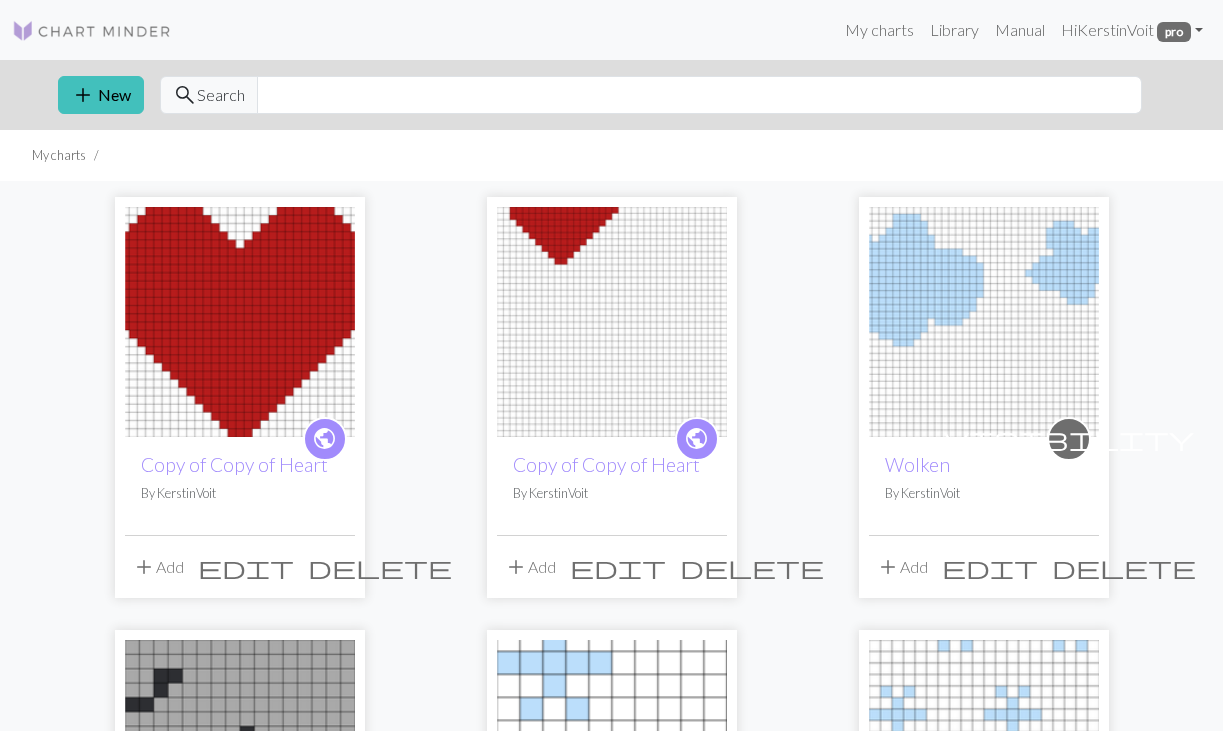 scroll, scrollTop: 0, scrollLeft: 0, axis: both 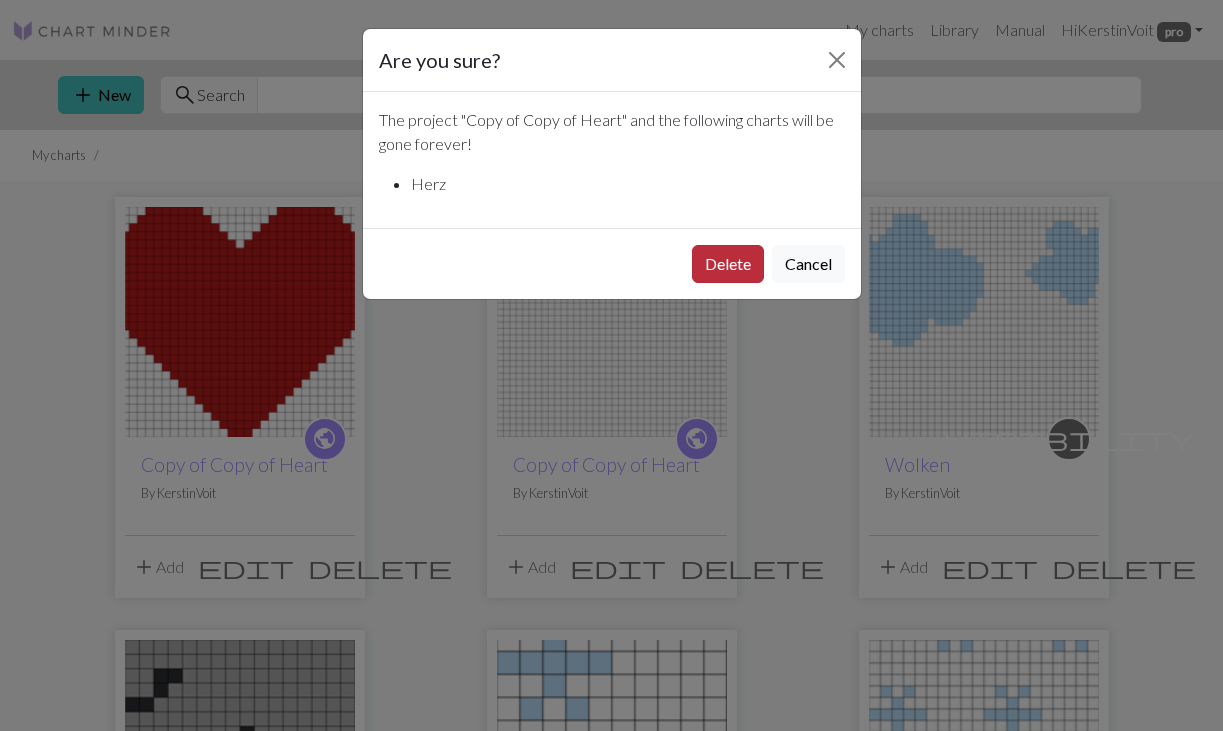 click on "Delete" at bounding box center (728, 264) 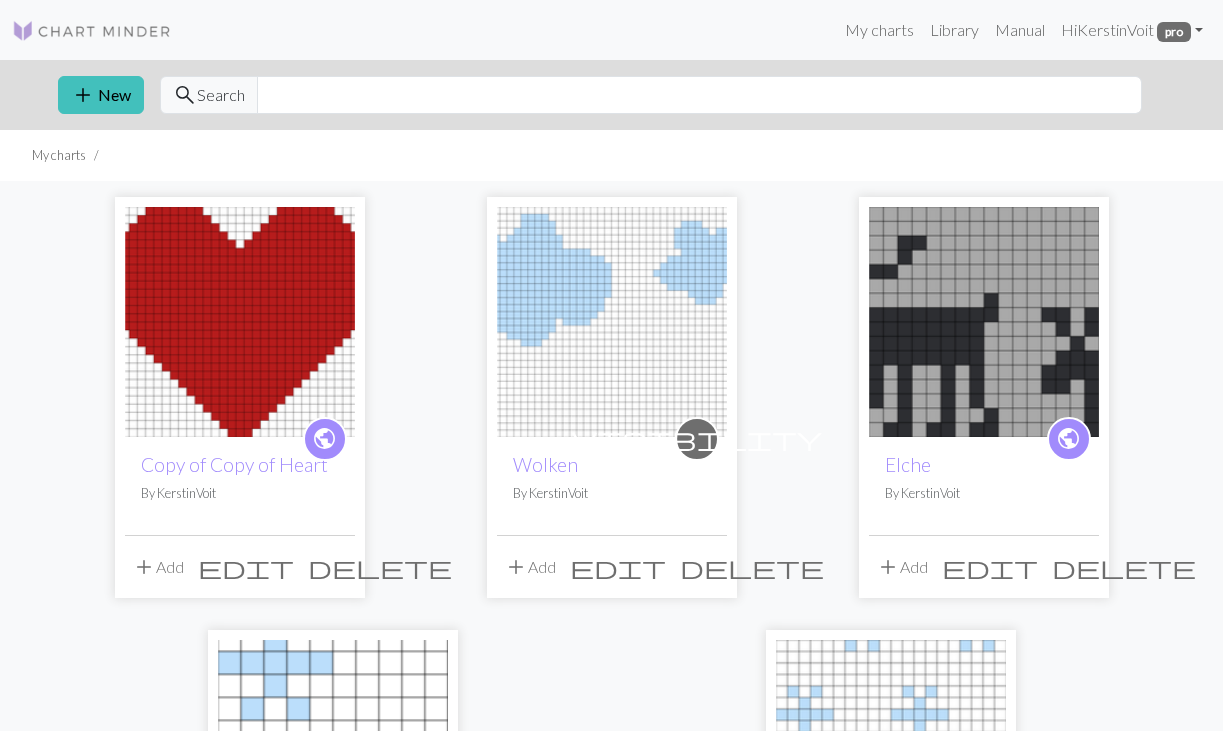 scroll, scrollTop: 0, scrollLeft: 0, axis: both 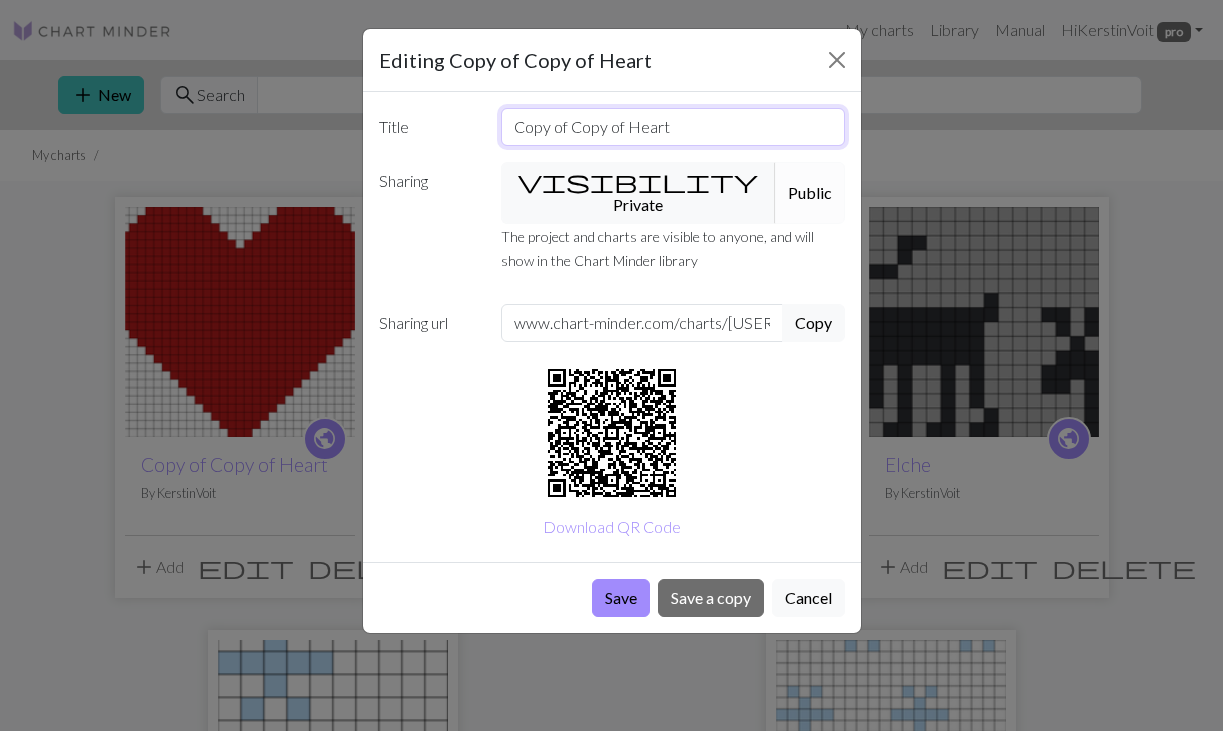 click on "Copy of Copy of Heart" at bounding box center [673, 127] 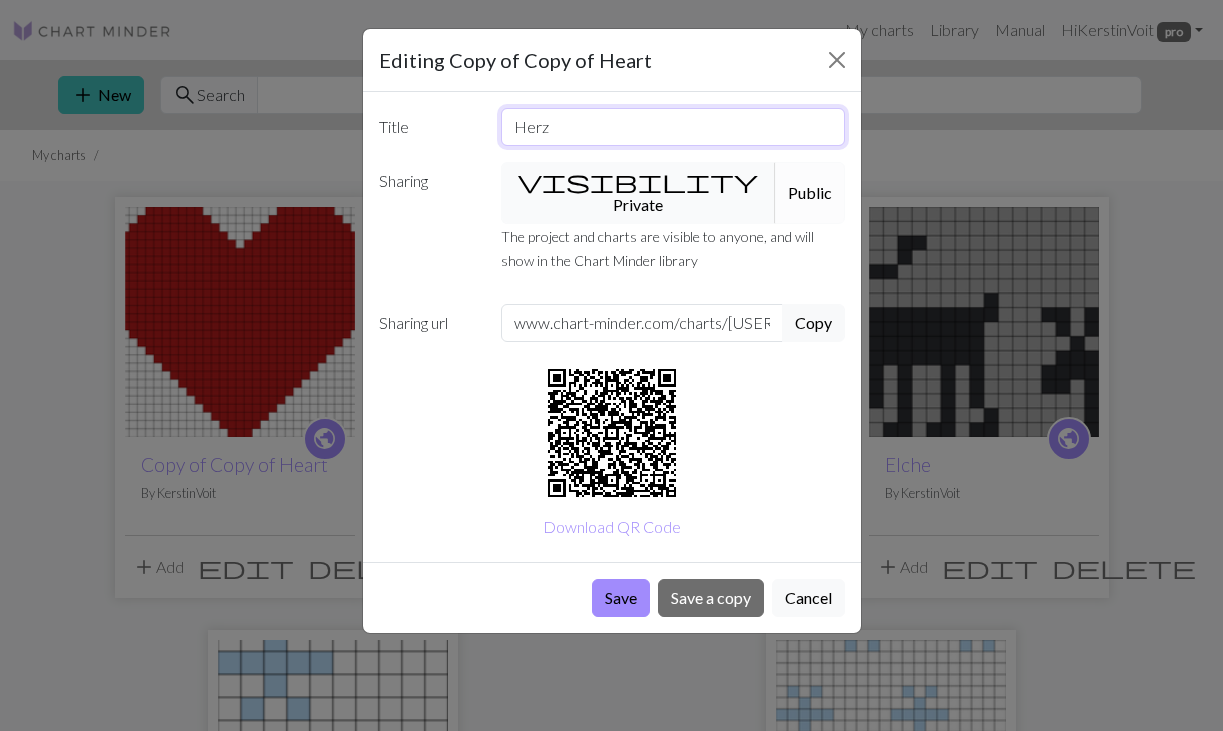 type on "Herz" 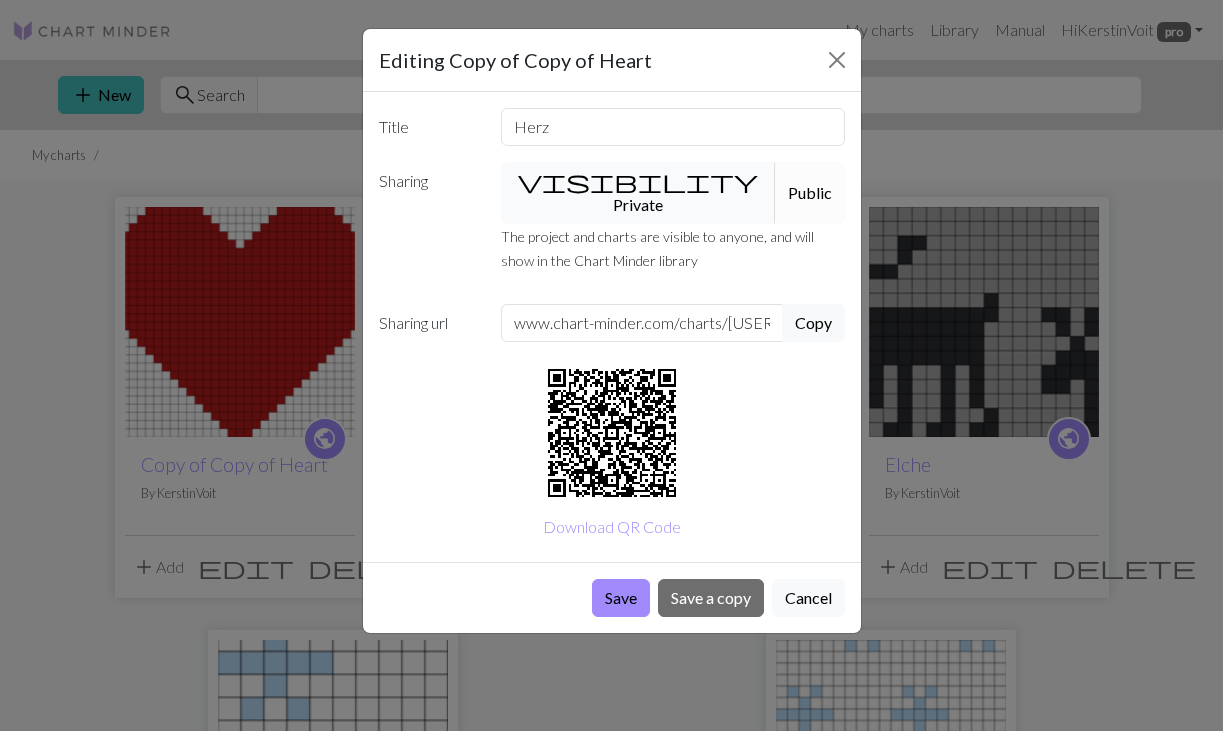click on "visibility  Private" at bounding box center (638, 193) 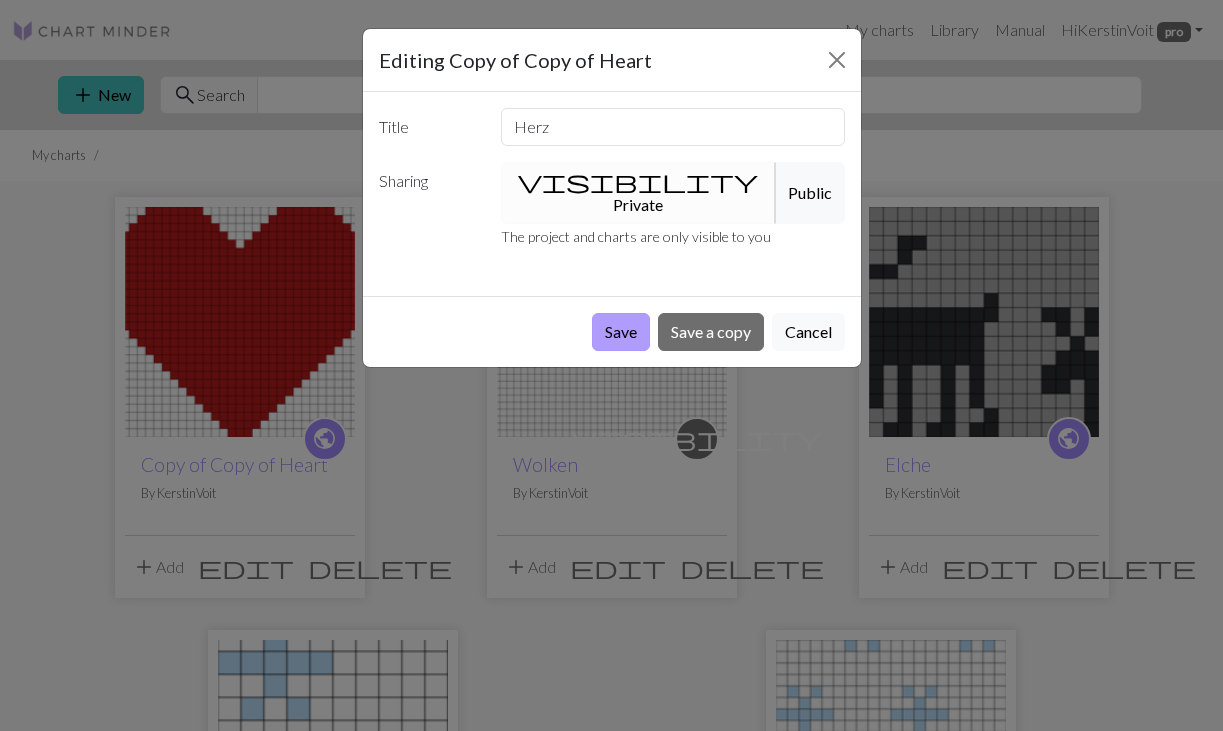 click on "Save" at bounding box center (621, 332) 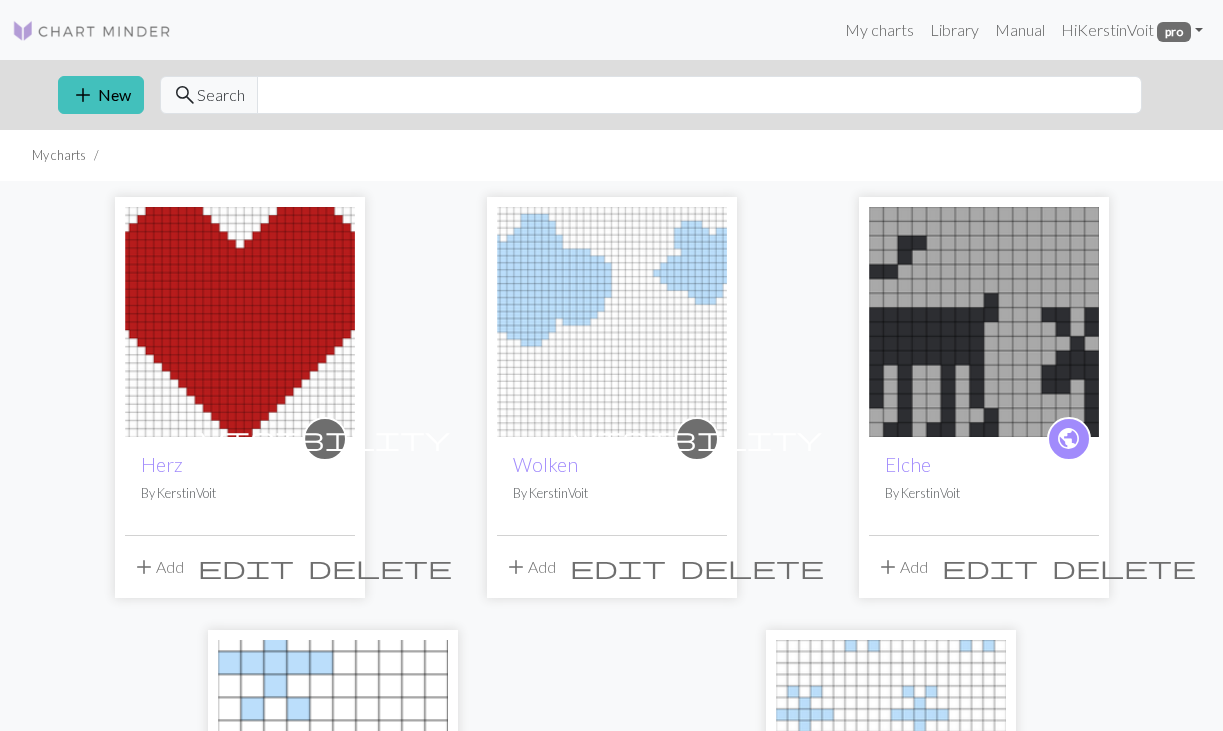 scroll, scrollTop: 0, scrollLeft: 0, axis: both 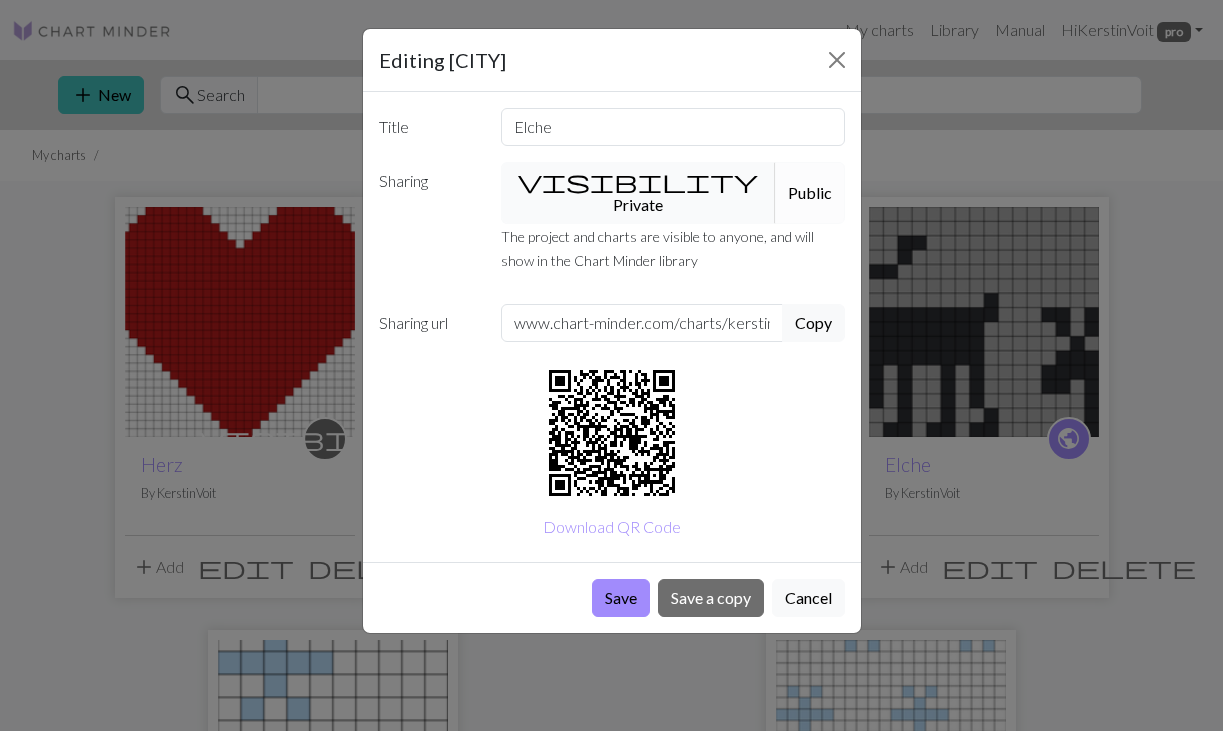 click on "visibility  Private" at bounding box center (638, 193) 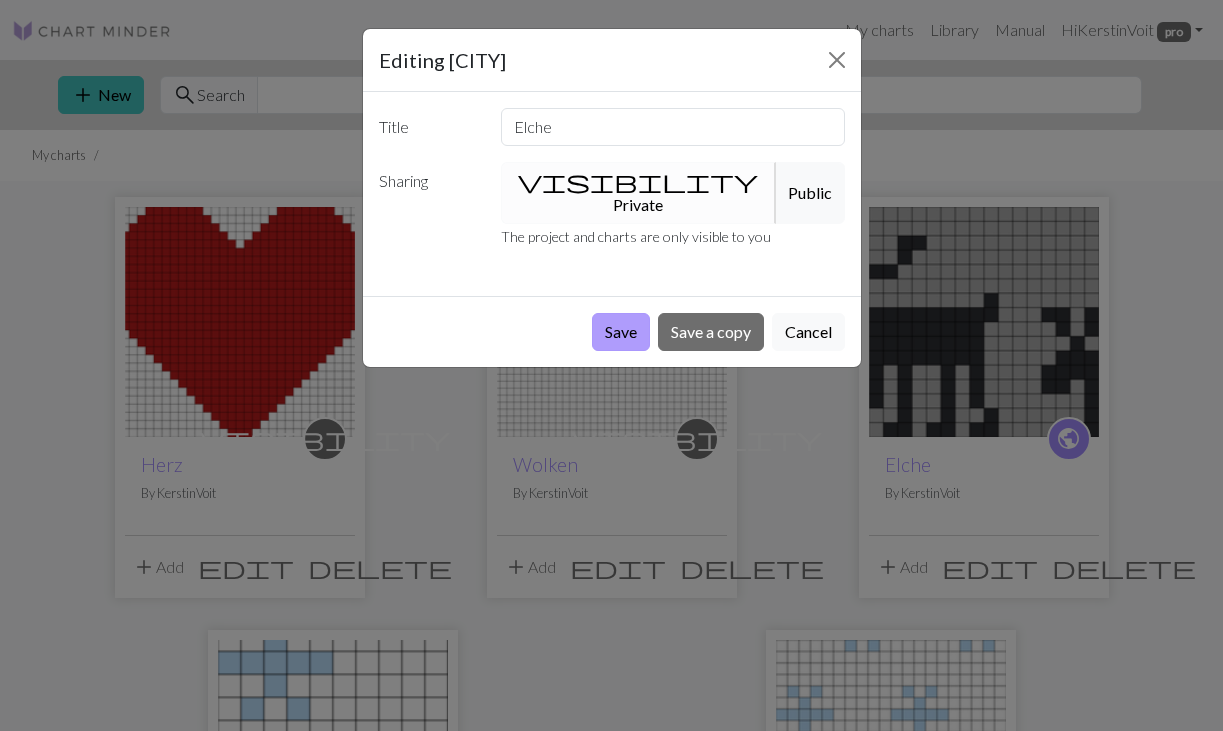 click on "Save" at bounding box center [621, 332] 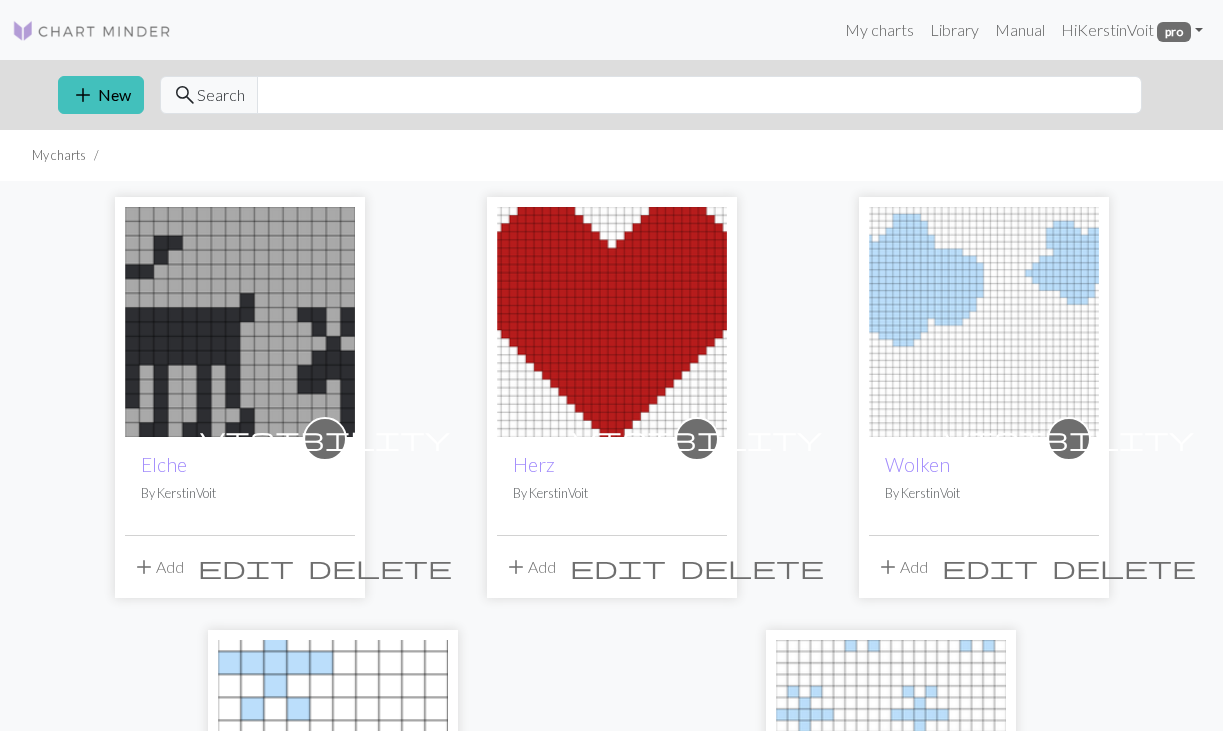 scroll, scrollTop: 0, scrollLeft: 0, axis: both 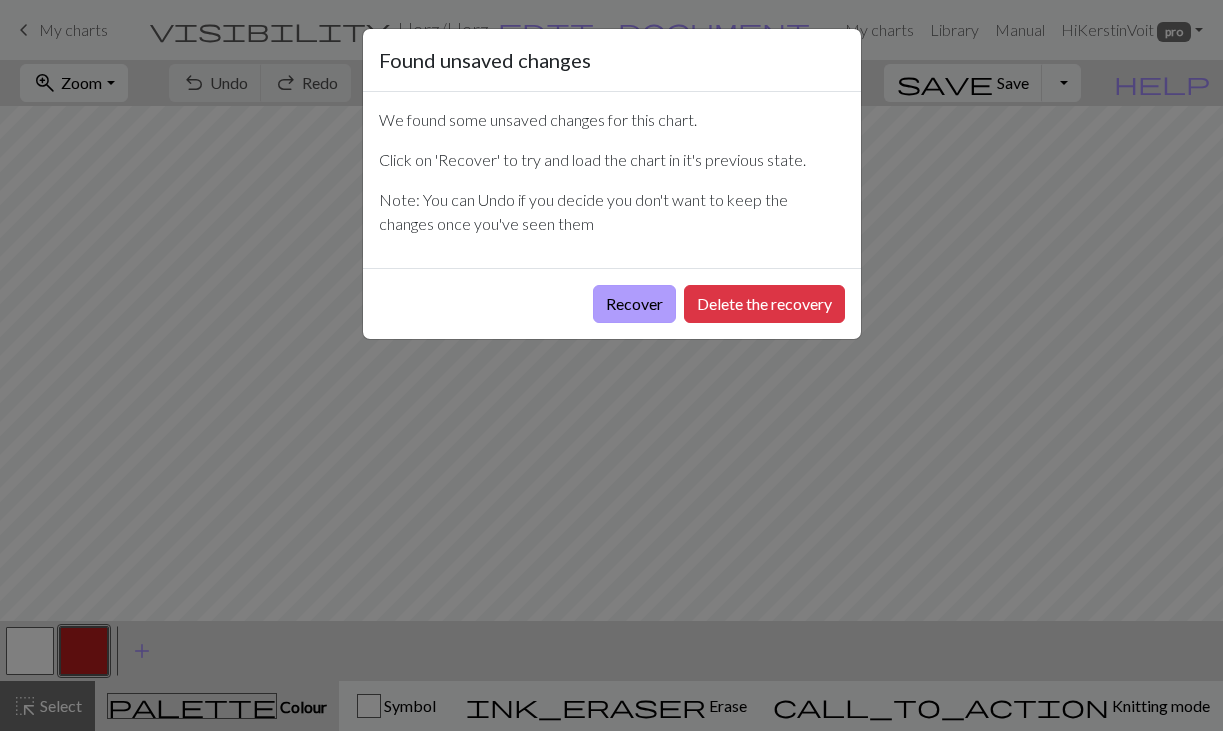 click on "Recover" at bounding box center (634, 304) 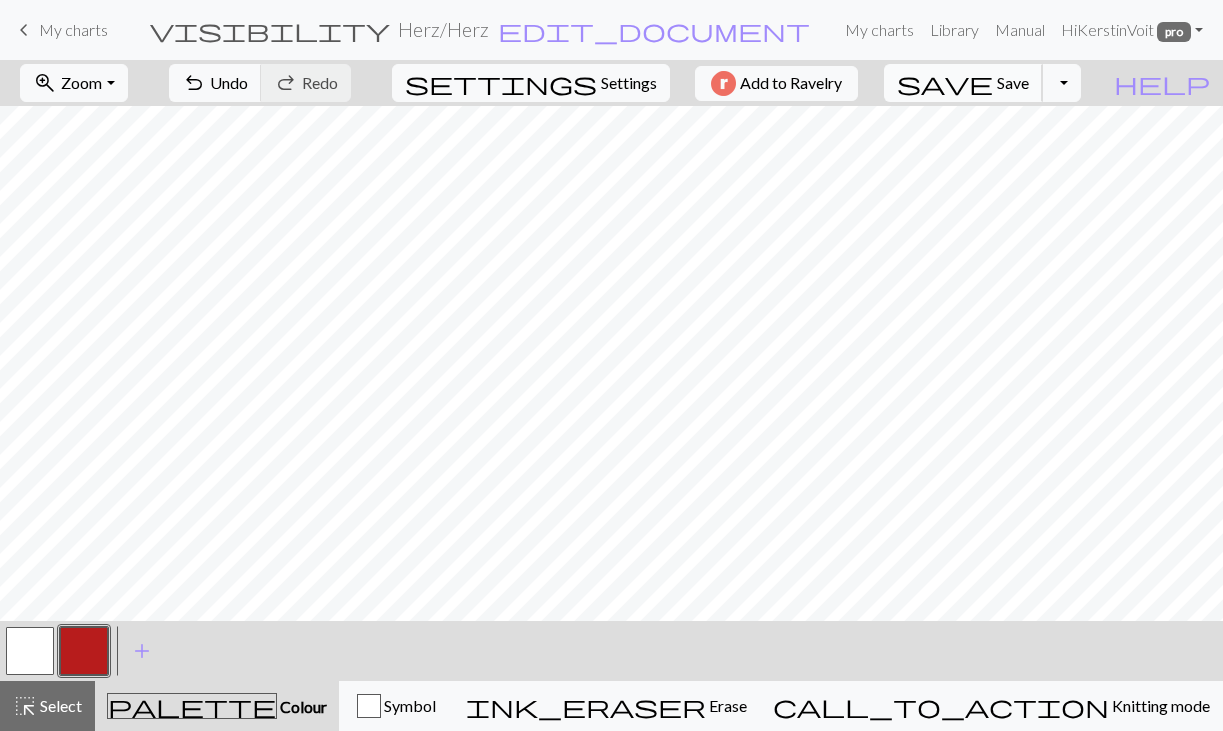 click on "save" at bounding box center (945, 83) 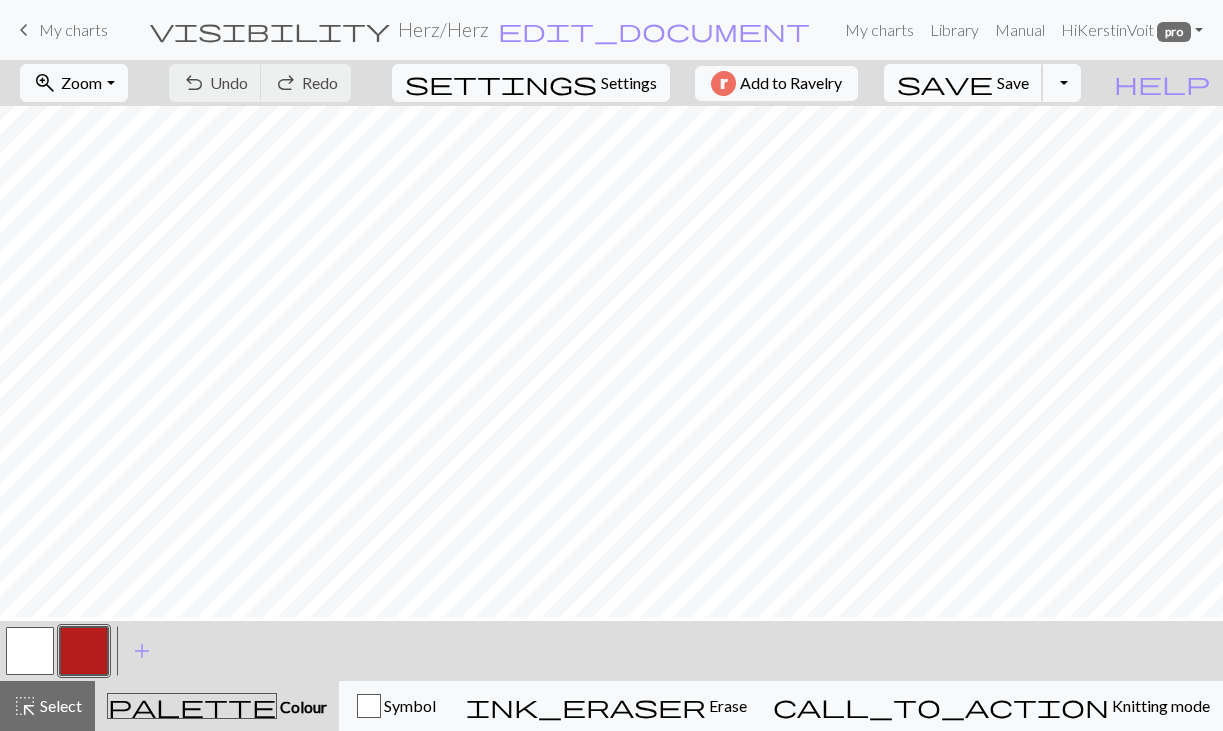 scroll, scrollTop: 0, scrollLeft: 0, axis: both 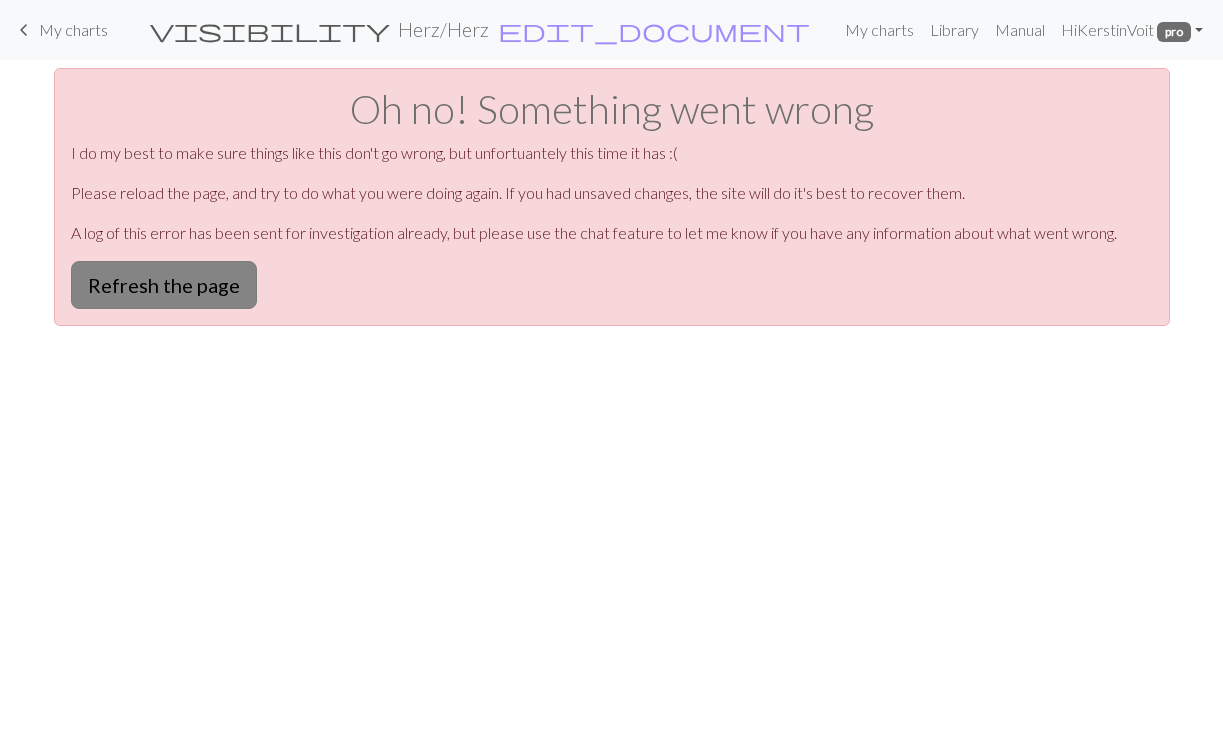 click on "Refresh the page" at bounding box center (164, 285) 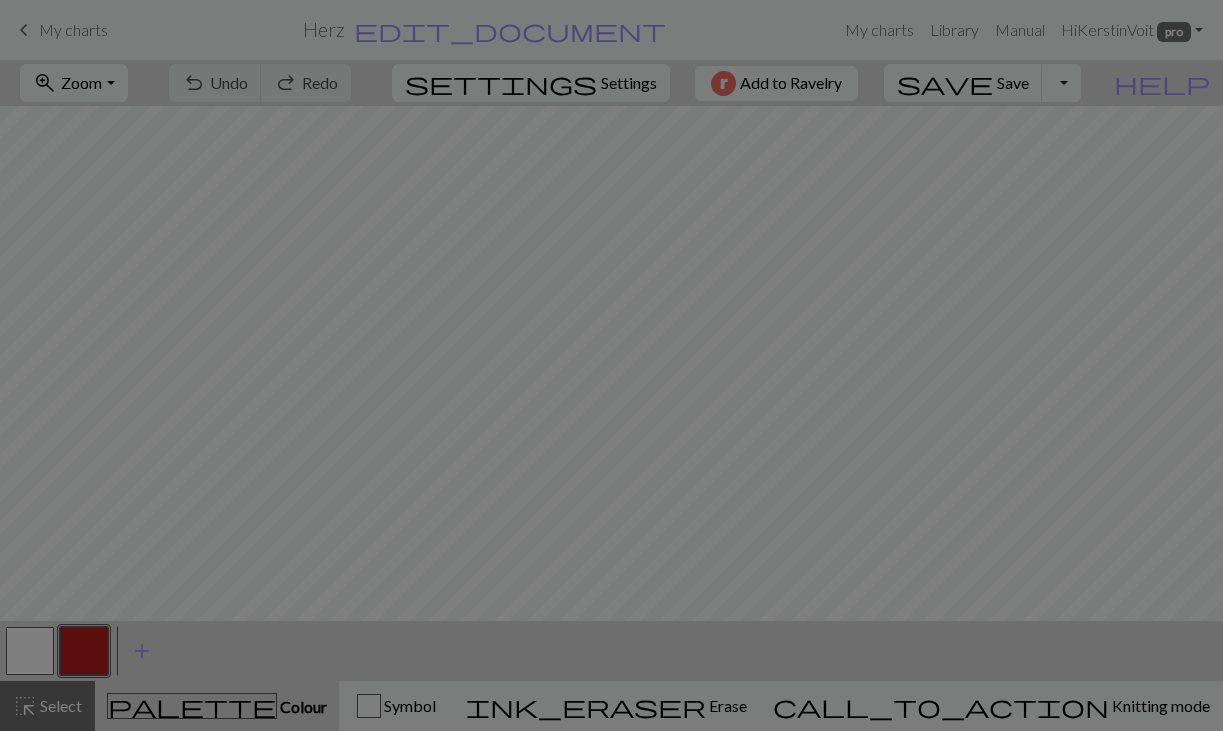 scroll, scrollTop: 0, scrollLeft: 0, axis: both 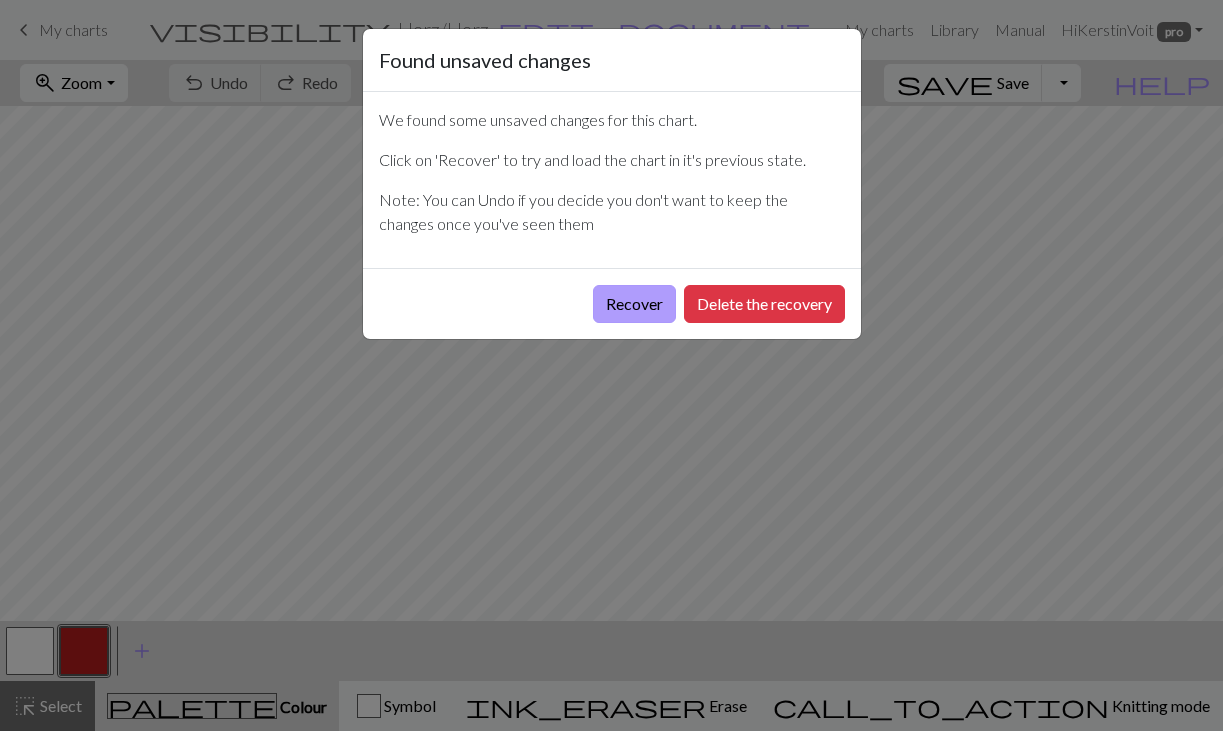 click on "Recover" at bounding box center [634, 304] 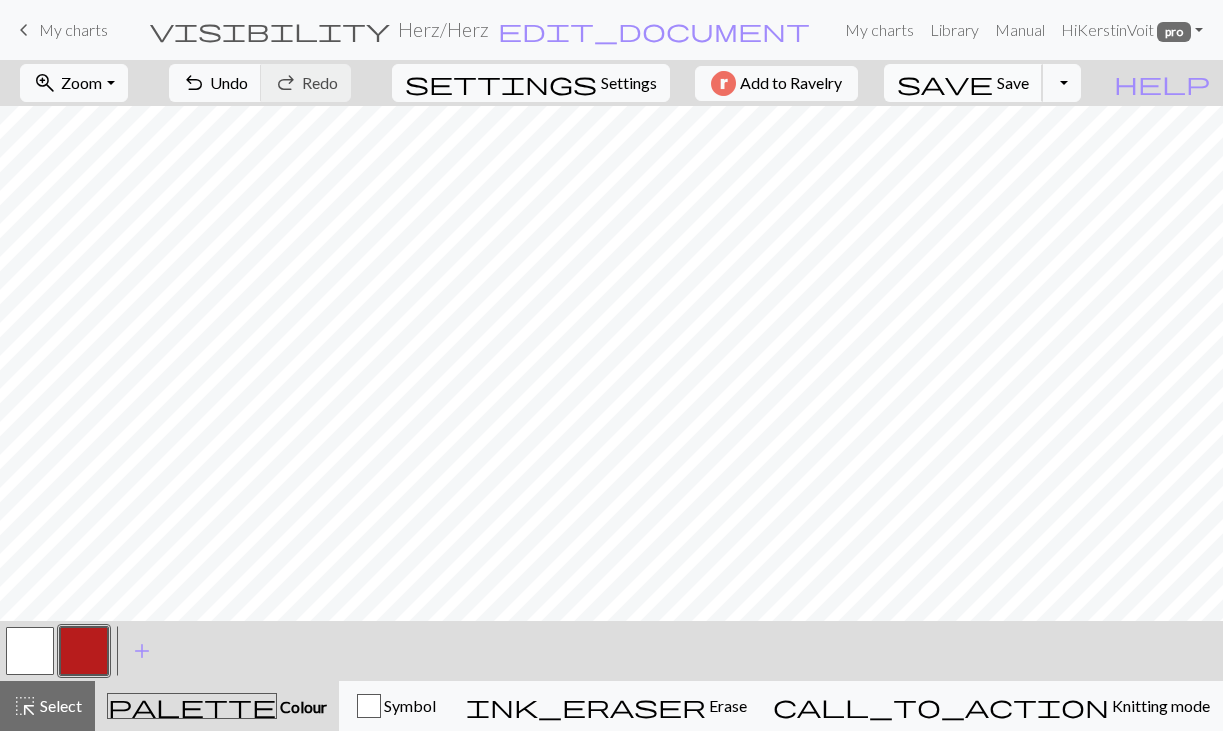 click on "Save" at bounding box center [1013, 82] 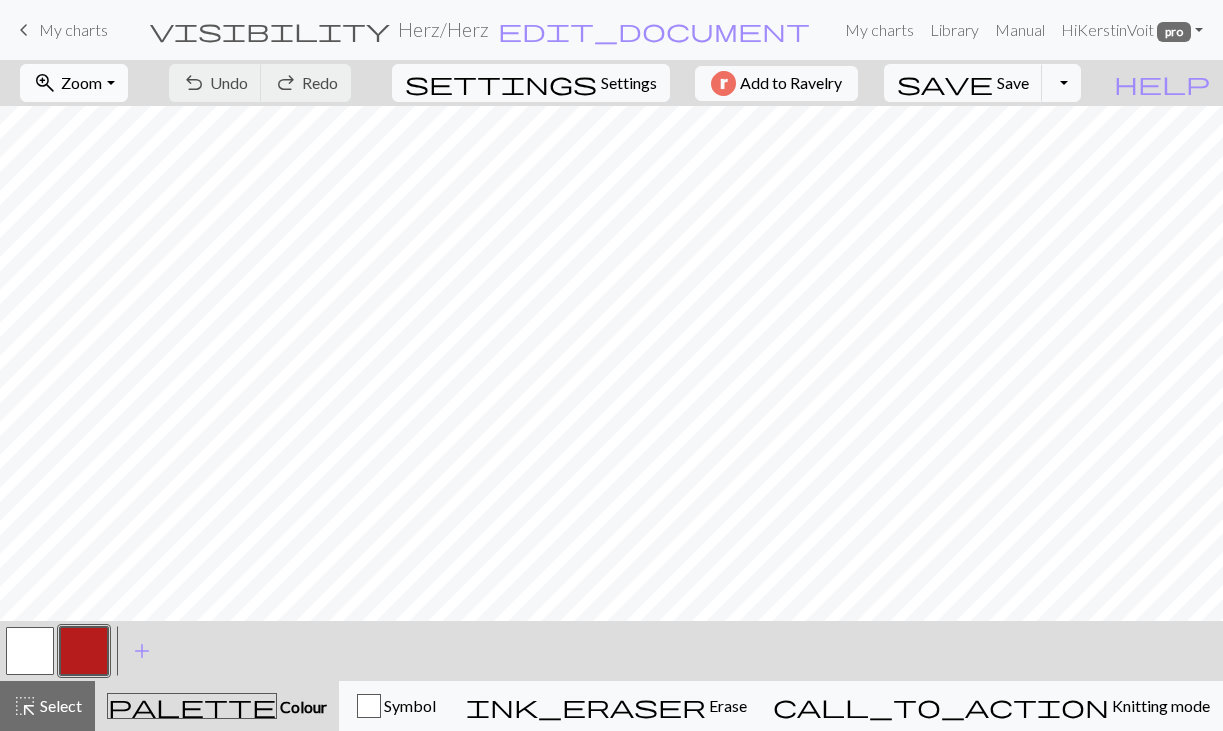 click on "Zoom" at bounding box center [81, 82] 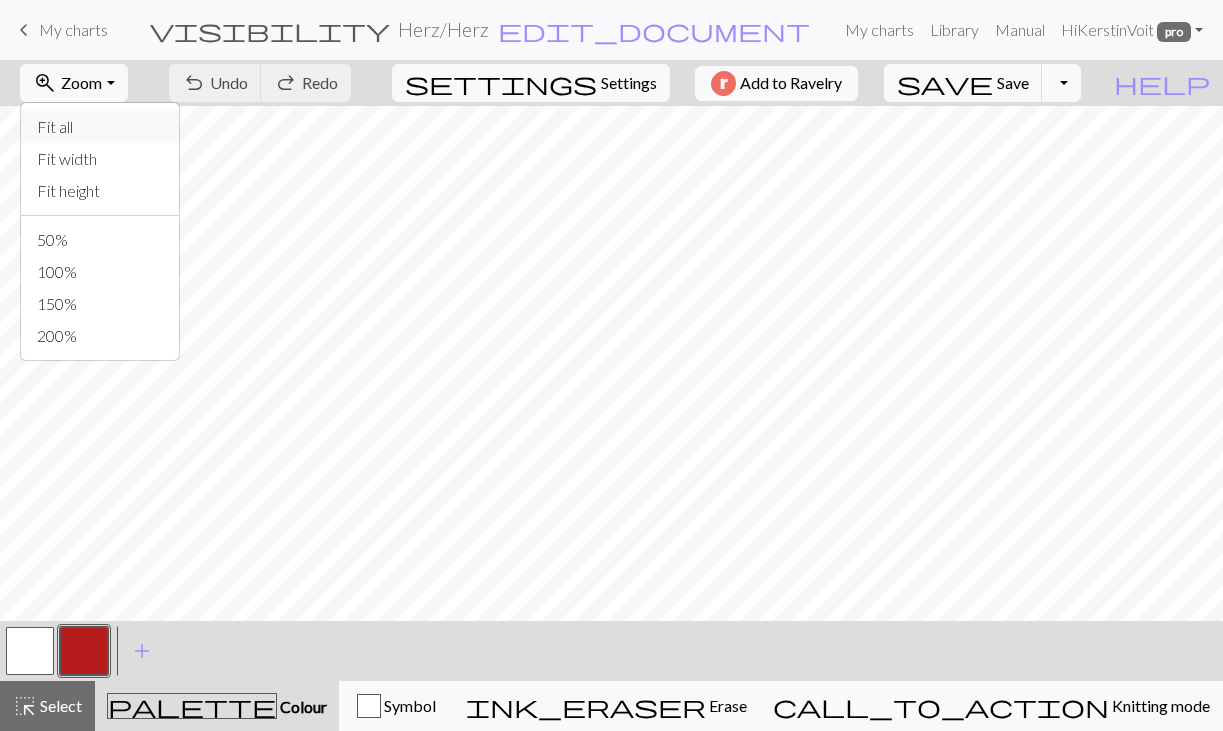 click on "Fit all" at bounding box center (100, 127) 